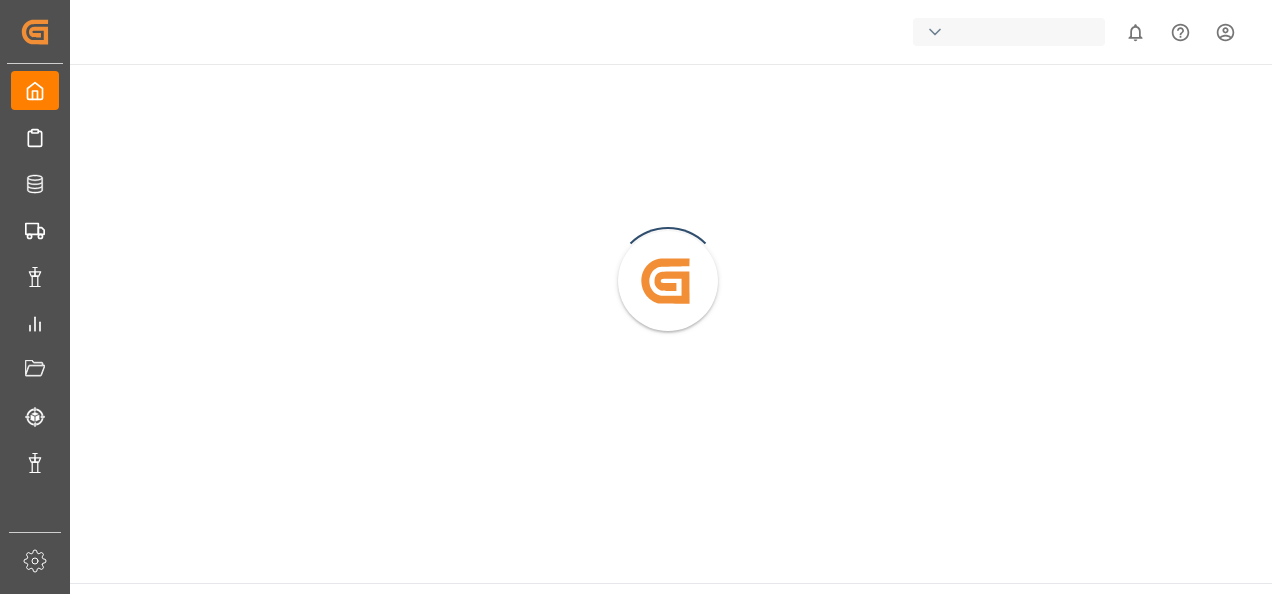 scroll, scrollTop: 0, scrollLeft: 0, axis: both 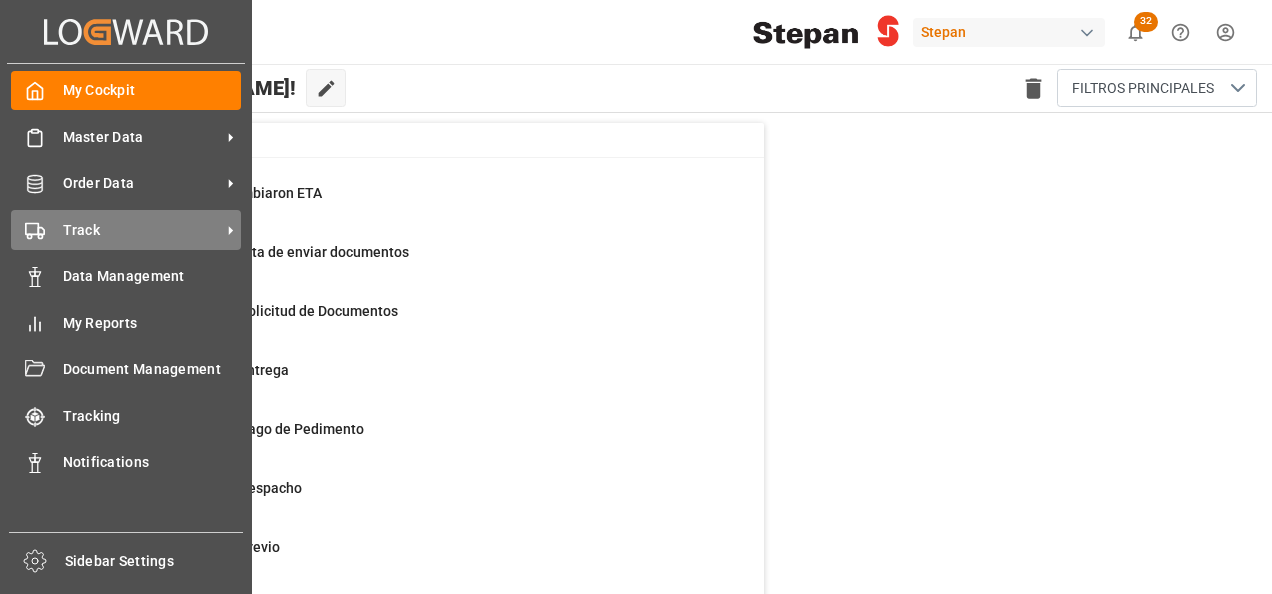 click on "Track" at bounding box center (142, 230) 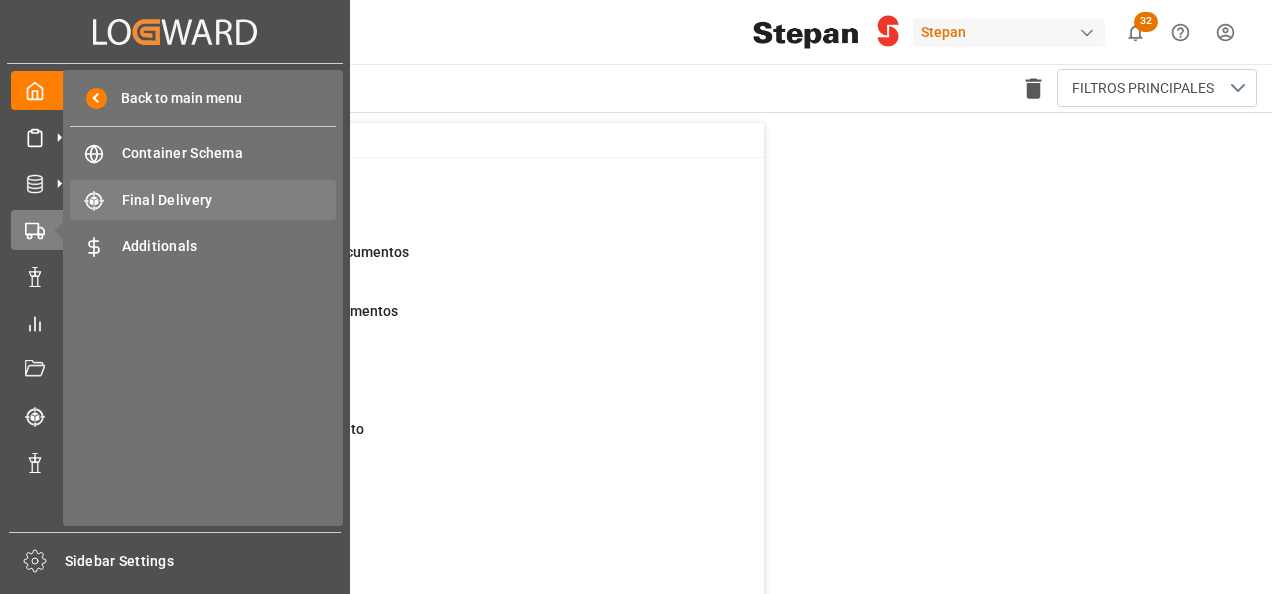 click on "Final Delivery" at bounding box center [229, 200] 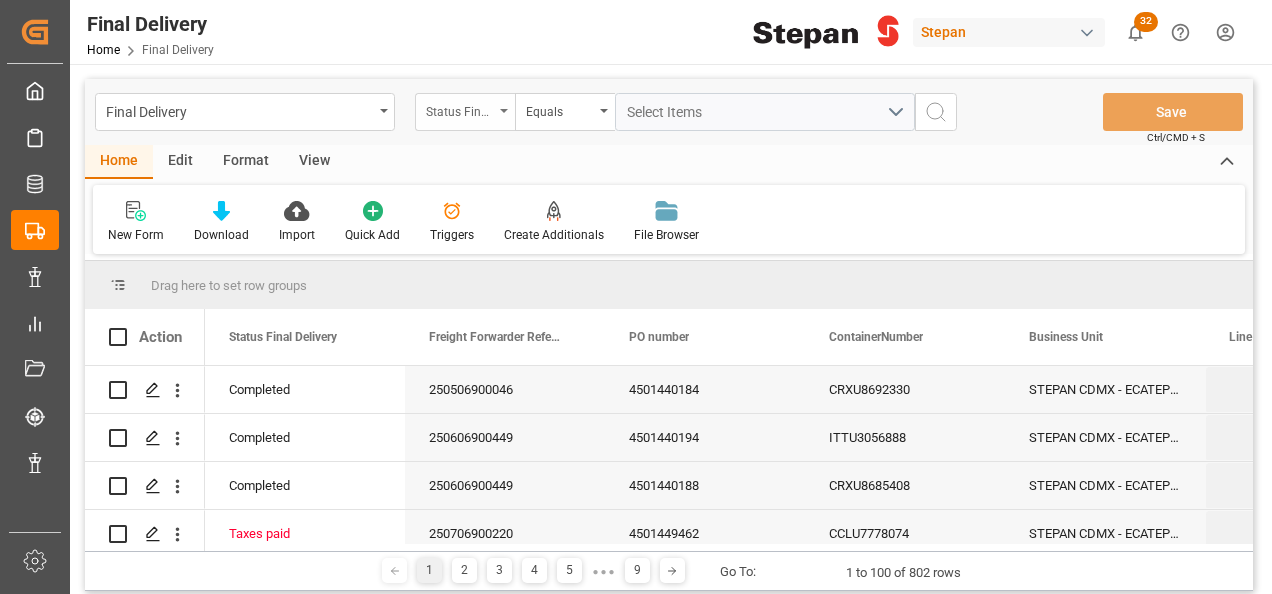 click on "Status Final Delivery" at bounding box center [460, 109] 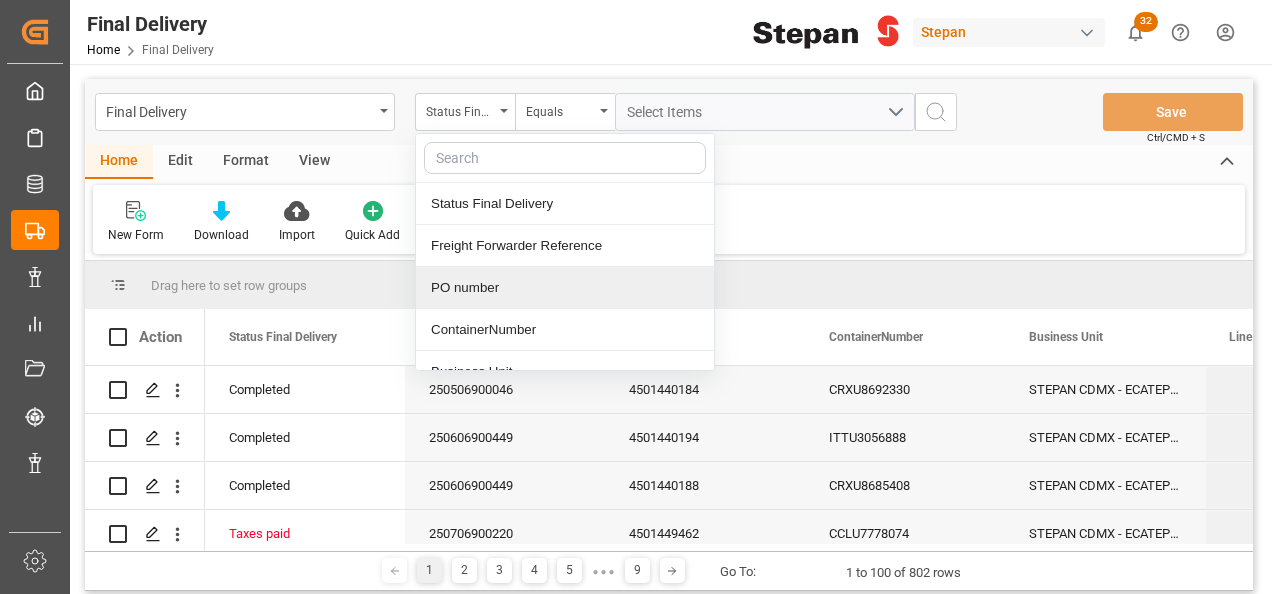 drag, startPoint x: 479, startPoint y: 286, endPoint x: 481, endPoint y: 272, distance: 14.142136 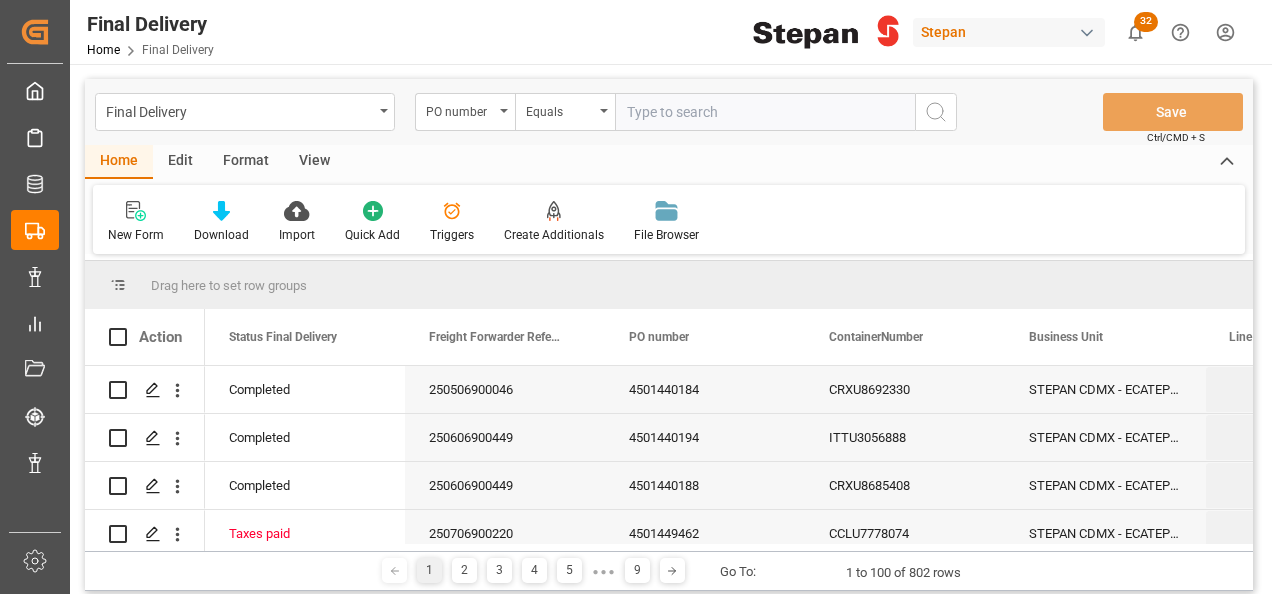 click at bounding box center (765, 112) 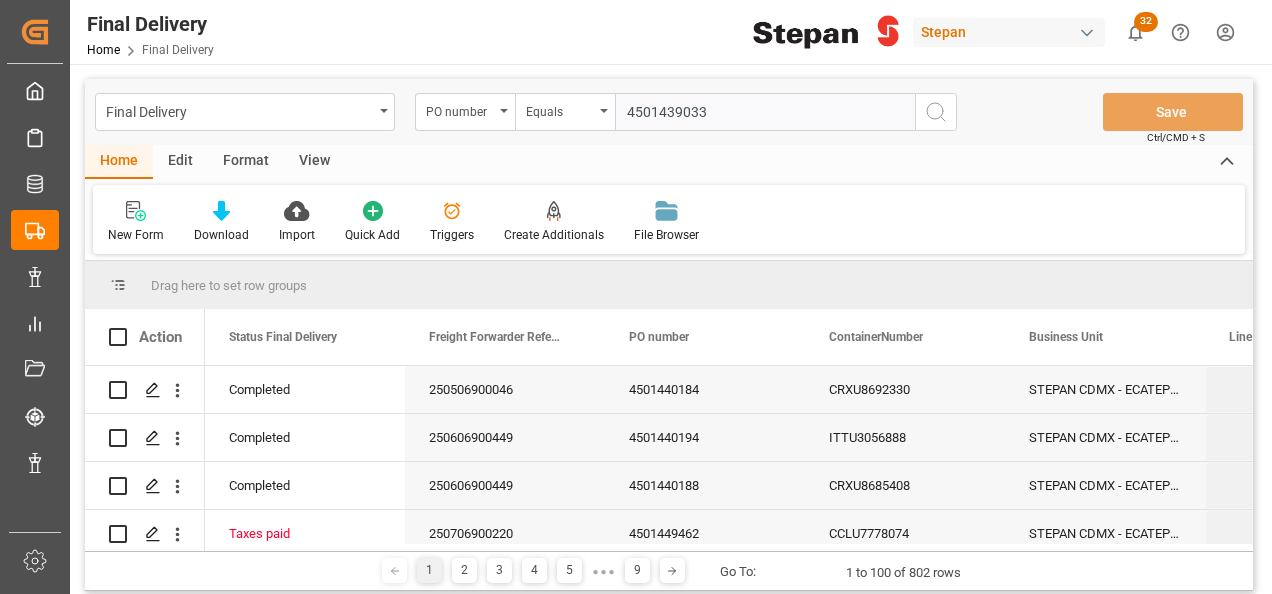 type on "4501439033" 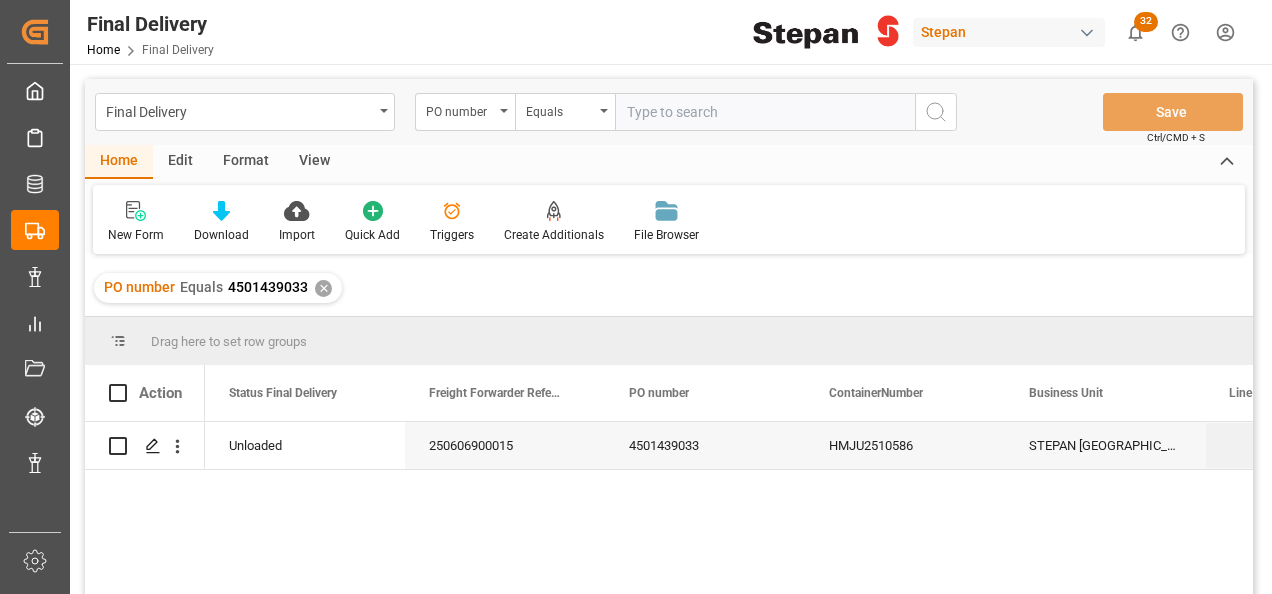 click at bounding box center [765, 112] 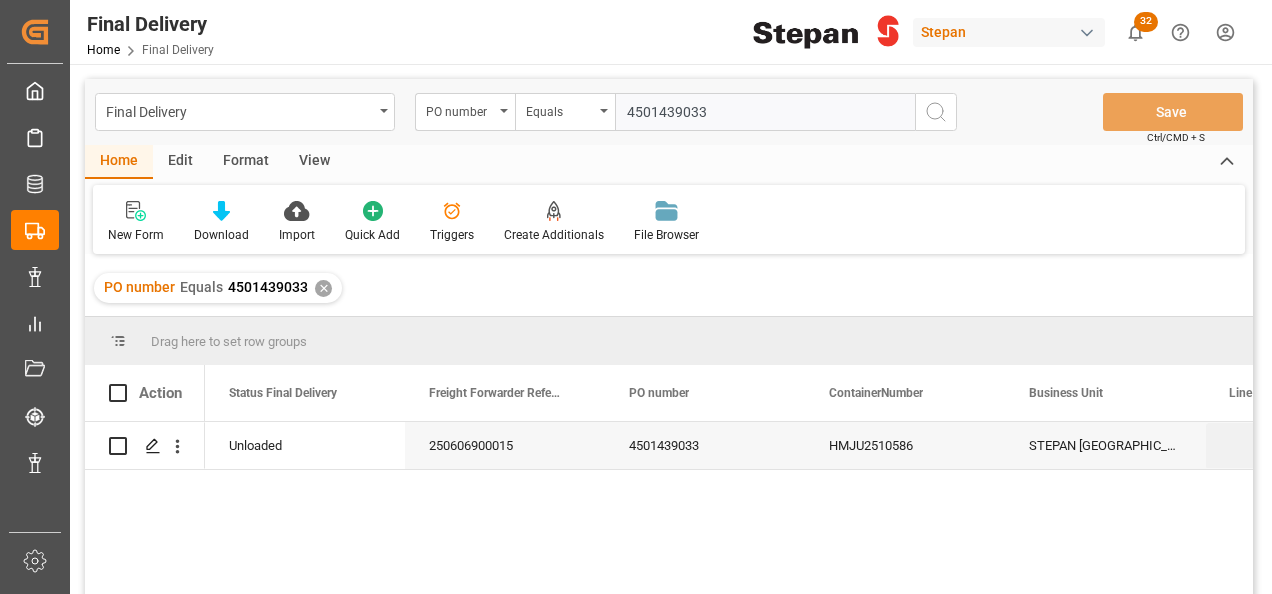type on "4501439033" 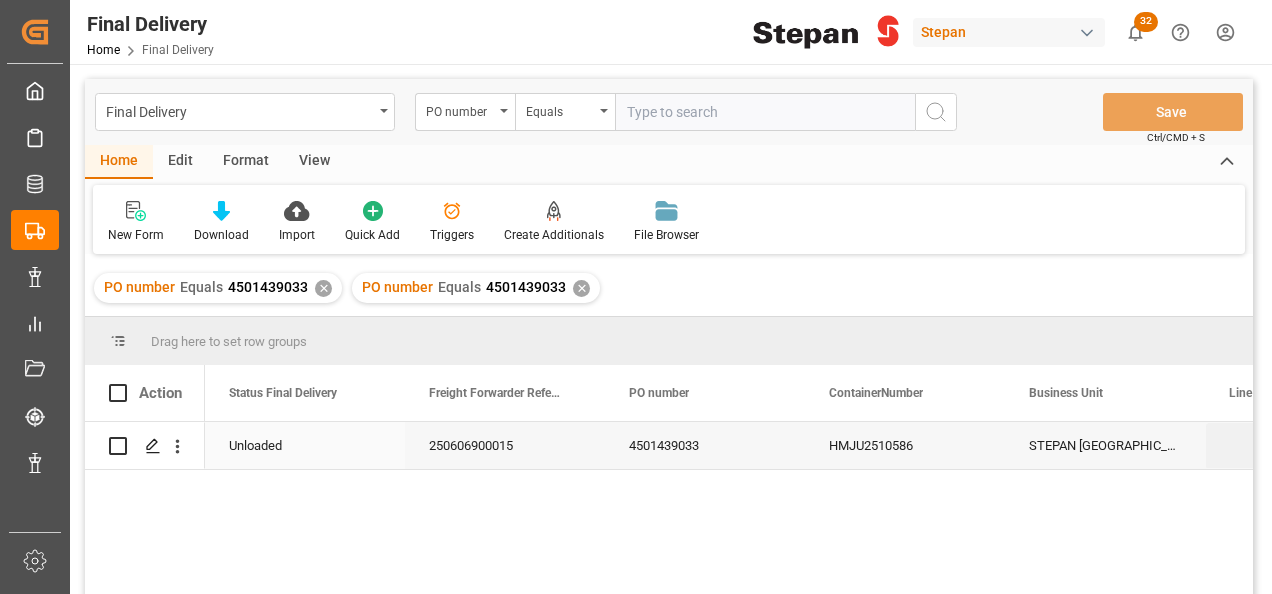 click at bounding box center [145, 445] 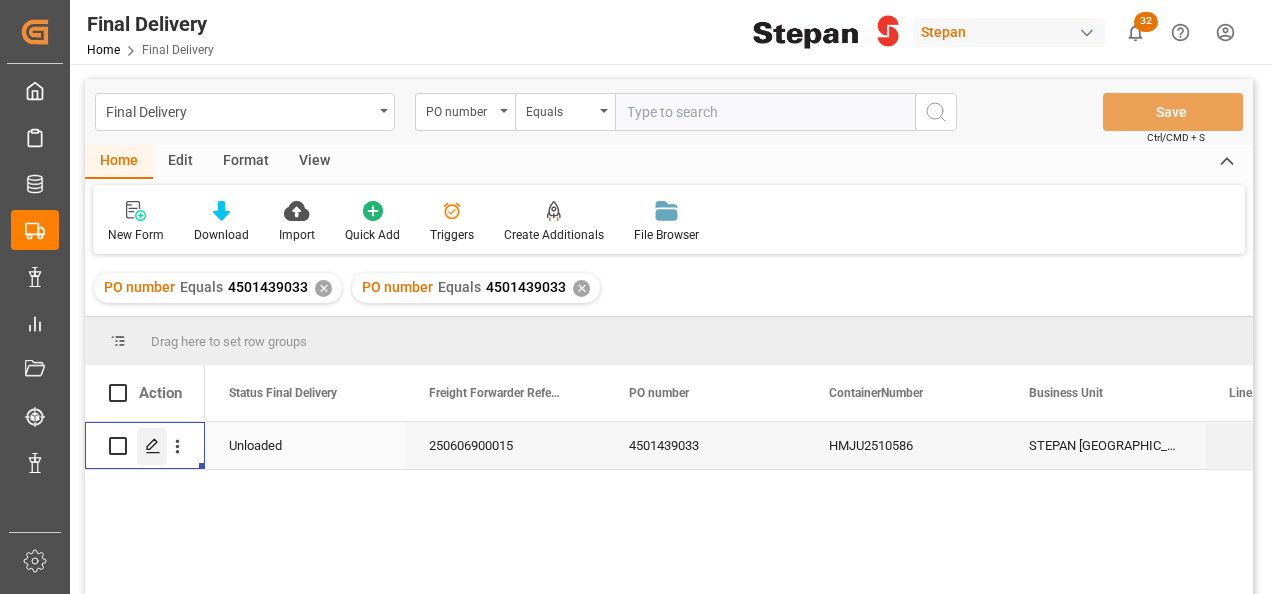 click at bounding box center (152, 446) 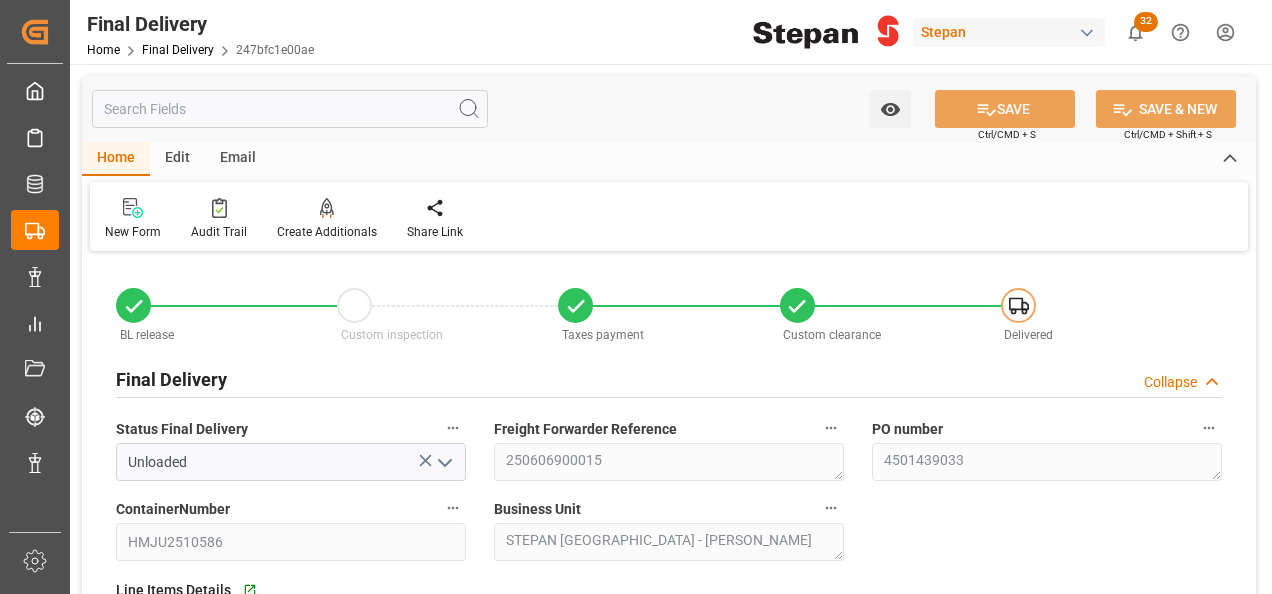 type on "[DATE]" 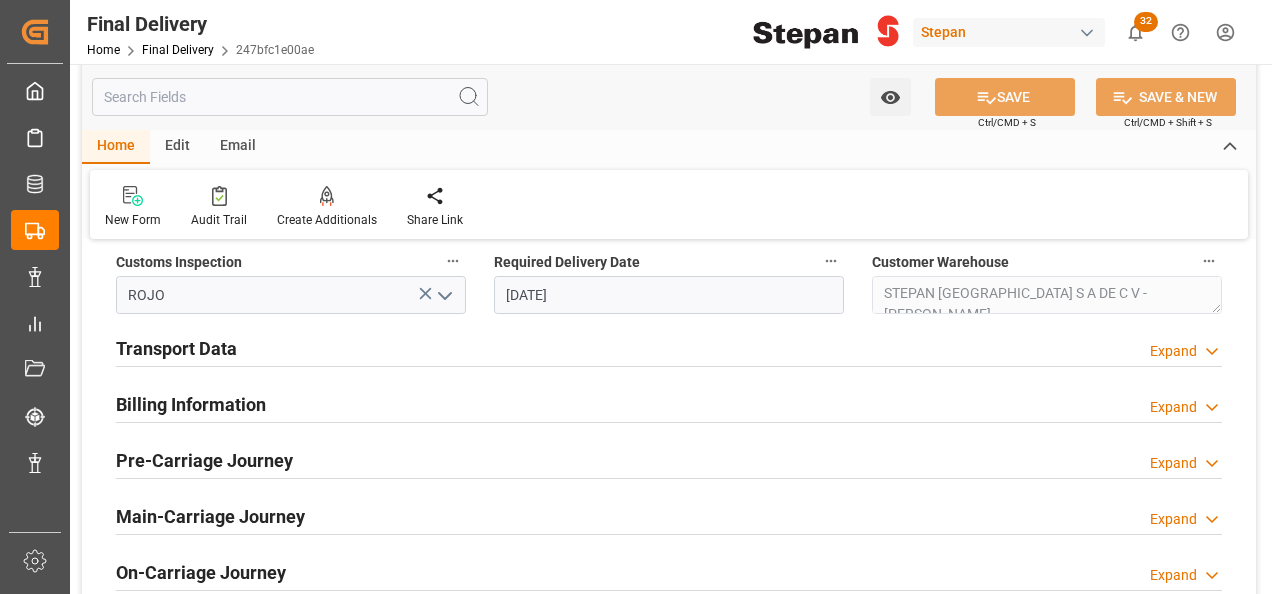 scroll, scrollTop: 800, scrollLeft: 0, axis: vertical 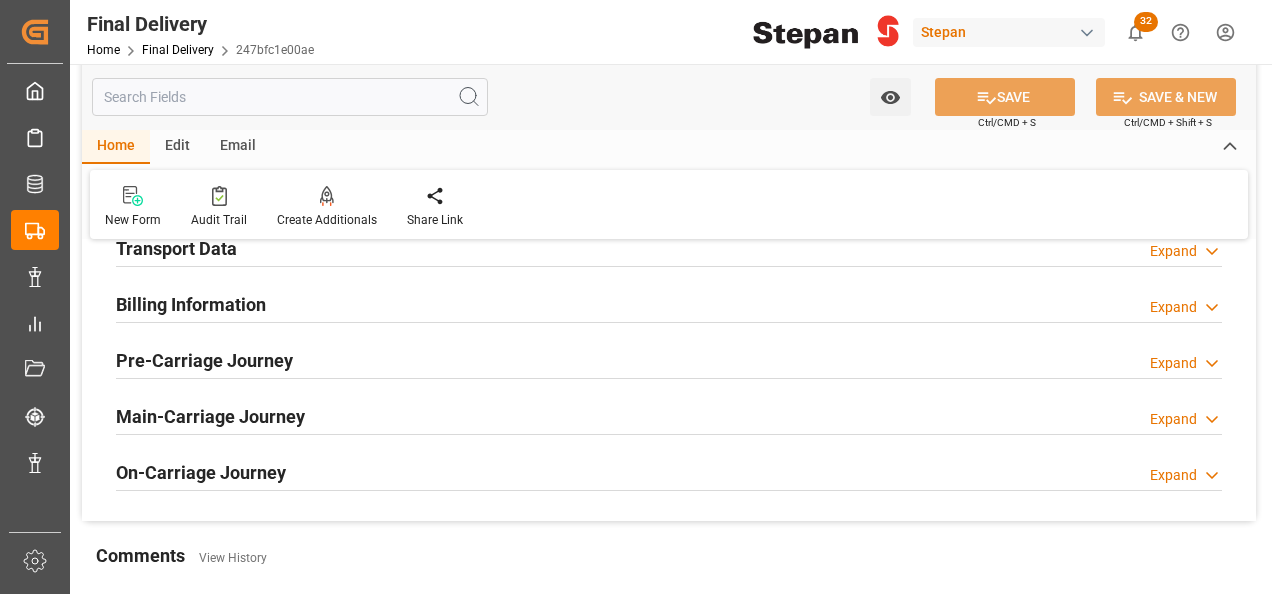 click on "Transport Data Expand" at bounding box center (669, 247) 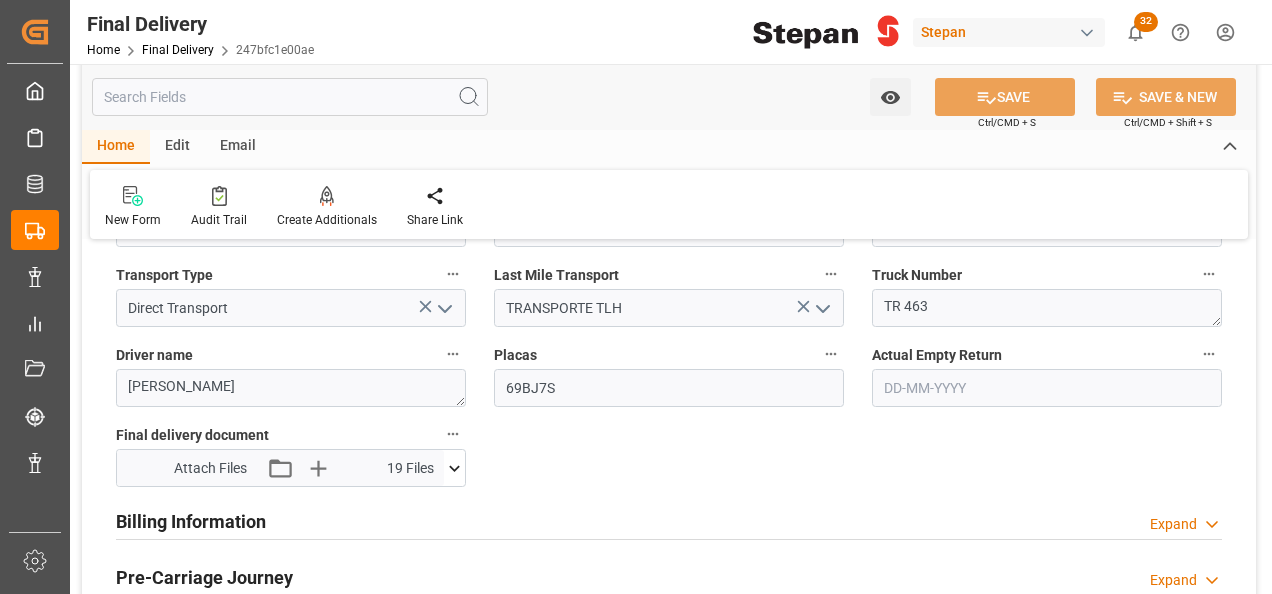 scroll, scrollTop: 1000, scrollLeft: 0, axis: vertical 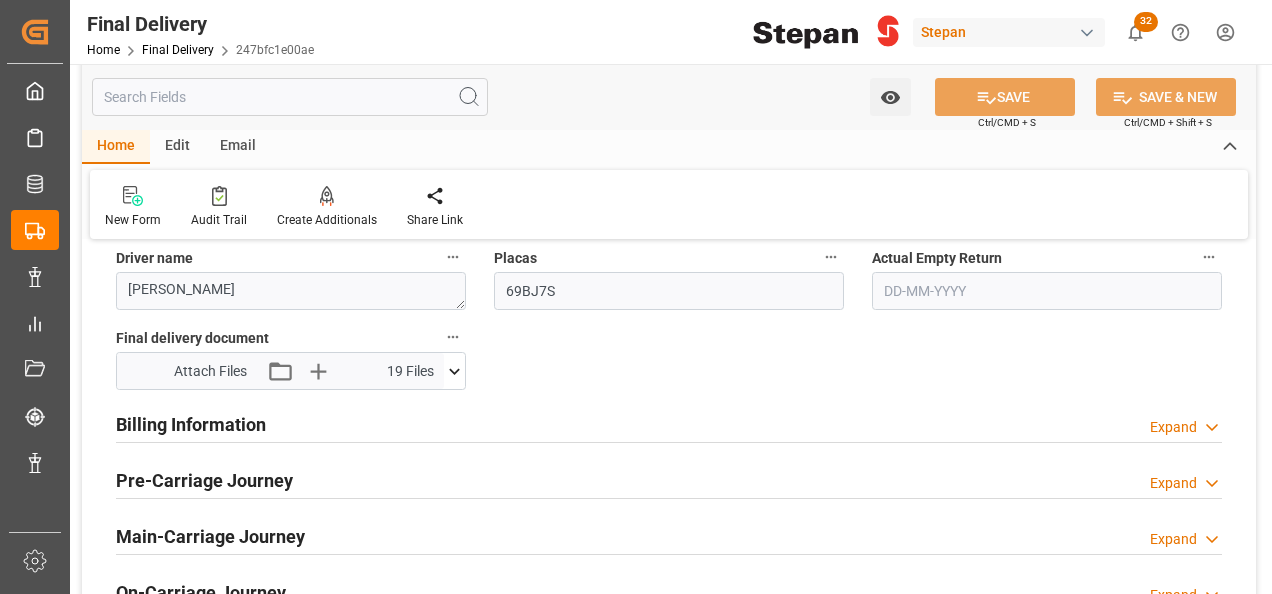 click on "Billing Information Expand" at bounding box center [669, 423] 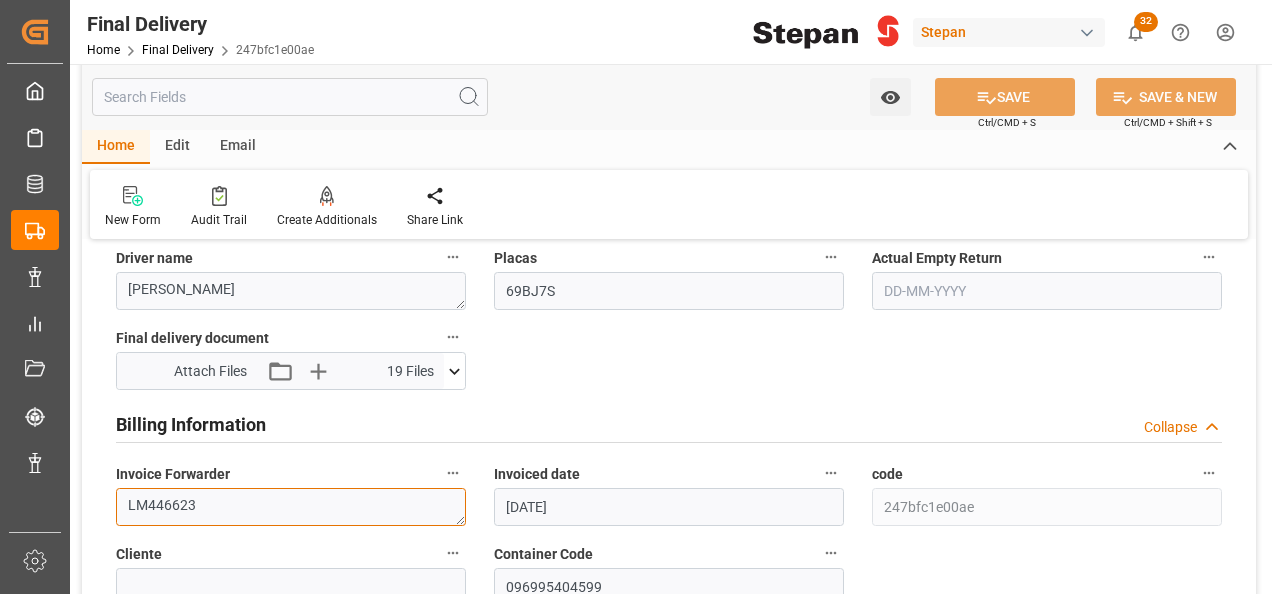 click on "LM446623" at bounding box center [291, 507] 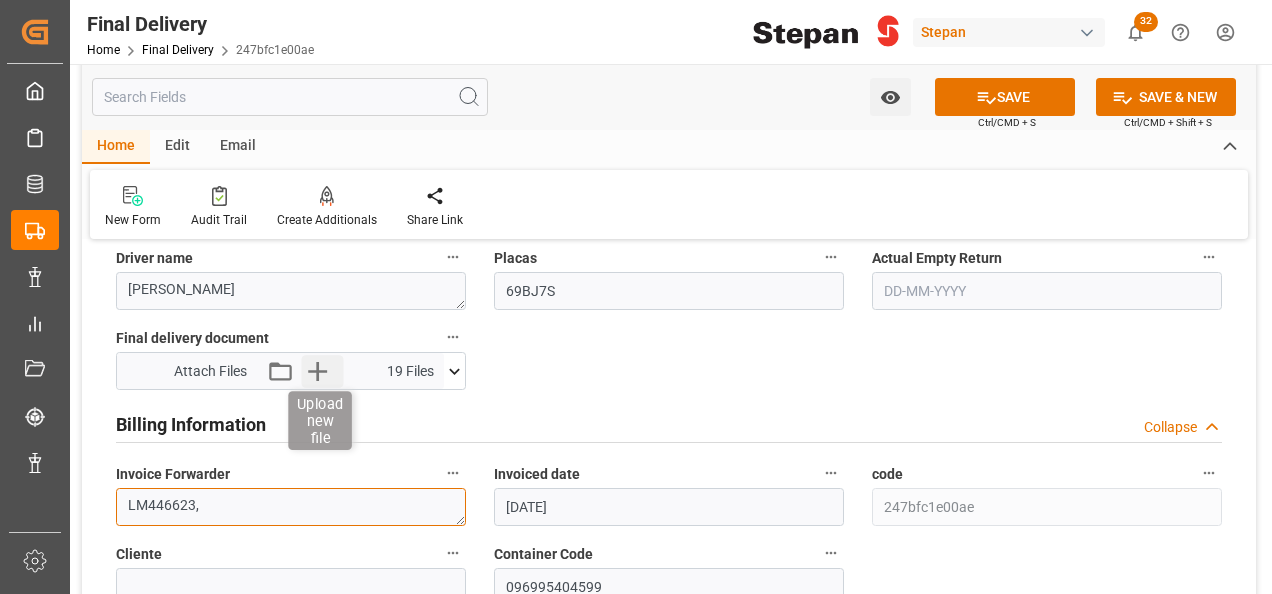 type on "LM446623," 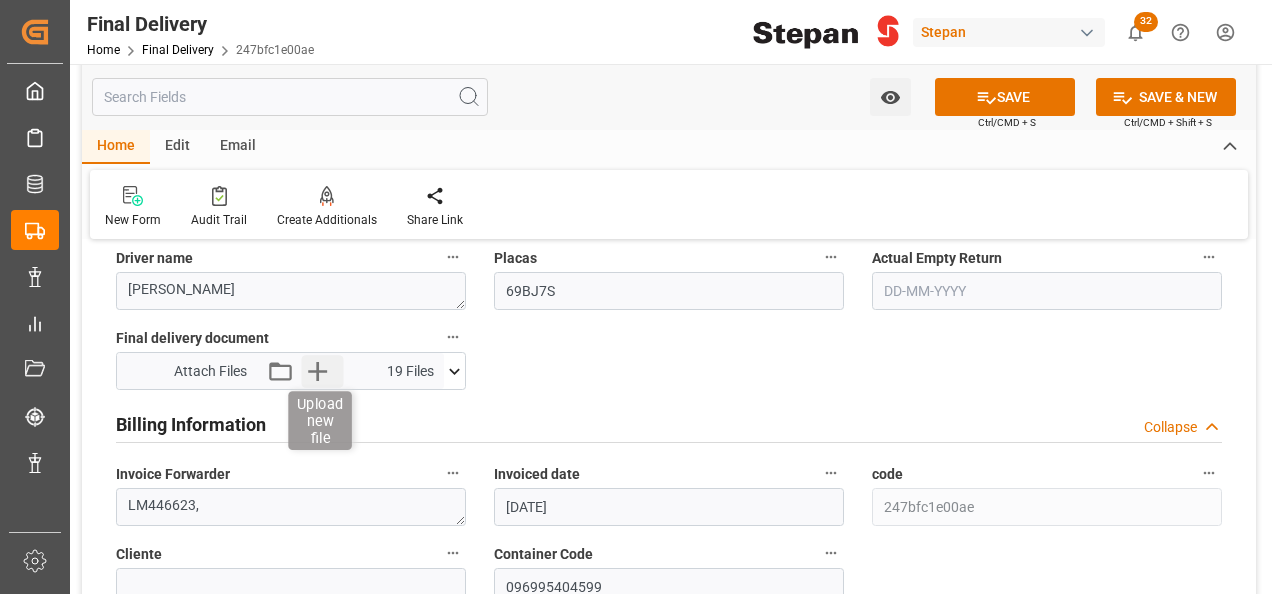 click 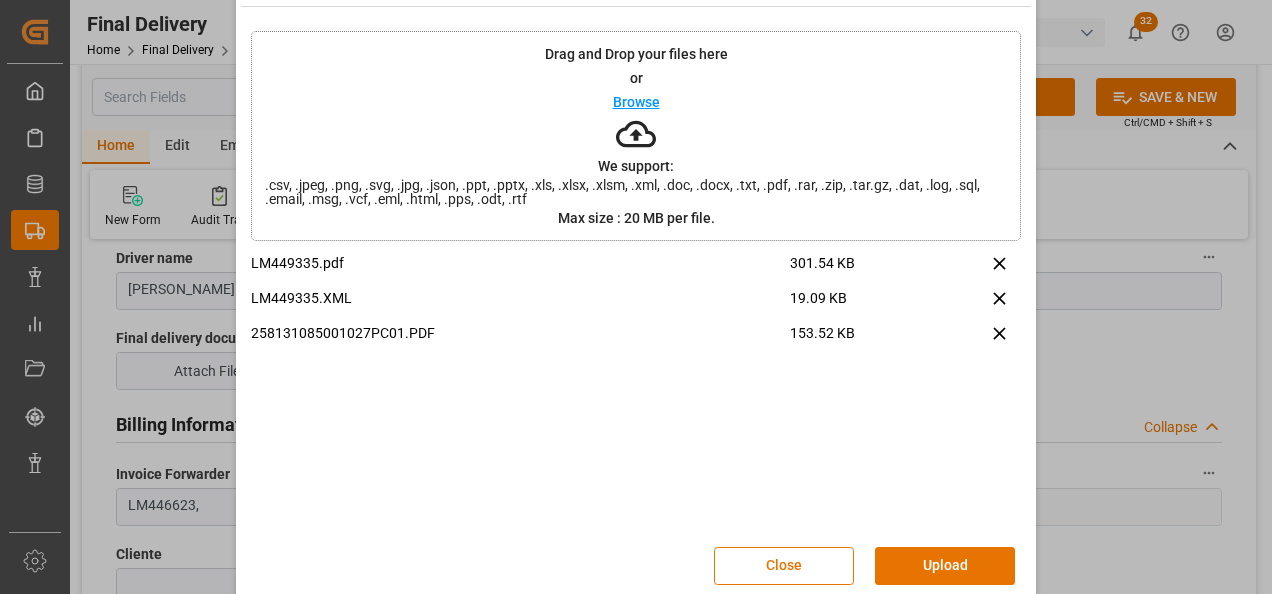 scroll, scrollTop: 79, scrollLeft: 0, axis: vertical 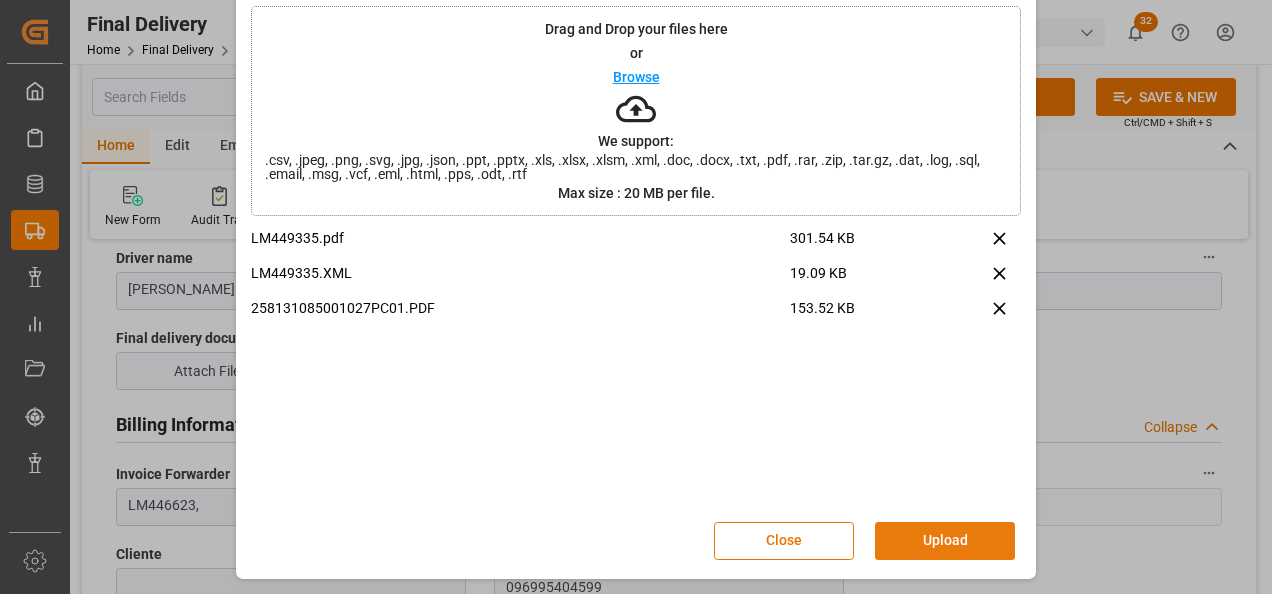 click on "Upload" at bounding box center (945, 541) 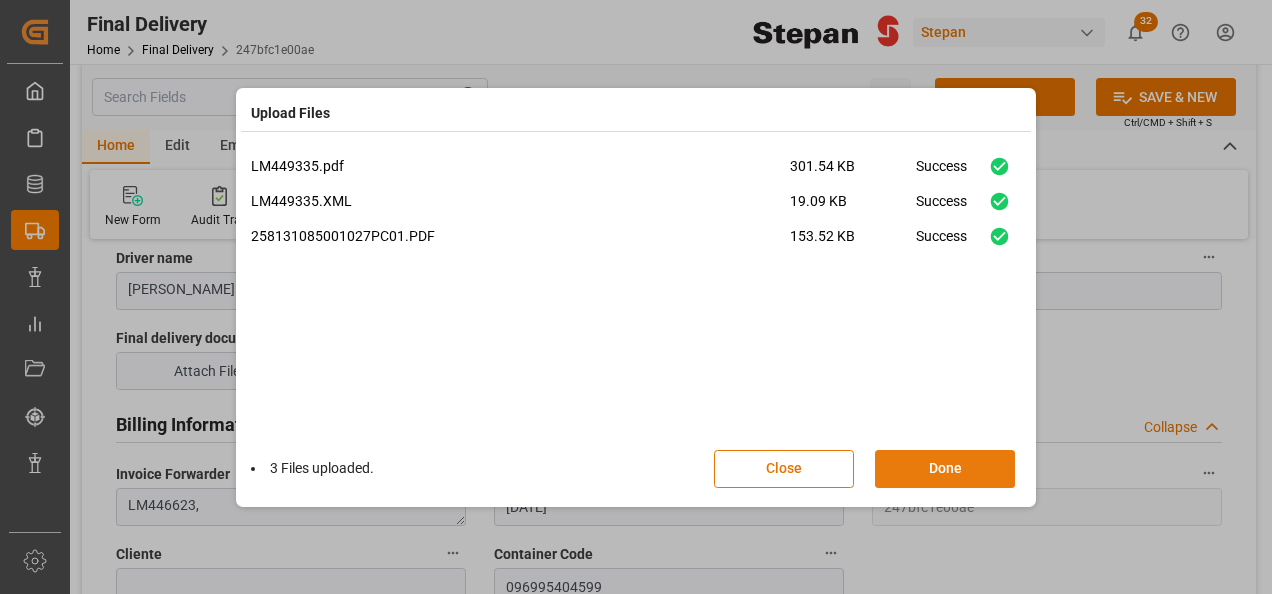 click on "Done" at bounding box center [945, 469] 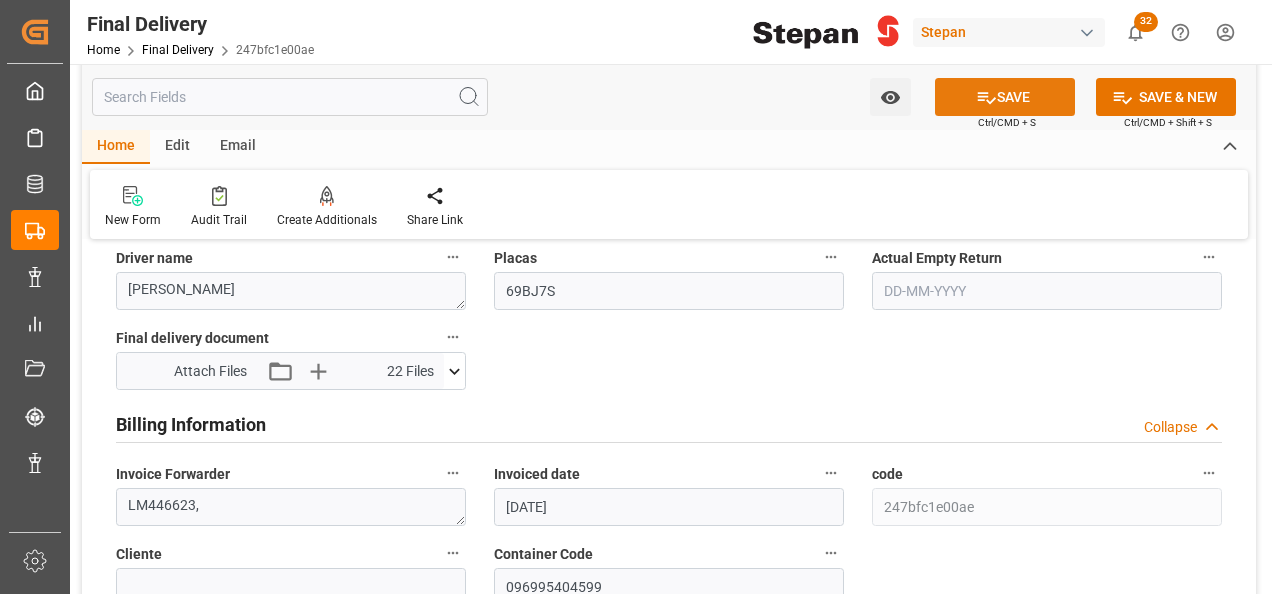 click on "SAVE" at bounding box center [1005, 97] 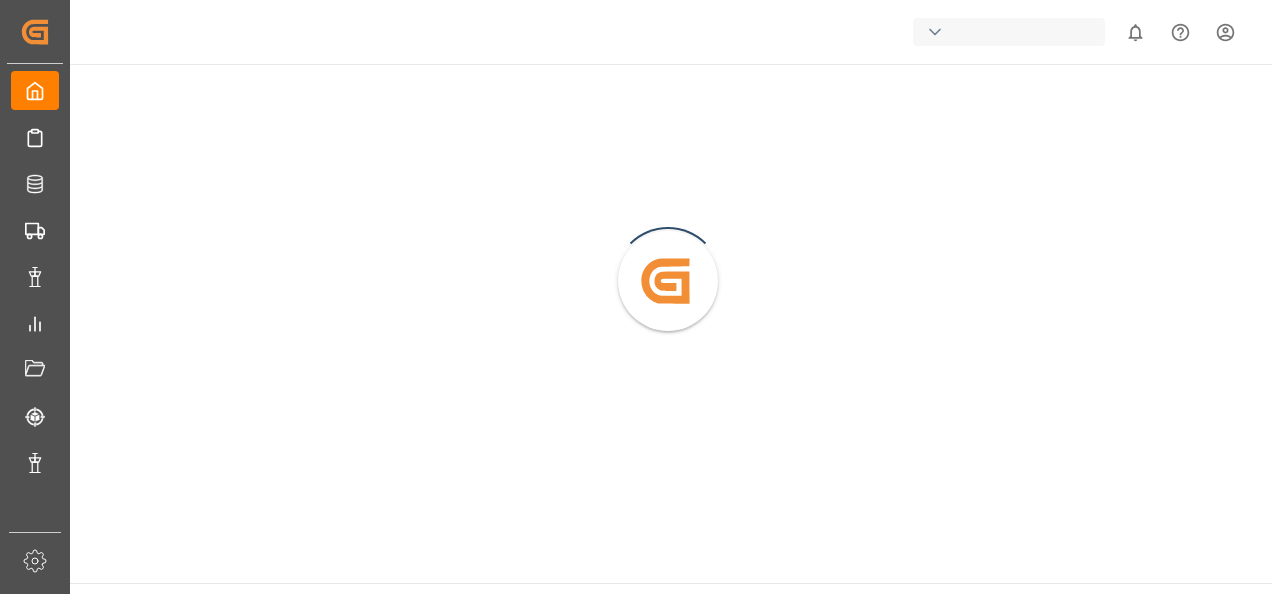 scroll, scrollTop: 0, scrollLeft: 0, axis: both 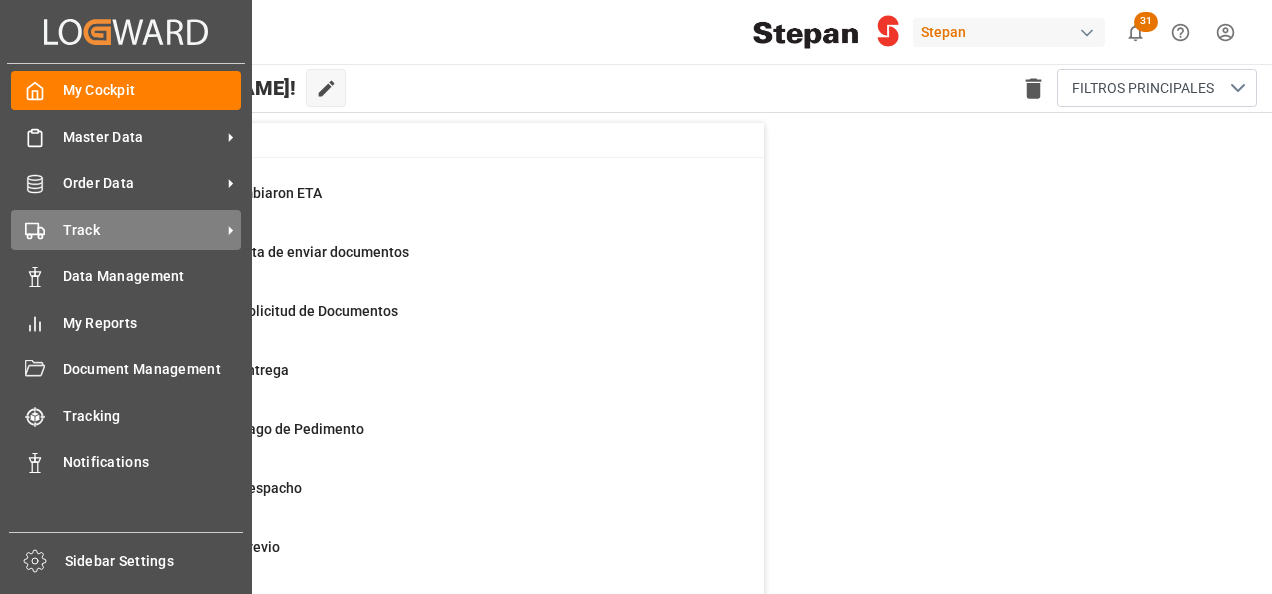click on "Track" at bounding box center (142, 230) 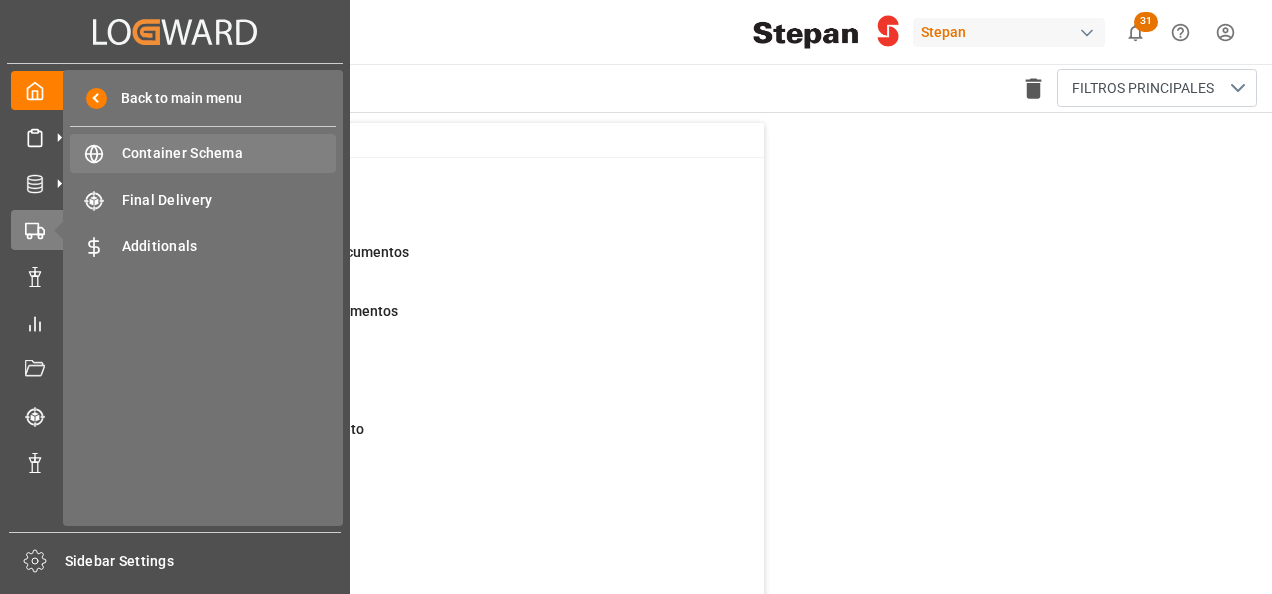 click on "Container Schema" at bounding box center [229, 153] 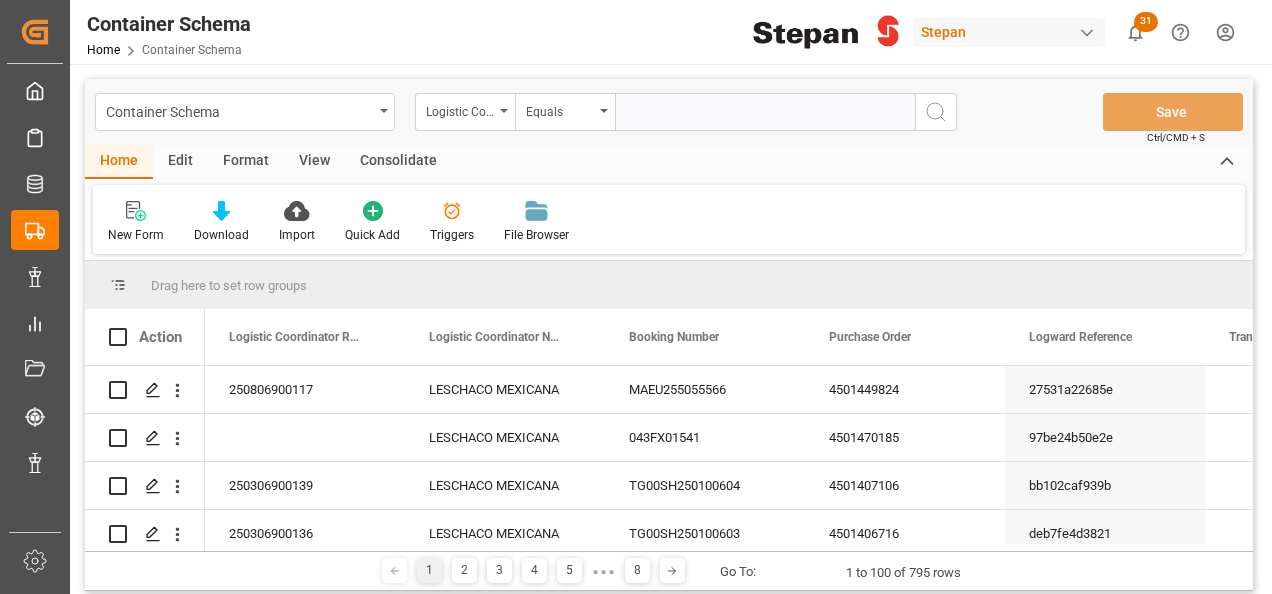 scroll, scrollTop: 0, scrollLeft: 0, axis: both 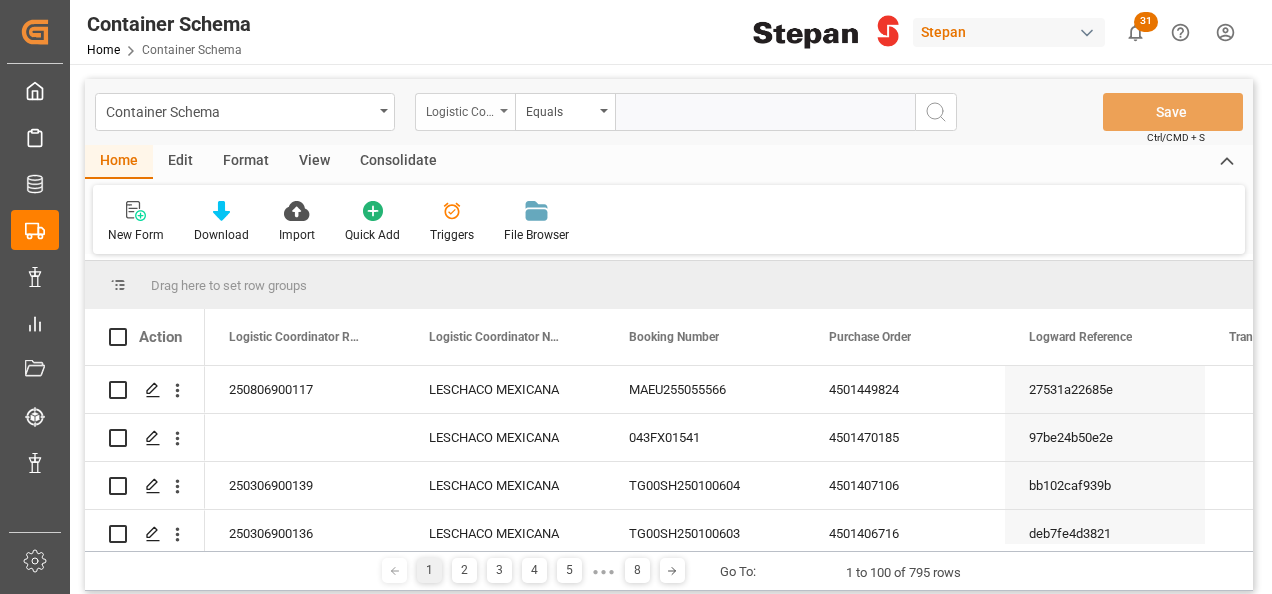 click at bounding box center (504, 111) 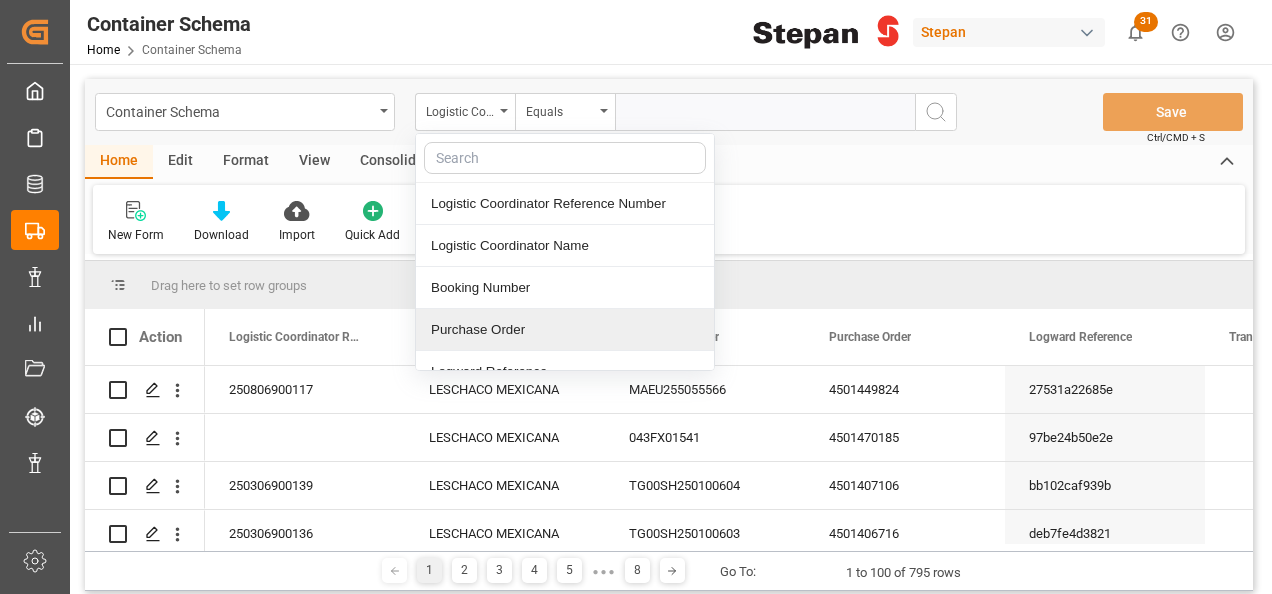 click on "Purchase Order" at bounding box center (565, 330) 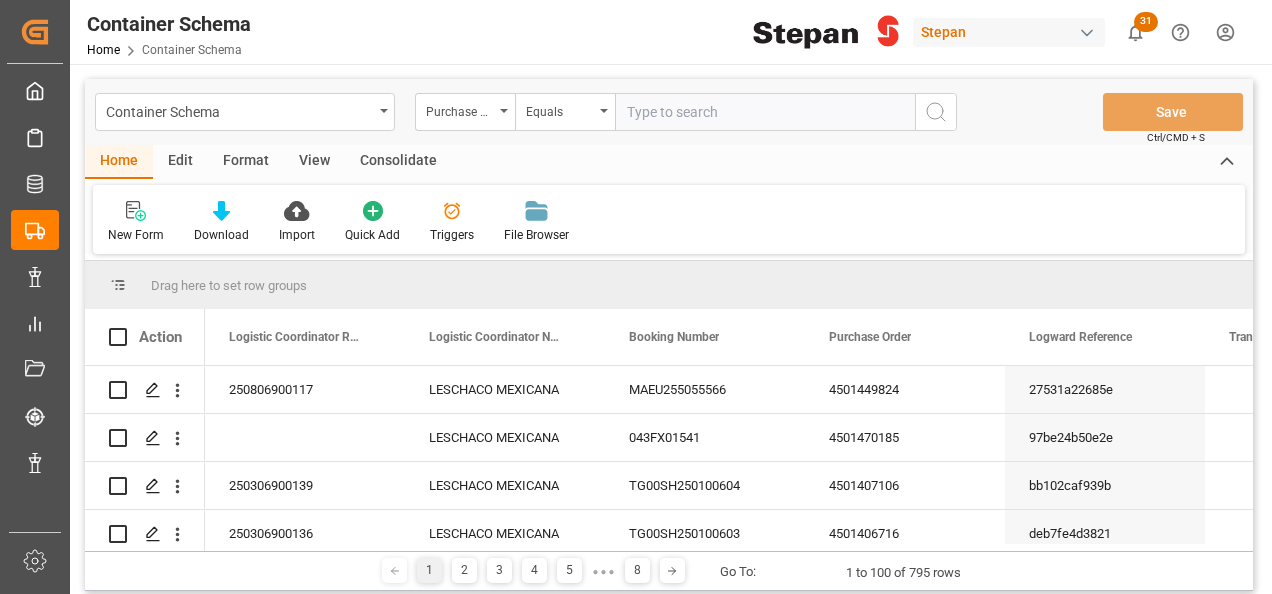 click at bounding box center (765, 112) 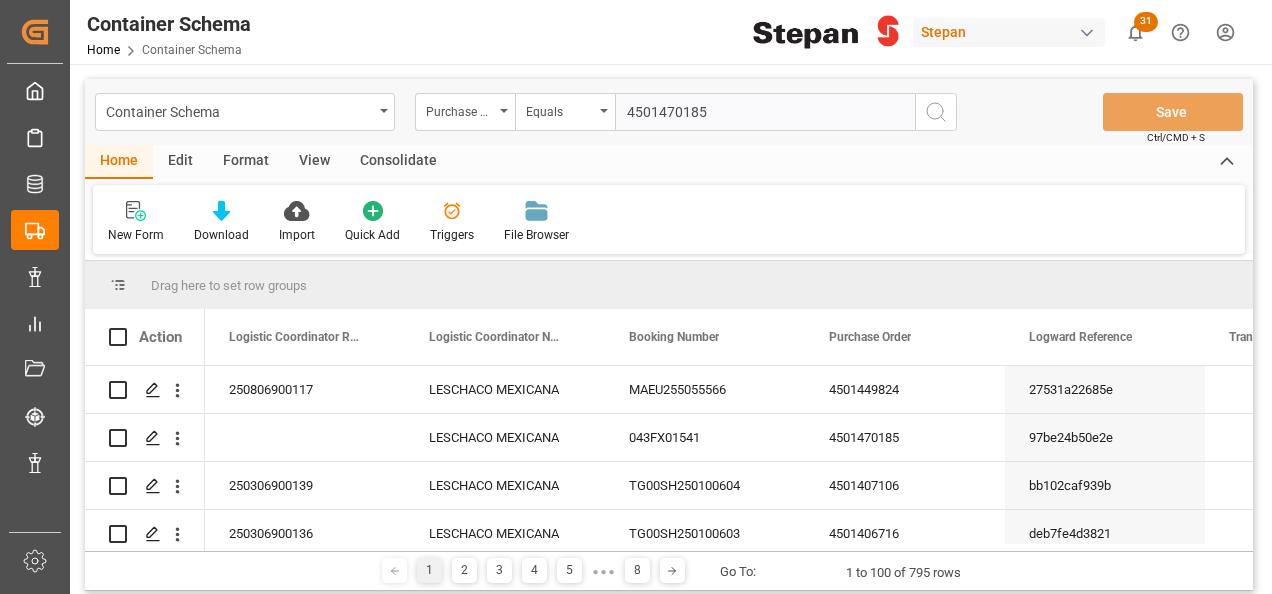 type on "4501470185" 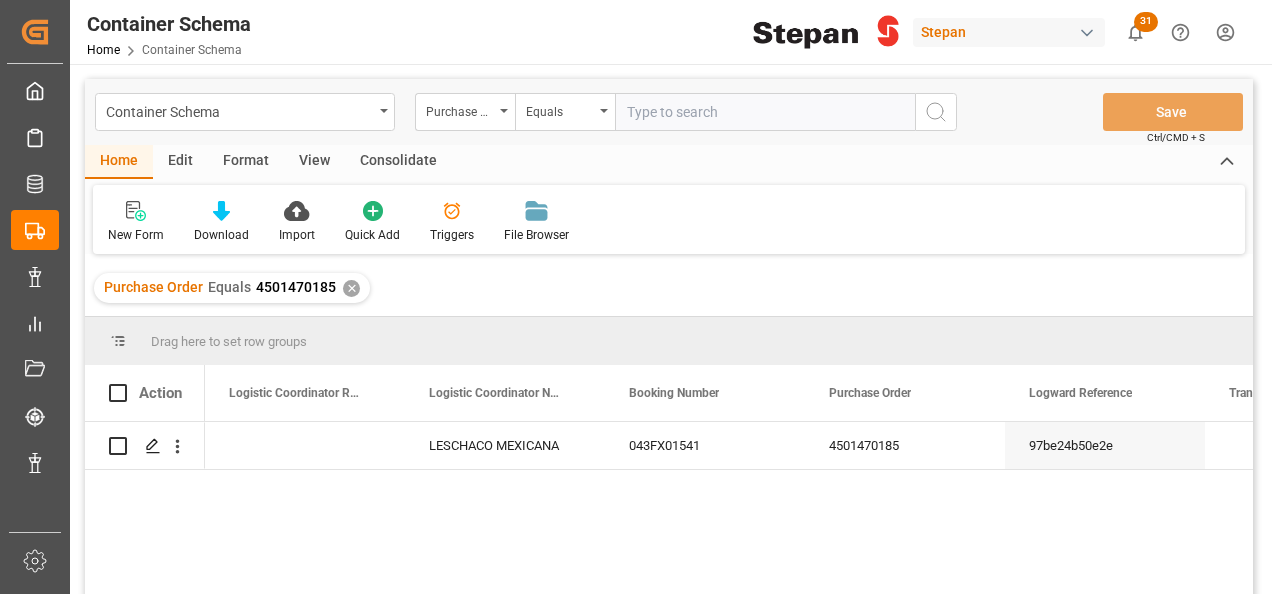 type 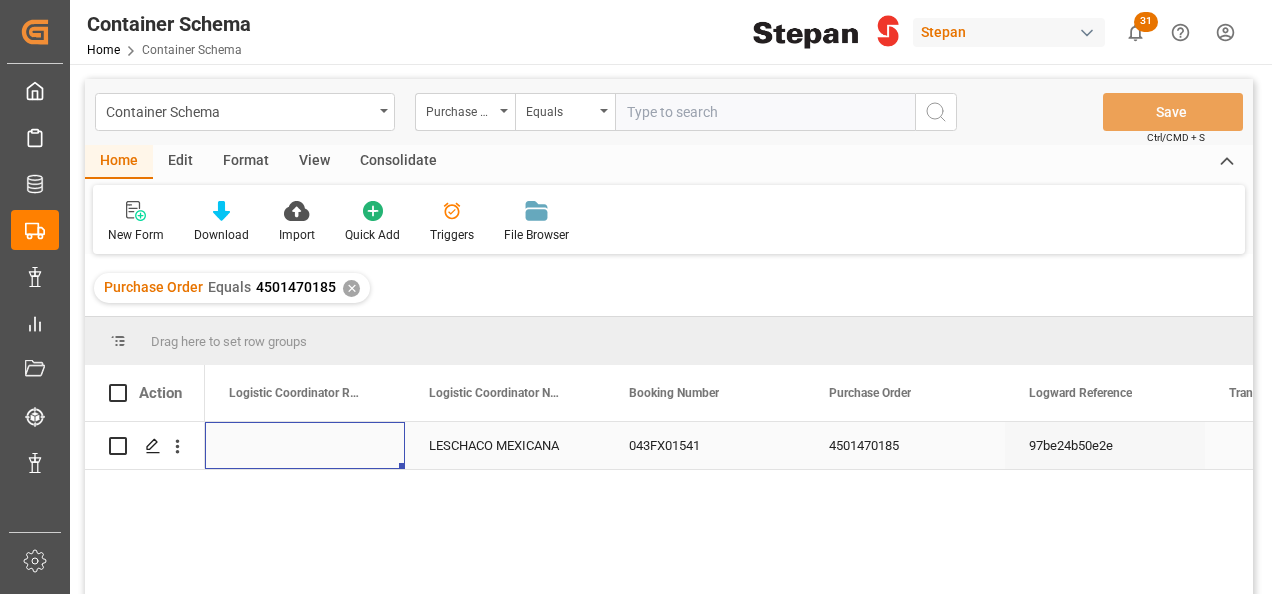 click at bounding box center (305, 445) 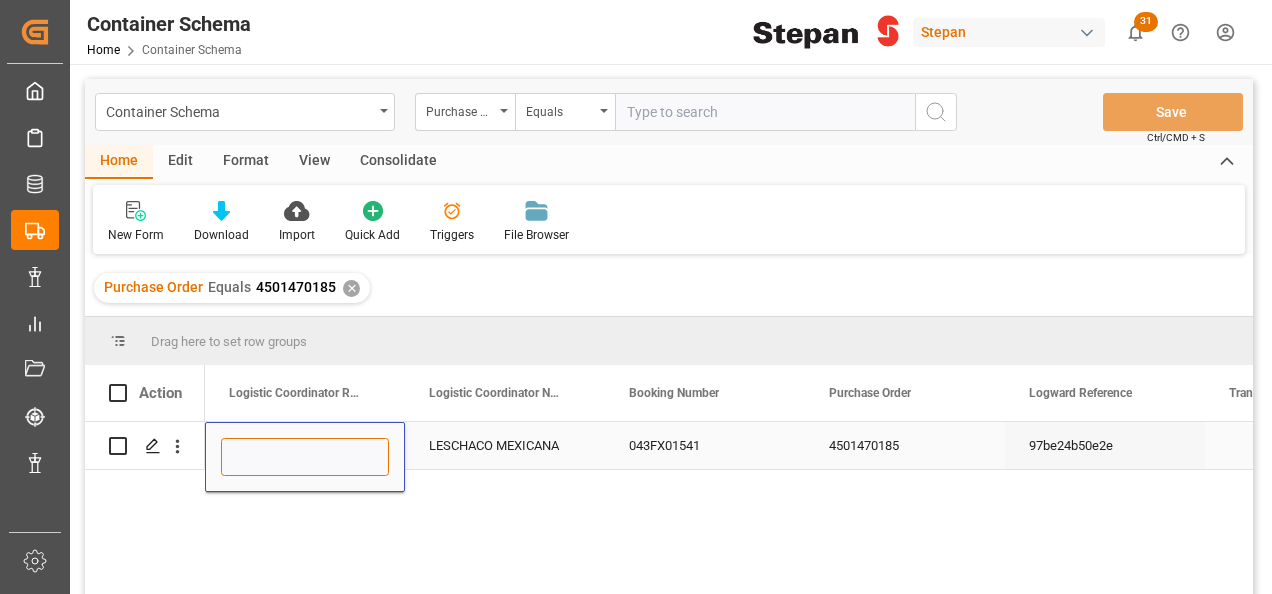 click at bounding box center (305, 457) 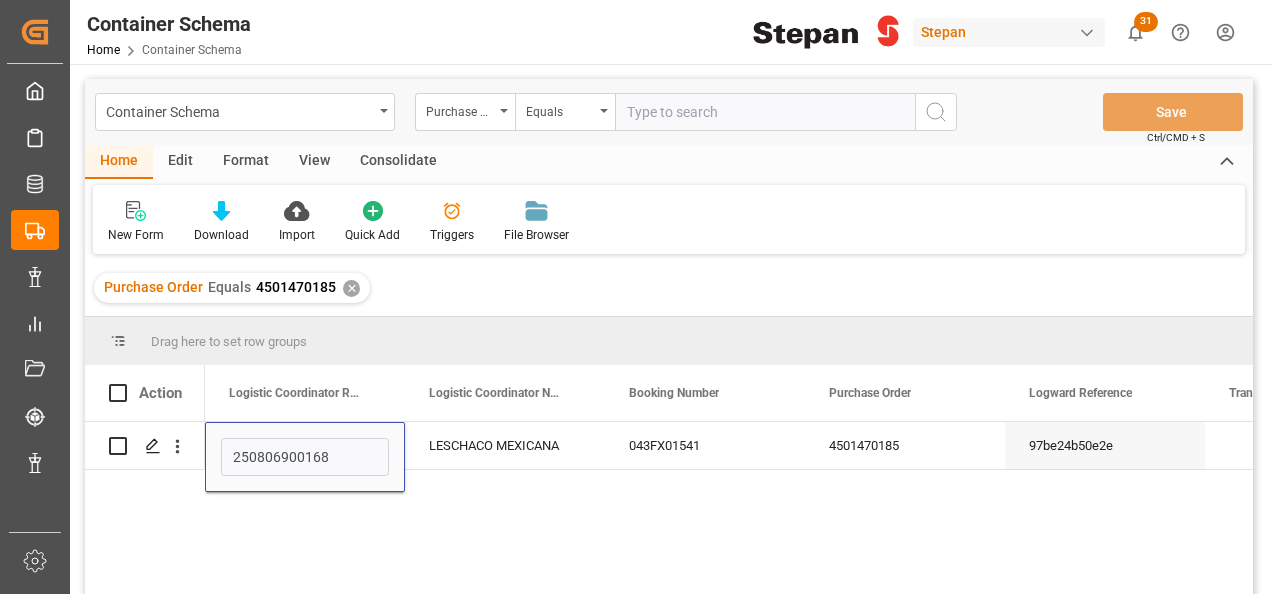 click on "LESCHACO MEXICANA" at bounding box center (505, 445) 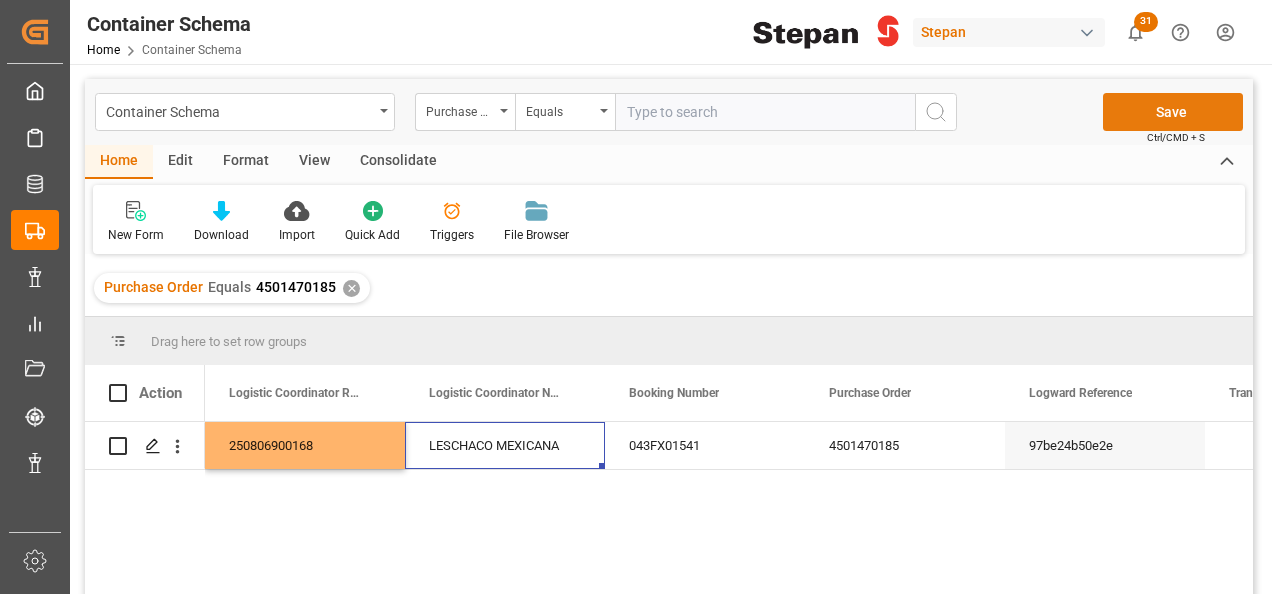 click on "Save" at bounding box center (1173, 112) 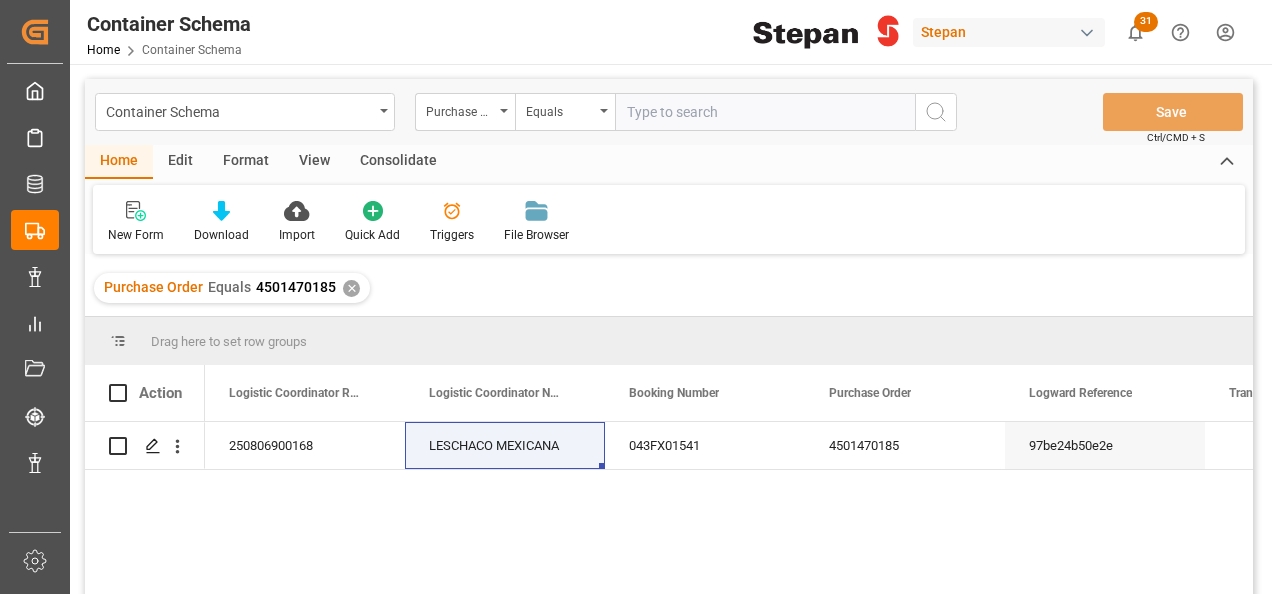 click at bounding box center [765, 112] 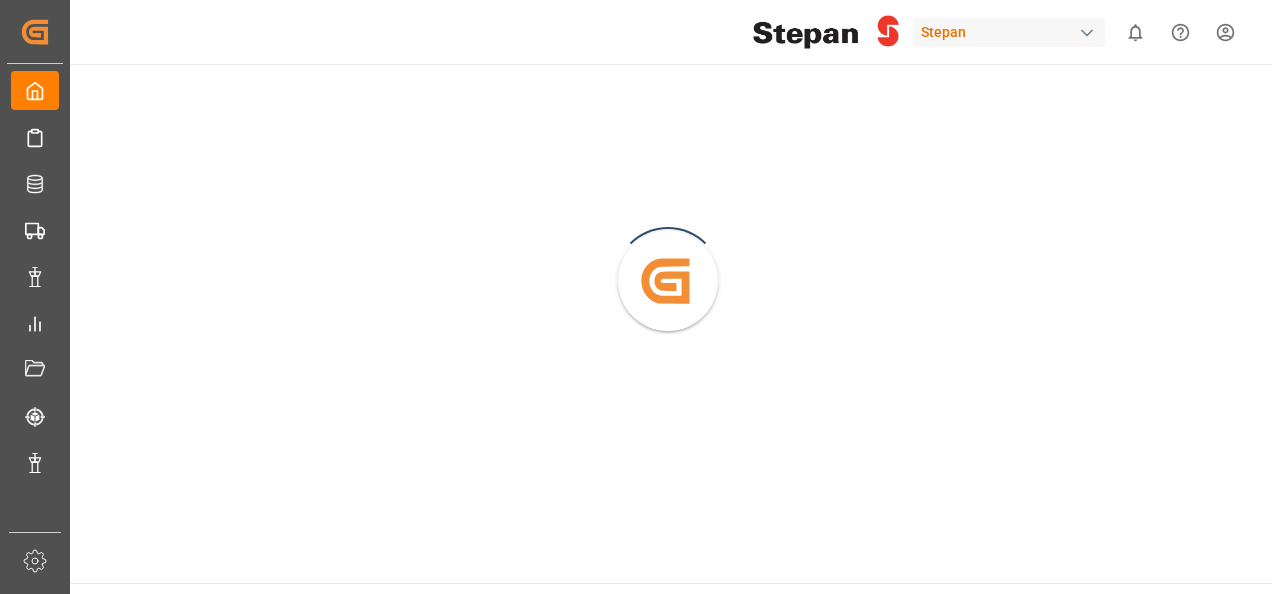 scroll, scrollTop: 0, scrollLeft: 0, axis: both 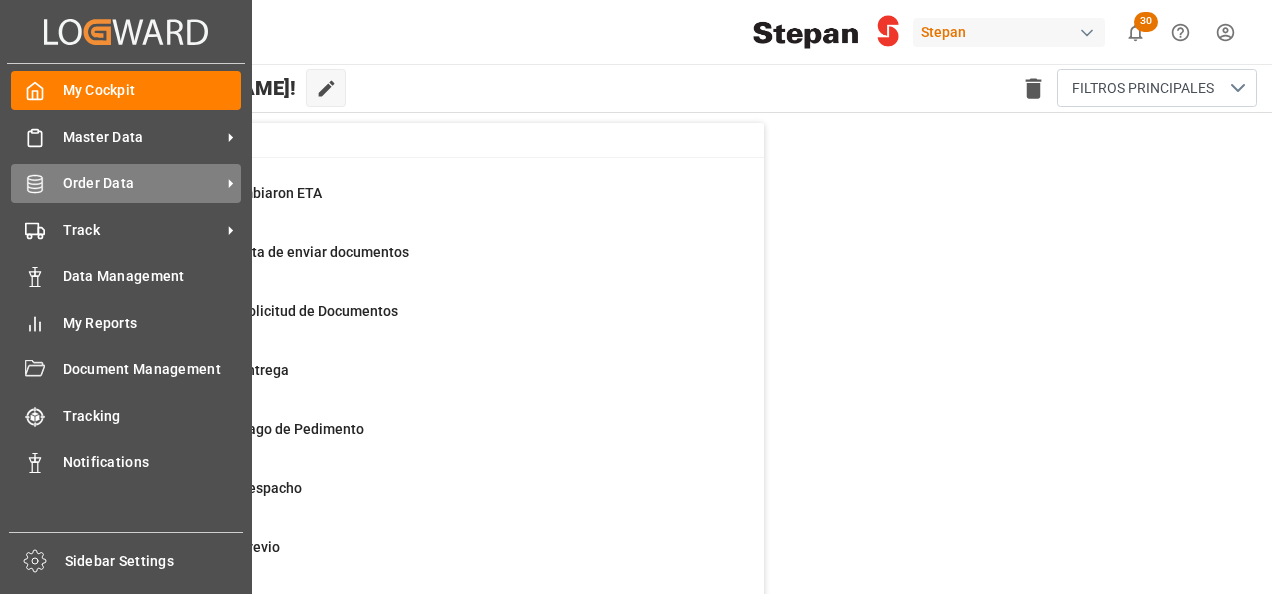 click 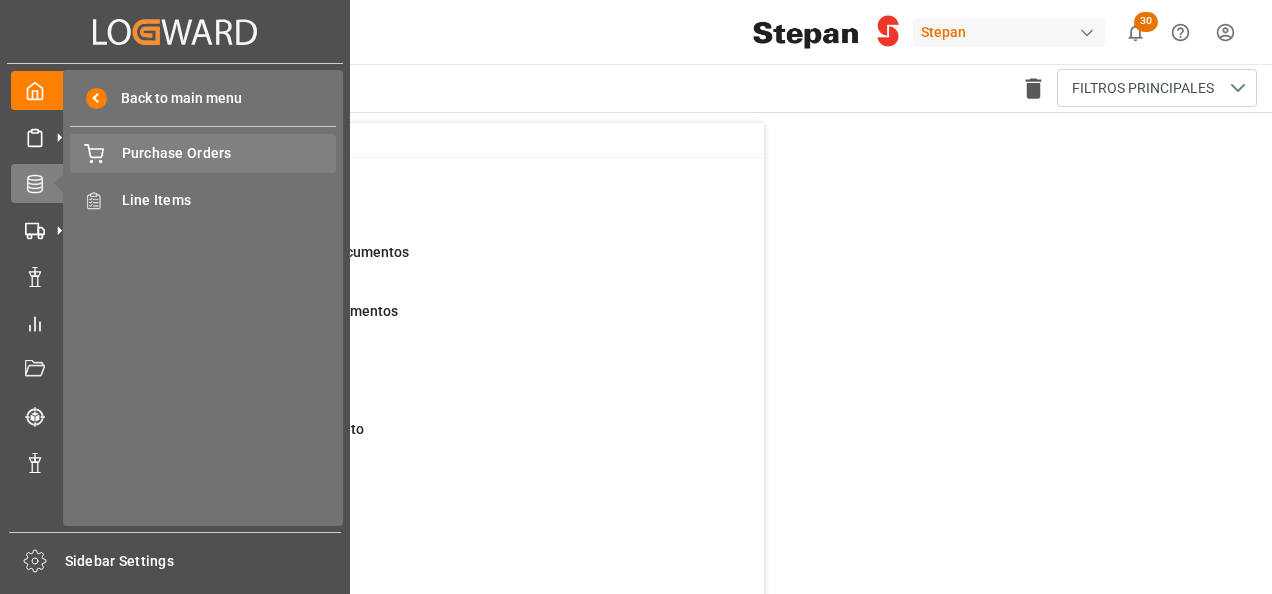 click on "Purchase Orders" at bounding box center (229, 153) 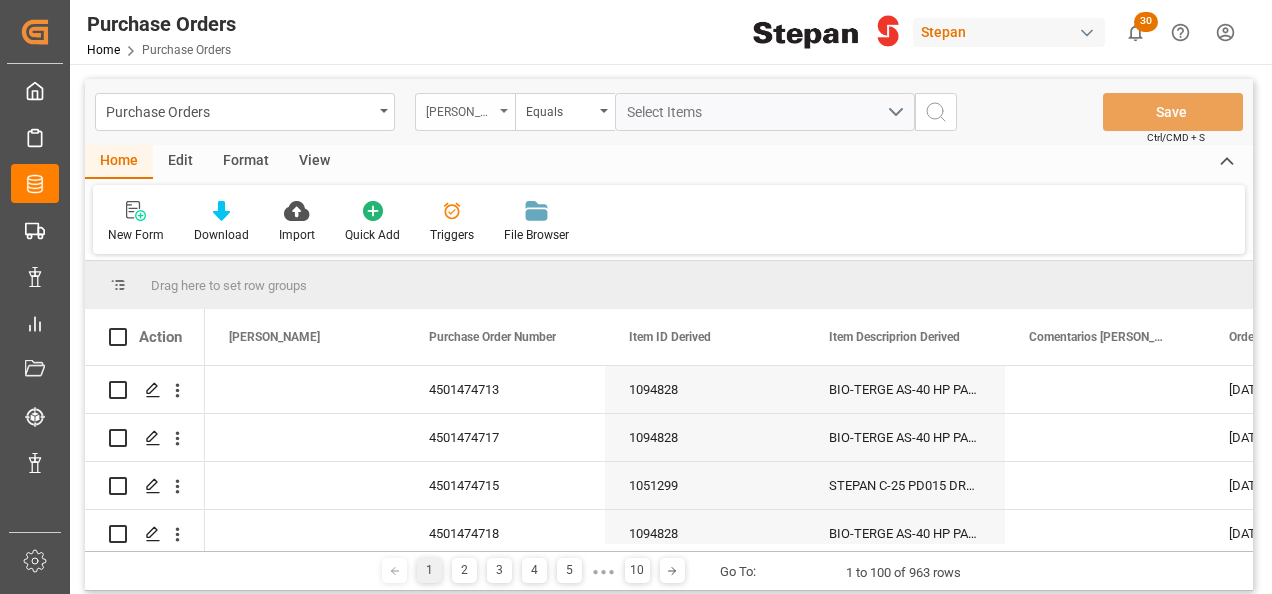 click on "[PERSON_NAME]" at bounding box center [465, 112] 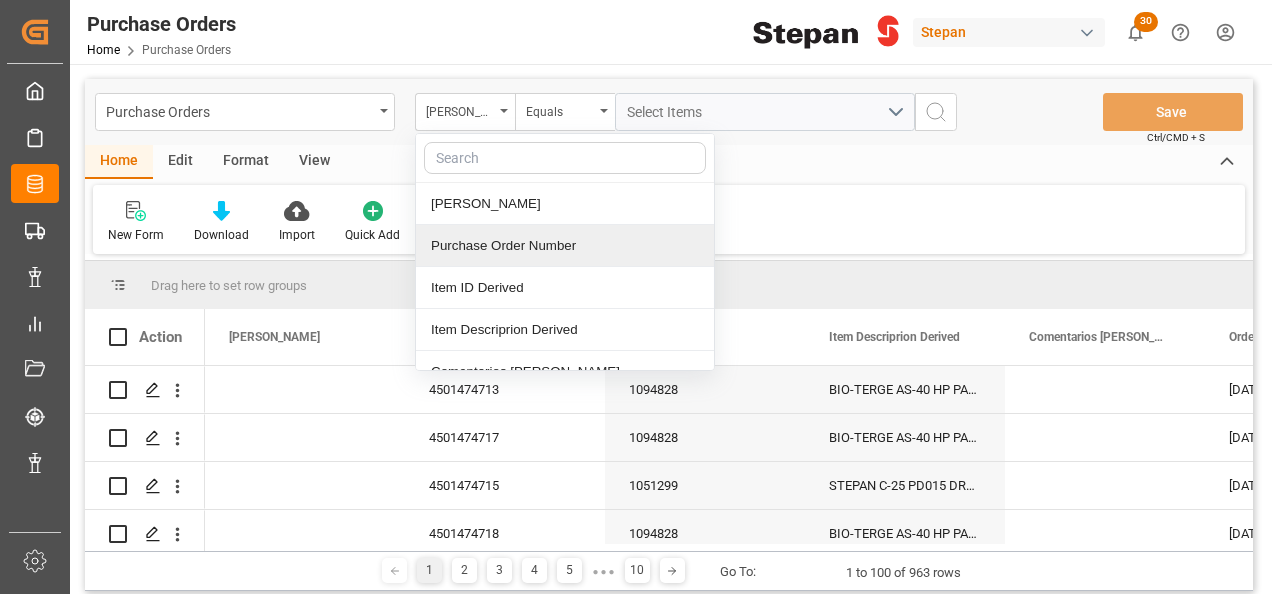 click on "Purchase Order Number" at bounding box center [565, 246] 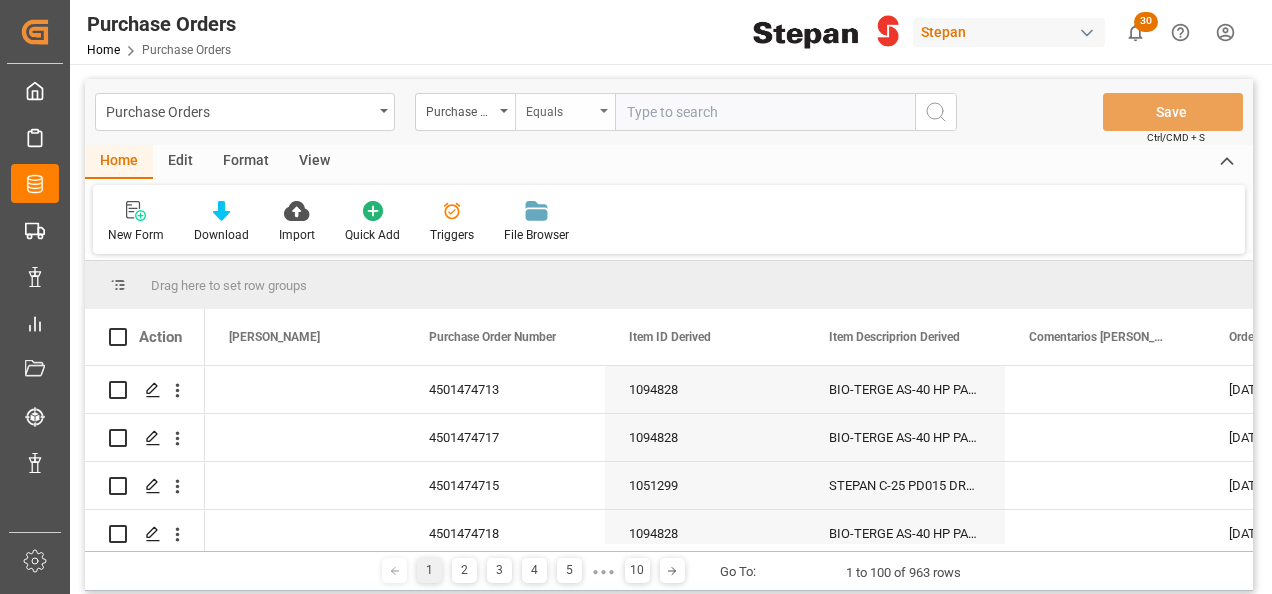 click on "Equals" at bounding box center [565, 112] 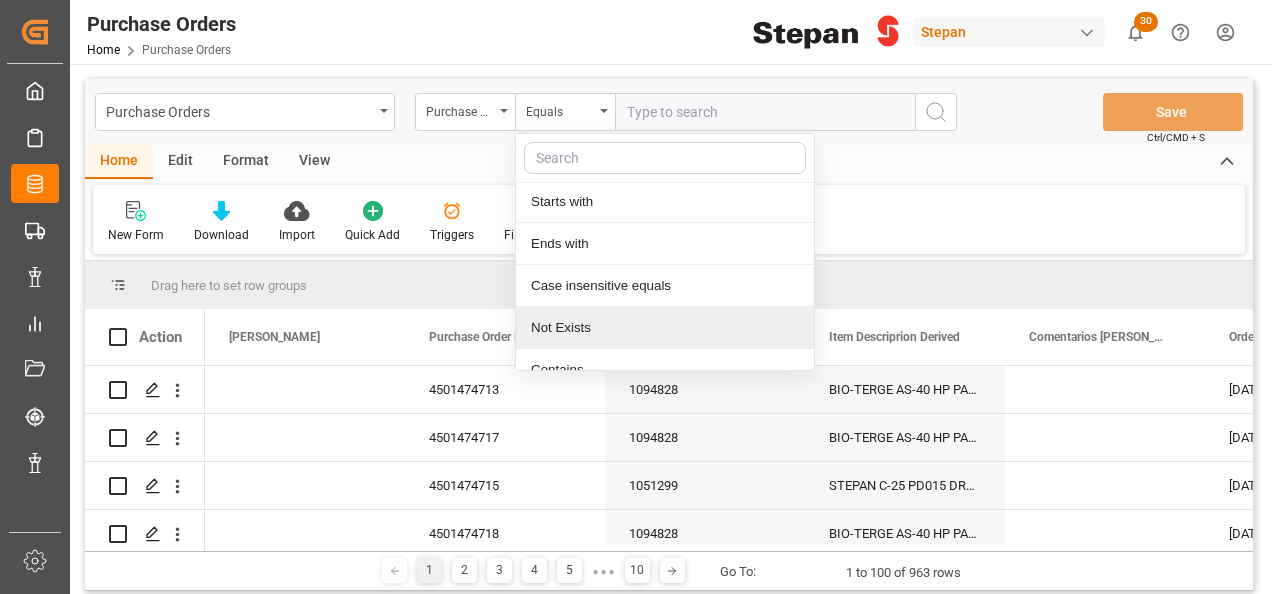 scroll, scrollTop: 146, scrollLeft: 0, axis: vertical 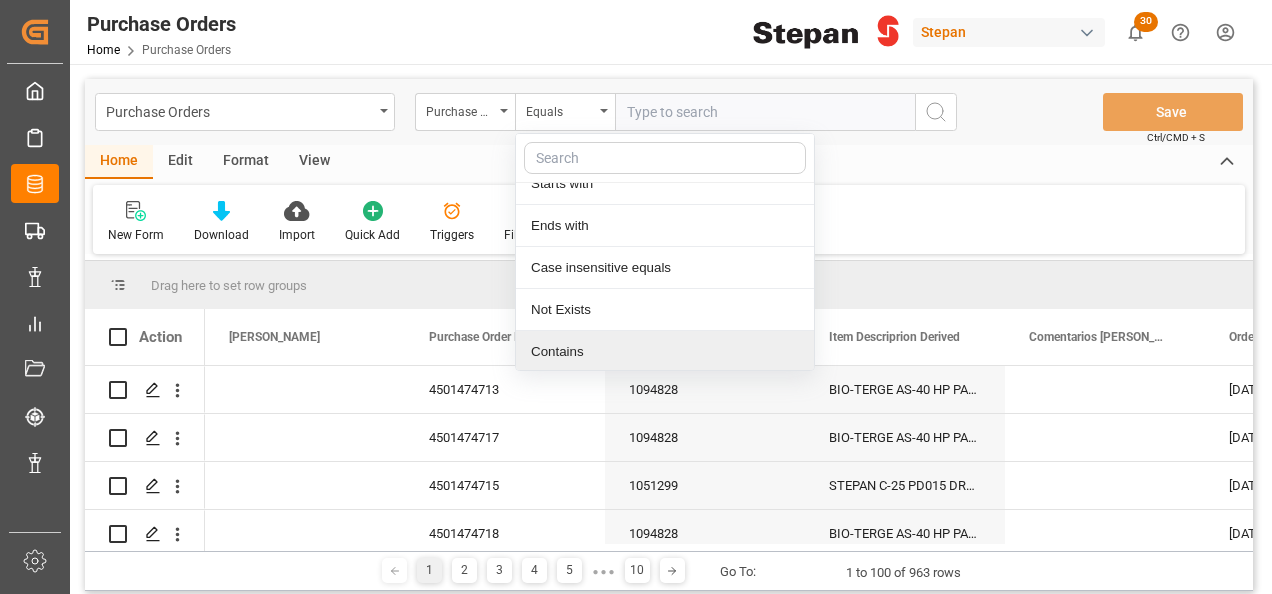 click on "Contains" at bounding box center (665, 352) 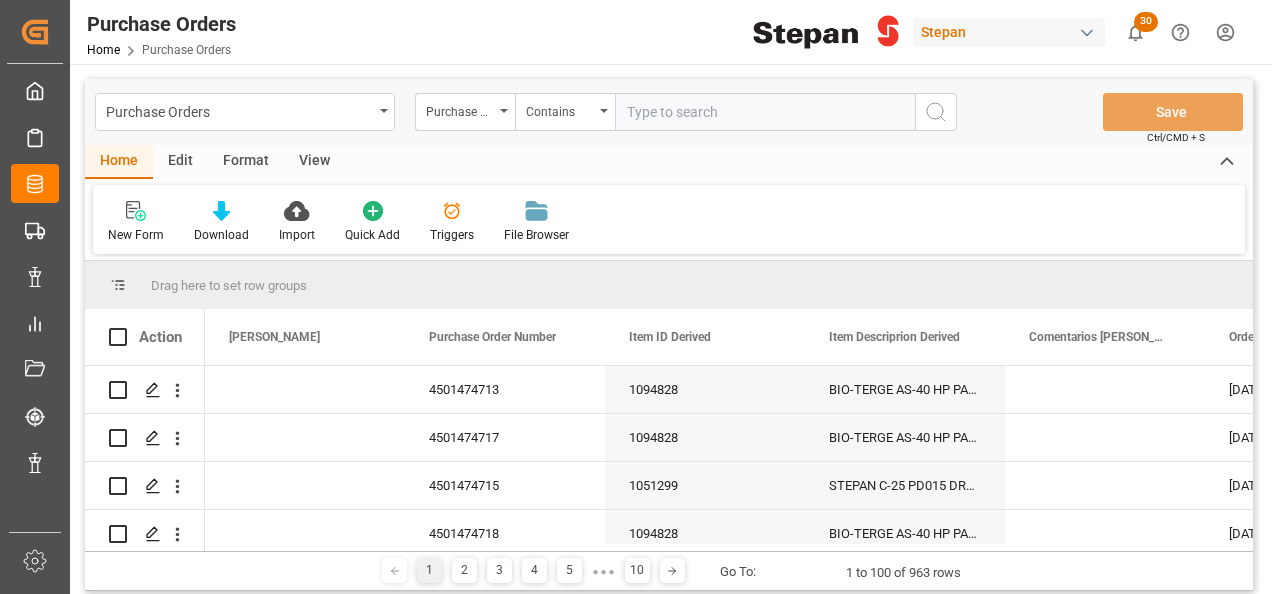 click at bounding box center (765, 112) 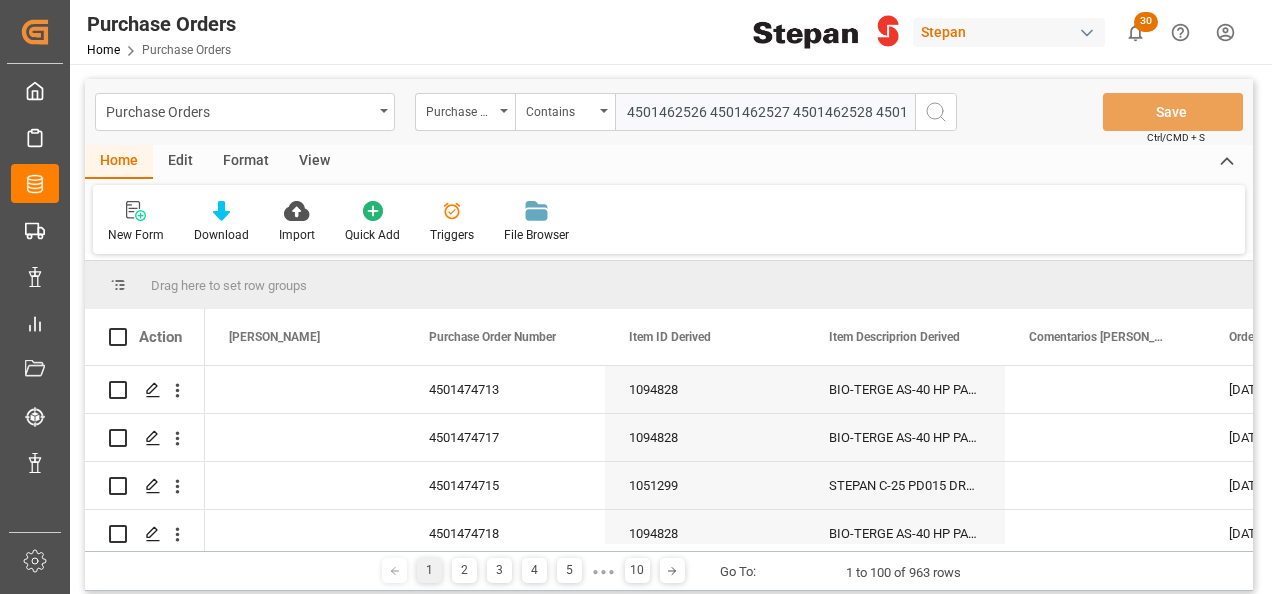 scroll, scrollTop: 0, scrollLeft: 210, axis: horizontal 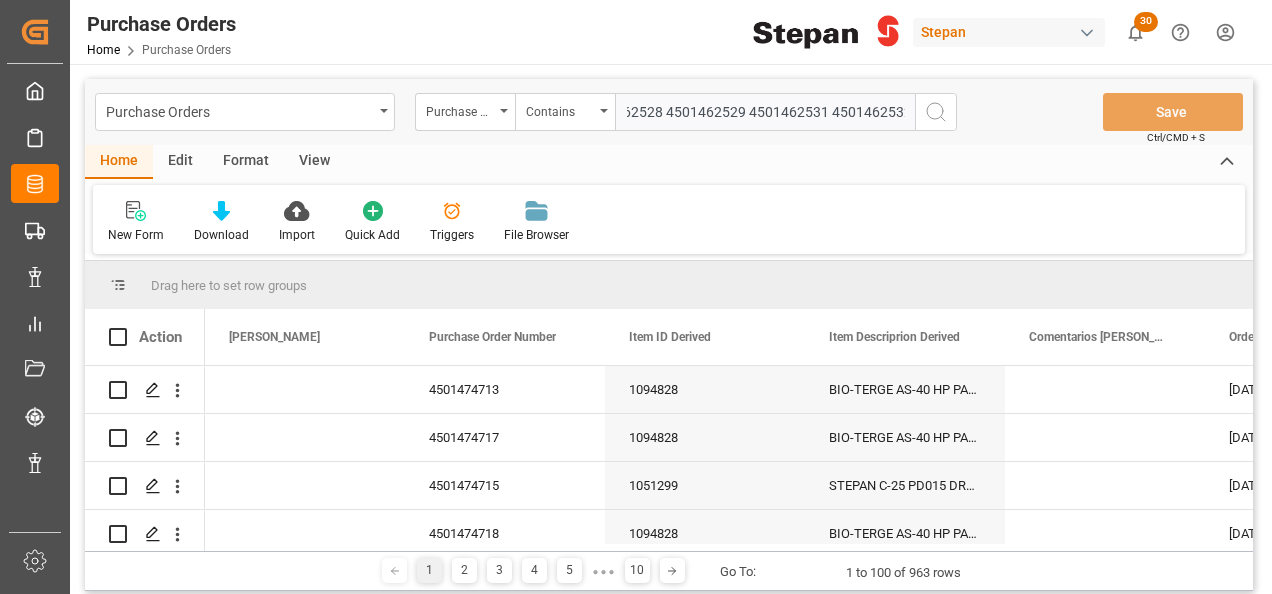 click on "4501462526 4501462527 4501462528 4501462529 4501462531 4501462532" at bounding box center [765, 112] 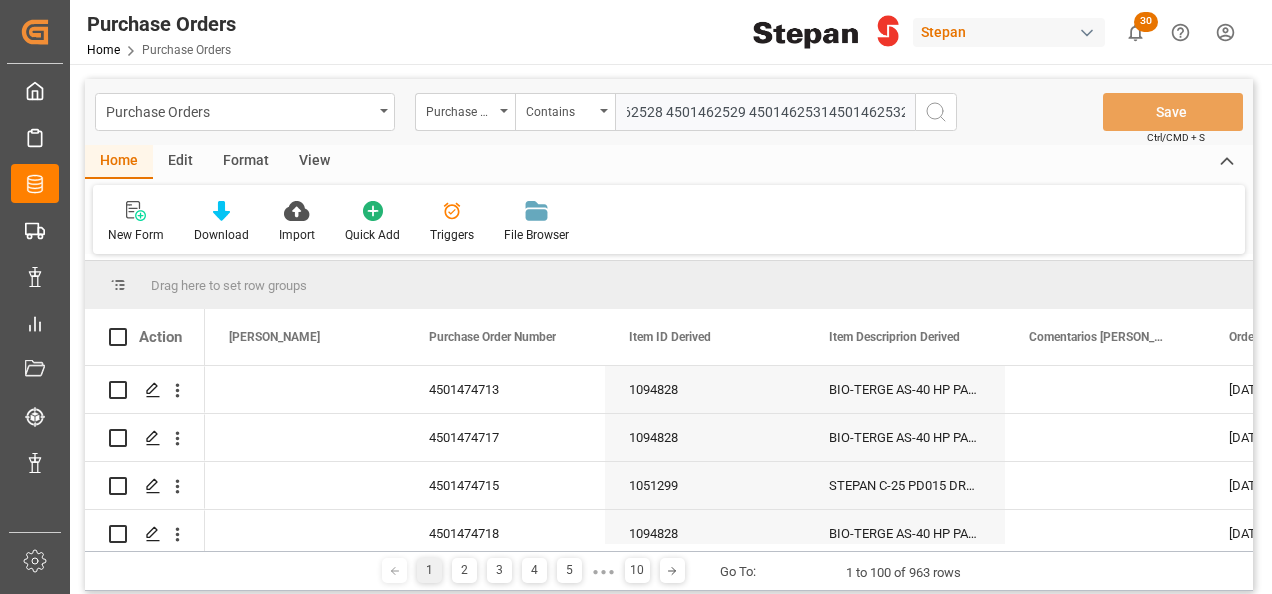 scroll, scrollTop: 0, scrollLeft: 207, axis: horizontal 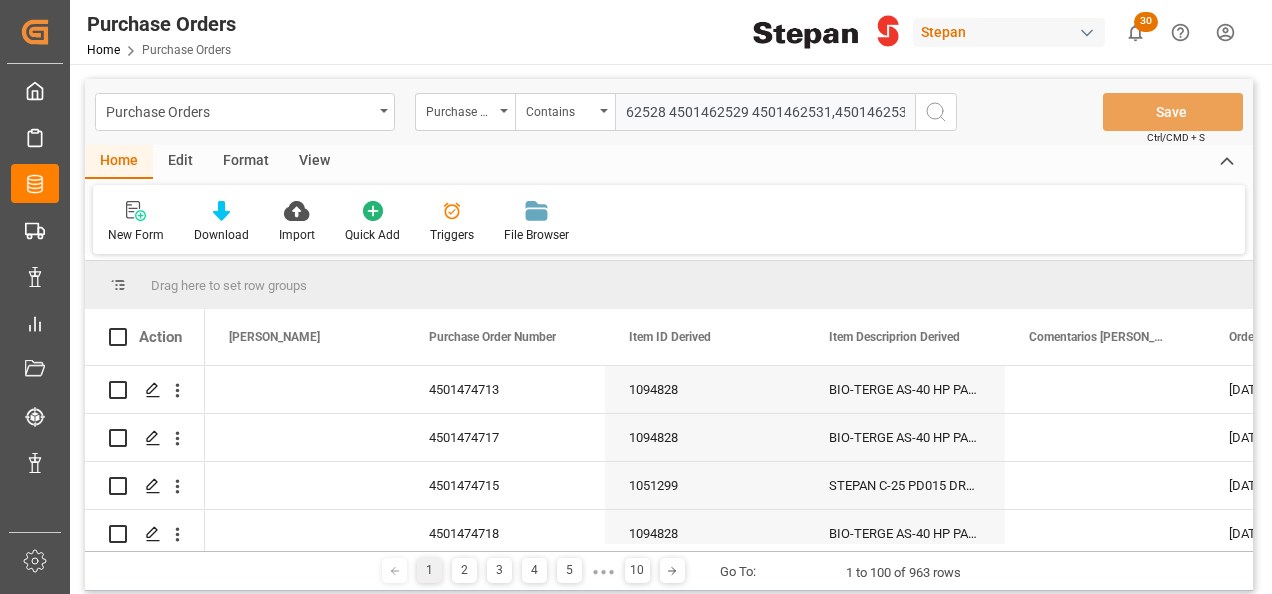 click on "4501462526 4501462527 4501462528 4501462529 4501462531,4501462532" at bounding box center [765, 112] 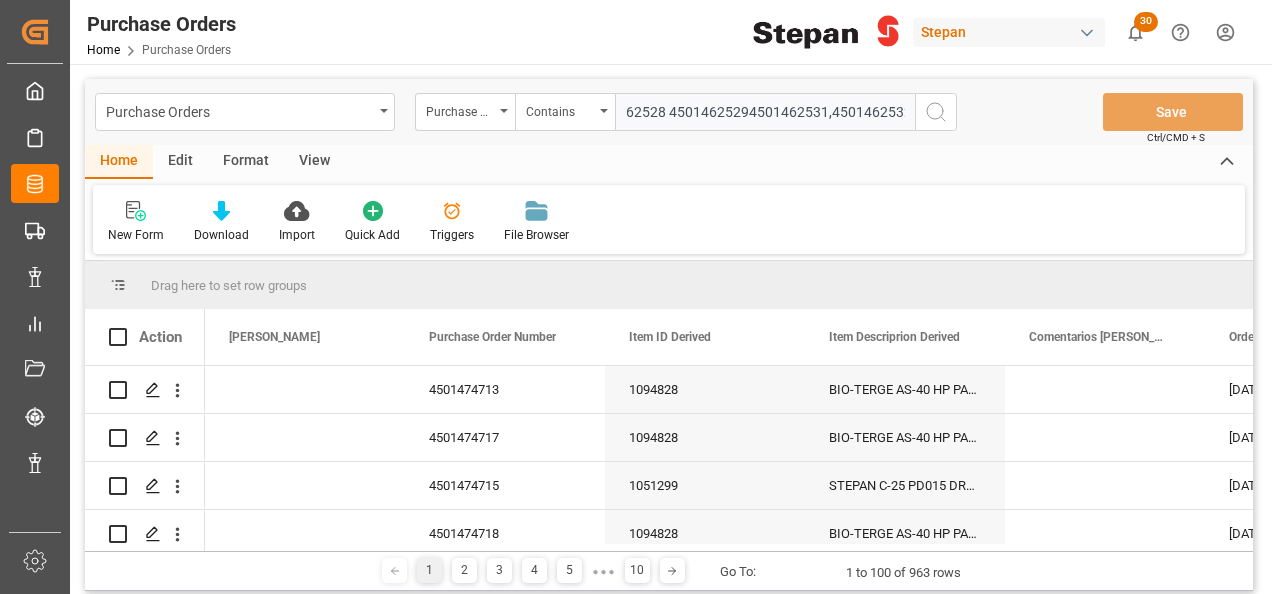 scroll, scrollTop: 0, scrollLeft: 206, axis: horizontal 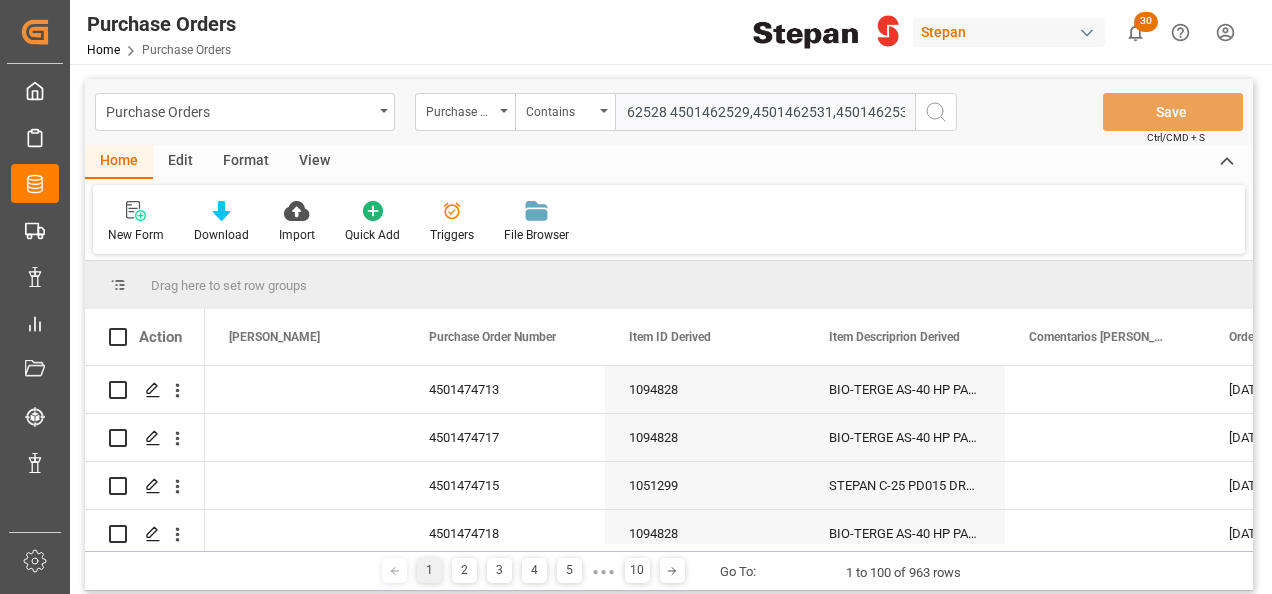 click on "4501462526 4501462527 4501462528 4501462529,4501462531,4501462532" at bounding box center (765, 112) 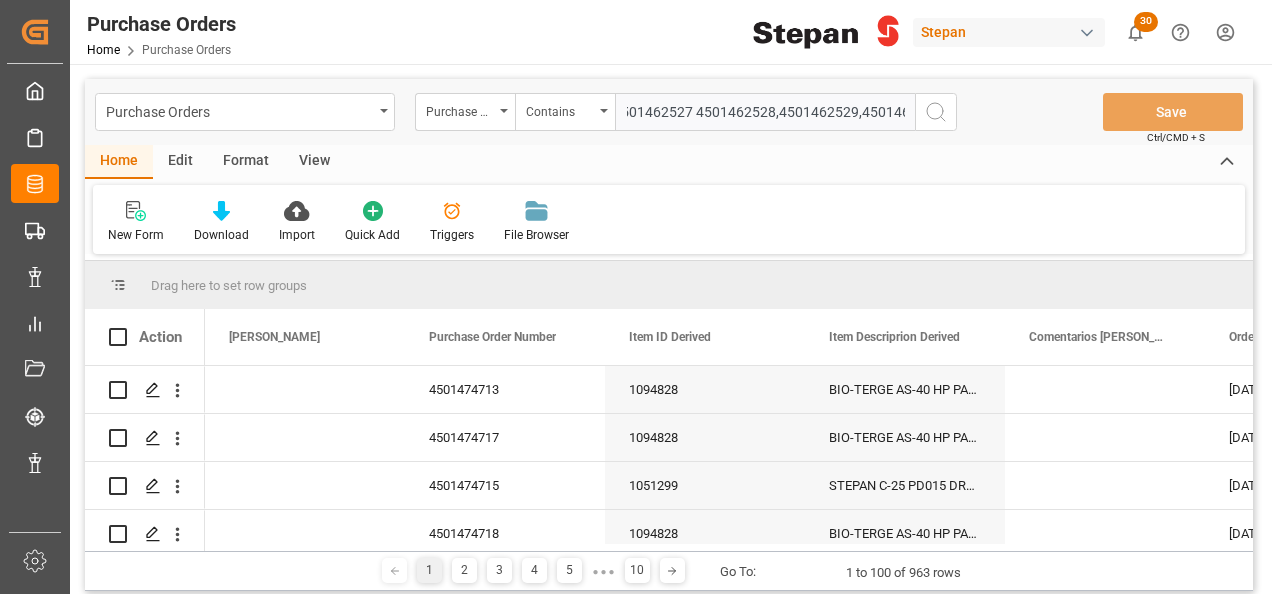 scroll, scrollTop: 0, scrollLeft: 30, axis: horizontal 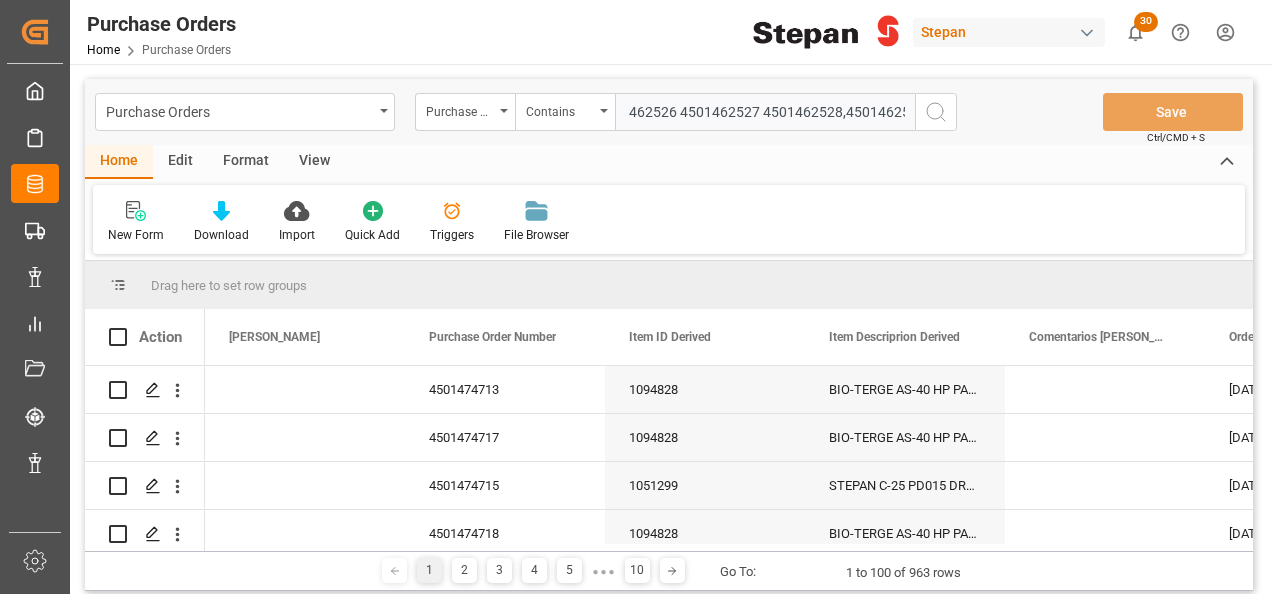 click on "4501462526 4501462527 4501462528,4501462529,4501462531,4501462532" at bounding box center [765, 112] 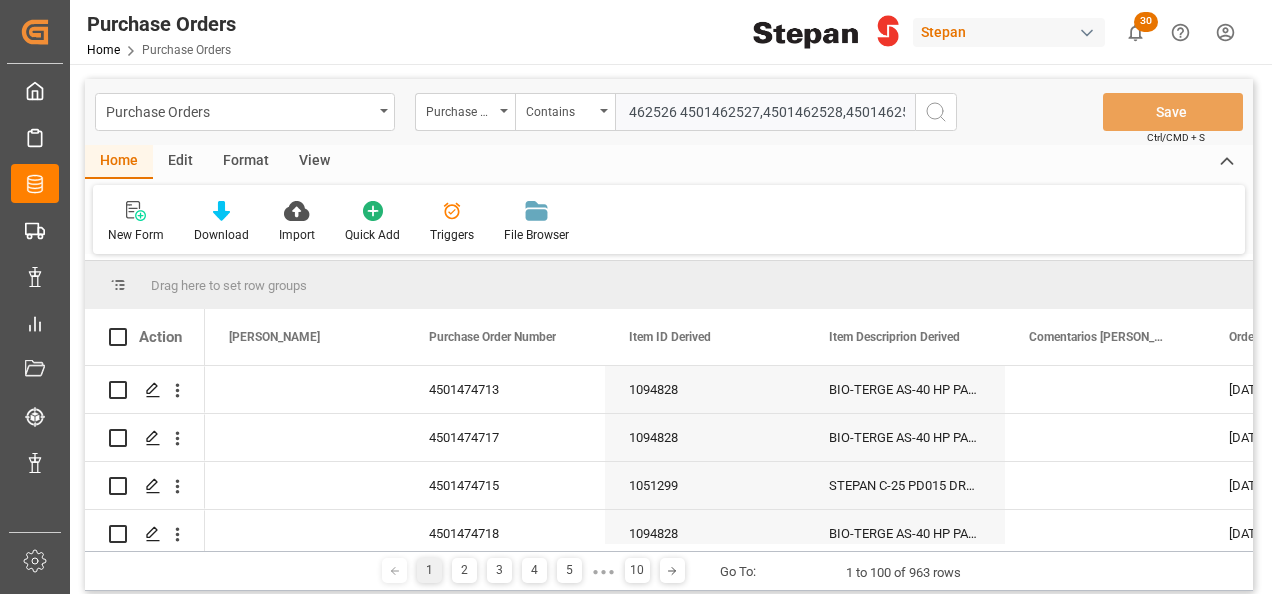 click on "4501462526 4501462527,4501462528,4501462529,4501462531,4501462532" at bounding box center (765, 112) 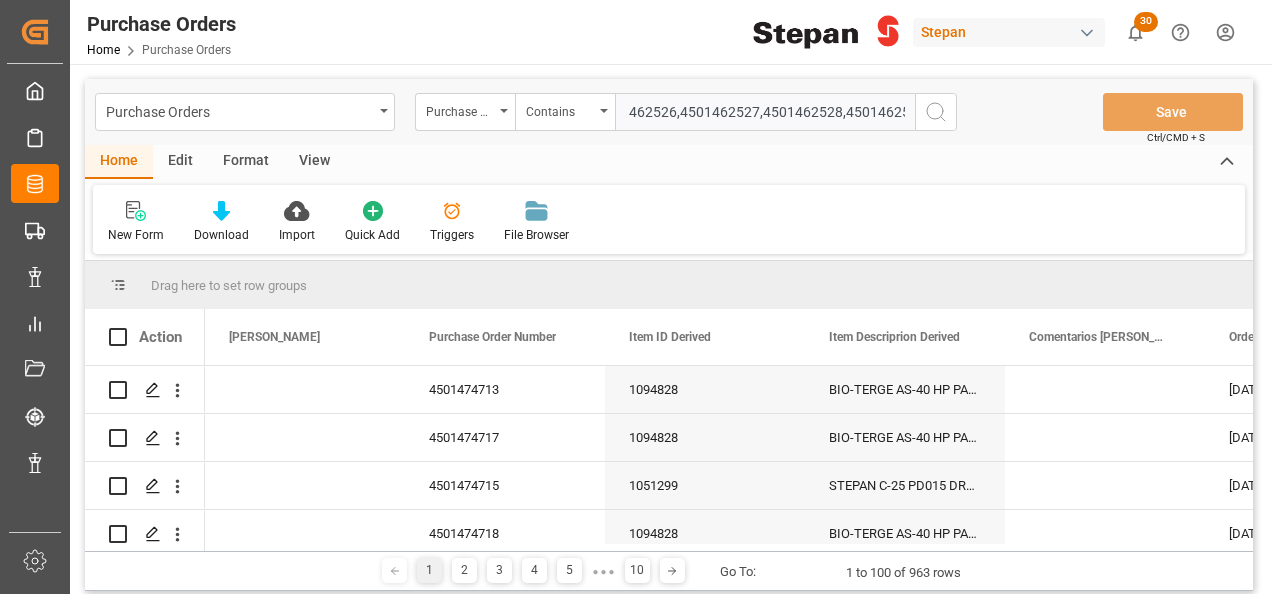 scroll, scrollTop: 0, scrollLeft: 0, axis: both 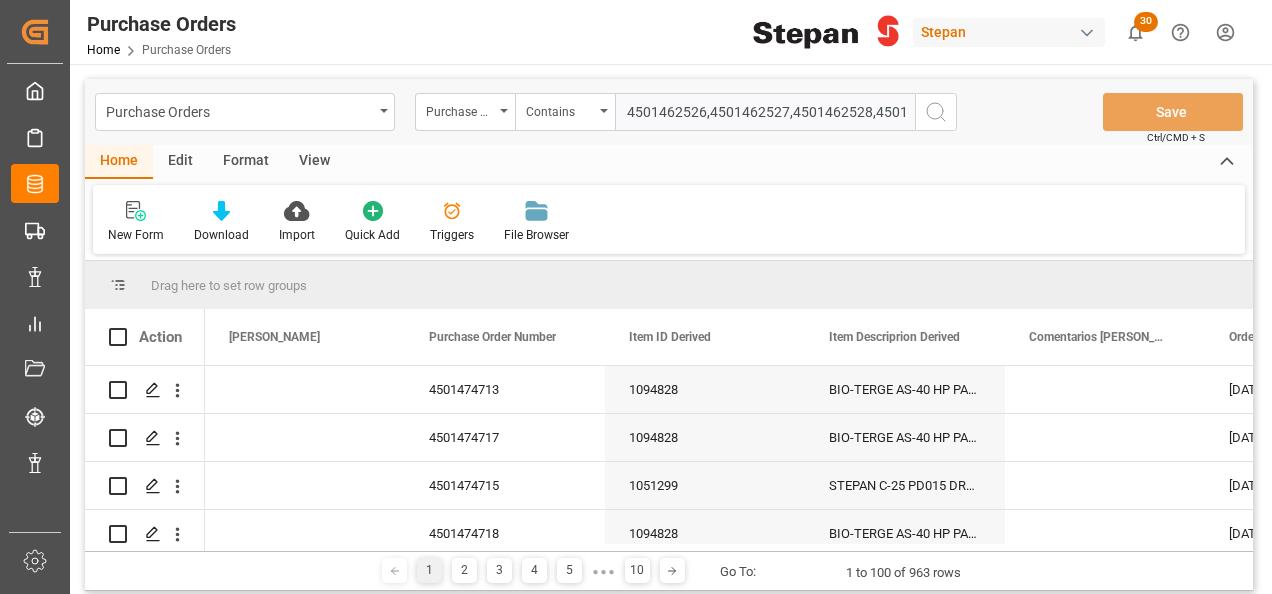 type on "4501462526,4501462527,4501462528,4501462529,4501462531,4501462532" 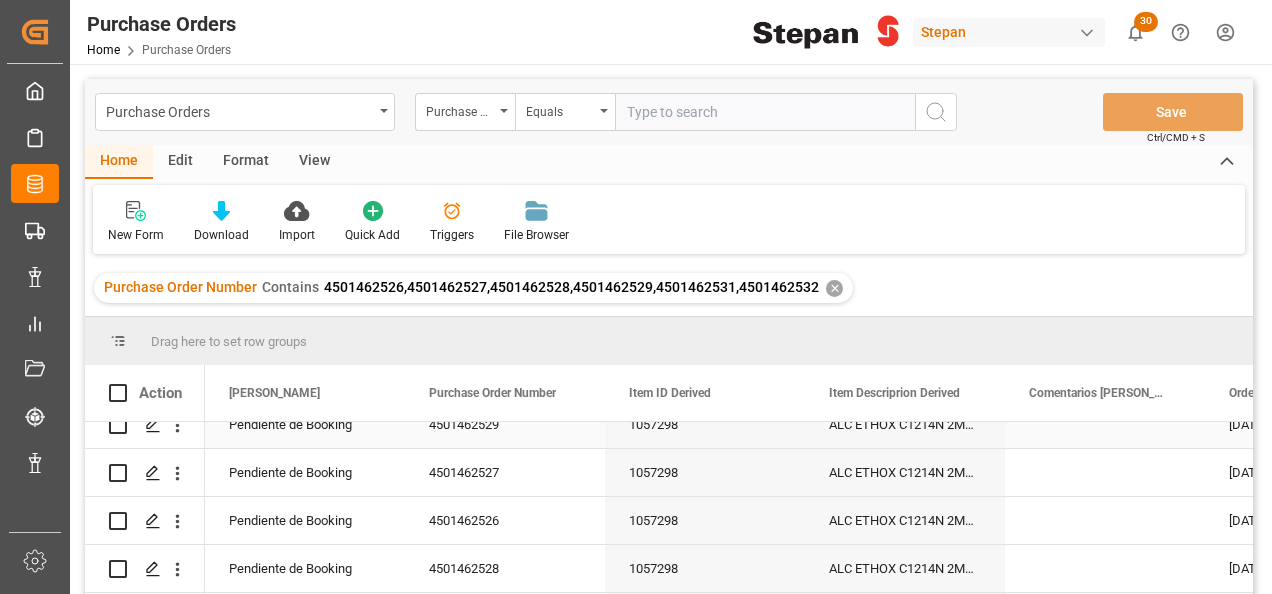 scroll, scrollTop: 116, scrollLeft: 0, axis: vertical 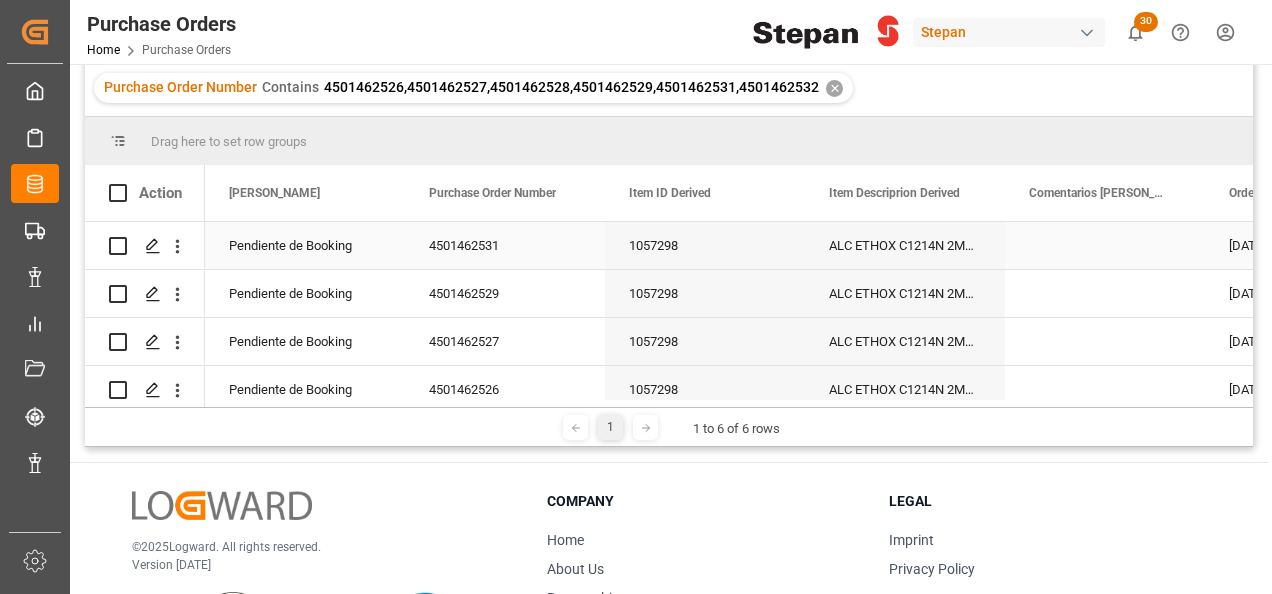 click on "Pendiente de Booking" at bounding box center (305, 246) 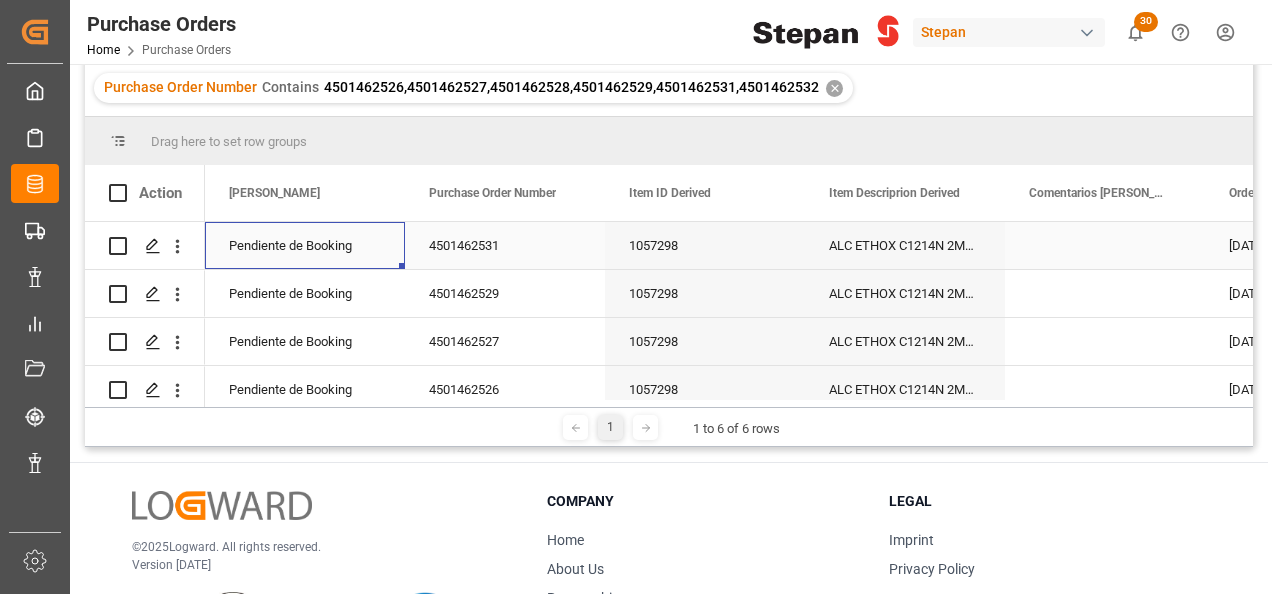 click on "Pendiente de Booking" at bounding box center (305, 246) 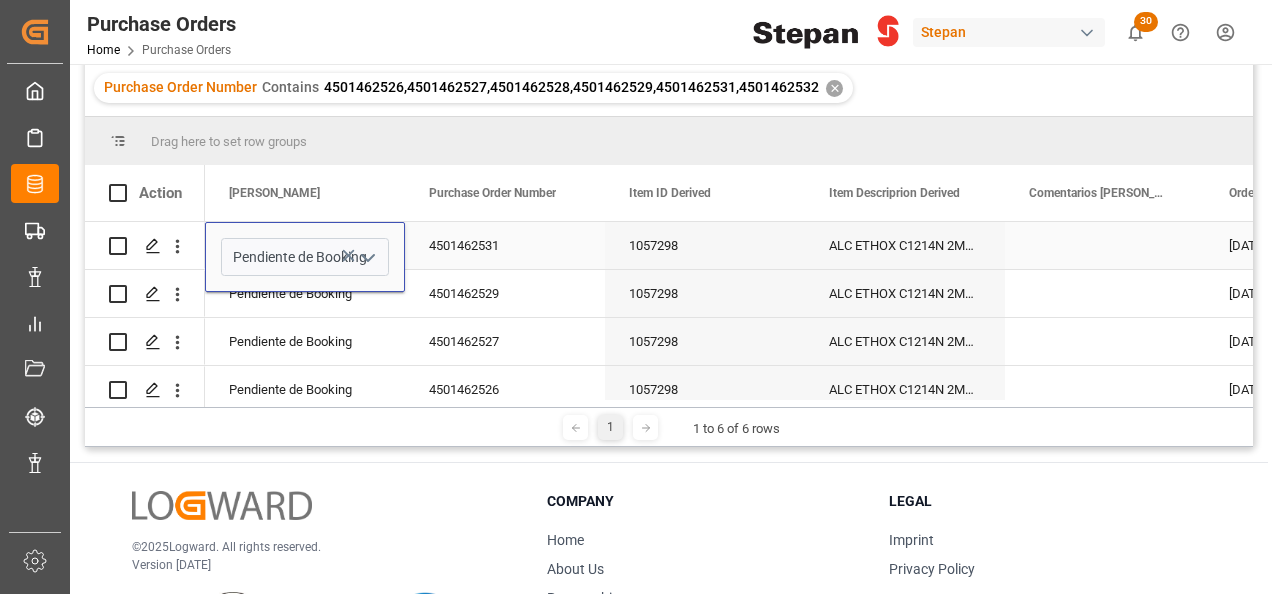 click 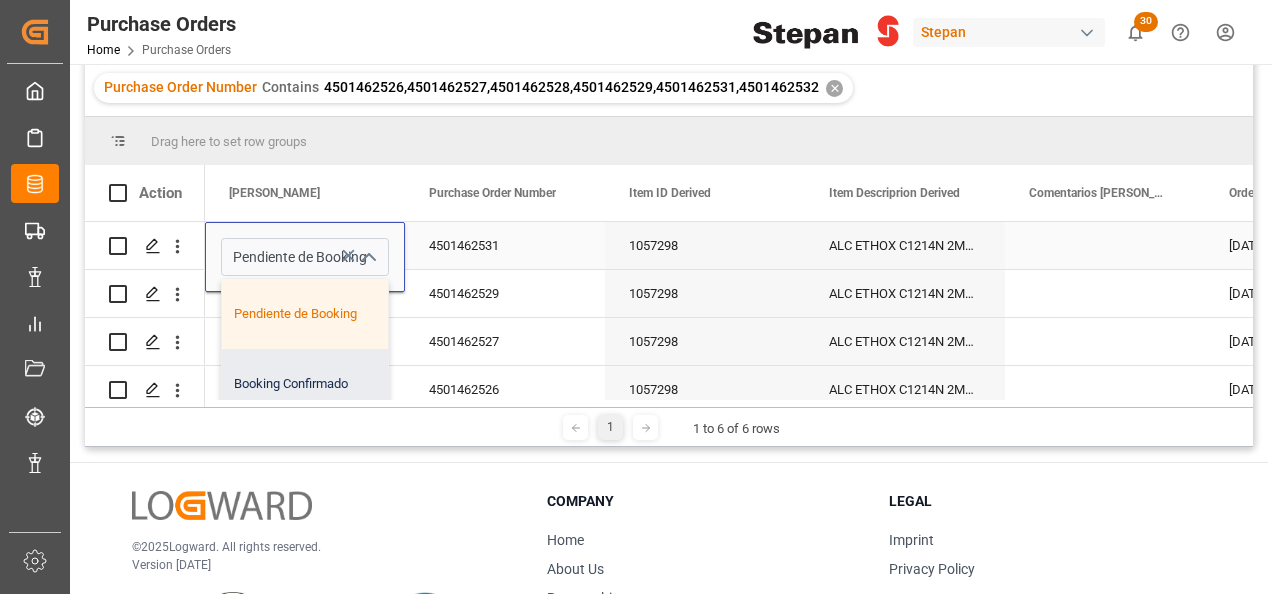 click on "Booking Confirmado" at bounding box center (325, 384) 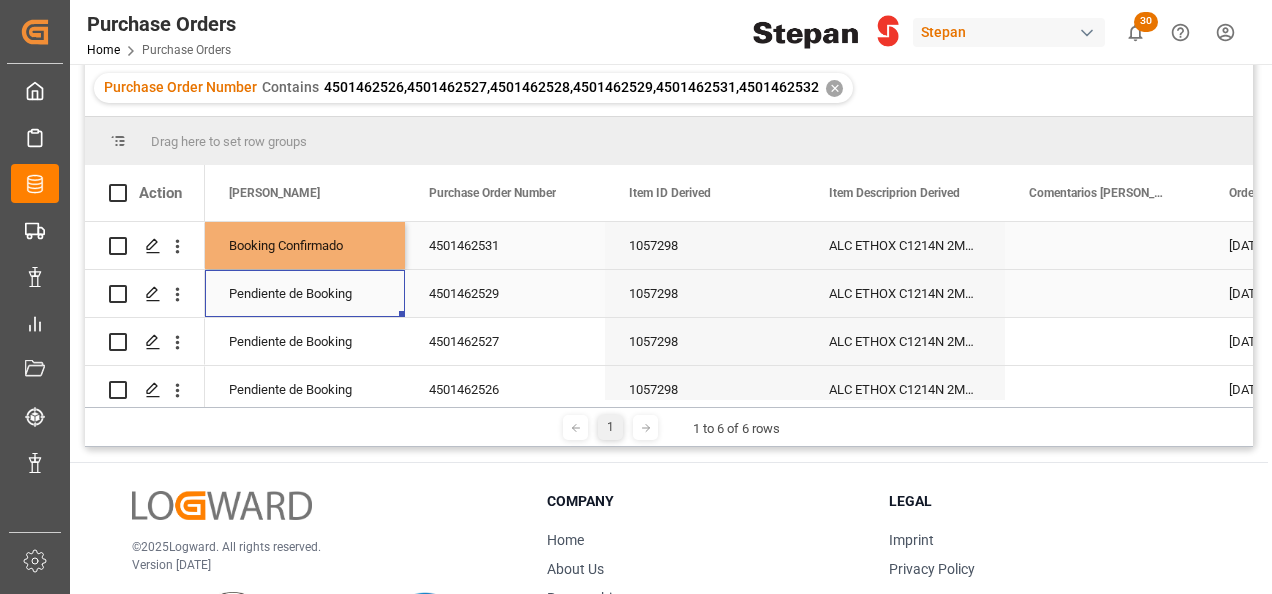 click on "Pendiente de Booking" at bounding box center [305, 294] 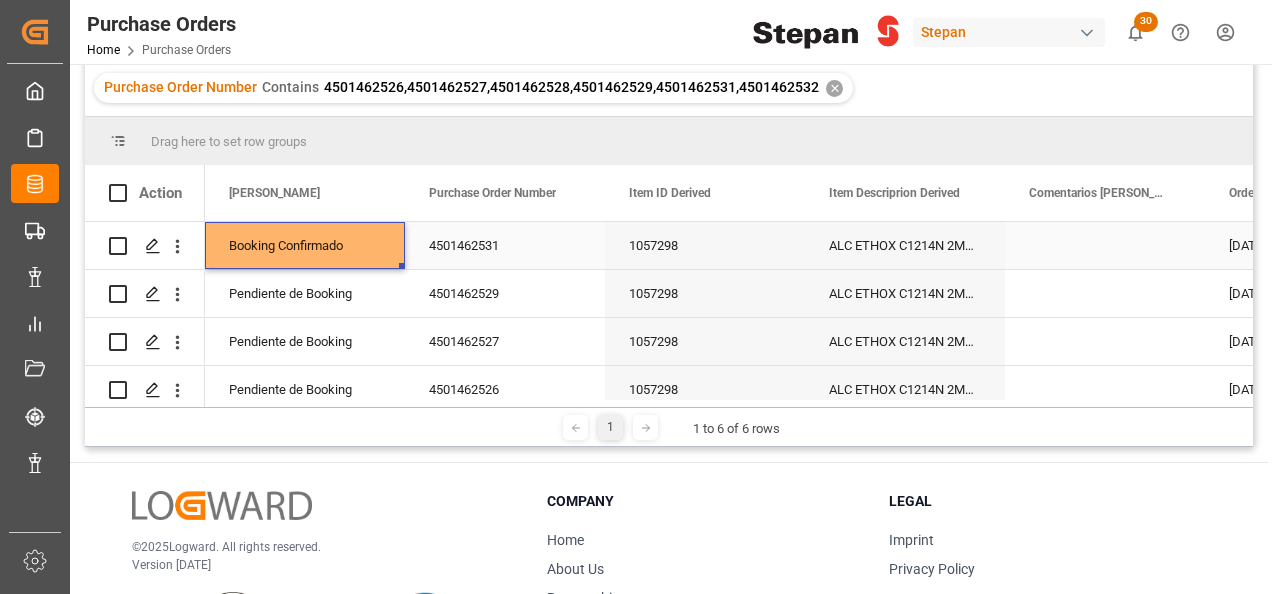 click on "Booking Confirmado" at bounding box center (305, 246) 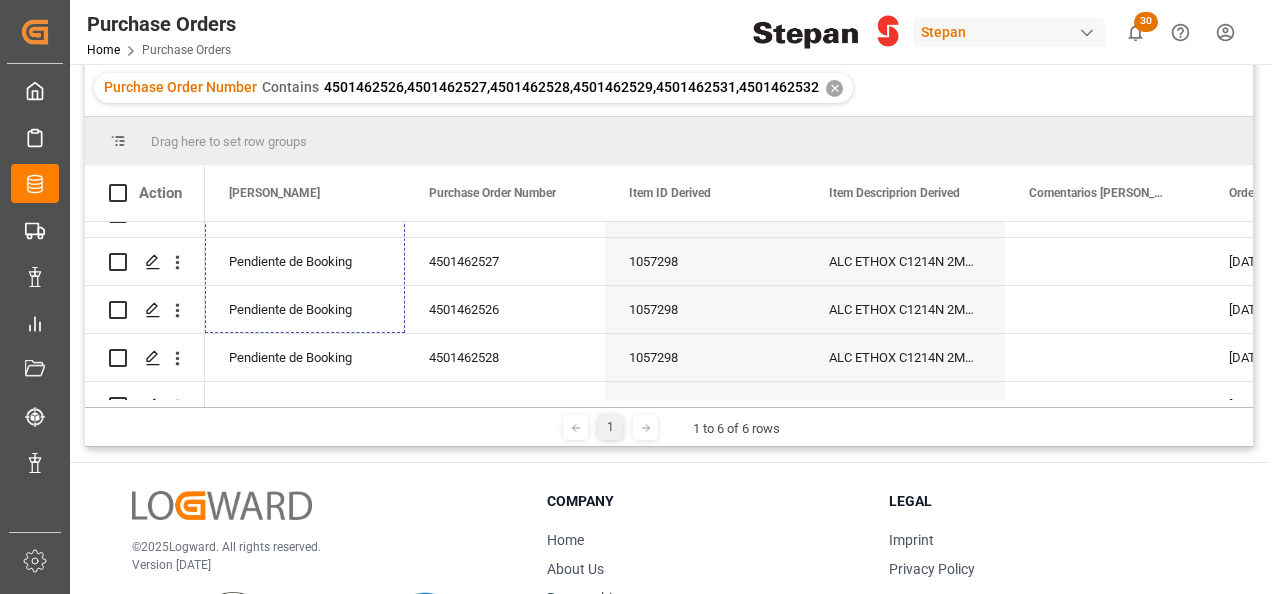 scroll, scrollTop: 116, scrollLeft: 0, axis: vertical 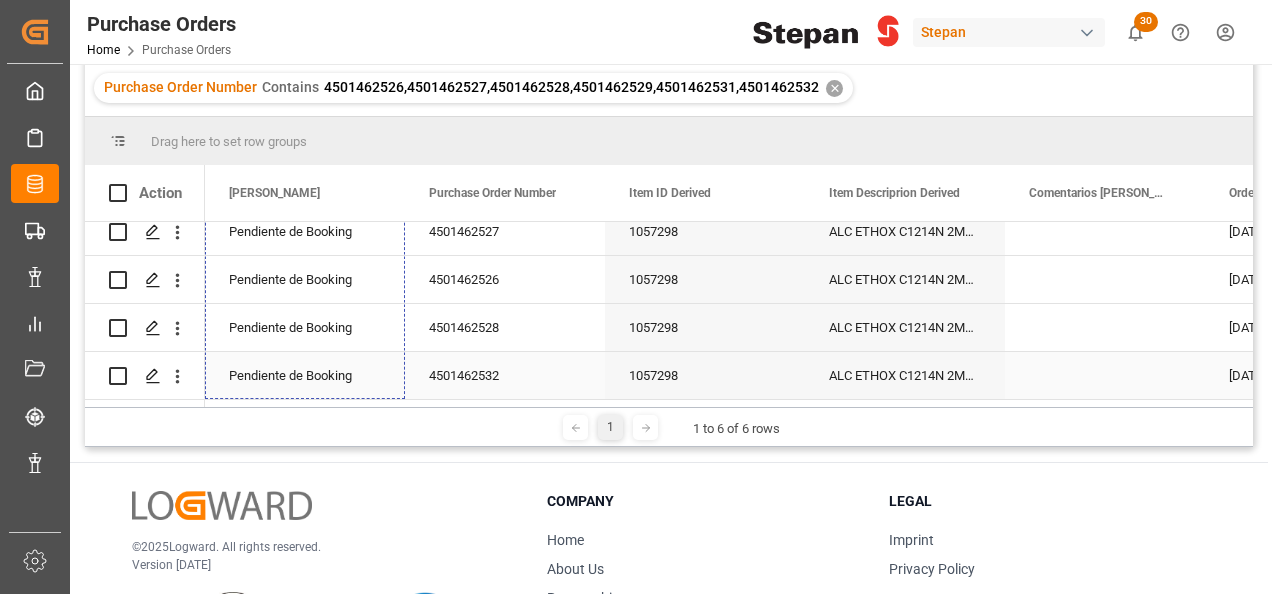 drag, startPoint x: 402, startPoint y: 296, endPoint x: 376, endPoint y: 365, distance: 73.736015 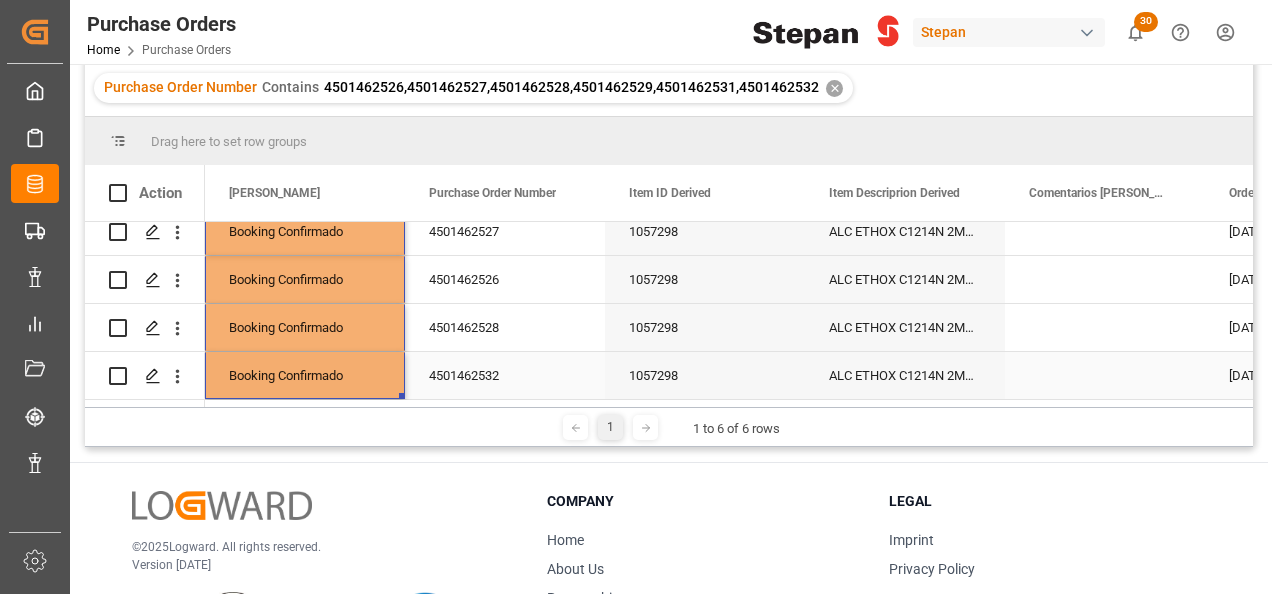 scroll, scrollTop: 300, scrollLeft: 0, axis: vertical 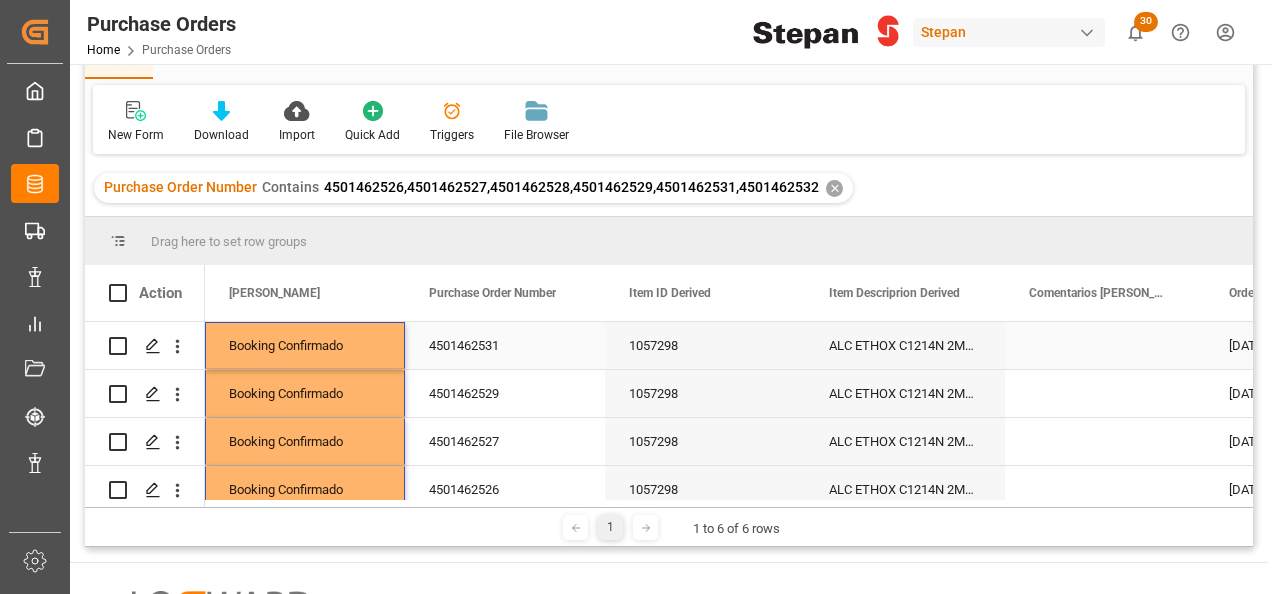 click on "4501462531" at bounding box center (505, 345) 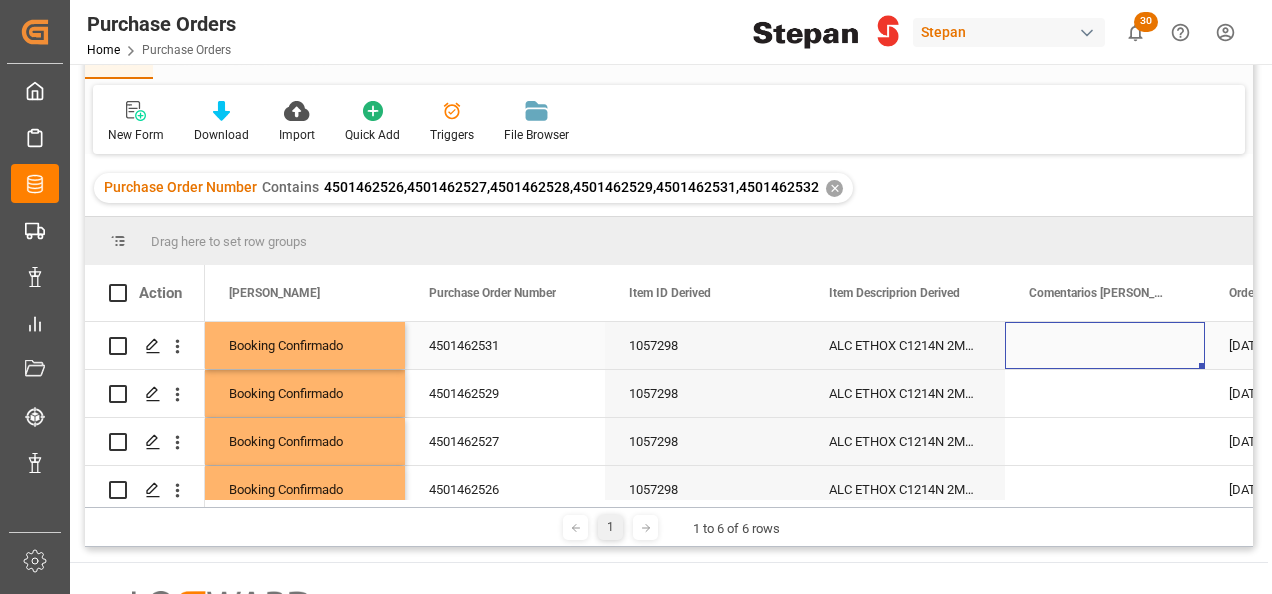 scroll, scrollTop: 0, scrollLeft: 158, axis: horizontal 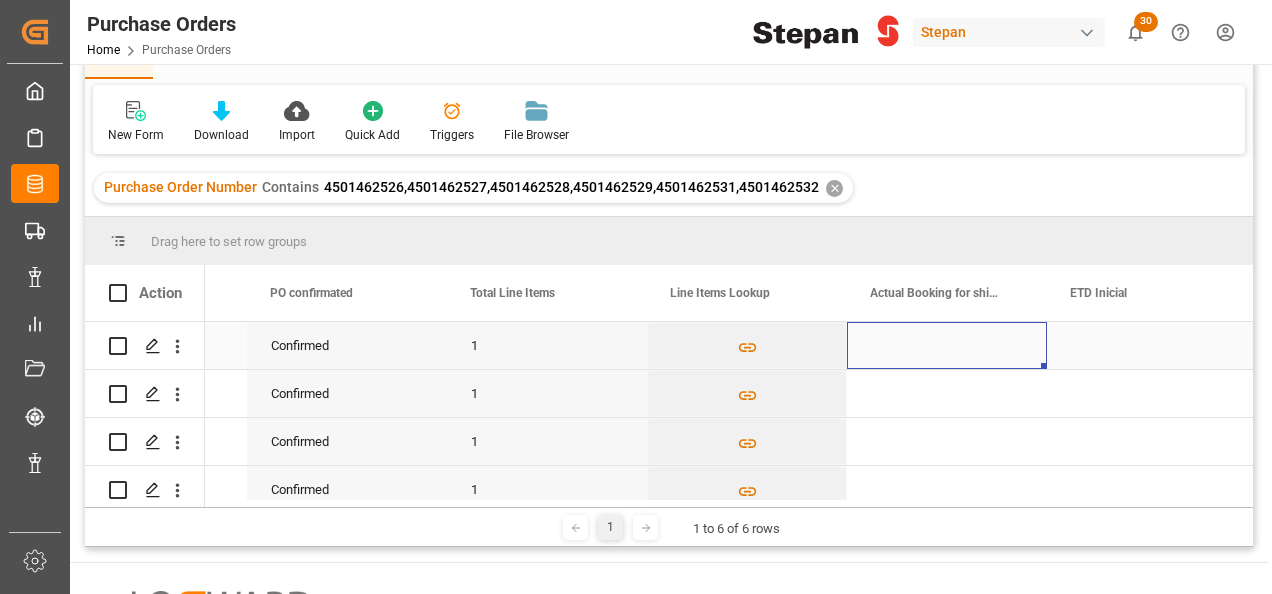 click at bounding box center (947, 345) 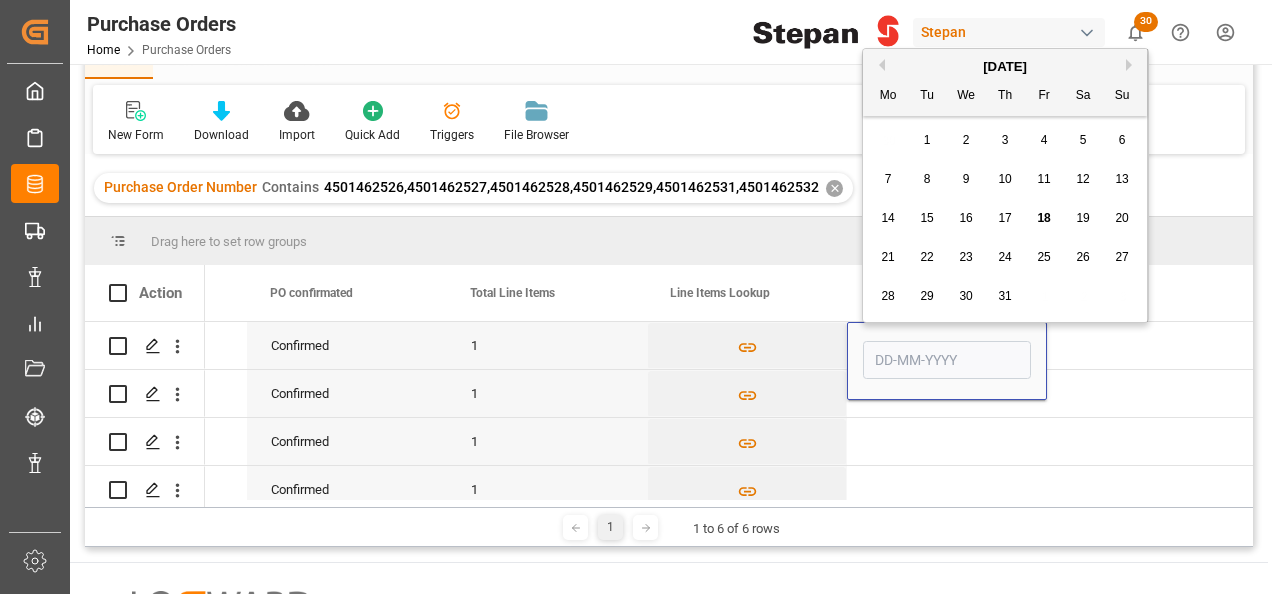 click on "18" at bounding box center [1043, 218] 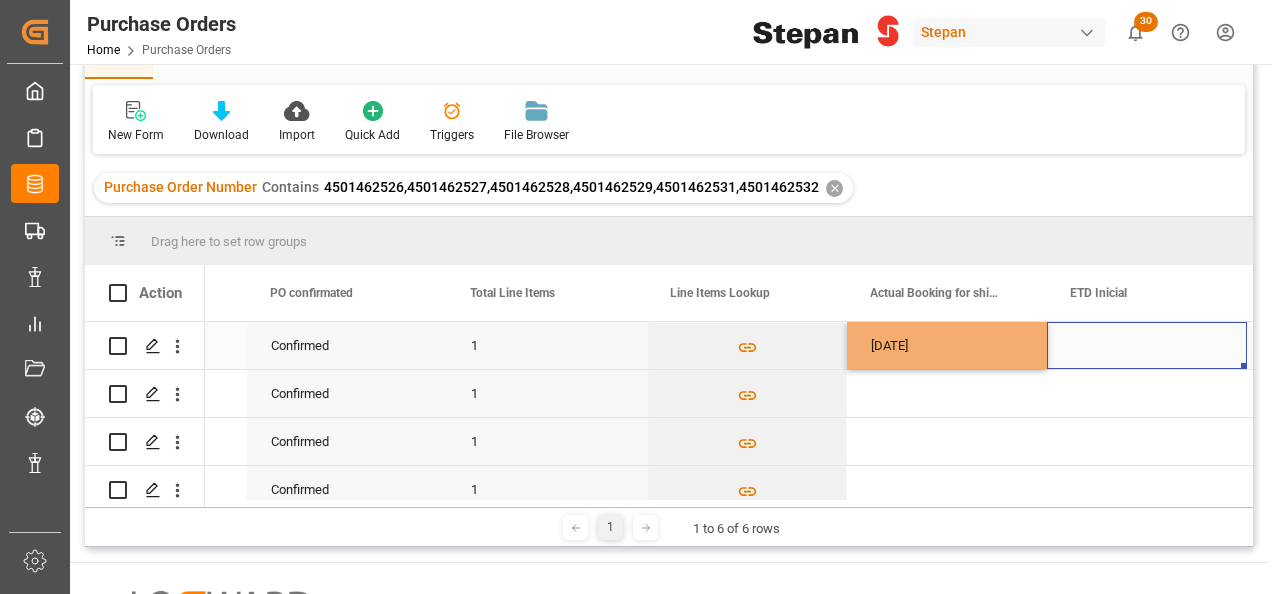 click at bounding box center (1147, 345) 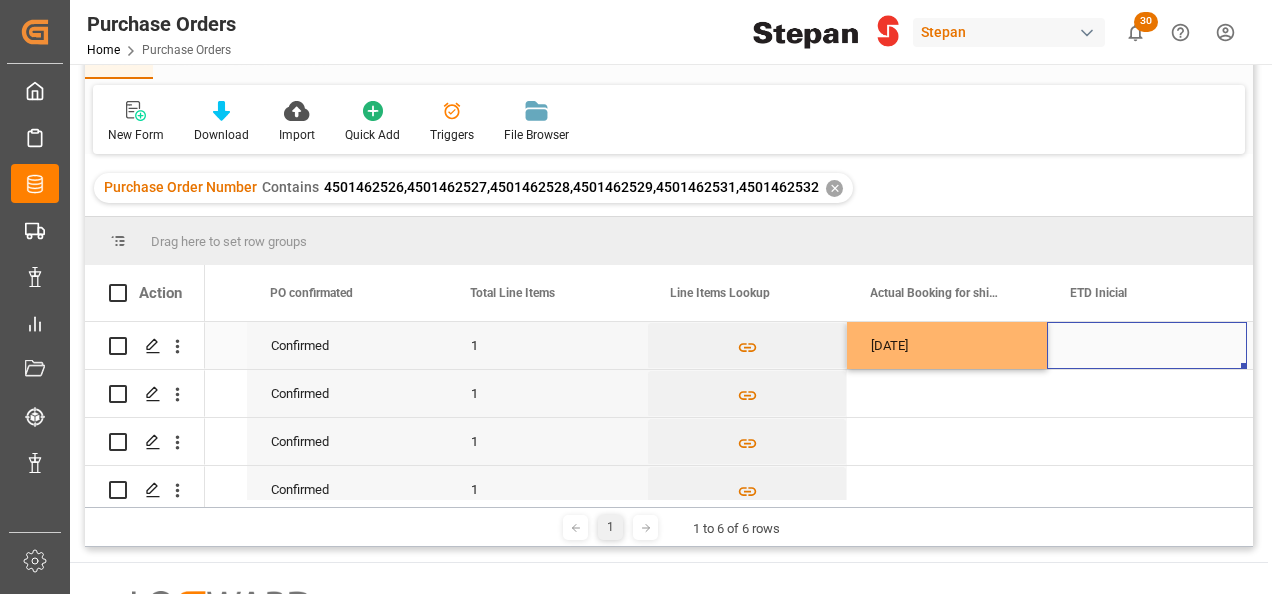 scroll, scrollTop: 0, scrollLeft: 1958, axis: horizontal 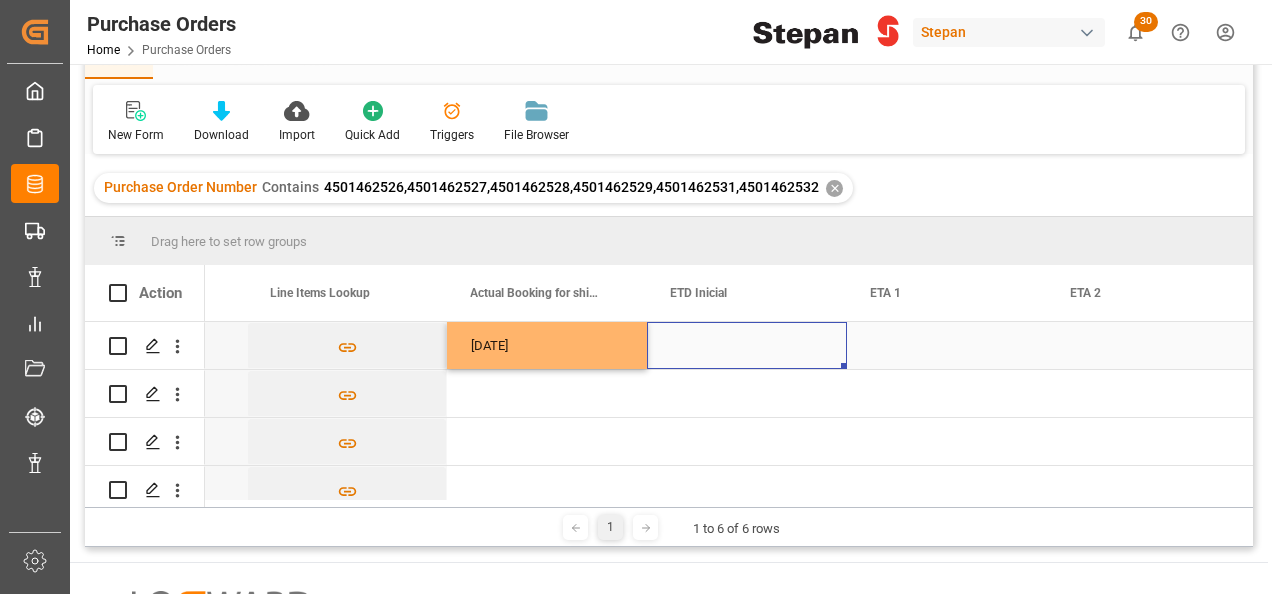 click at bounding box center (747, 345) 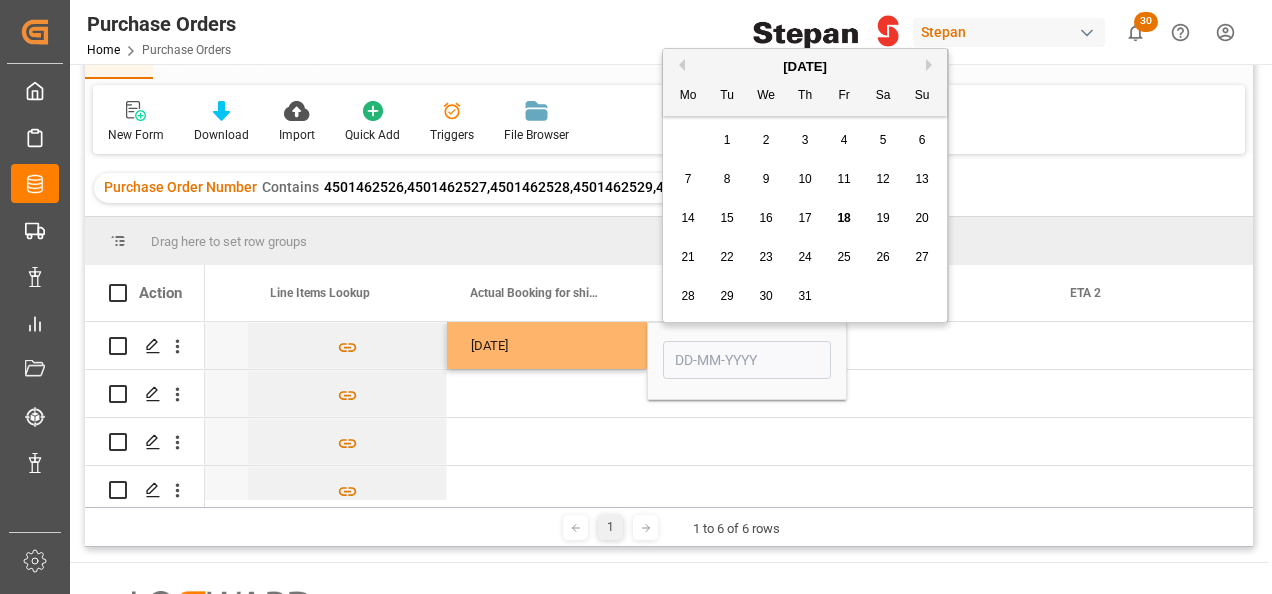 click on "Next Month" at bounding box center [932, 65] 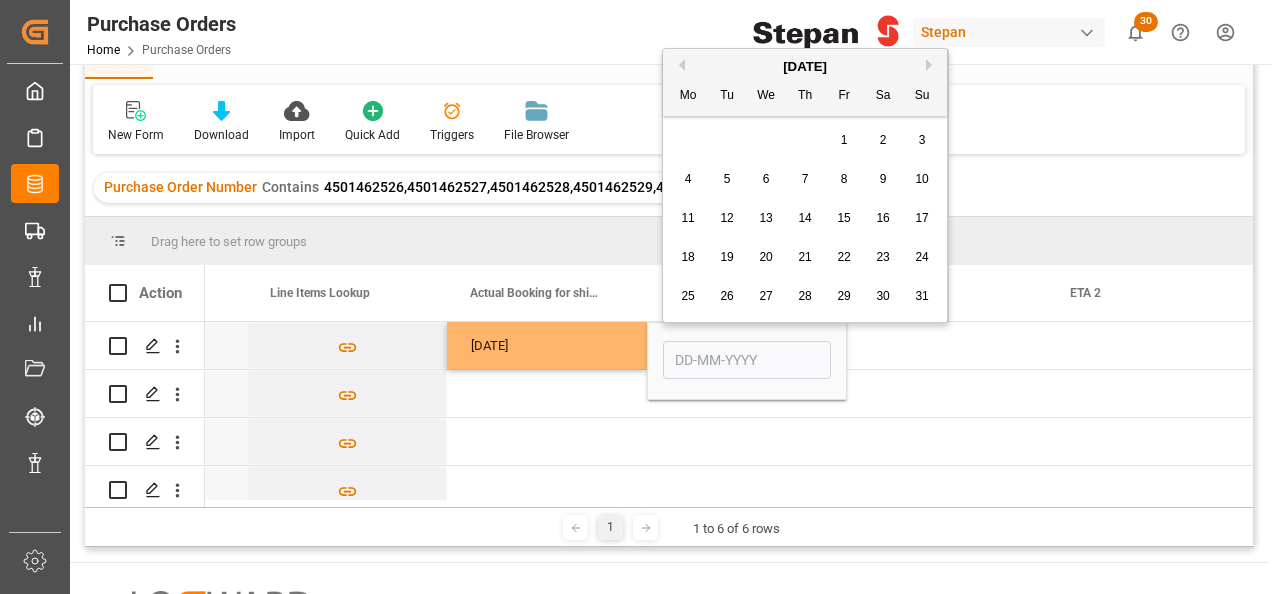 click on "13" at bounding box center [765, 218] 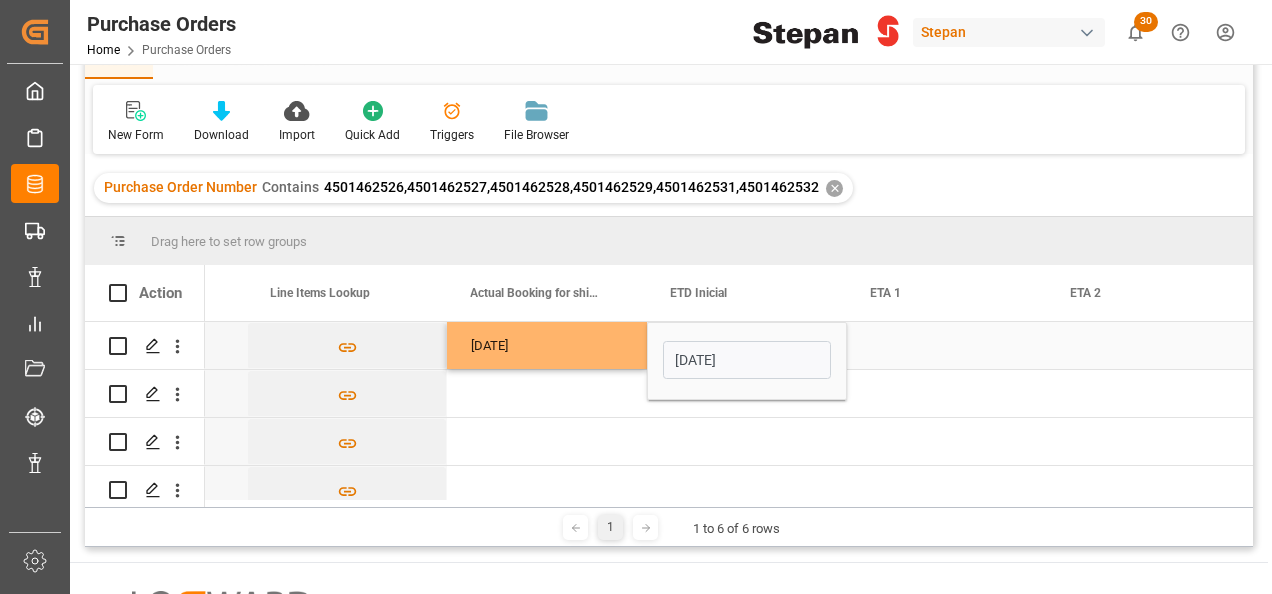 click at bounding box center (947, 345) 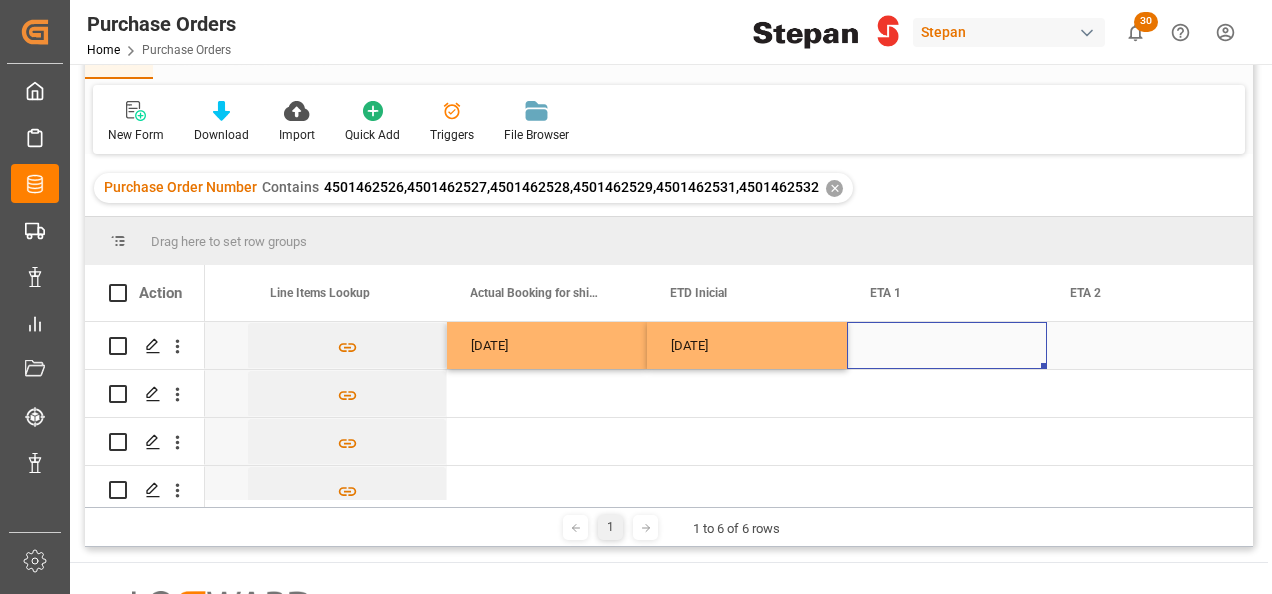 click at bounding box center (947, 345) 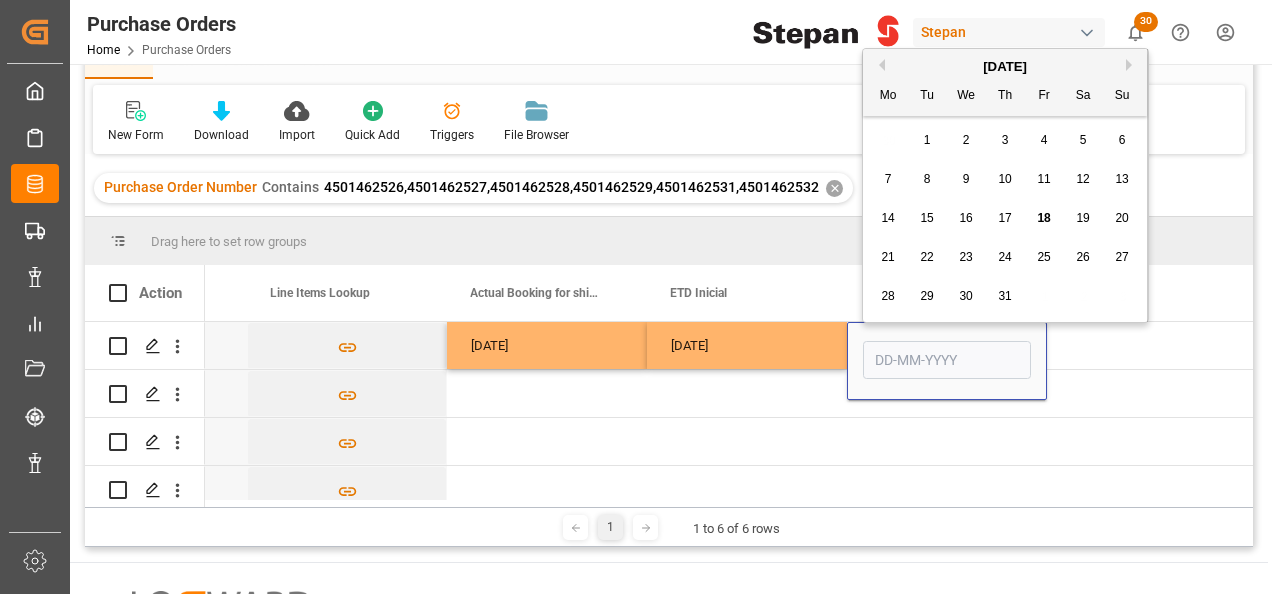click on "Next Month" at bounding box center (1132, 65) 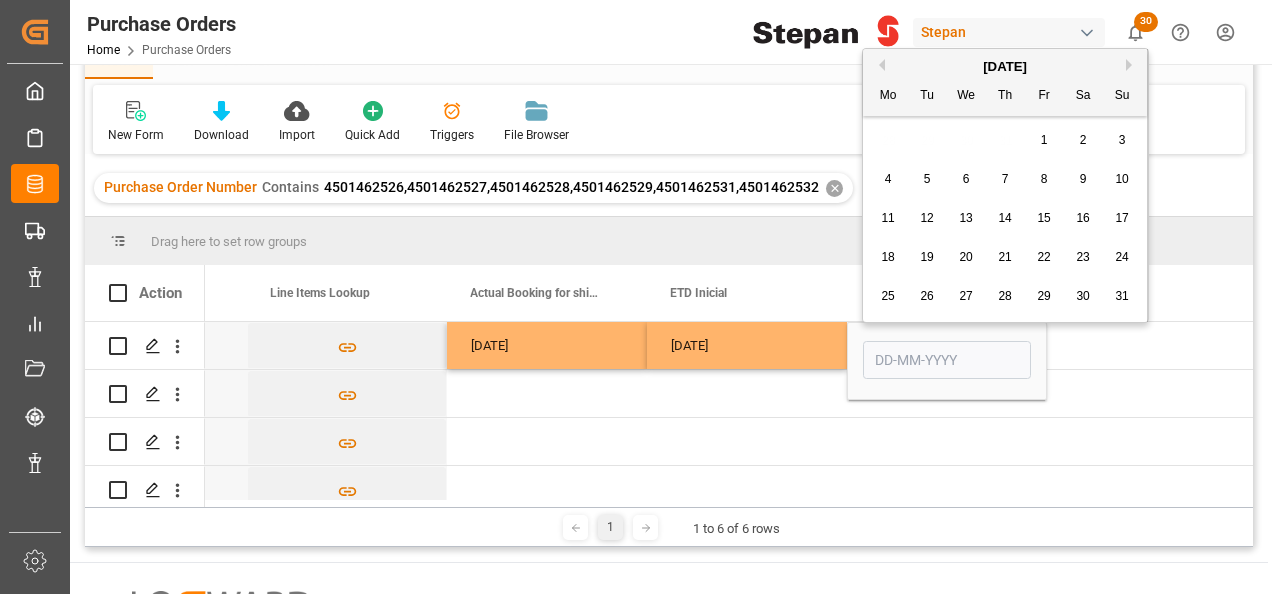 click on "Next Month" at bounding box center (1132, 65) 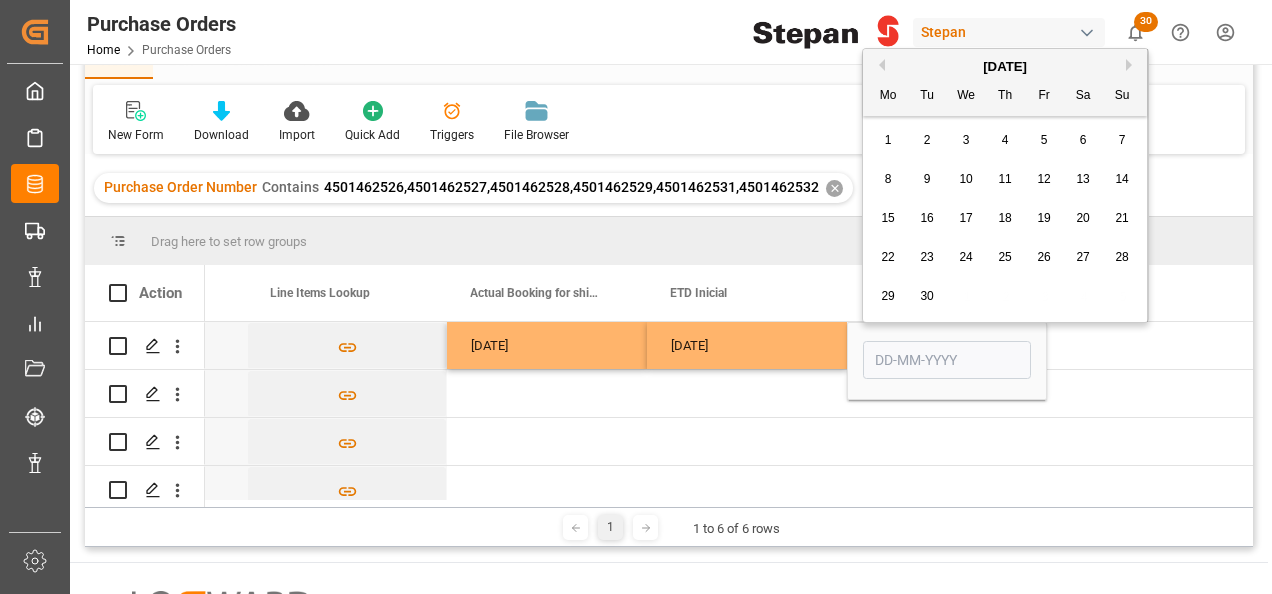 click on "2" at bounding box center (927, 140) 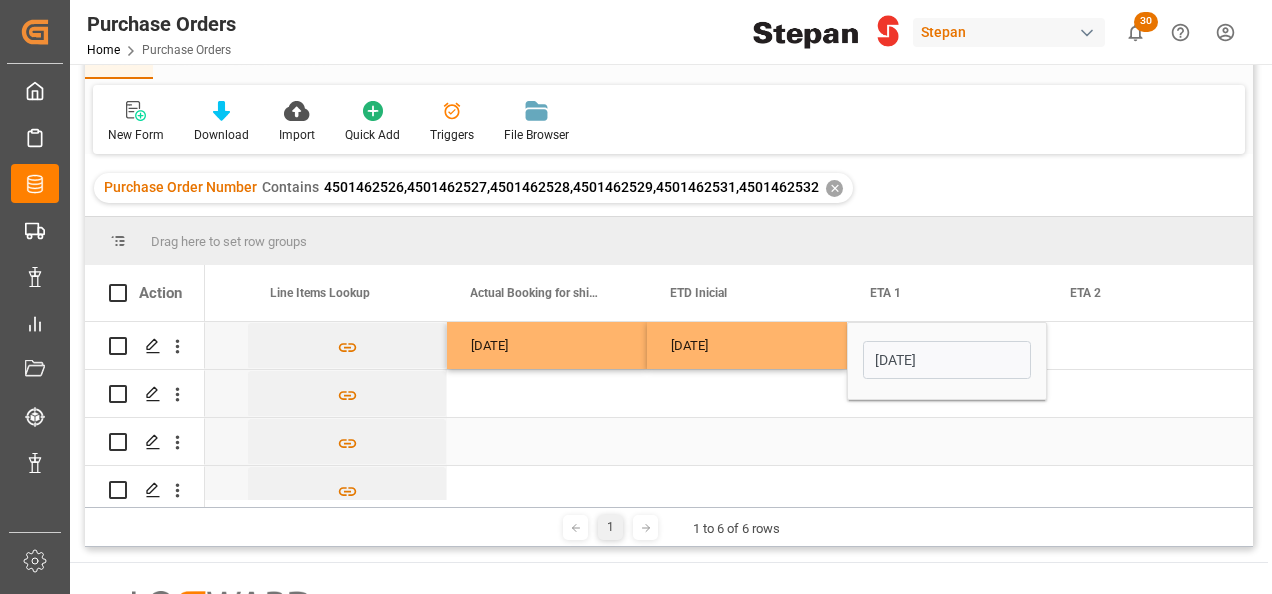 click at bounding box center (747, 441) 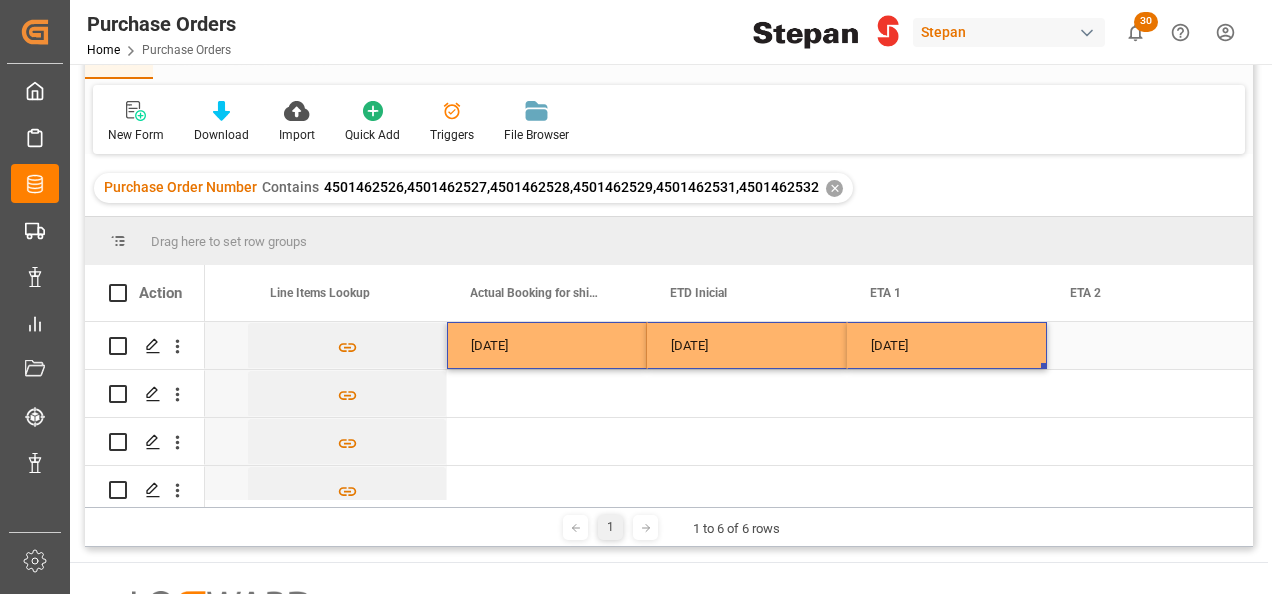 drag, startPoint x: 586, startPoint y: 342, endPoint x: 911, endPoint y: 342, distance: 325 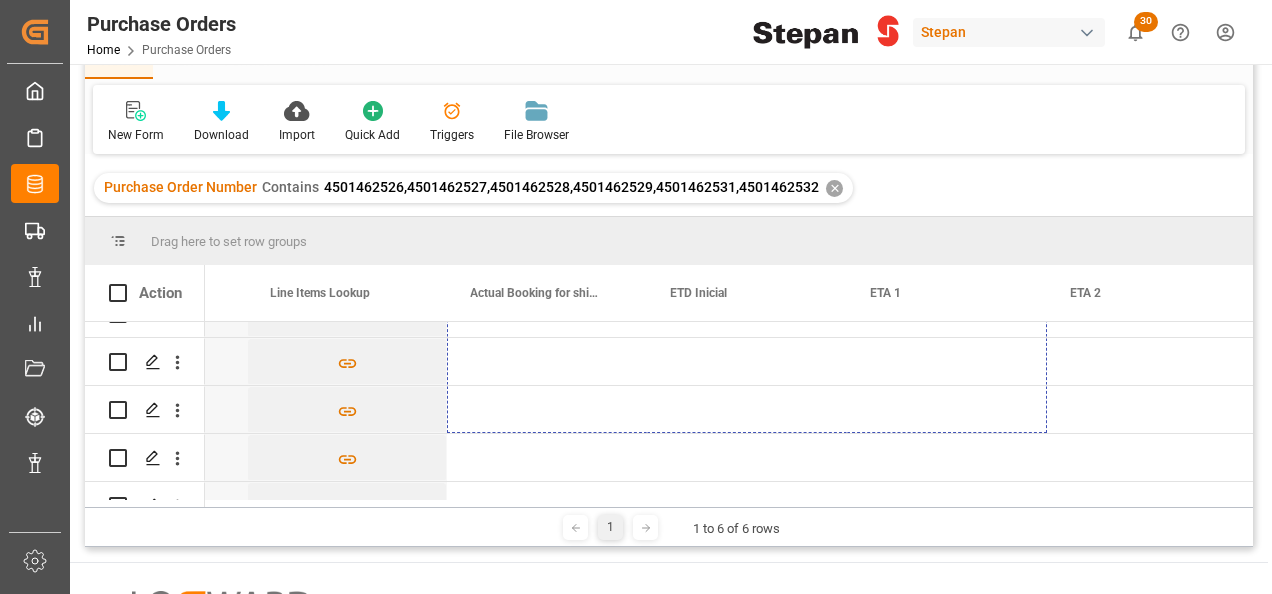 scroll, scrollTop: 116, scrollLeft: 0, axis: vertical 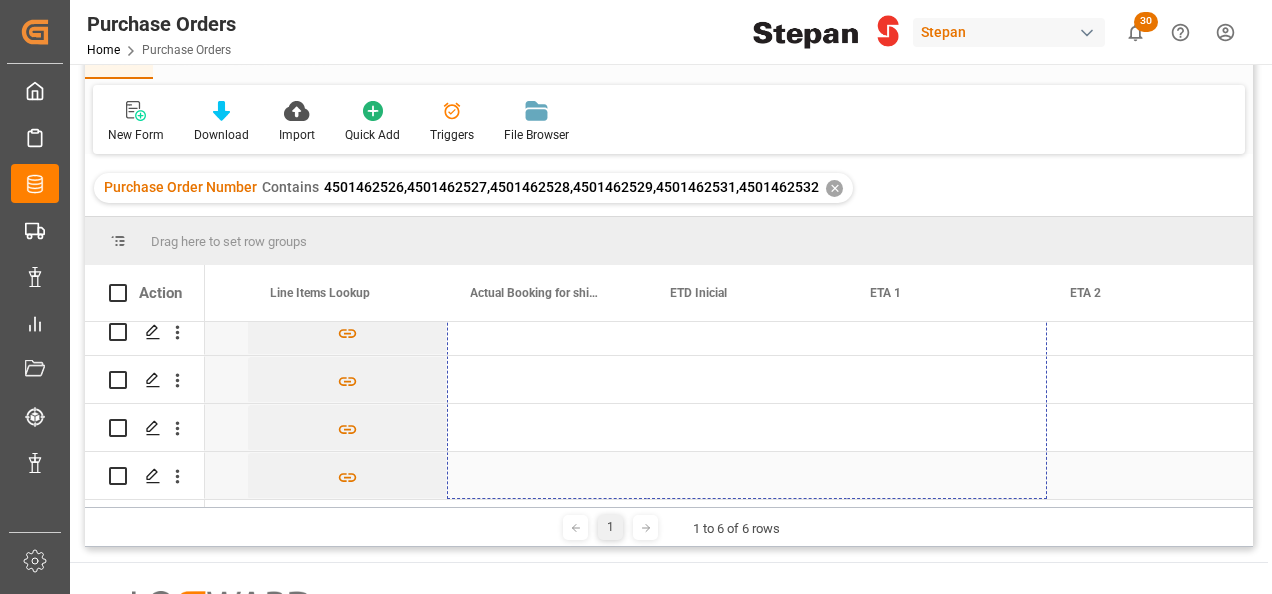 drag, startPoint x: 1042, startPoint y: 366, endPoint x: 1015, endPoint y: 460, distance: 97.80082 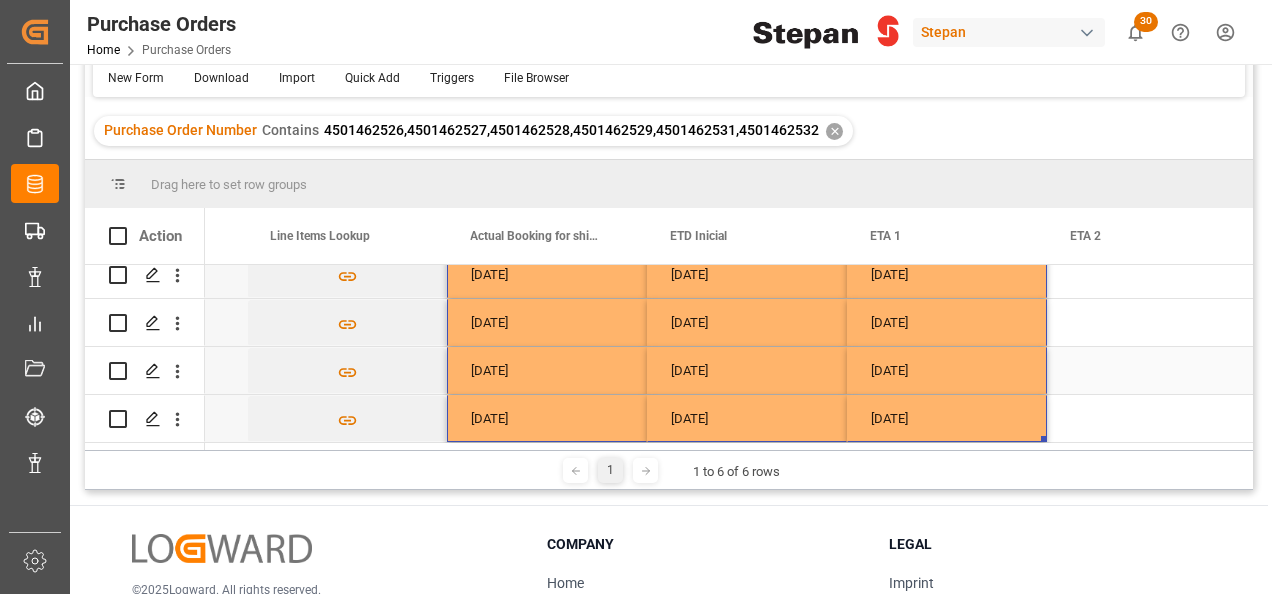 scroll, scrollTop: 200, scrollLeft: 0, axis: vertical 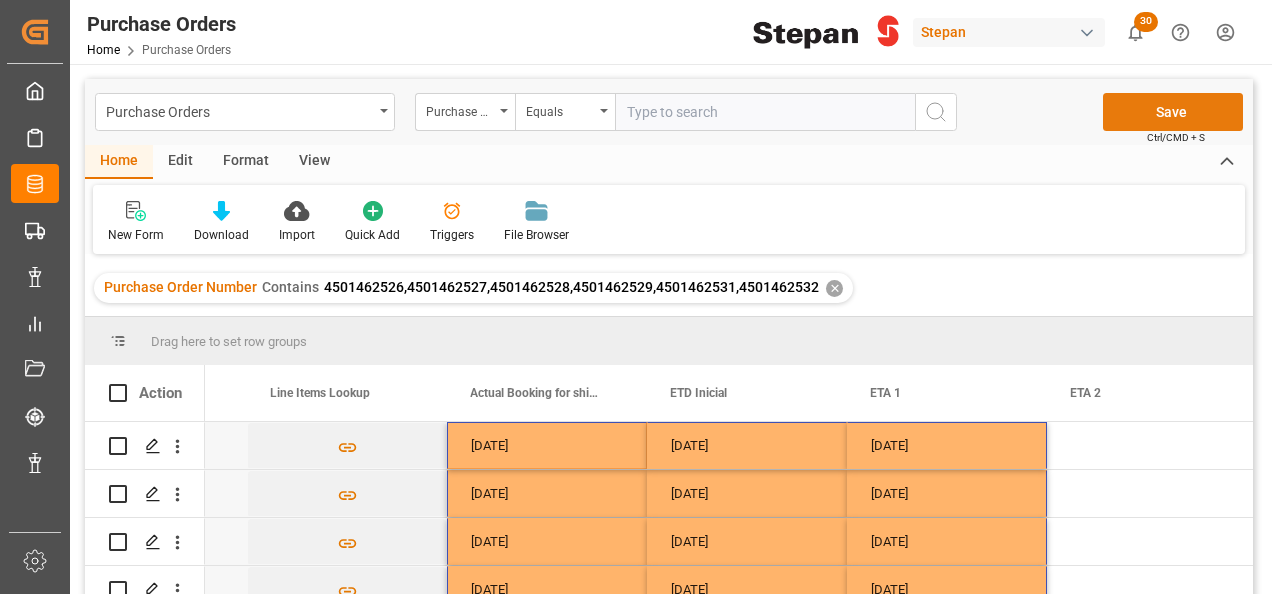 click on "Save" at bounding box center (1173, 112) 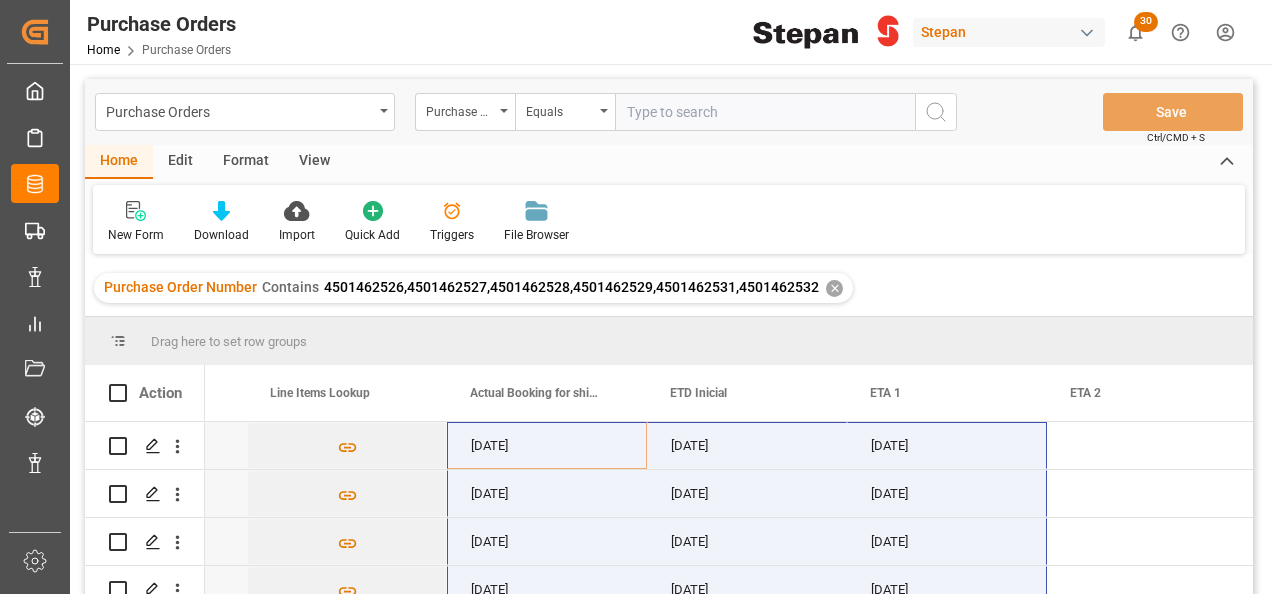 click on "✕" at bounding box center [834, 288] 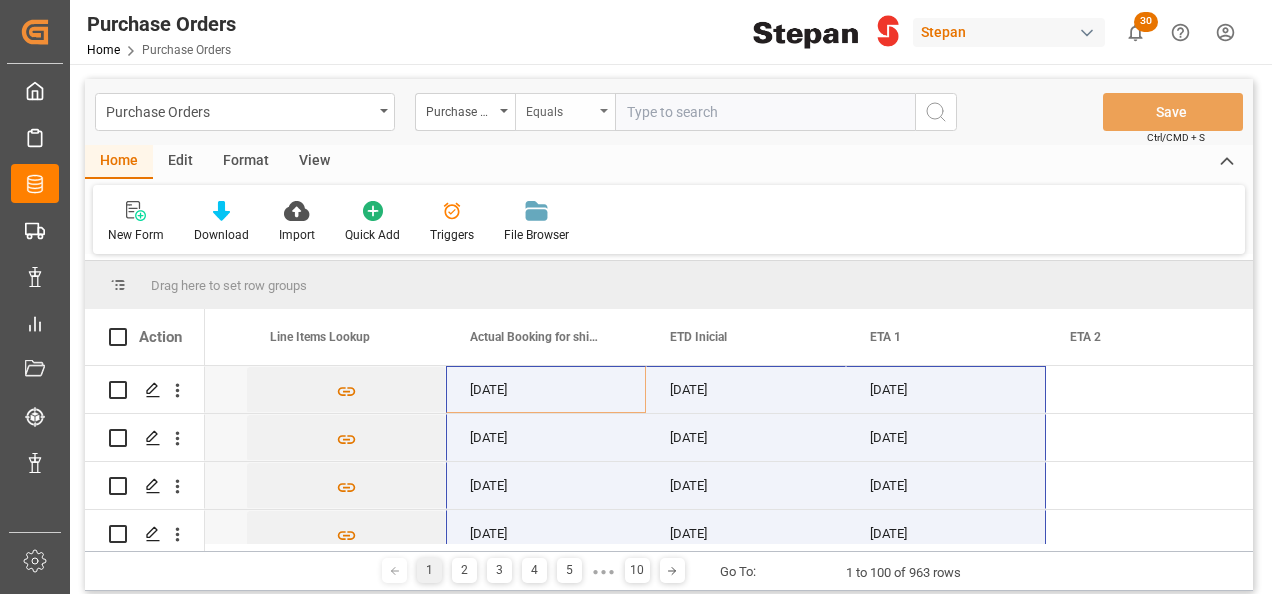 click on "Equals" at bounding box center [565, 112] 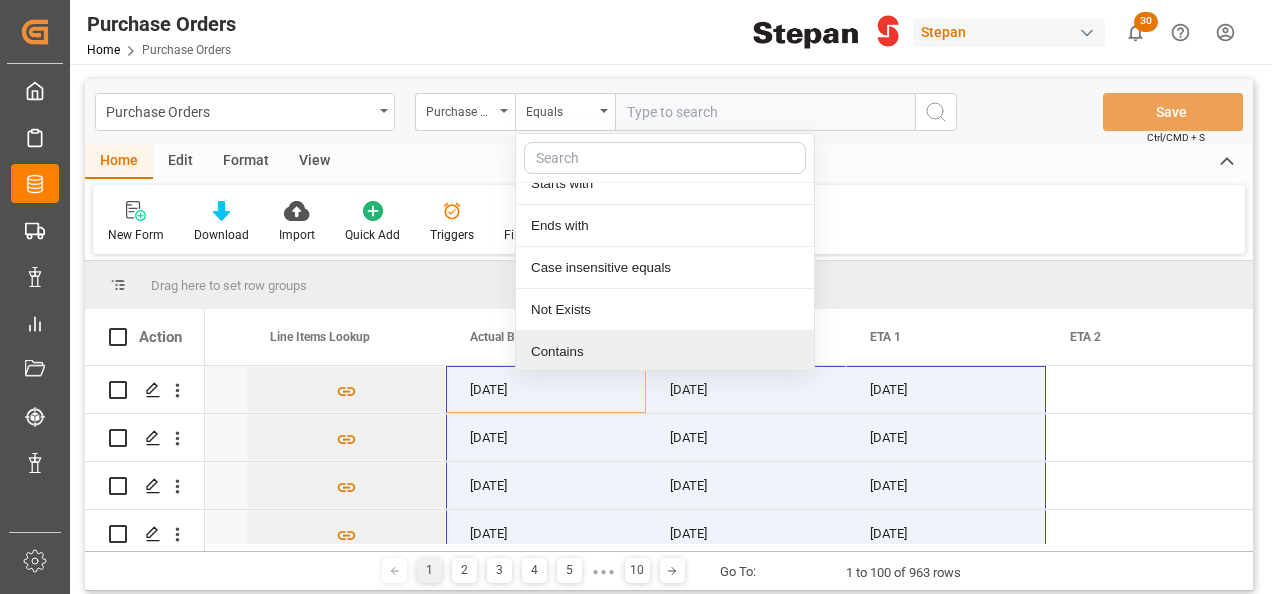 click on "Contains" at bounding box center (665, 352) 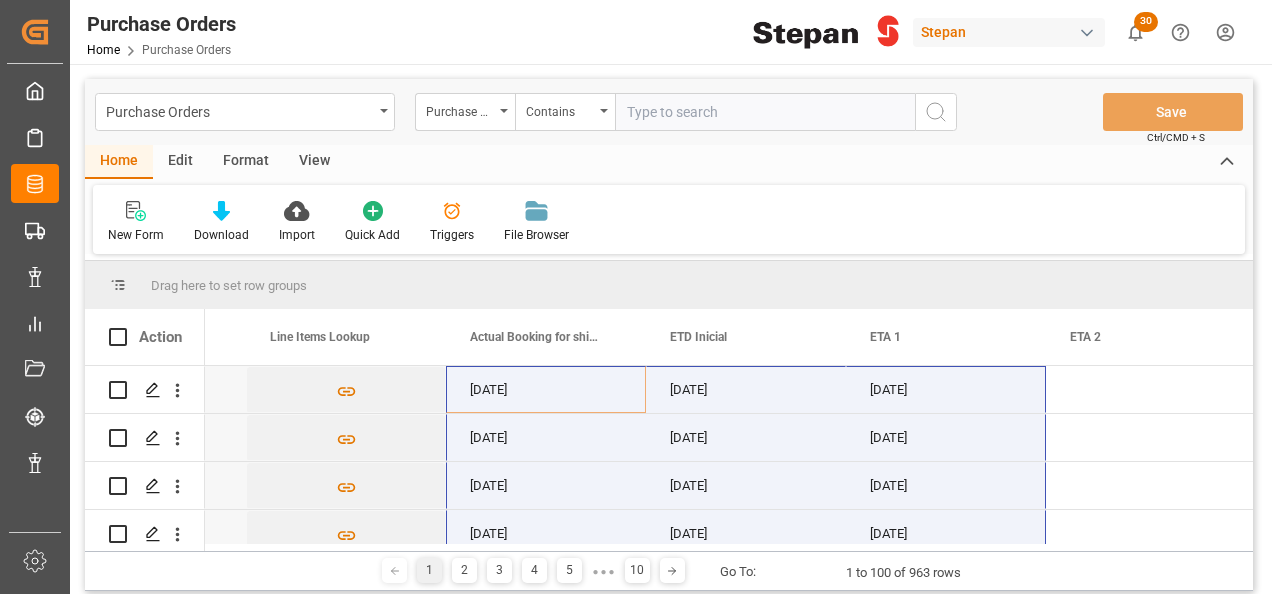 paste on "4501462533 4501462535 4501462539 4501462540 4501462545 4501462546" 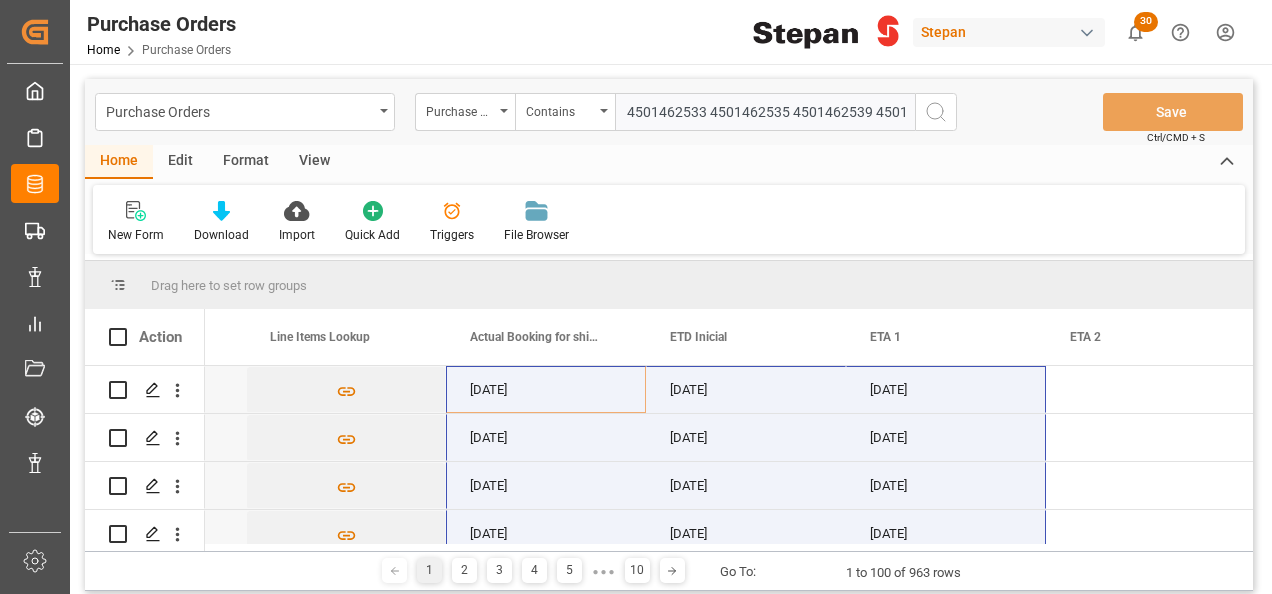 scroll, scrollTop: 0, scrollLeft: 210, axis: horizontal 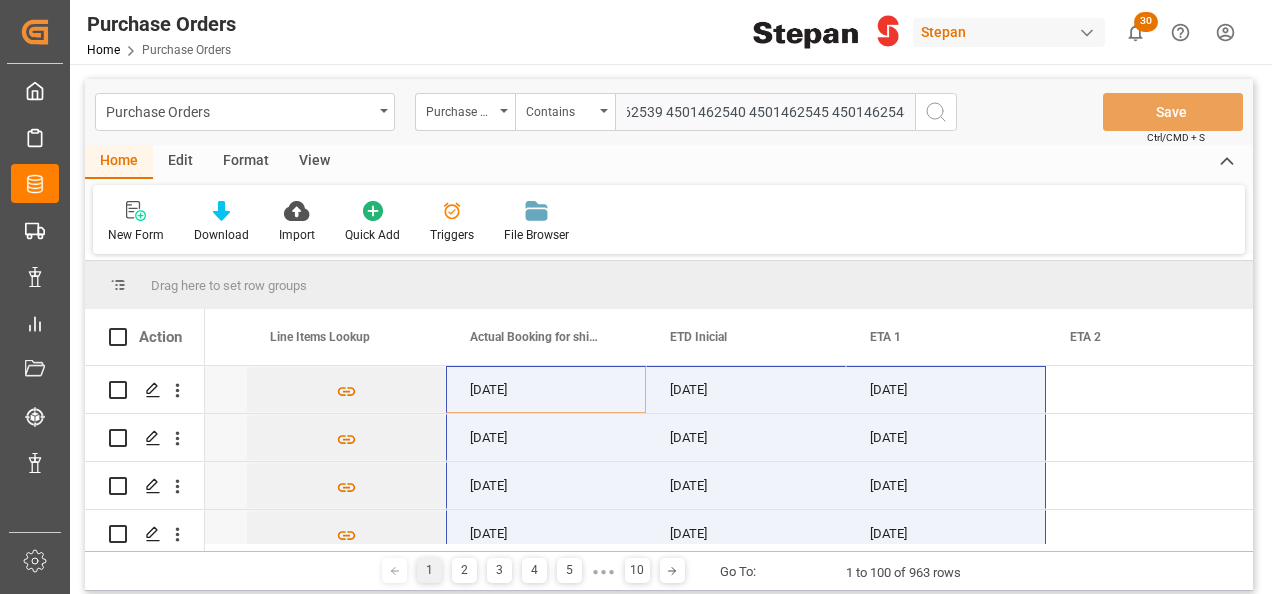click on "4501462533 4501462535 4501462539 4501462540 4501462545 4501462546" at bounding box center (765, 112) 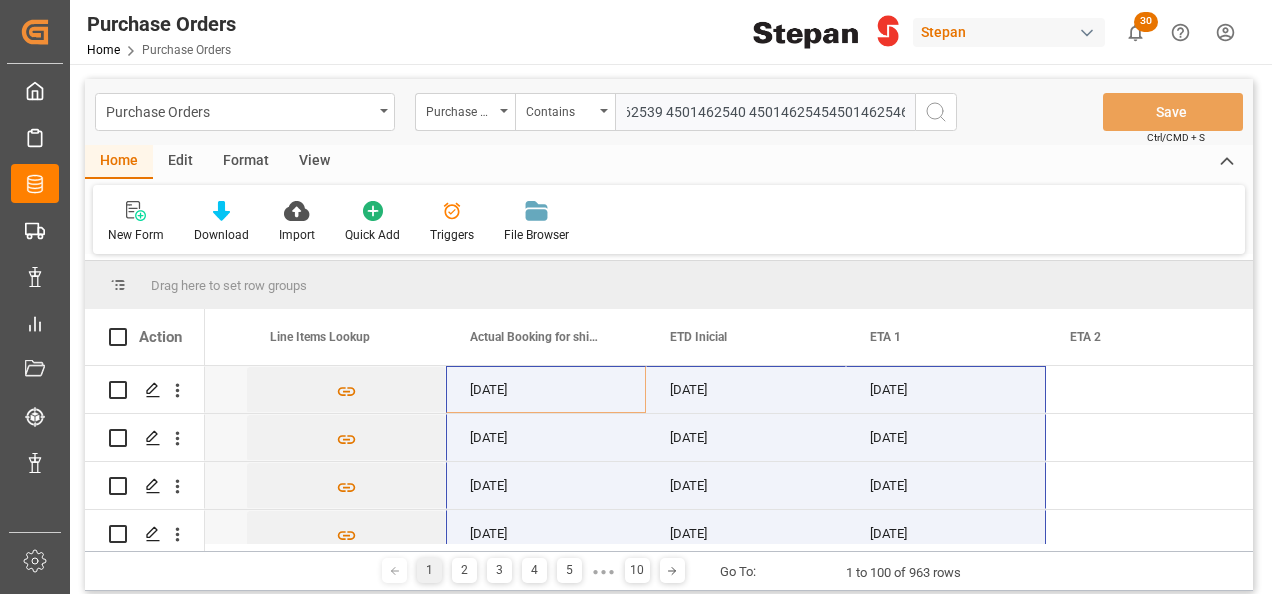 scroll, scrollTop: 0, scrollLeft: 207, axis: horizontal 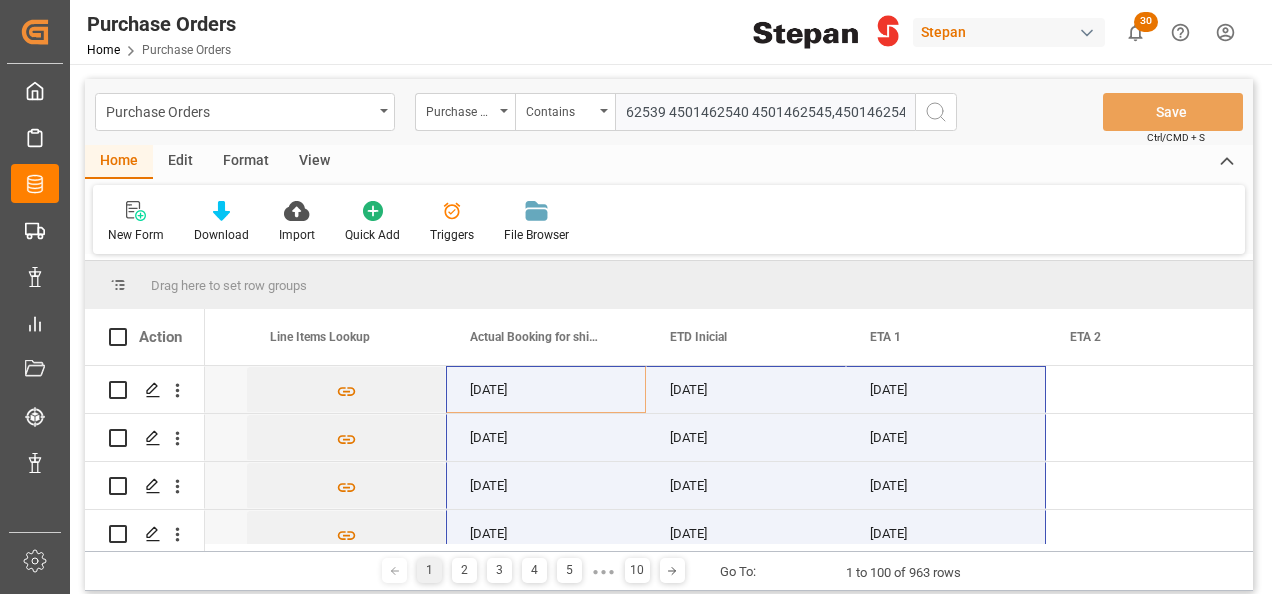 click on "4501462533 4501462535 4501462539 4501462540 4501462545,4501462546" at bounding box center [765, 112] 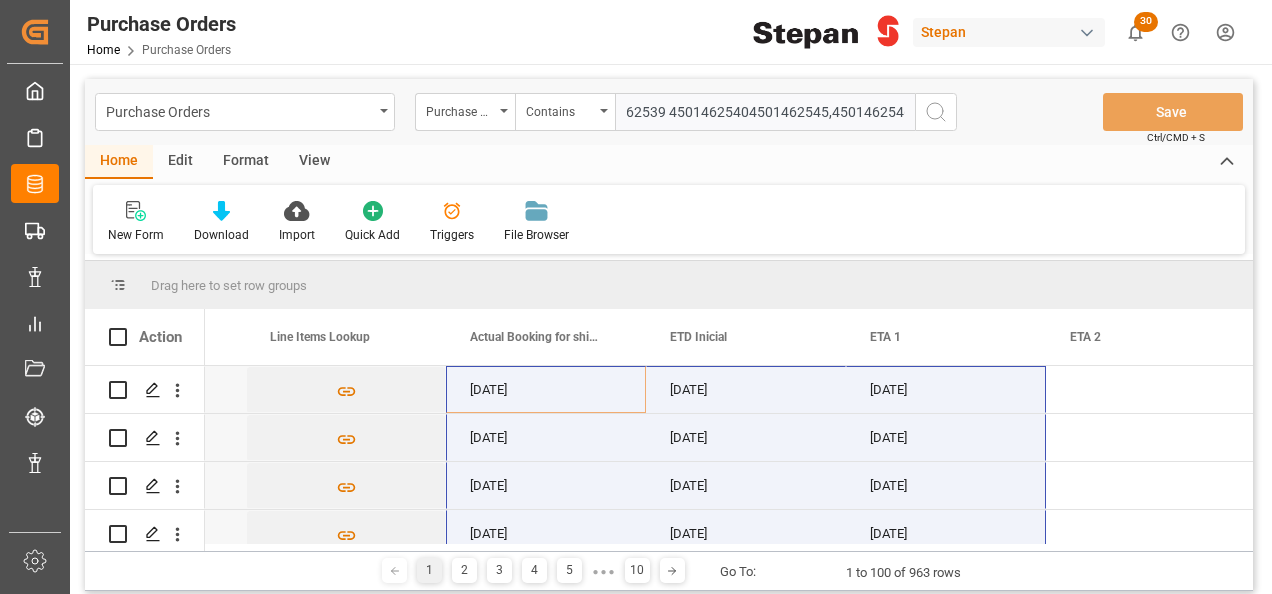 scroll, scrollTop: 0, scrollLeft: 206, axis: horizontal 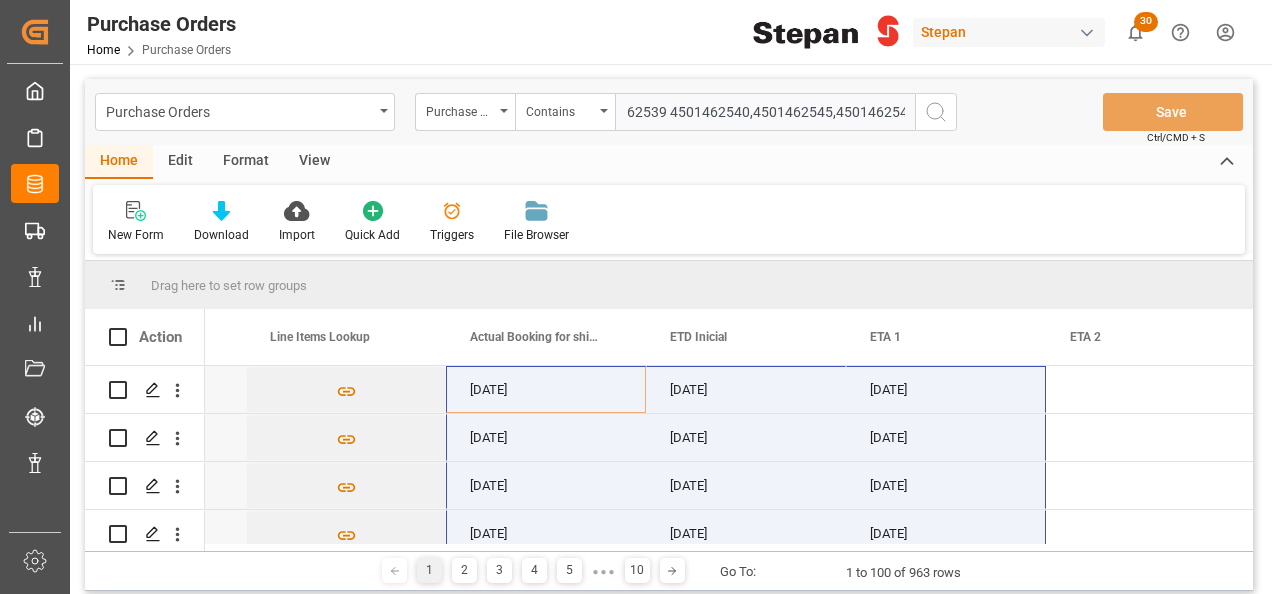 click on "4501462533 4501462535 4501462539 4501462540,4501462545,4501462546" at bounding box center [765, 112] 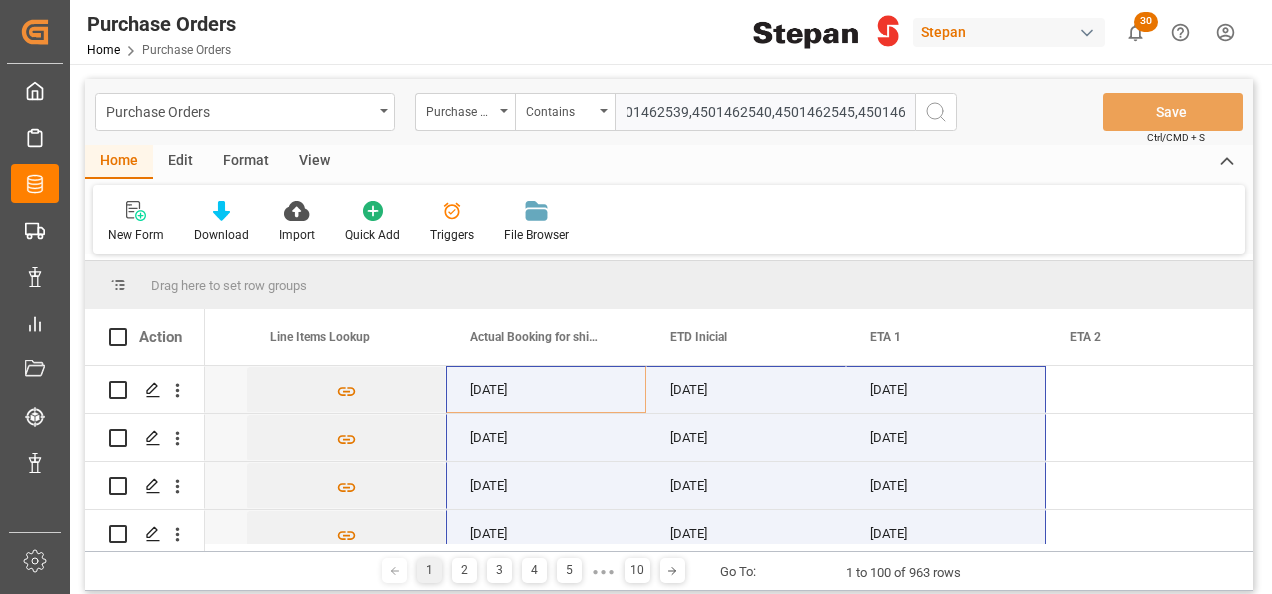 scroll, scrollTop: 0, scrollLeft: 207, axis: horizontal 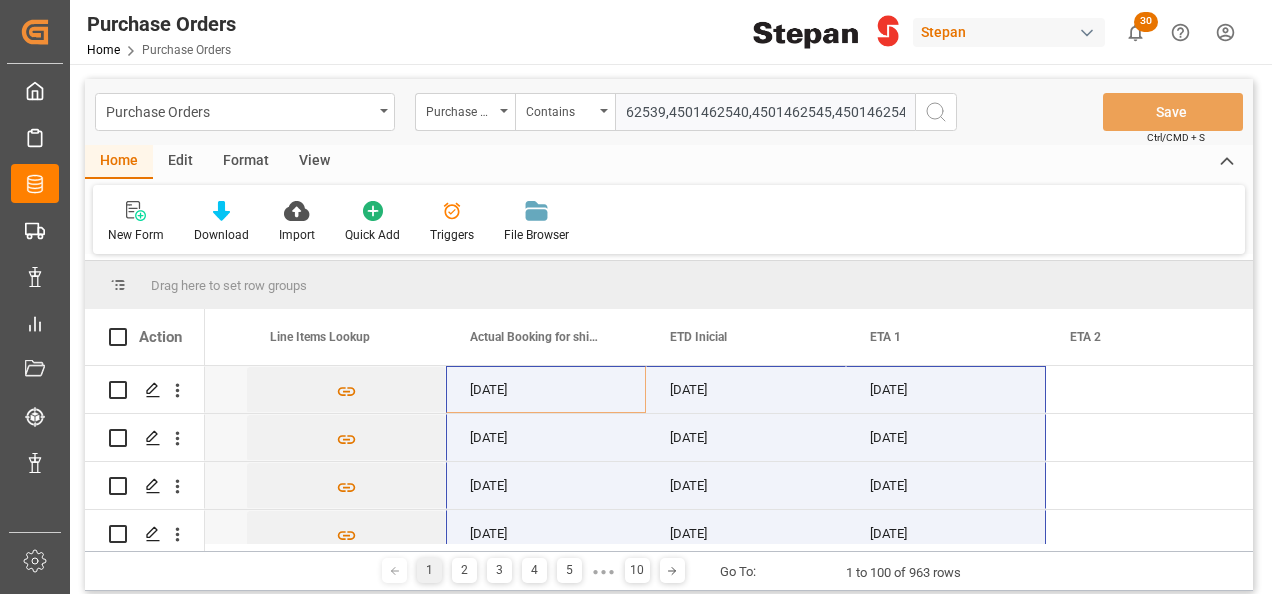 type on "4501462533,4501462535,4501462539,4501462540,4501462545,4501462546" 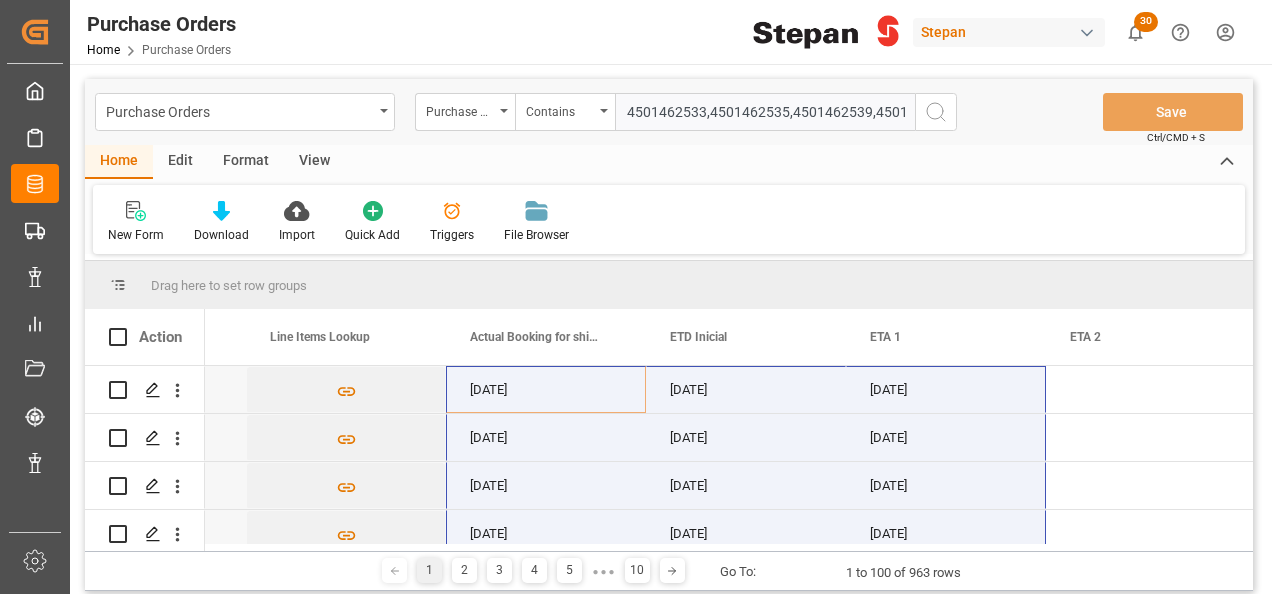click 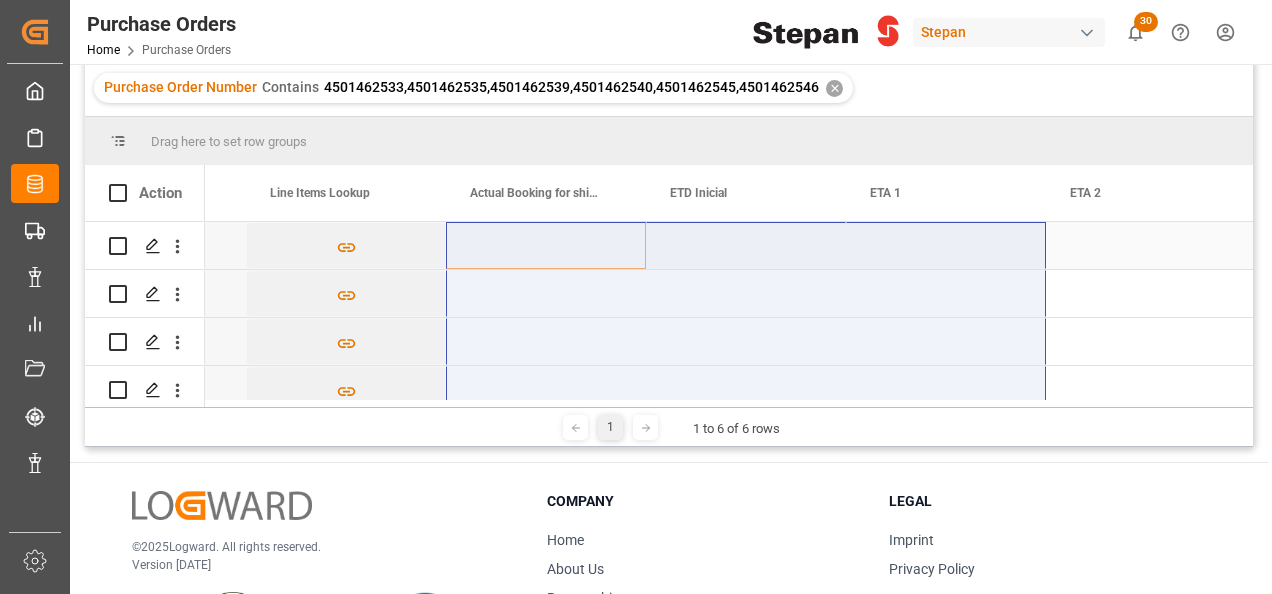 scroll, scrollTop: 0, scrollLeft: 0, axis: both 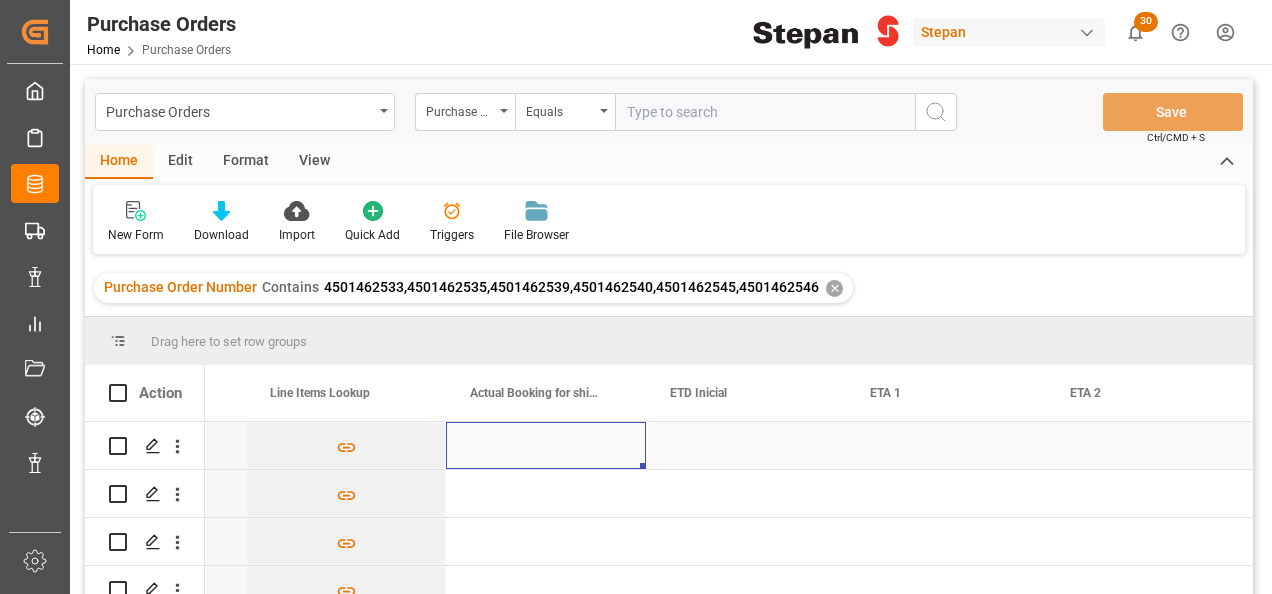 click at bounding box center [546, 445] 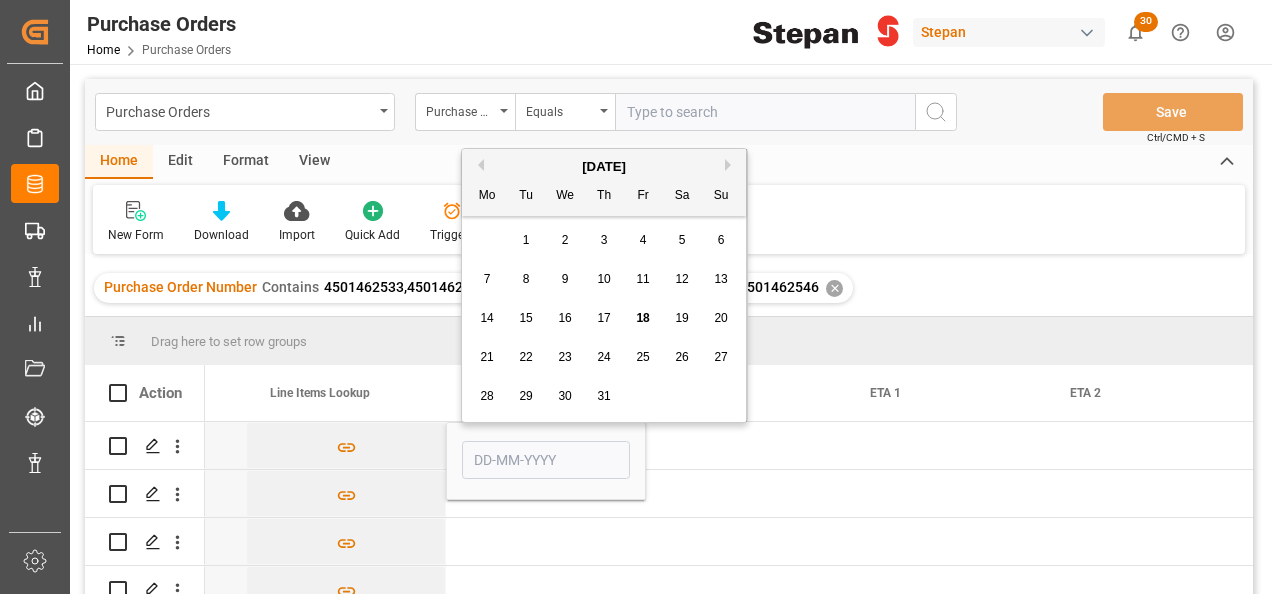 click on "18" at bounding box center (642, 318) 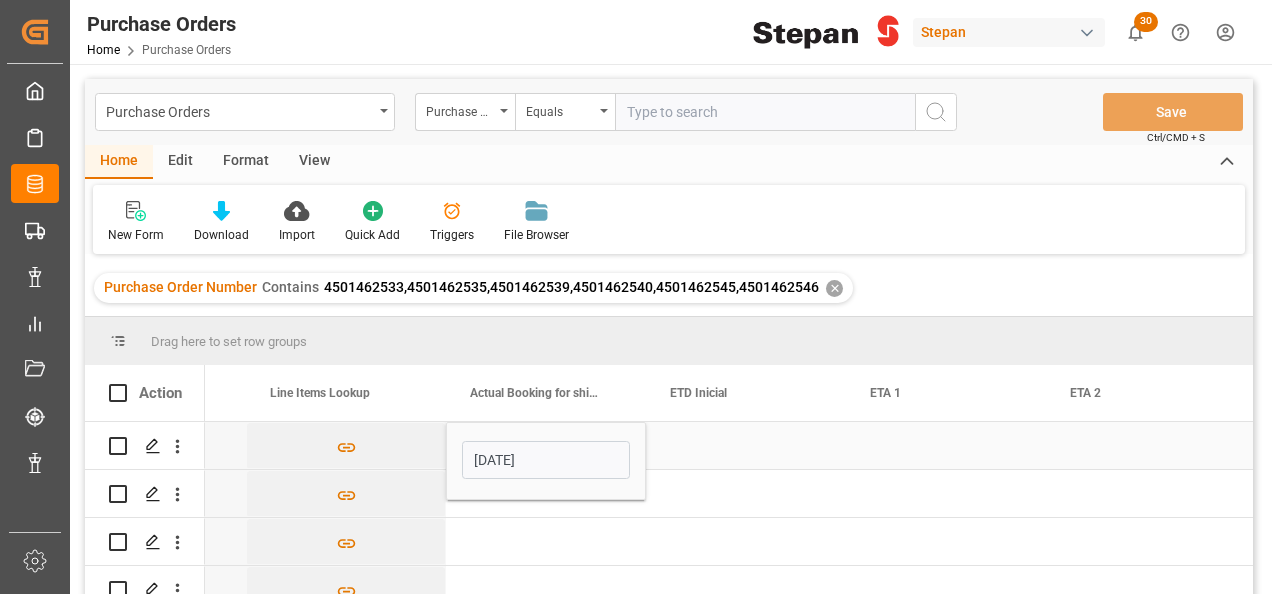 click at bounding box center [746, 445] 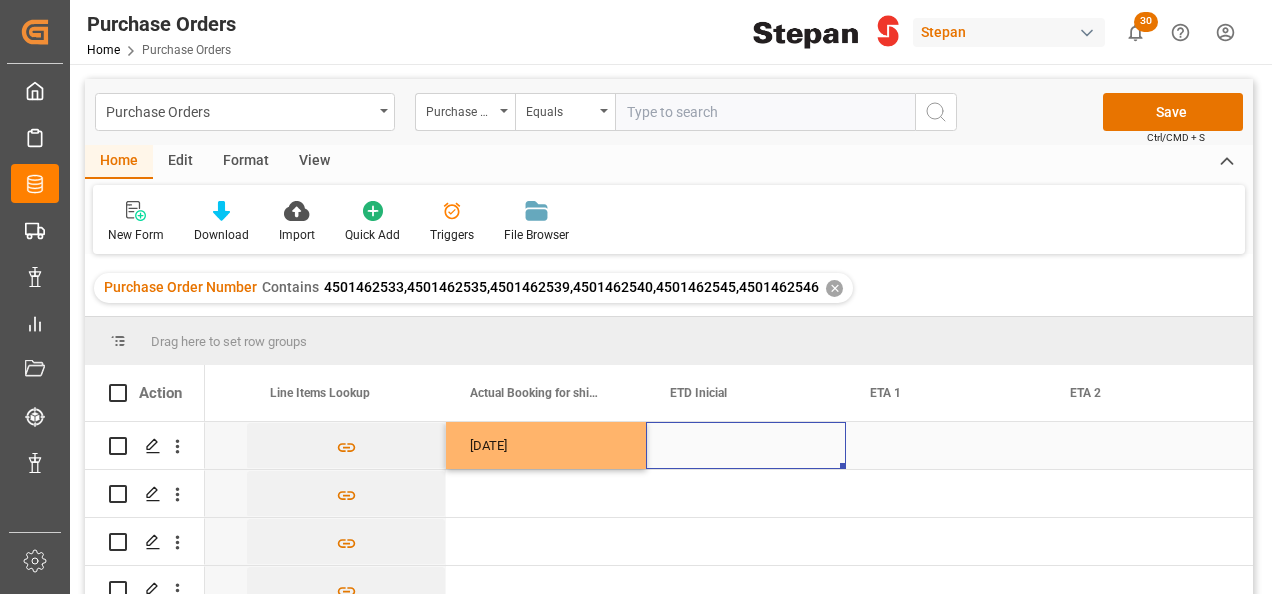 click at bounding box center (746, 445) 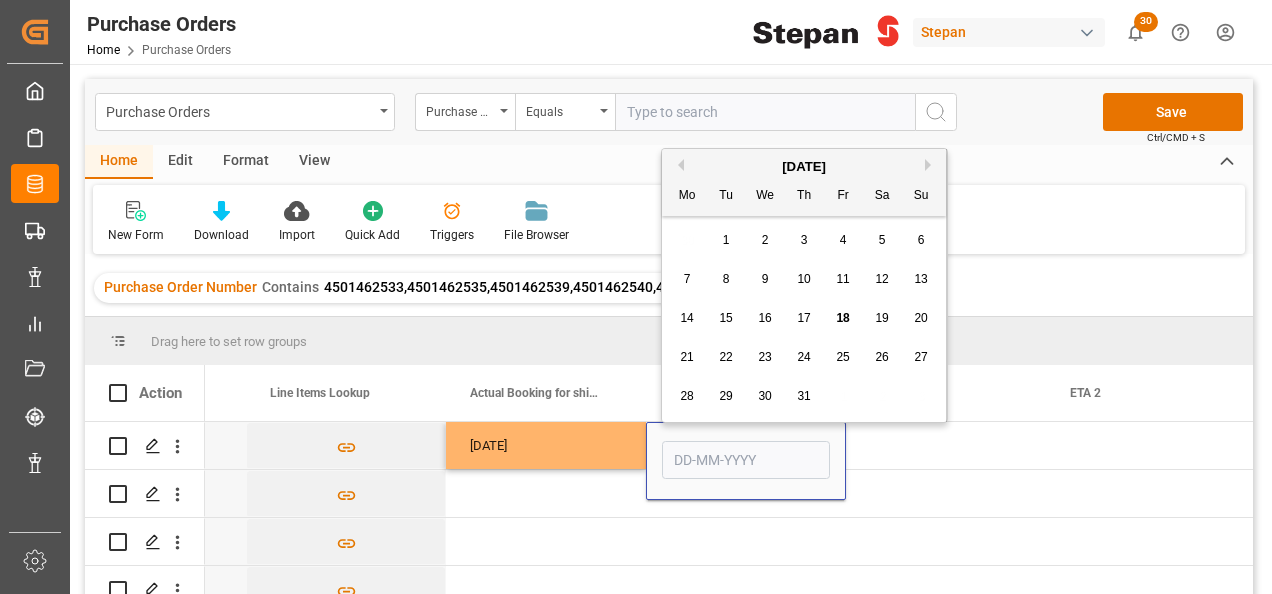 click on "Next Month" at bounding box center [931, 165] 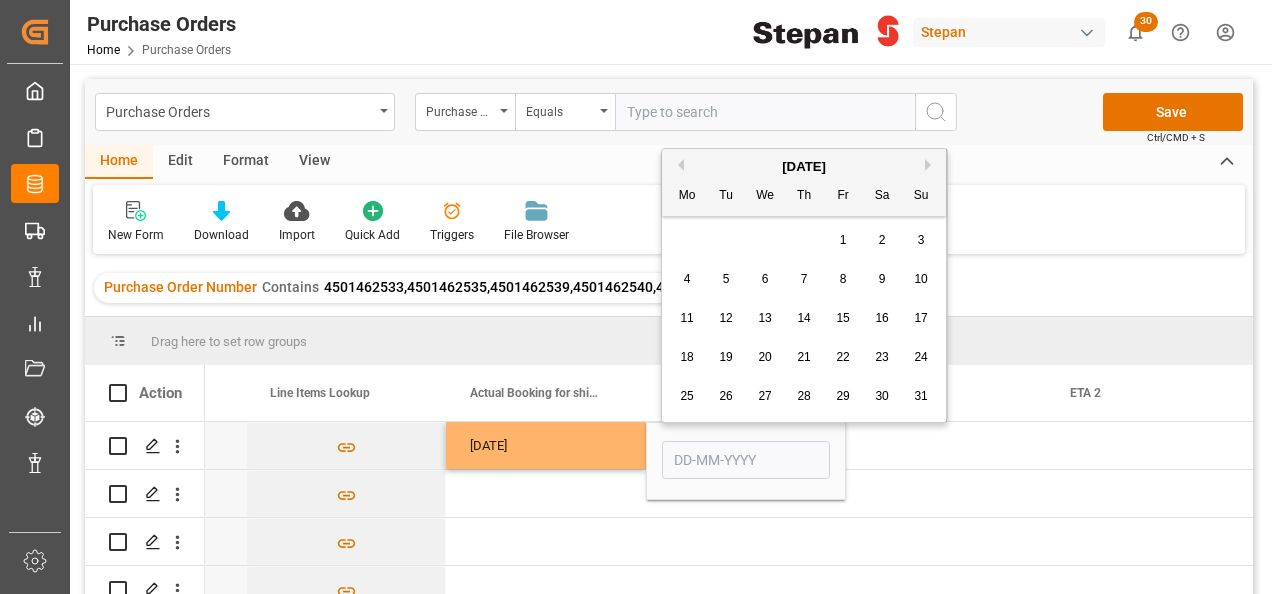 click on "Next Month" at bounding box center (931, 165) 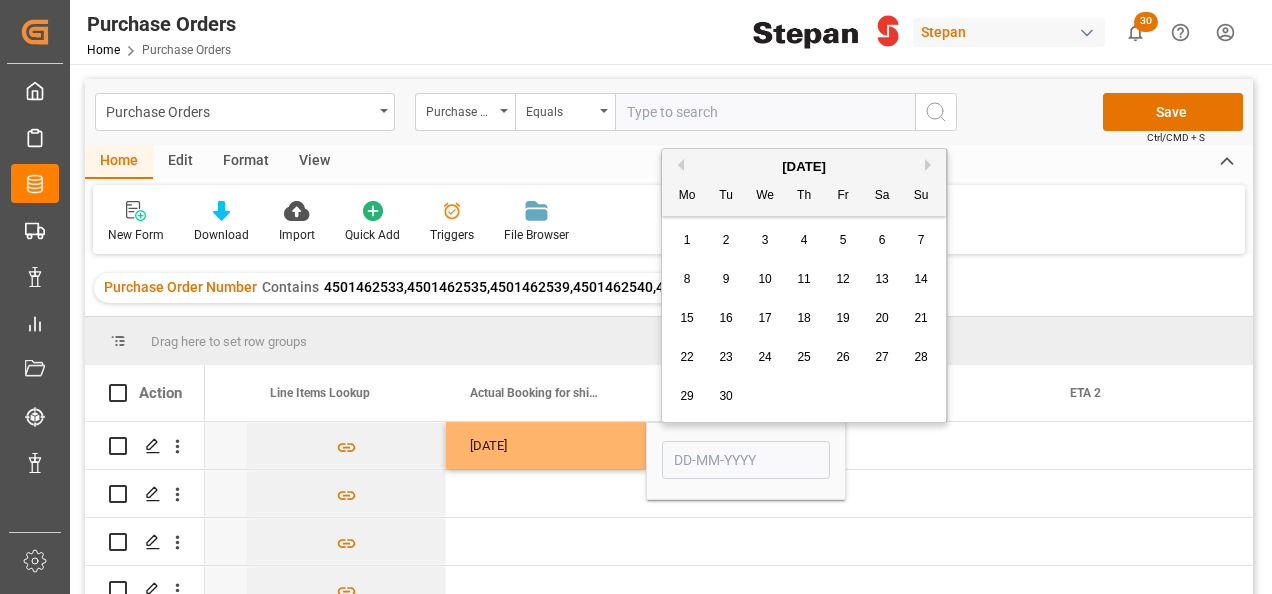 click on "Previous Month" at bounding box center [678, 165] 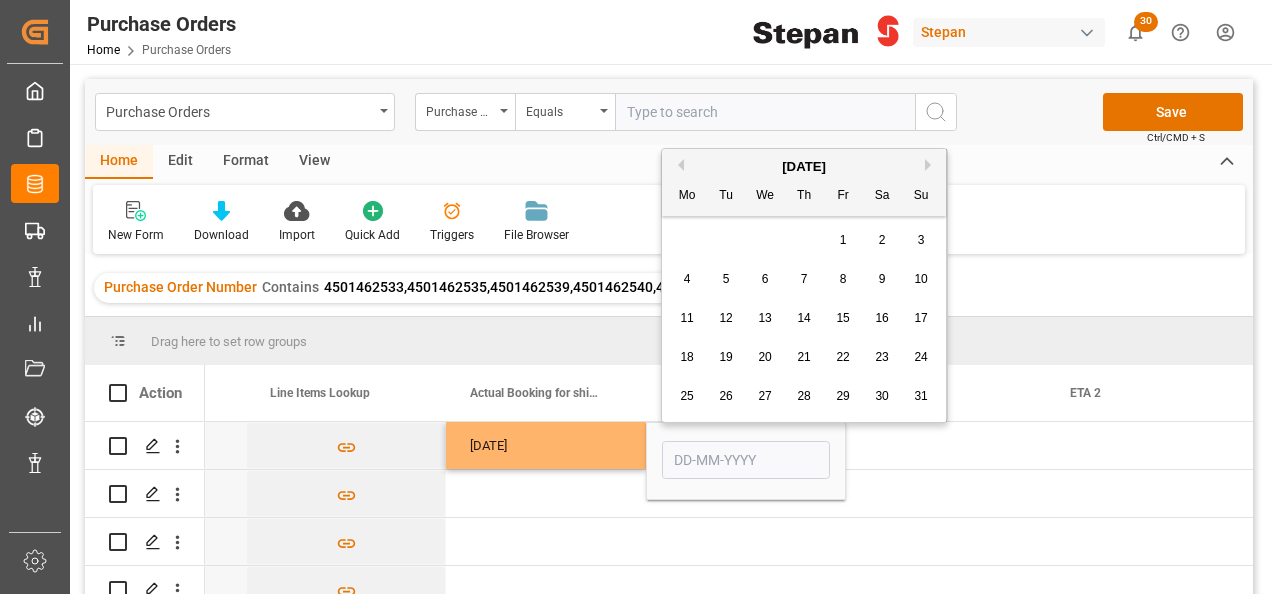 click on "20" at bounding box center (764, 357) 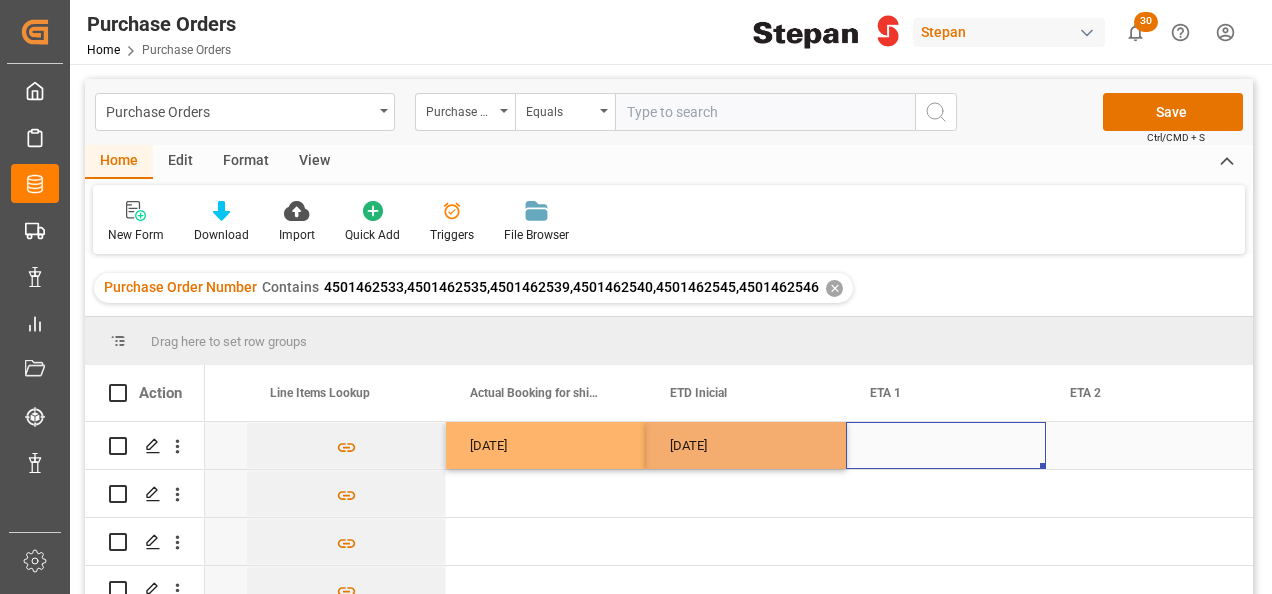 click at bounding box center [946, 445] 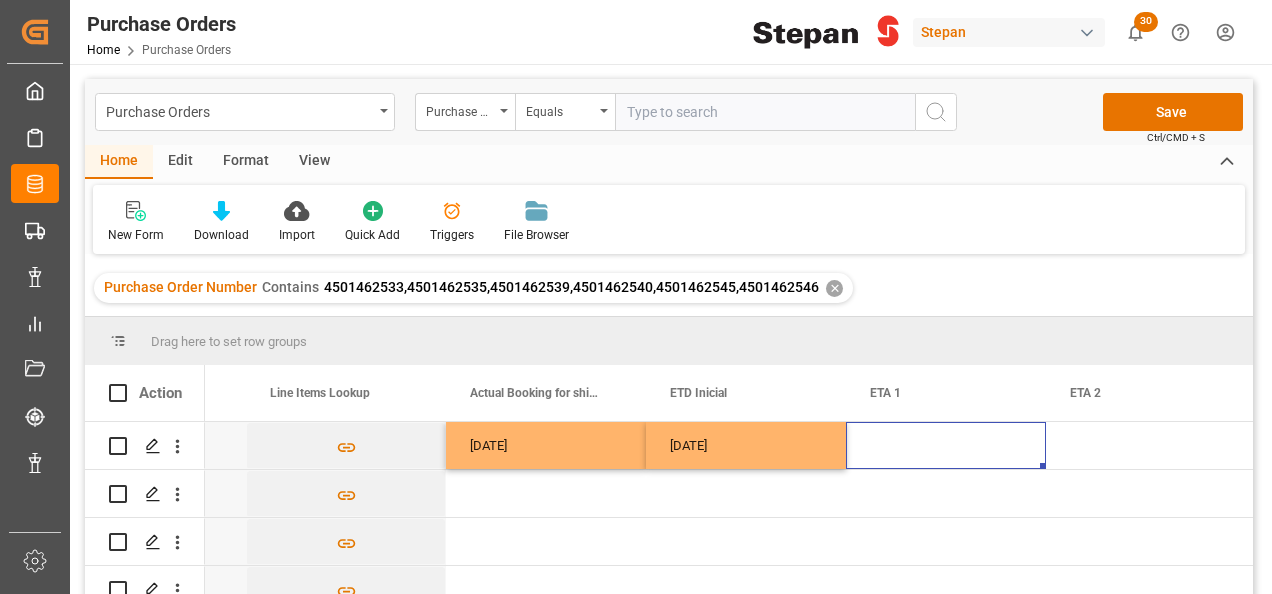click at bounding box center (946, 445) 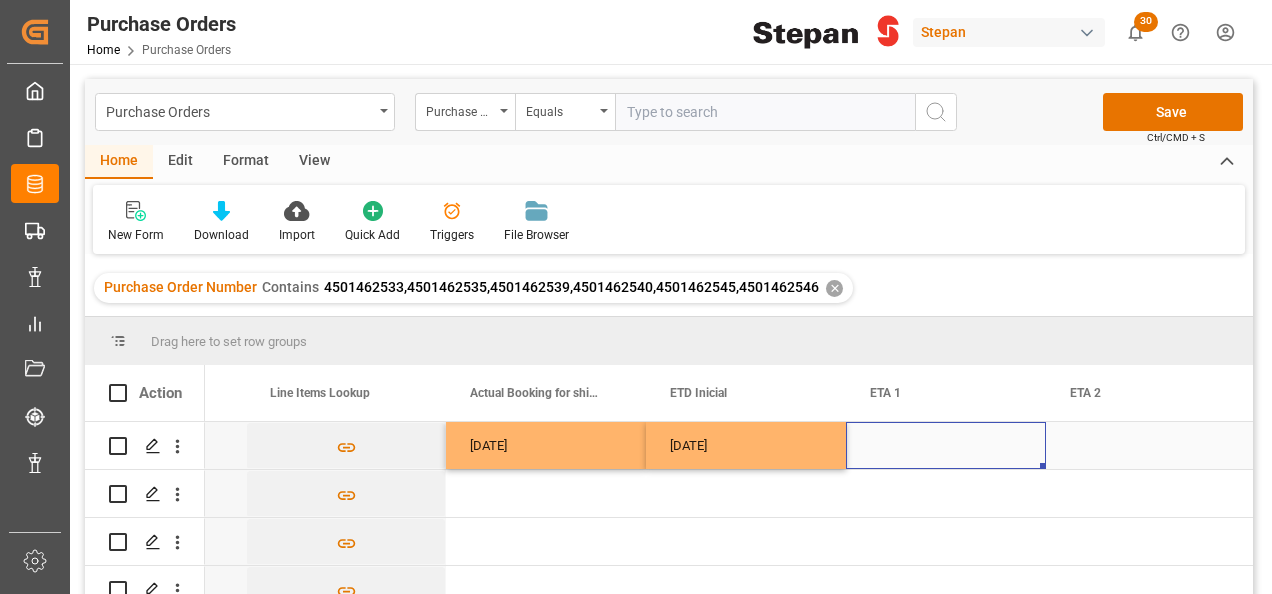 click at bounding box center [946, 445] 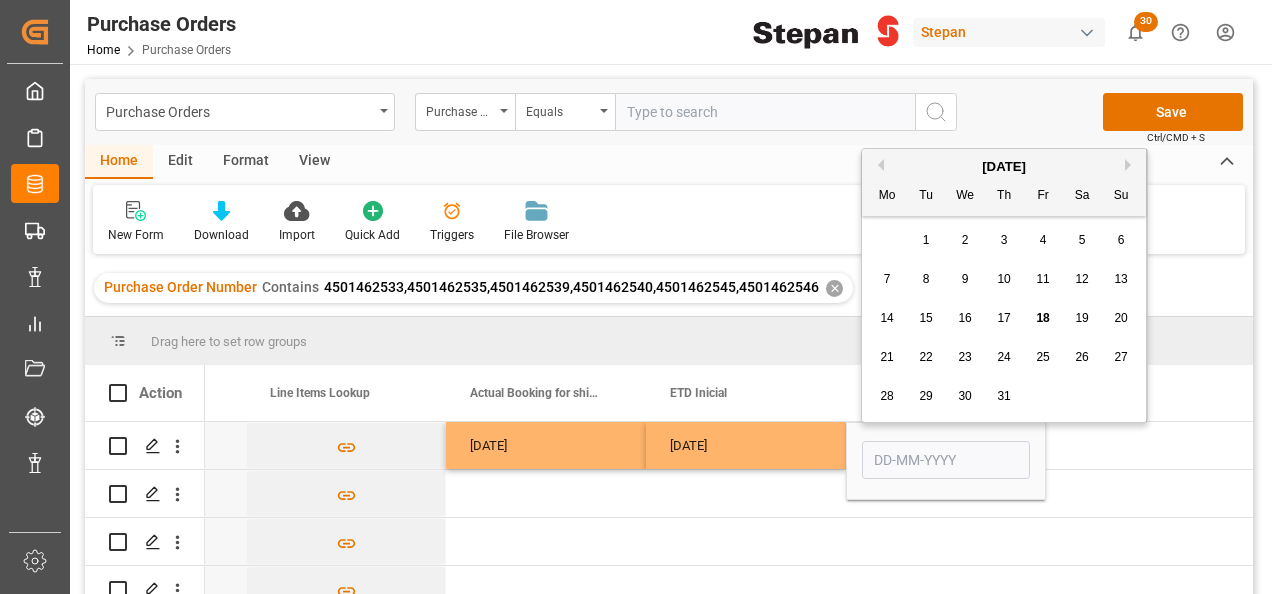 click on "Next Month" at bounding box center [1131, 165] 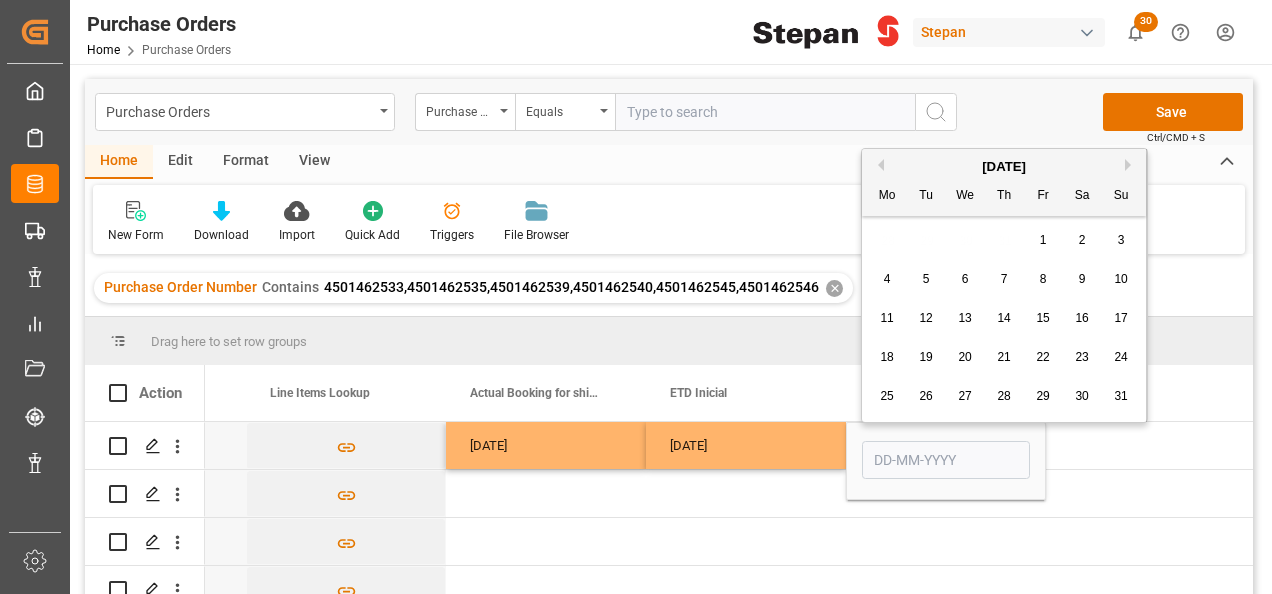 click on "Next Month" at bounding box center [1131, 165] 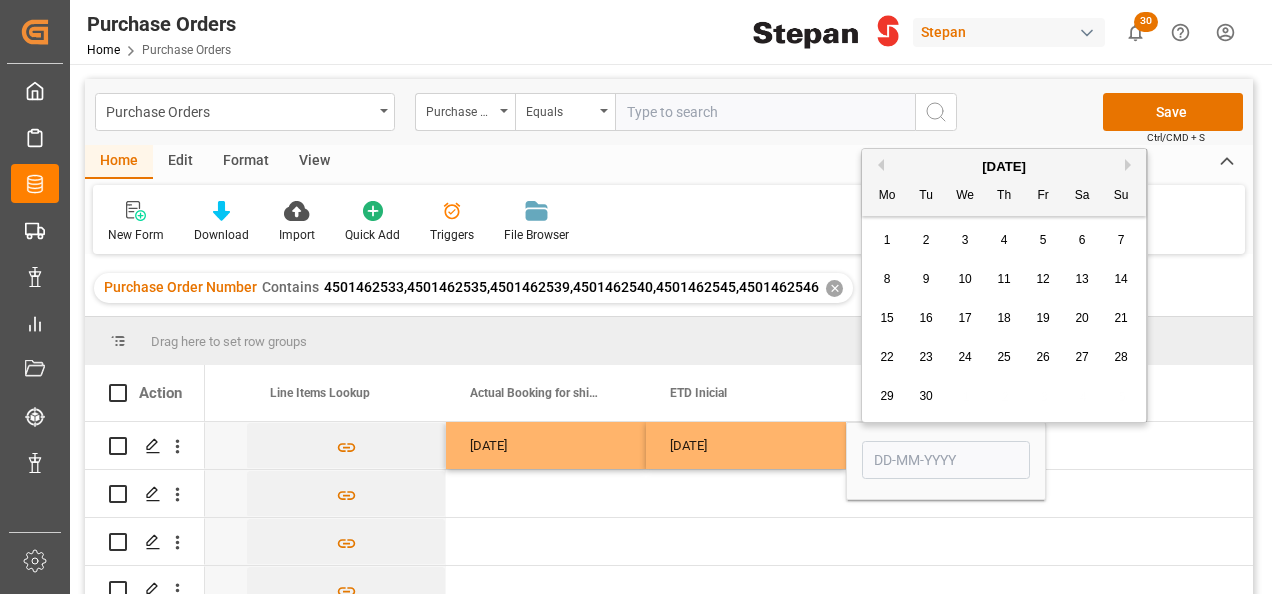 click on "9" at bounding box center (926, 280) 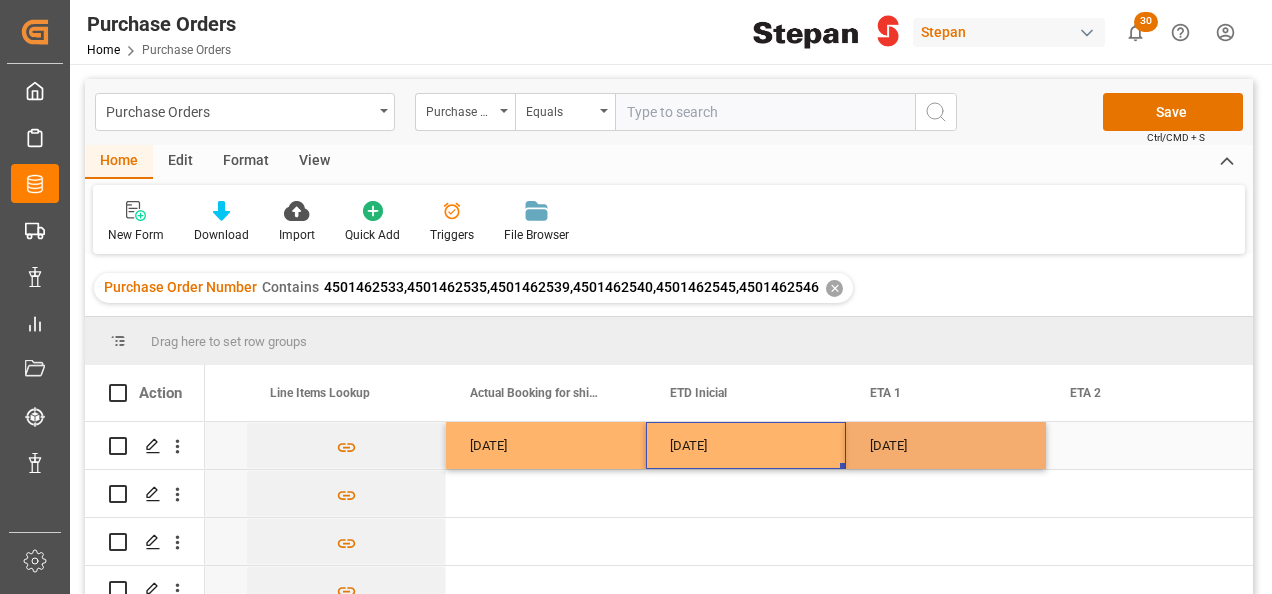 click on "[DATE]" at bounding box center [746, 445] 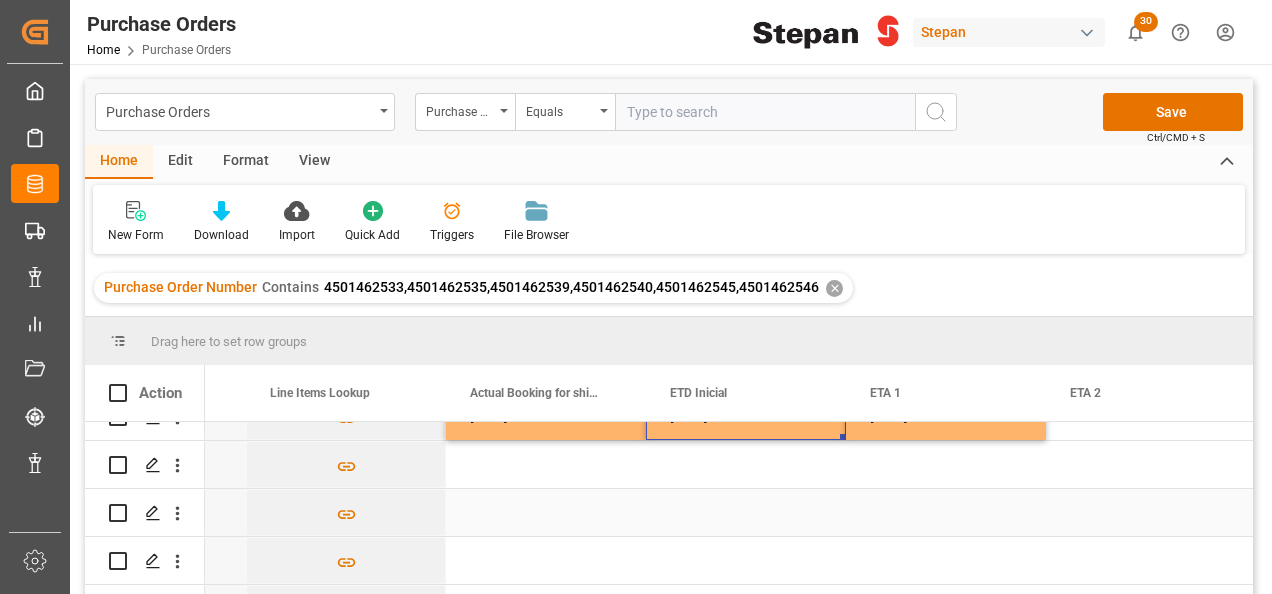 scroll, scrollTop: 0, scrollLeft: 0, axis: both 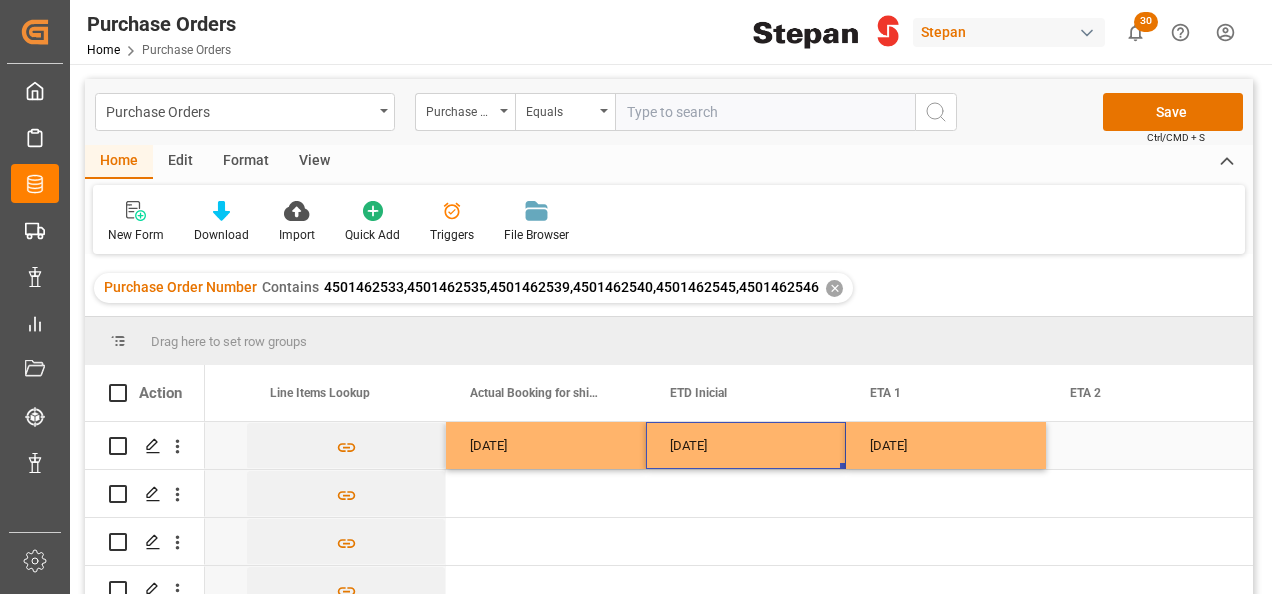 click on "[DATE]" at bounding box center (546, 445) 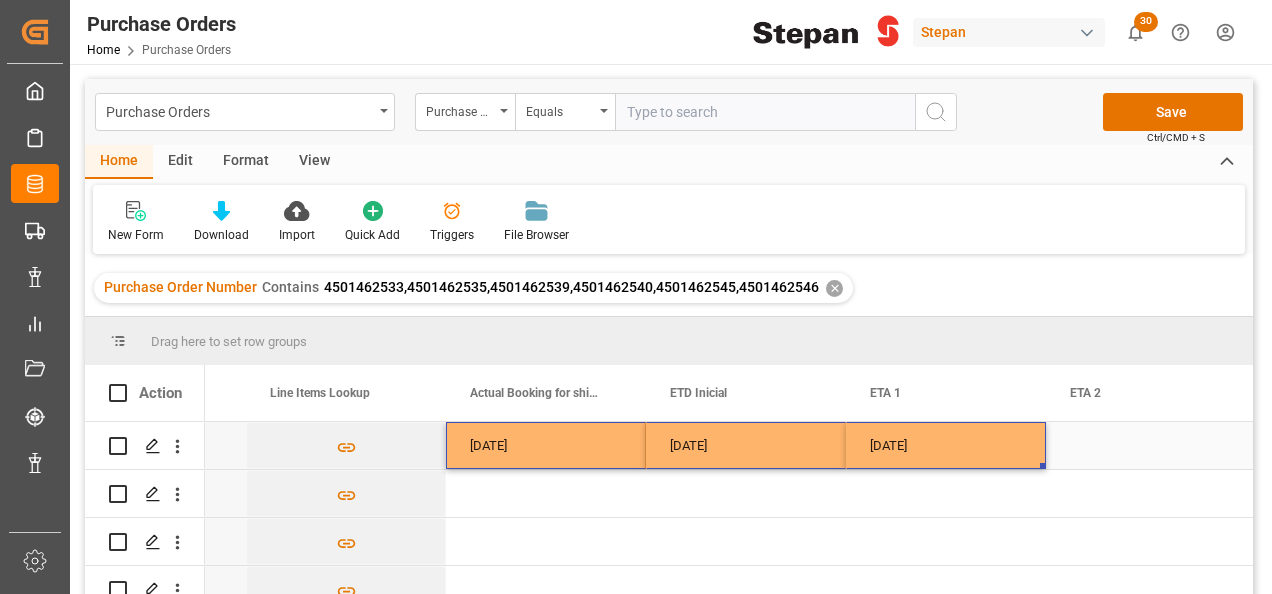 drag, startPoint x: 581, startPoint y: 442, endPoint x: 914, endPoint y: 442, distance: 333 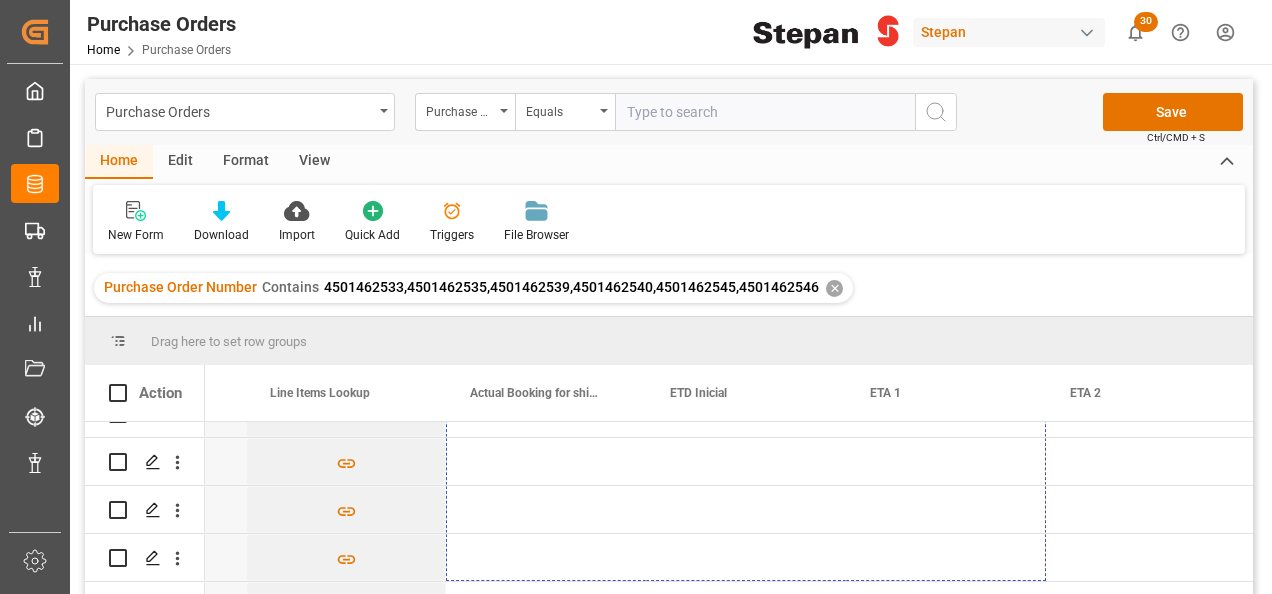 scroll, scrollTop: 116, scrollLeft: 0, axis: vertical 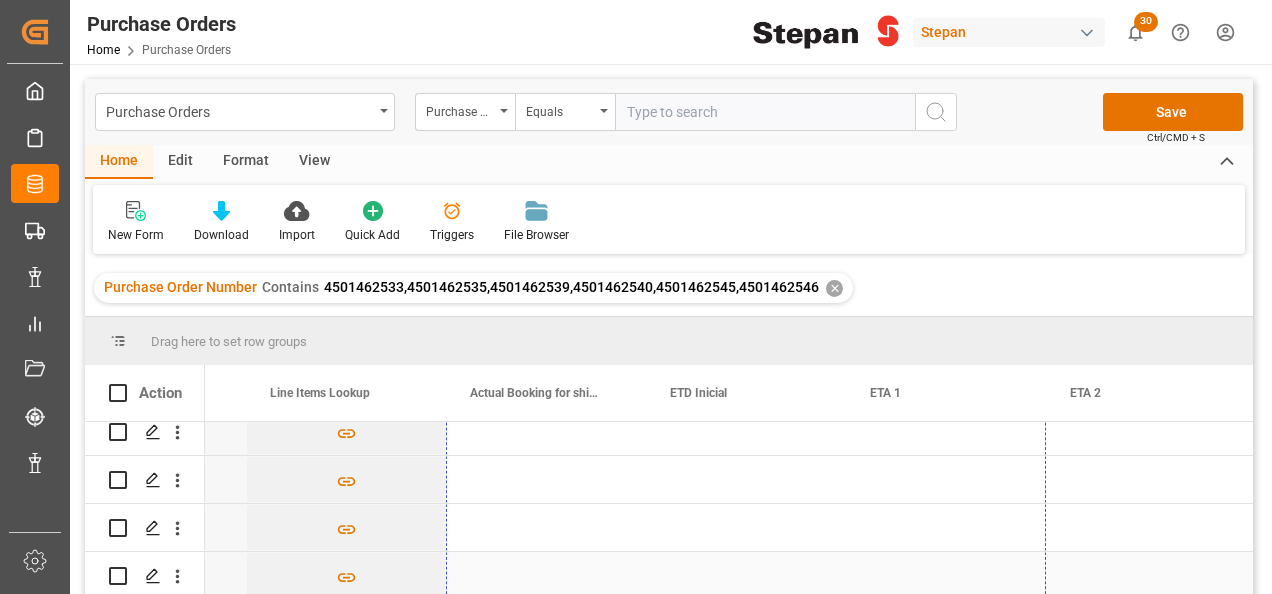 drag, startPoint x: 1044, startPoint y: 467, endPoint x: 965, endPoint y: 530, distance: 101.04455 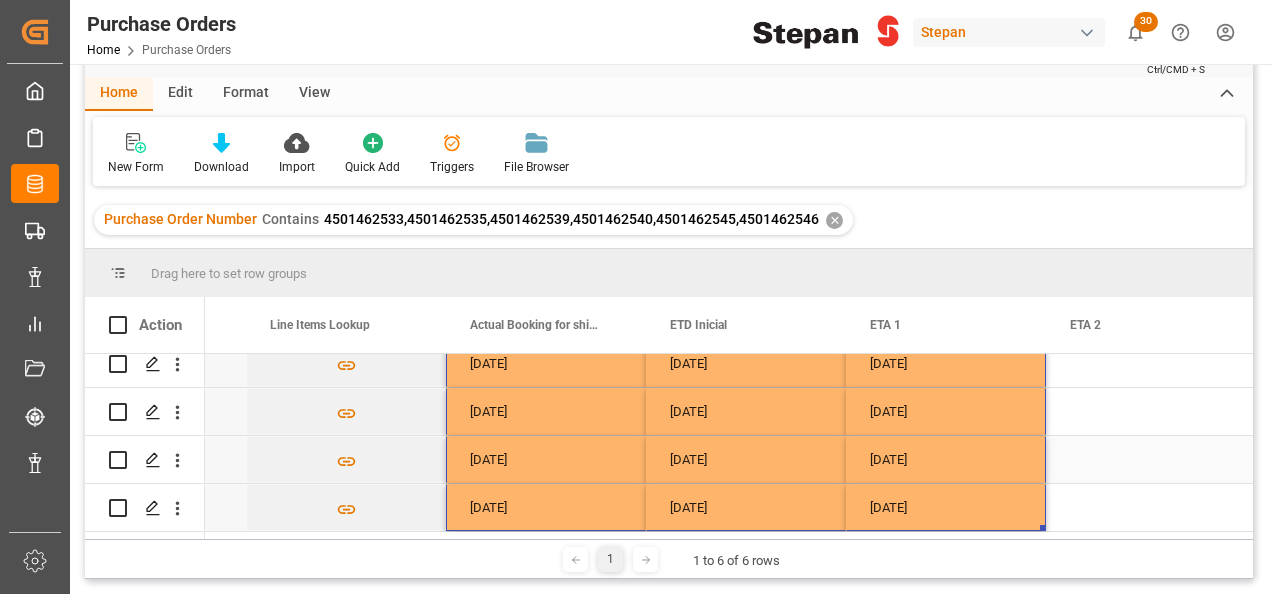scroll, scrollTop: 100, scrollLeft: 0, axis: vertical 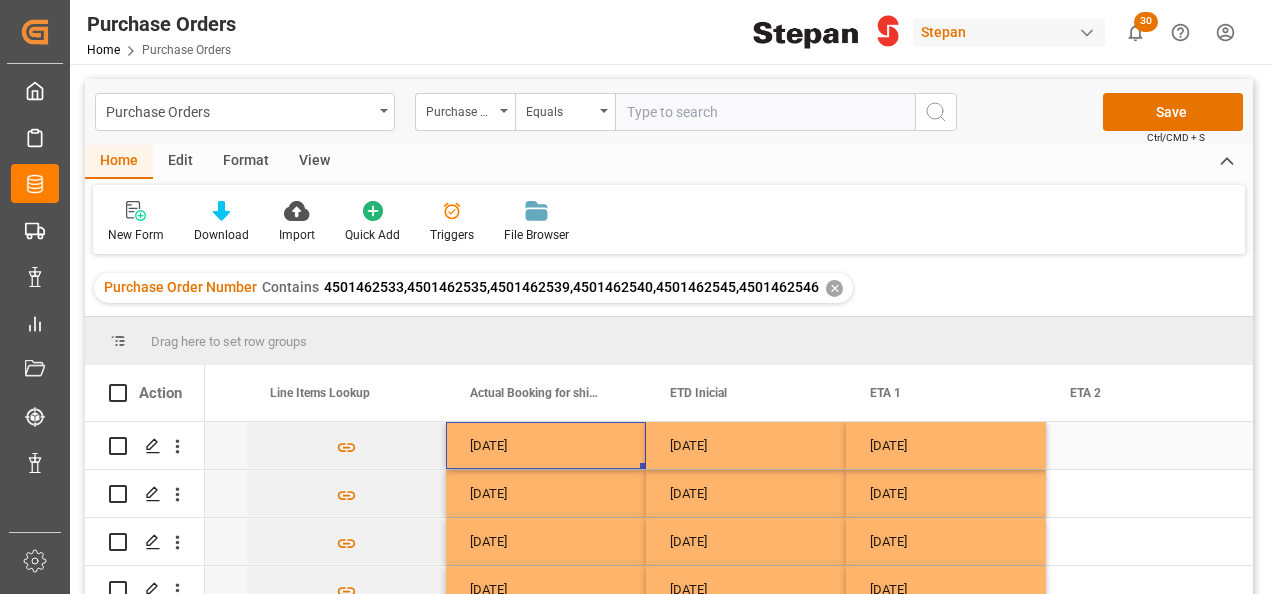 click on "[DATE]" at bounding box center (546, 445) 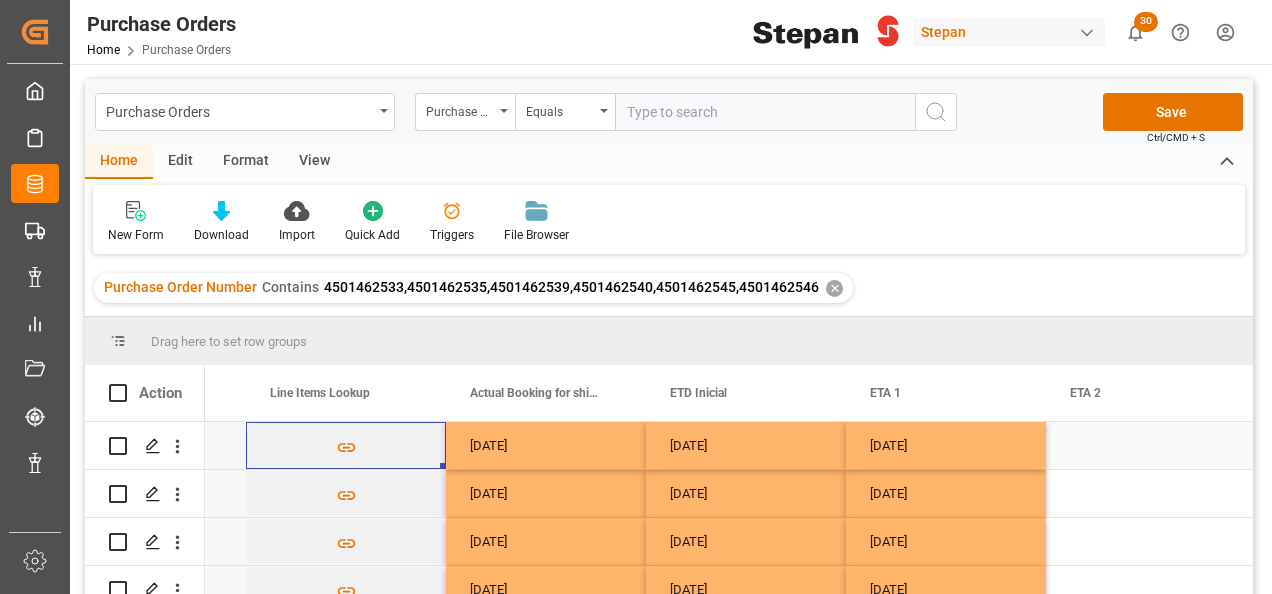 scroll, scrollTop: 0, scrollLeft: 600, axis: horizontal 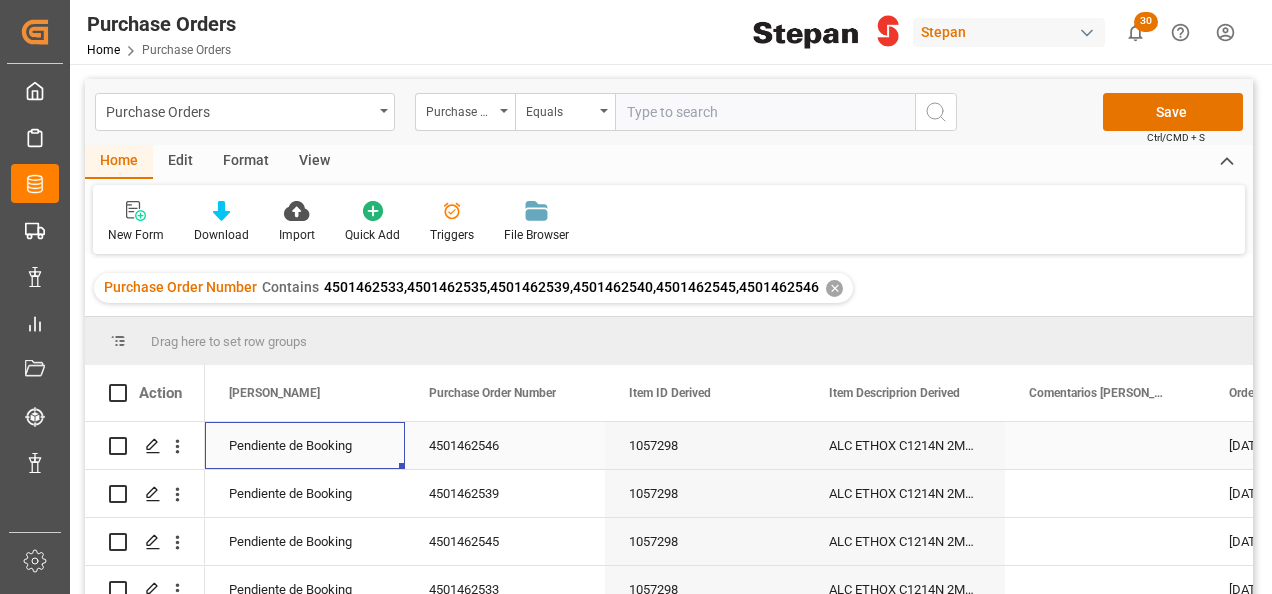 click on "Pendiente de Booking" at bounding box center [305, 446] 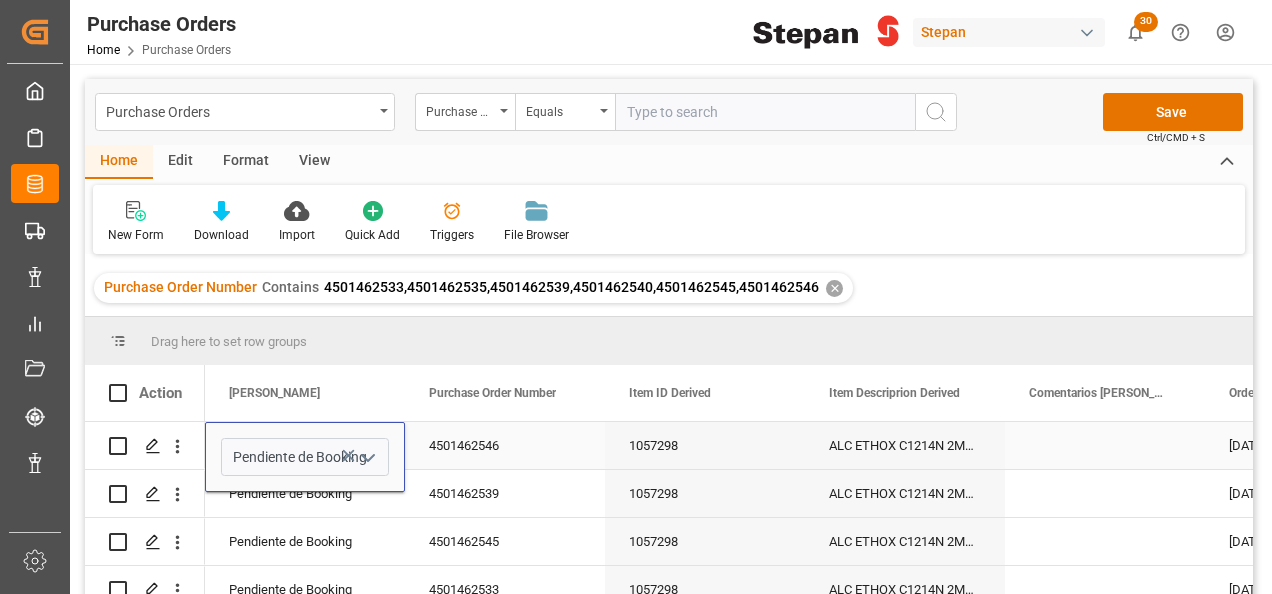 click 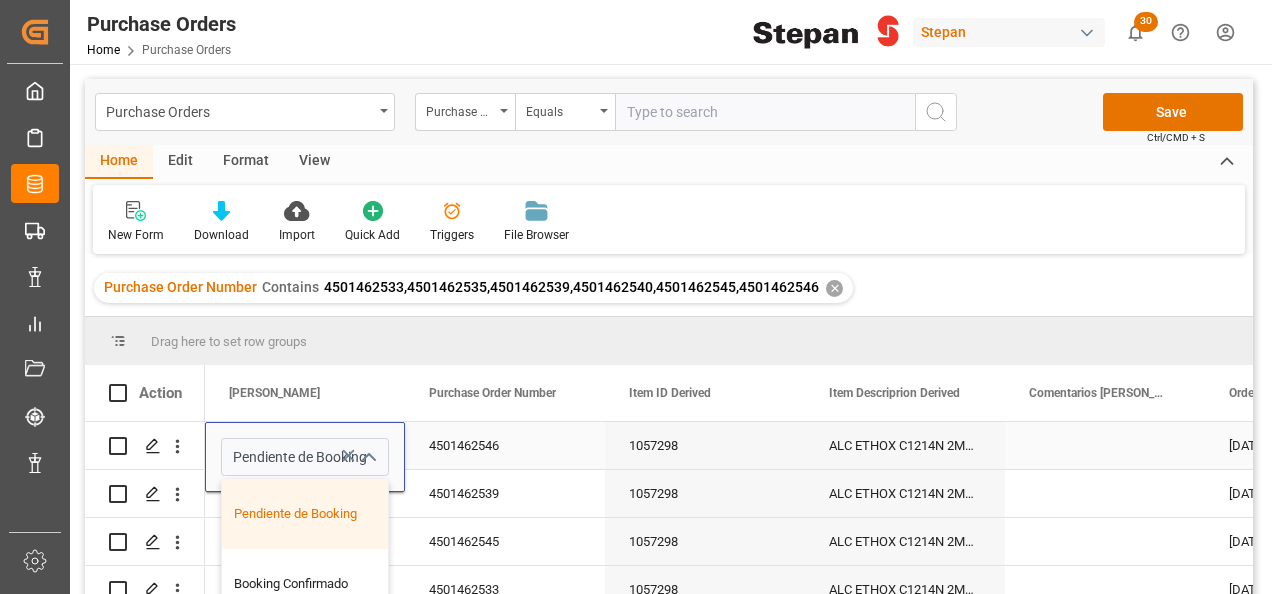 scroll, scrollTop: 4, scrollLeft: 0, axis: vertical 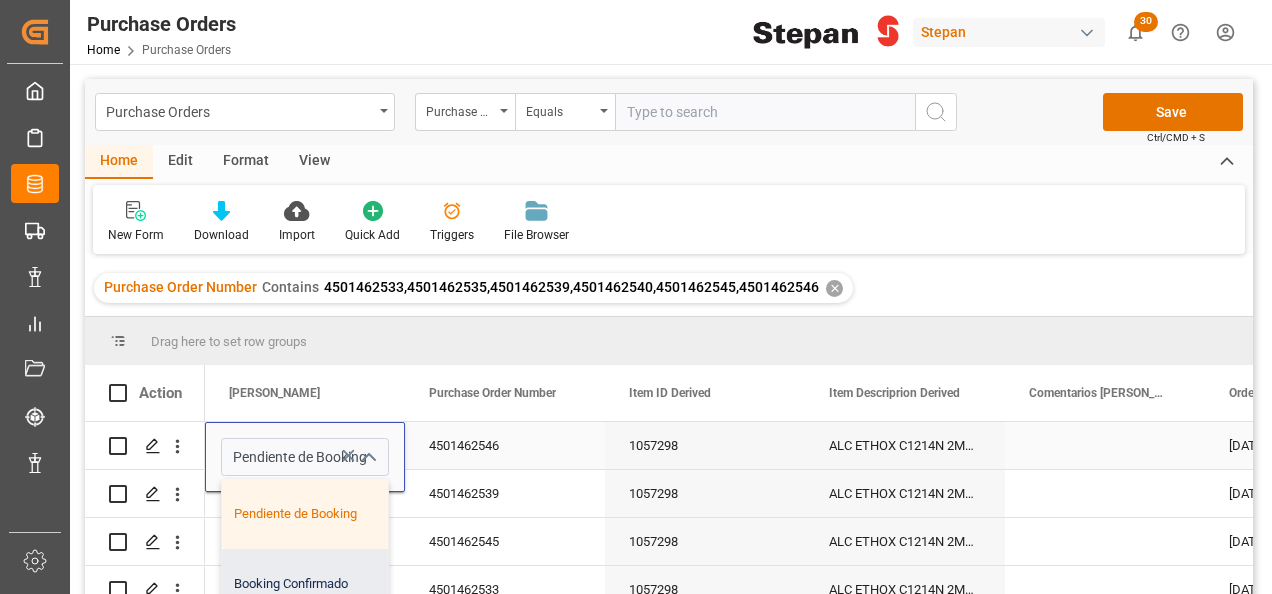 click on "Booking Confirmado" at bounding box center (325, 584) 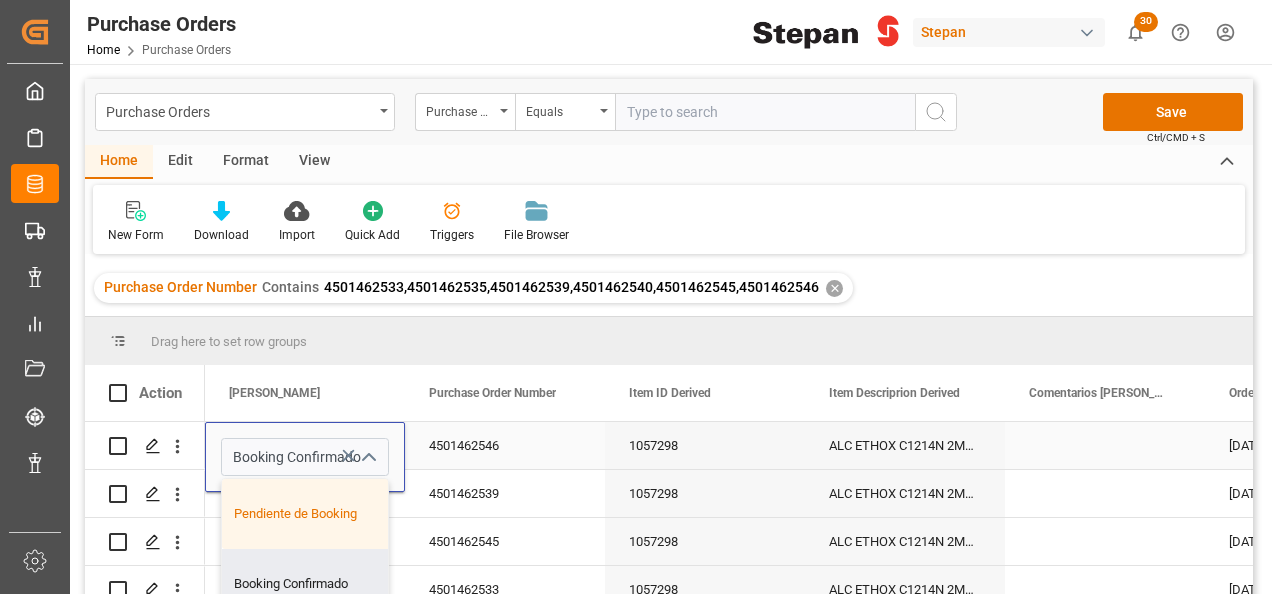scroll, scrollTop: 0, scrollLeft: 0, axis: both 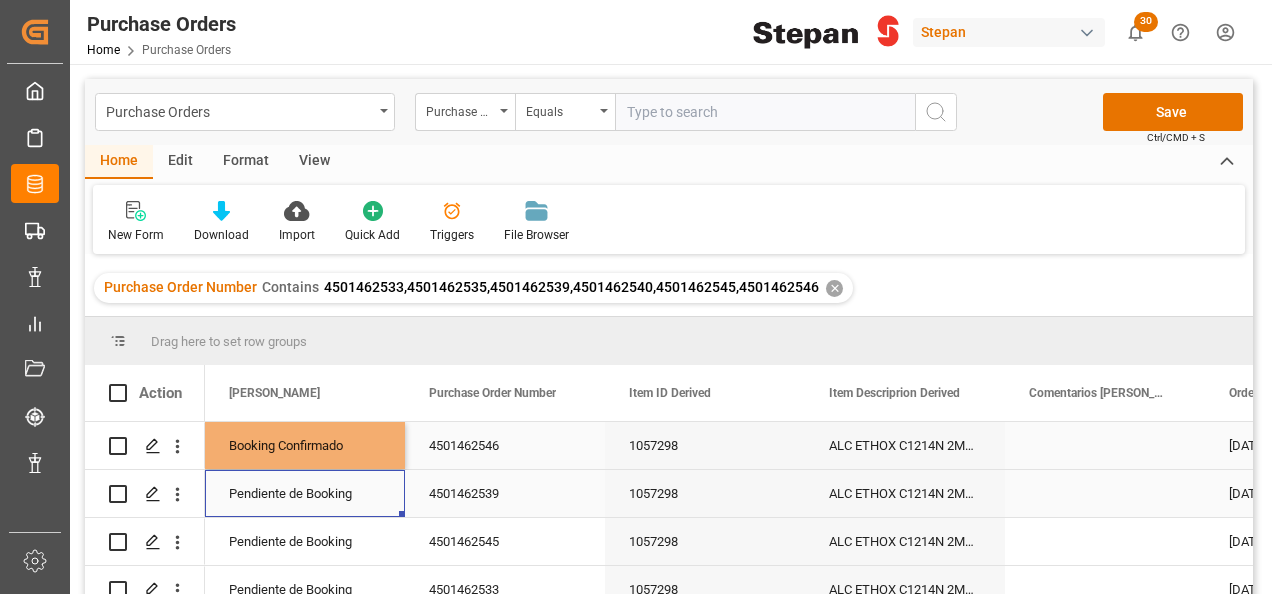 click on "Pendiente de Booking" at bounding box center [305, 494] 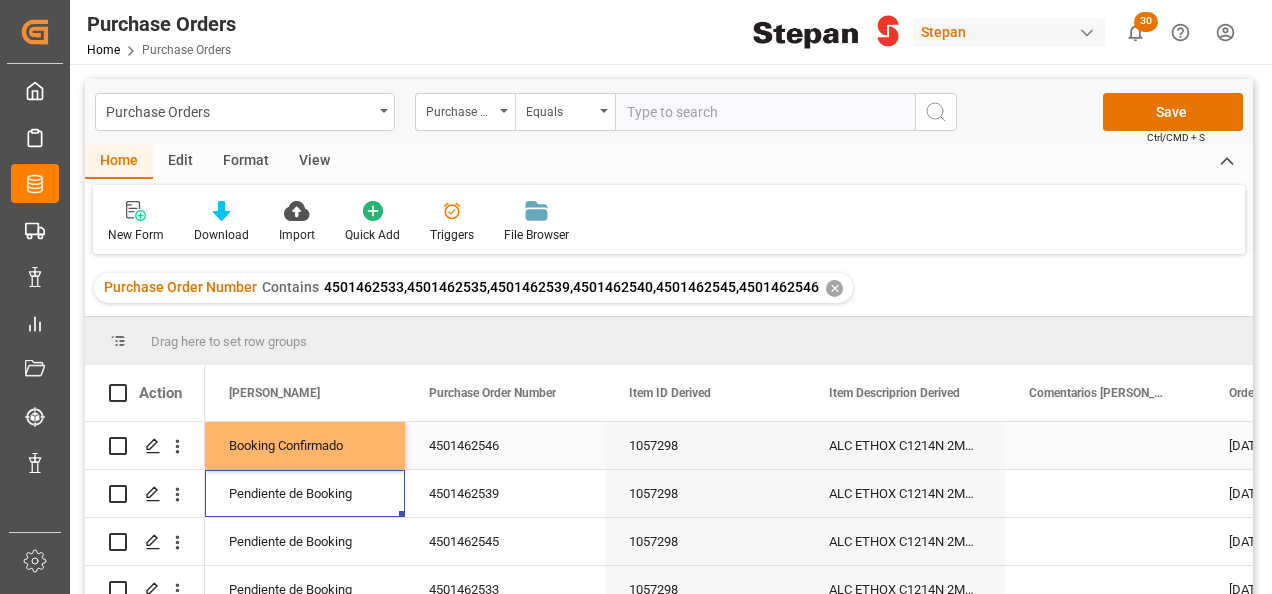 click on "Booking Confirmado" at bounding box center [305, 446] 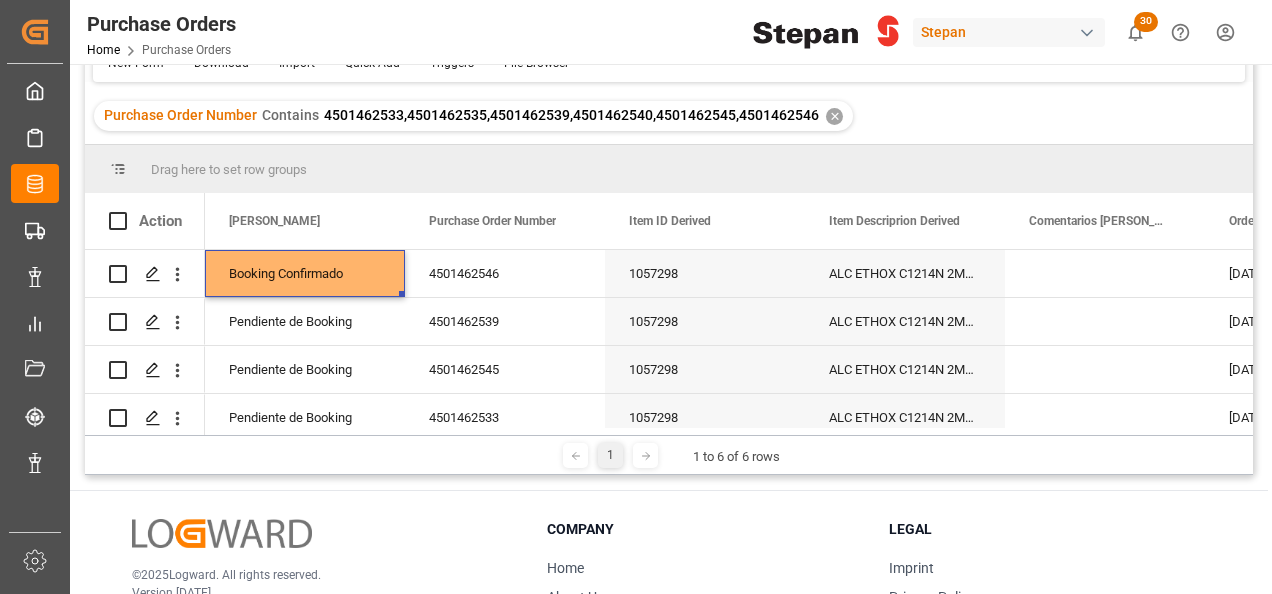scroll, scrollTop: 200, scrollLeft: 0, axis: vertical 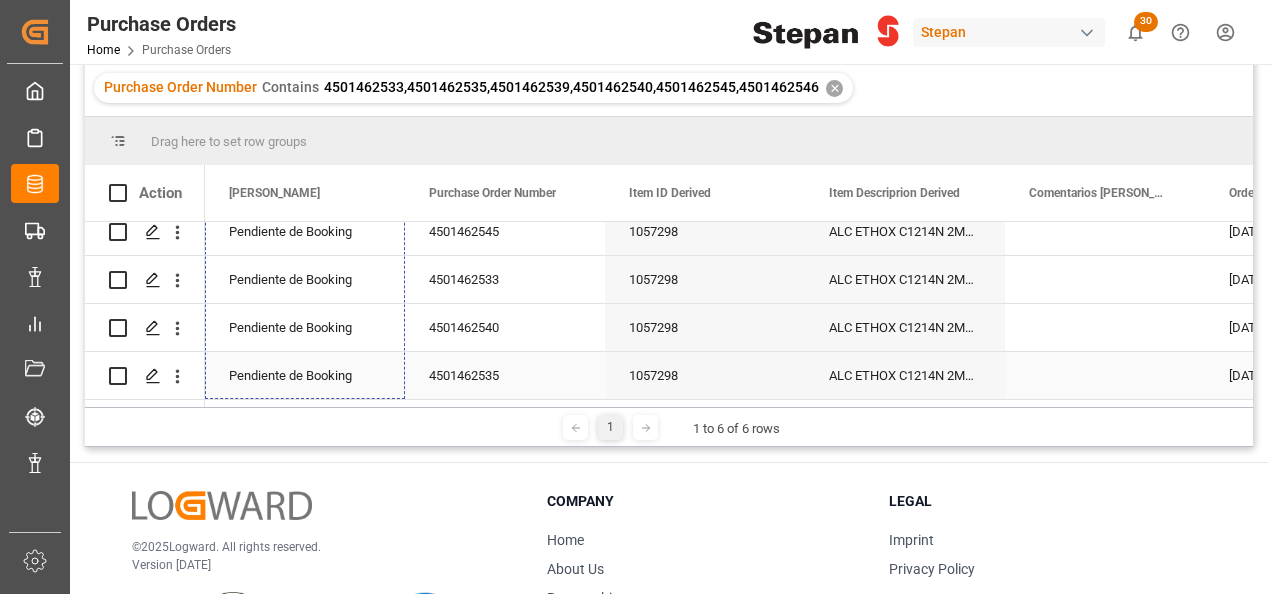 drag, startPoint x: 402, startPoint y: 266, endPoint x: 360, endPoint y: 371, distance: 113.08846 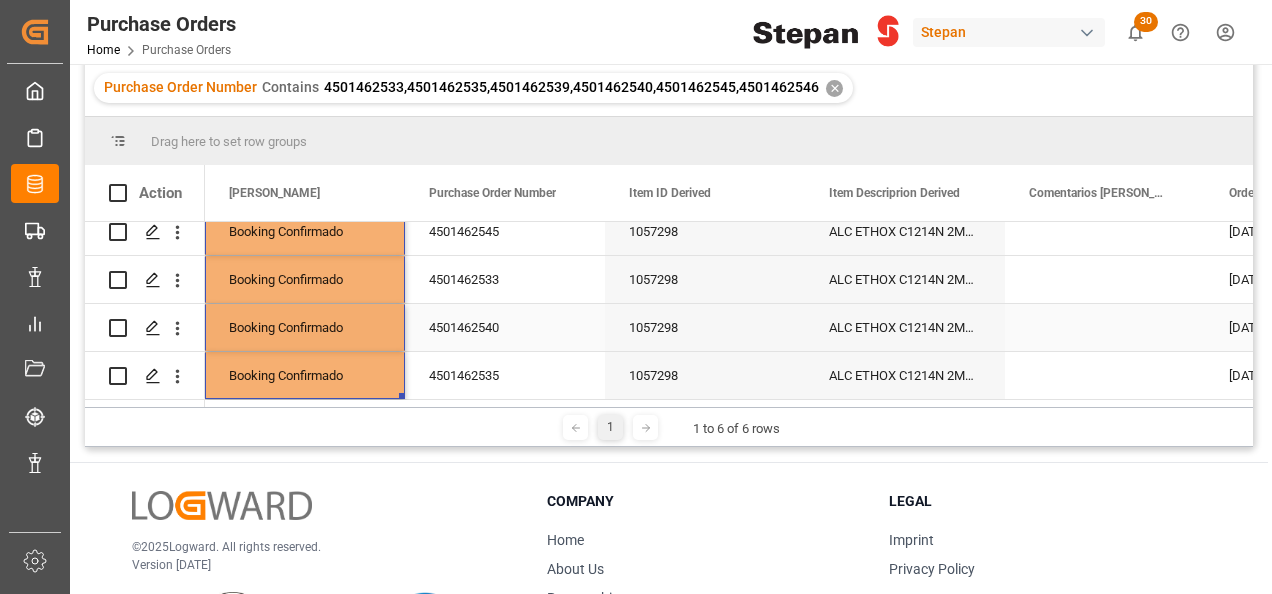 scroll, scrollTop: 300, scrollLeft: 0, axis: vertical 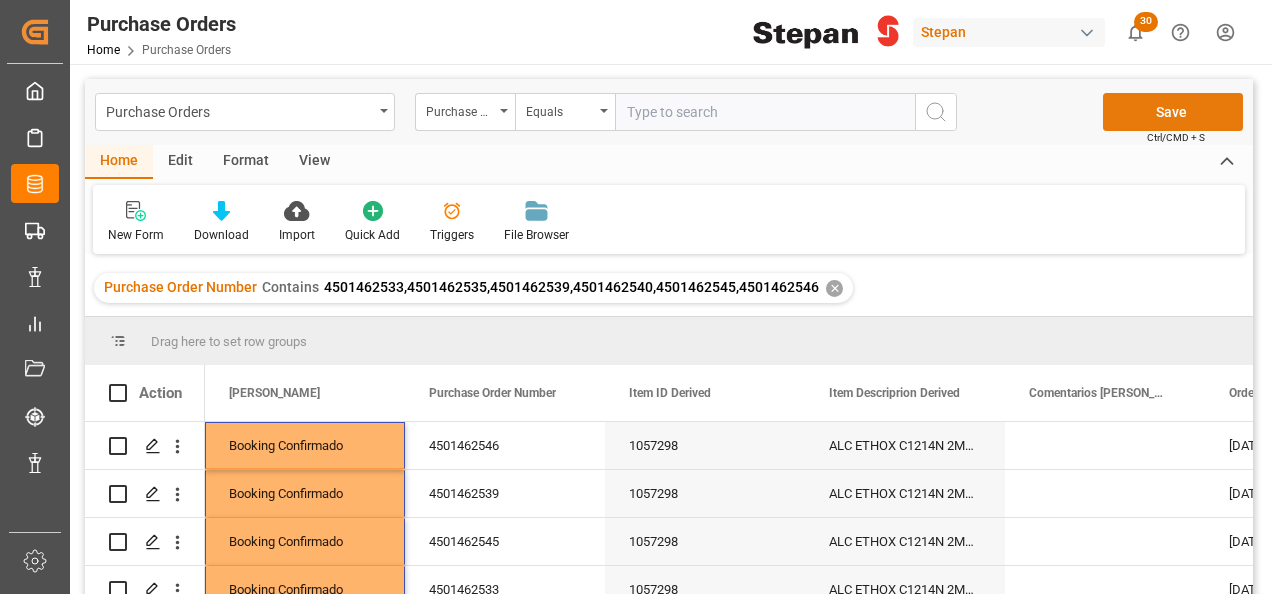 click on "Save" at bounding box center [1173, 112] 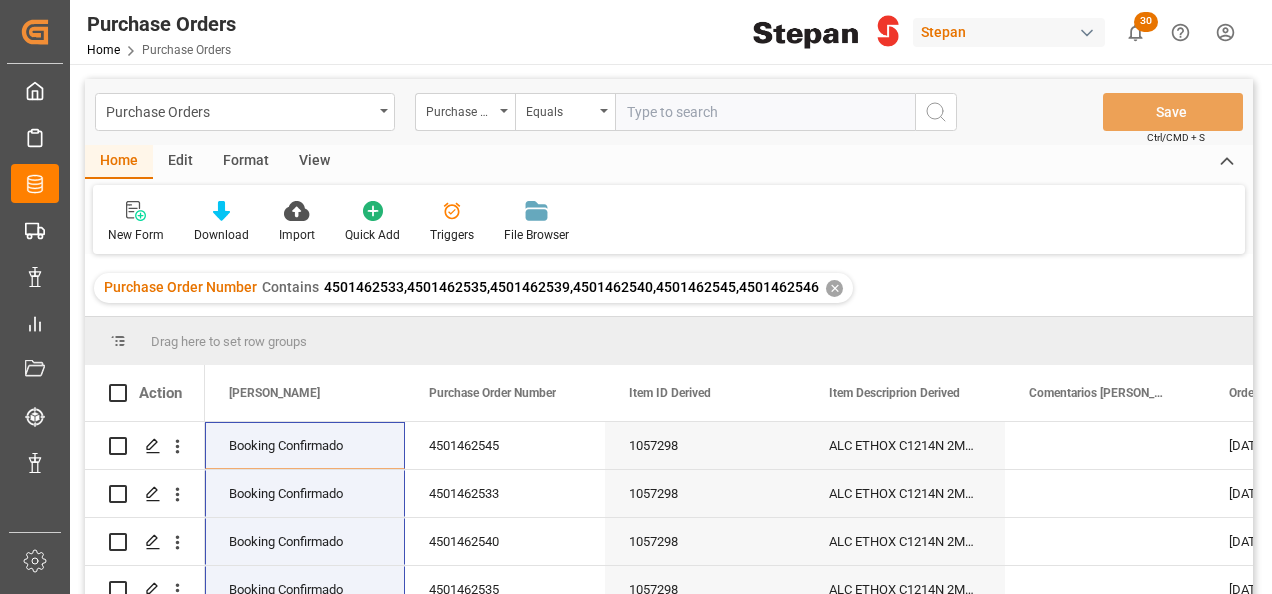 click on "✕" at bounding box center [834, 288] 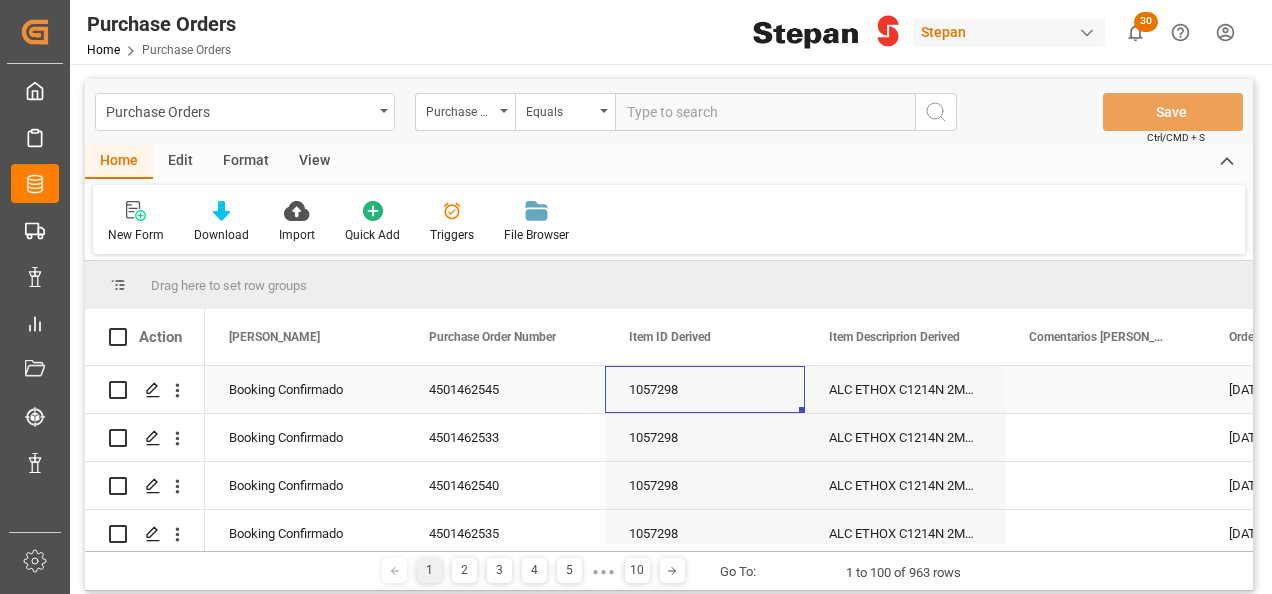 click on "1057298" at bounding box center [705, 389] 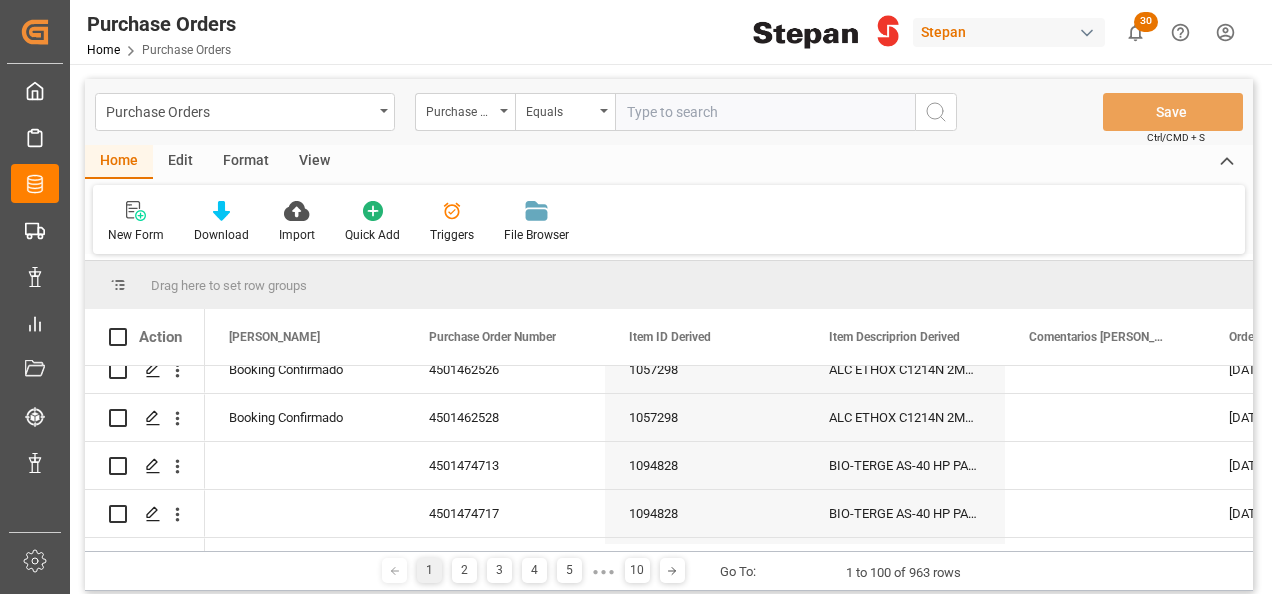 scroll, scrollTop: 0, scrollLeft: 0, axis: both 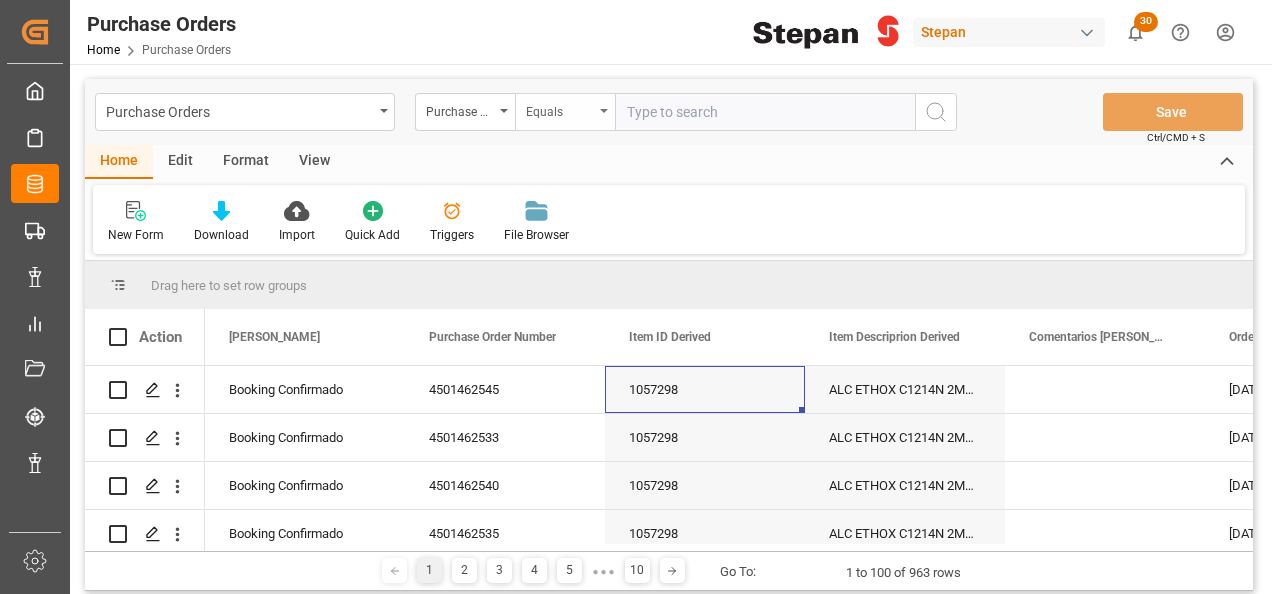 click at bounding box center [604, 111] 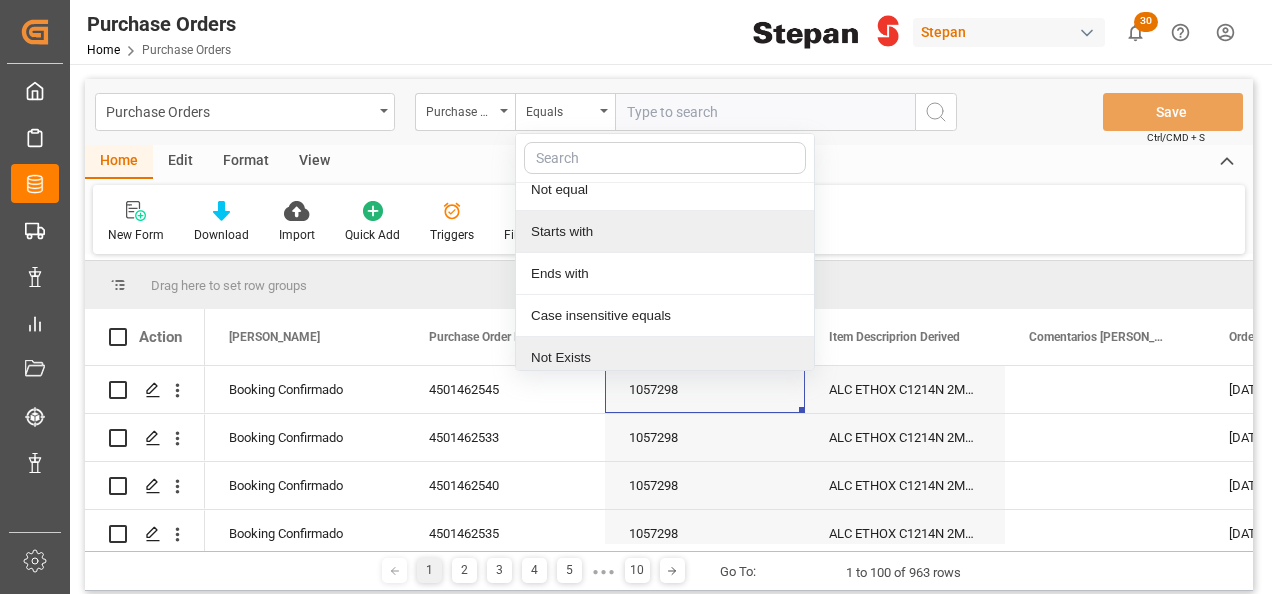 scroll, scrollTop: 146, scrollLeft: 0, axis: vertical 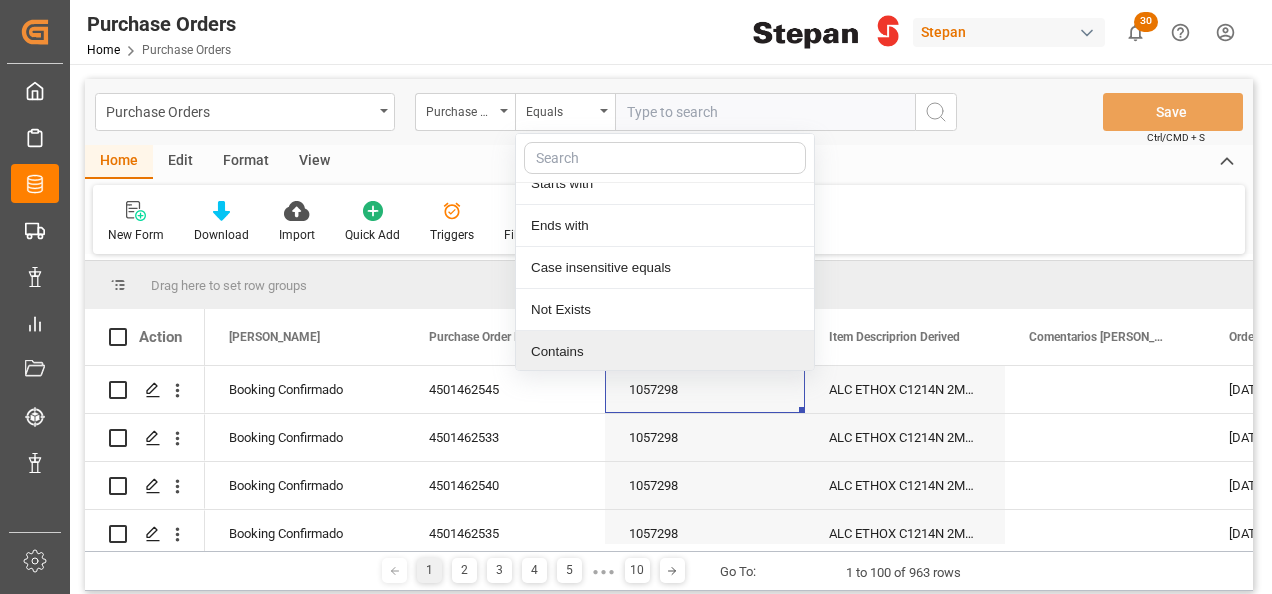 click on "Contains" at bounding box center [665, 352] 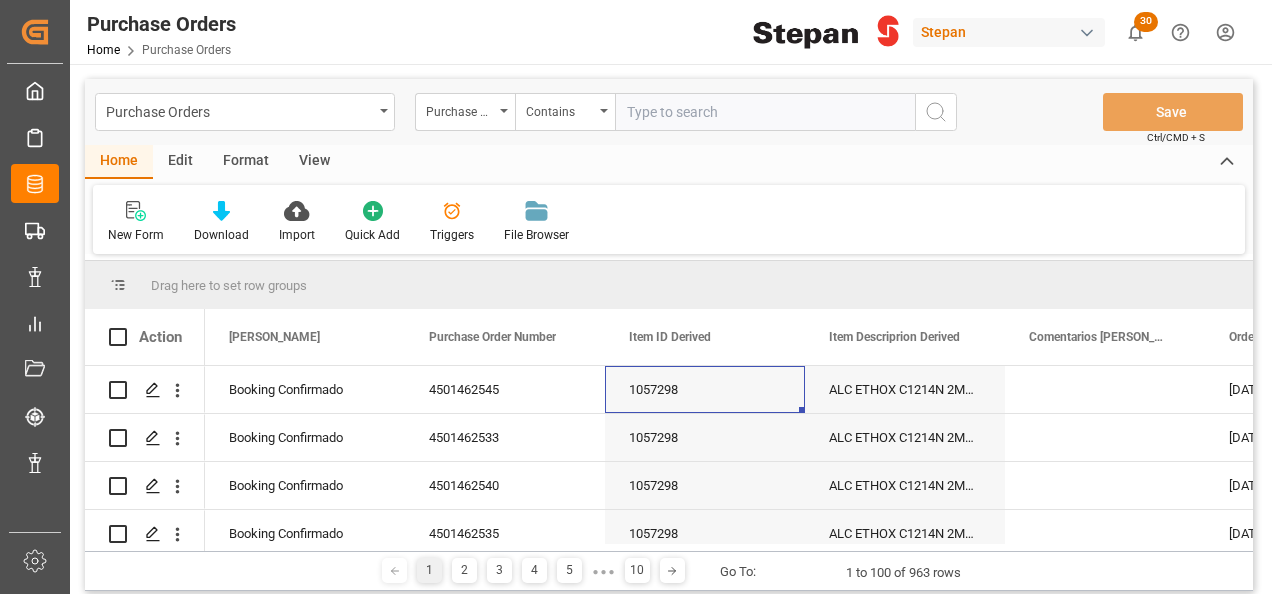 paste on "4501462547 4501462548 4501462549 4501462550 4501462551 4501462552" 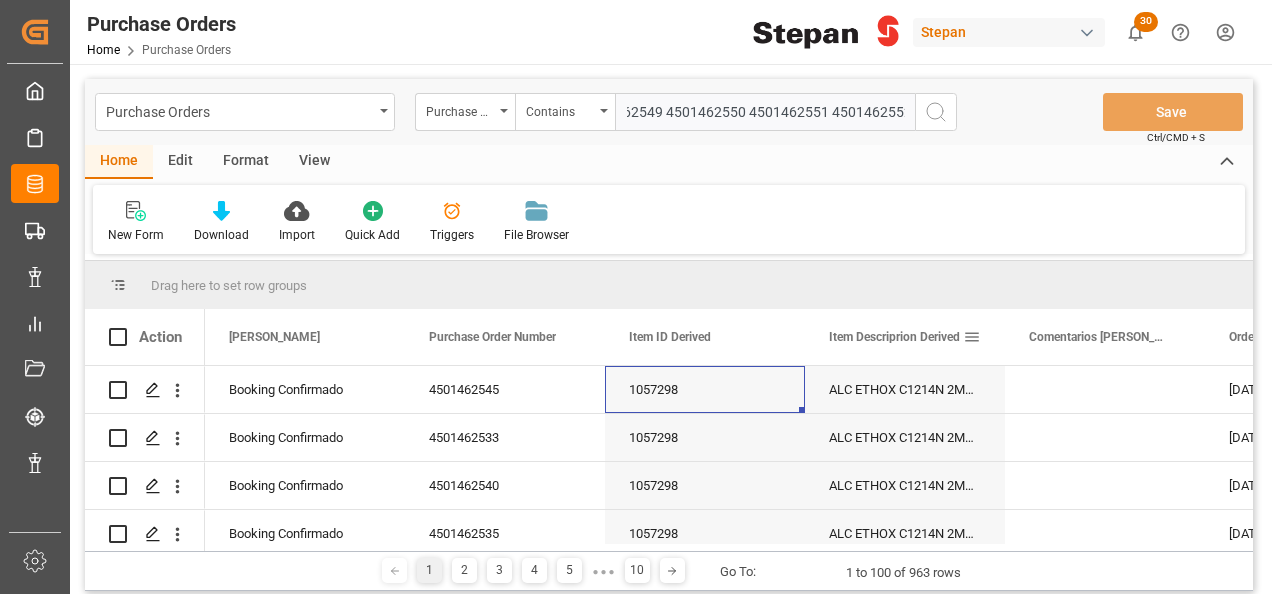 scroll, scrollTop: 0, scrollLeft: 0, axis: both 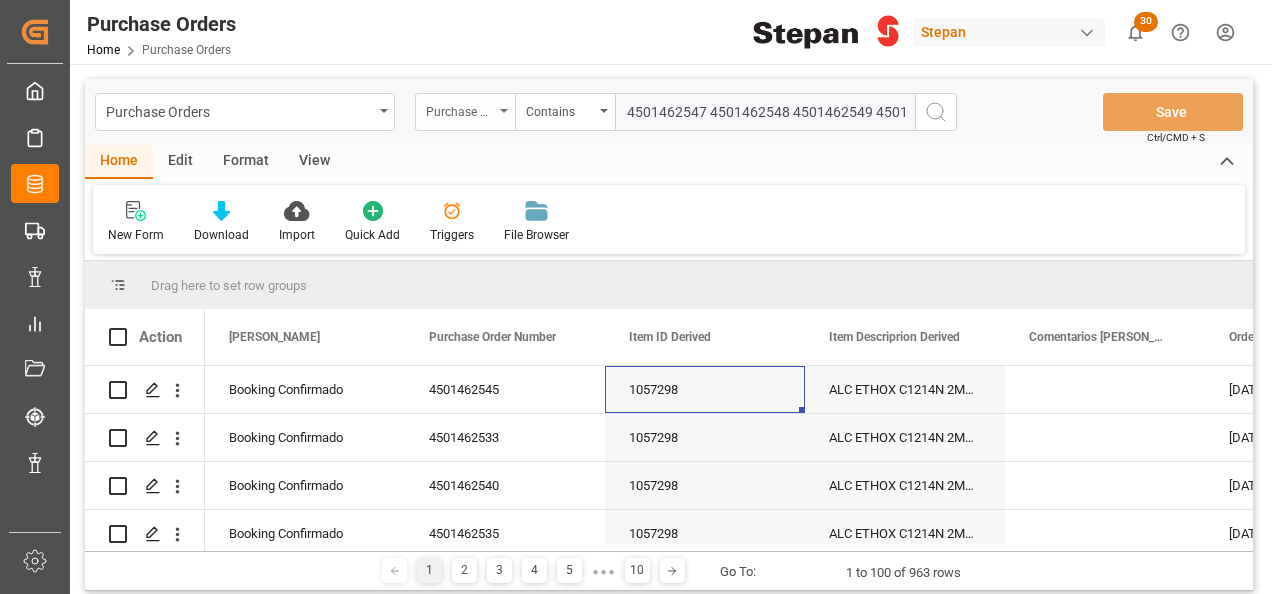 drag, startPoint x: 870, startPoint y: 109, endPoint x: 515, endPoint y: 100, distance: 355.11407 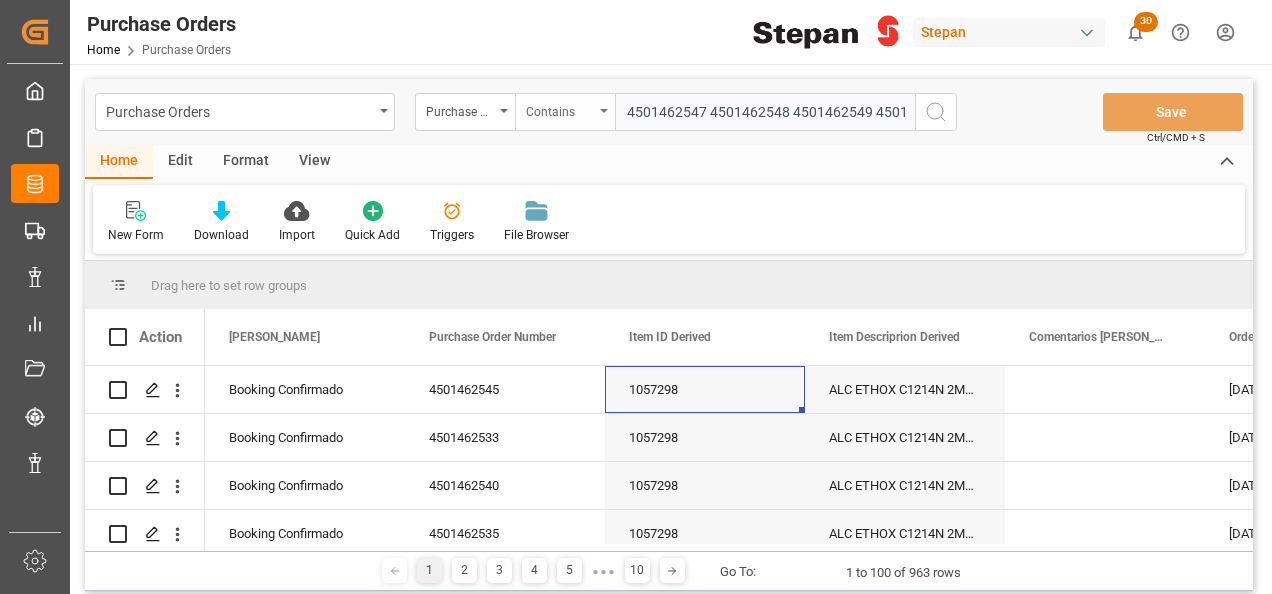 click on "Purchase Order Number Contains 4501462547 4501462548 4501462549 4501462550 4501462551 4501462552" at bounding box center [686, 112] 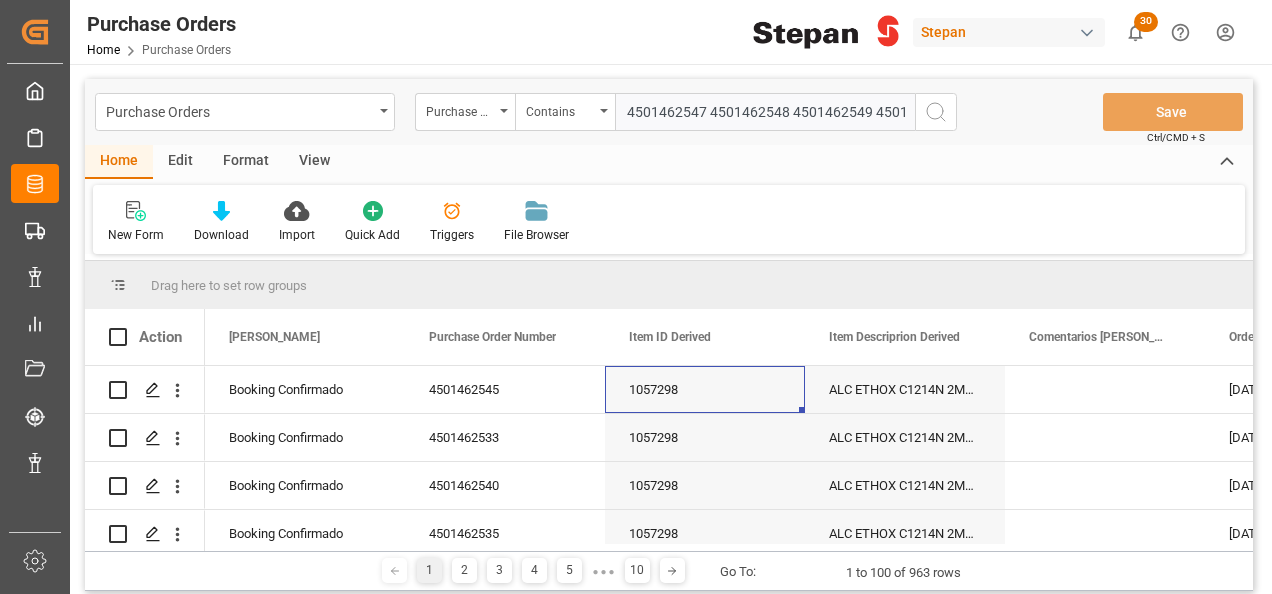 click on "4501462547 4501462548 4501462549 4501462550 4501462551 4501462552" at bounding box center (765, 112) 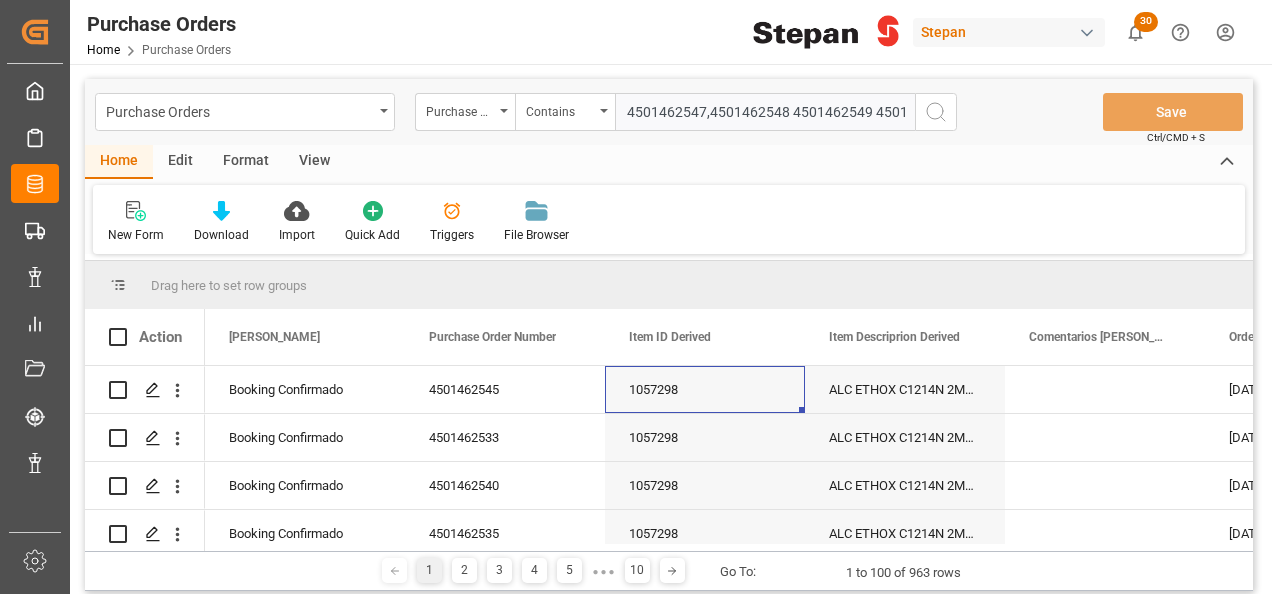click on "4501462547,4501462548 4501462549 4501462550 4501462551 4501462552" at bounding box center [765, 112] 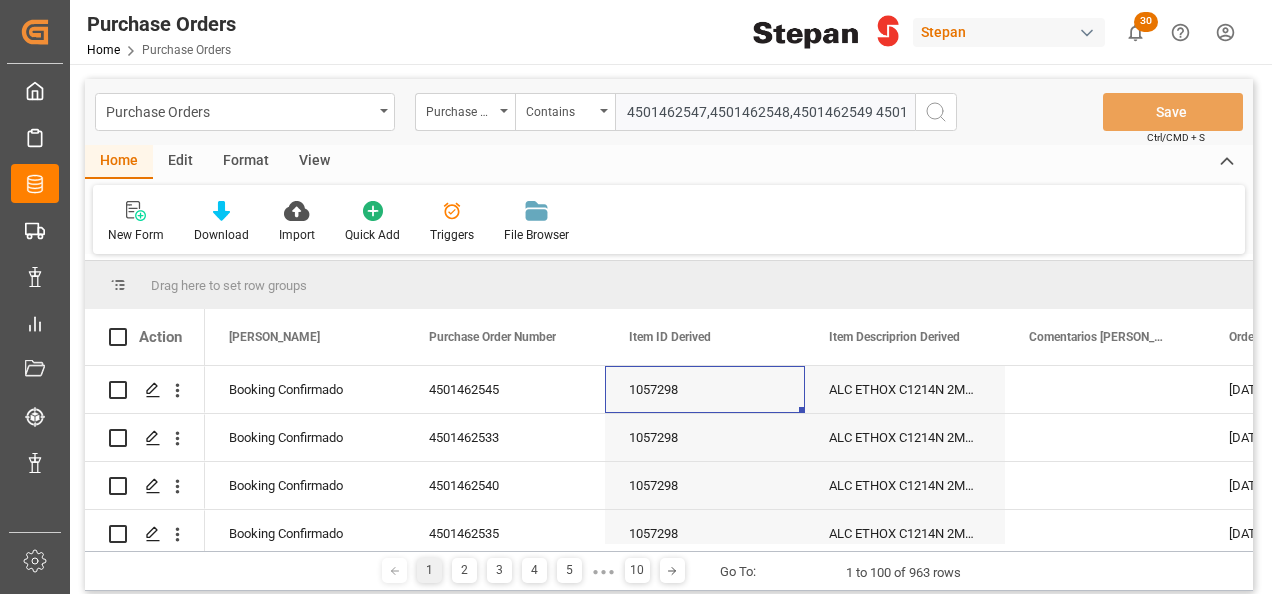 click on "4501462547,4501462548,4501462549 4501462550 4501462551 4501462552" at bounding box center (765, 112) 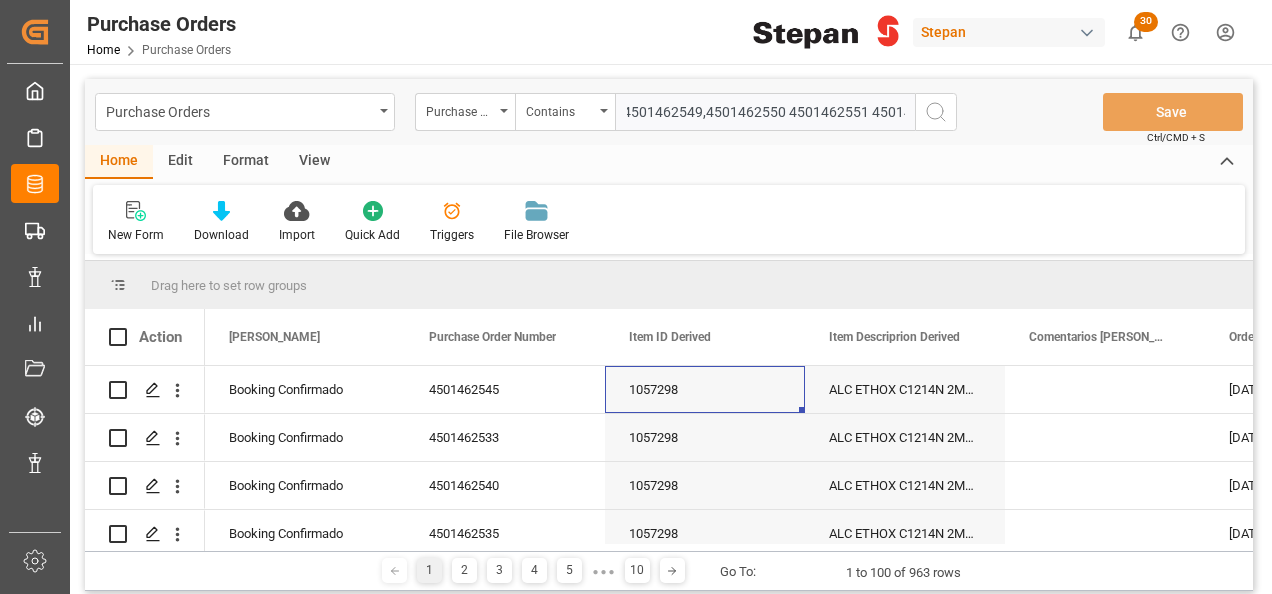 scroll, scrollTop: 0, scrollLeft: 208, axis: horizontal 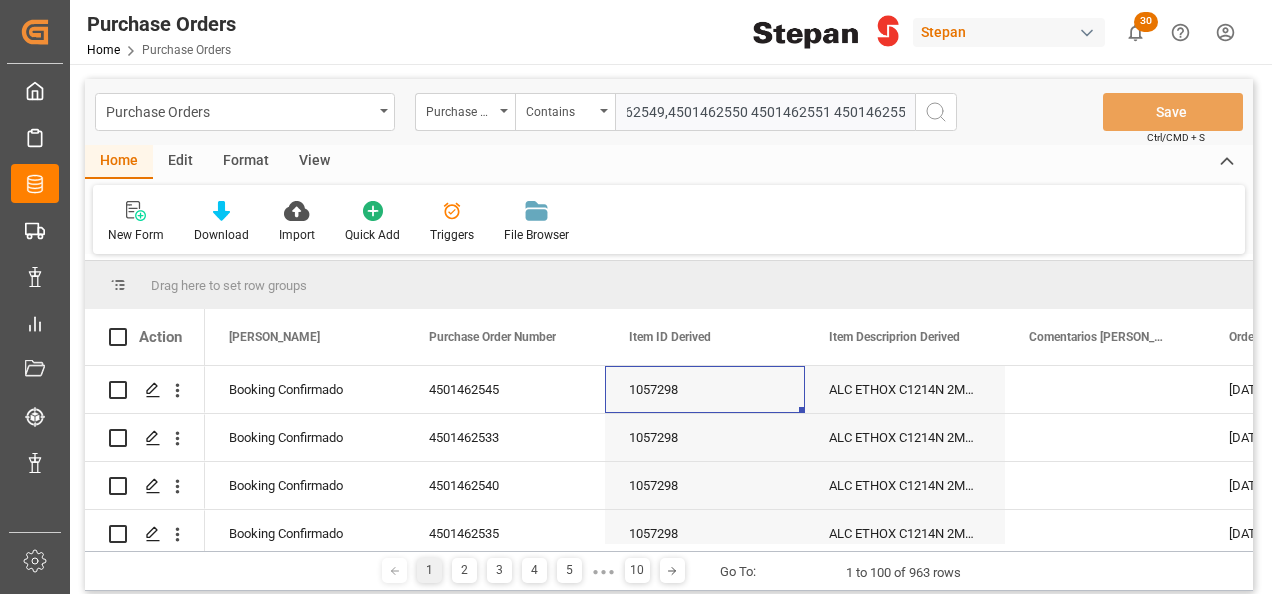click on "4501462547,4501462548,4501462549,4501462550 4501462551 4501462552" at bounding box center (765, 112) 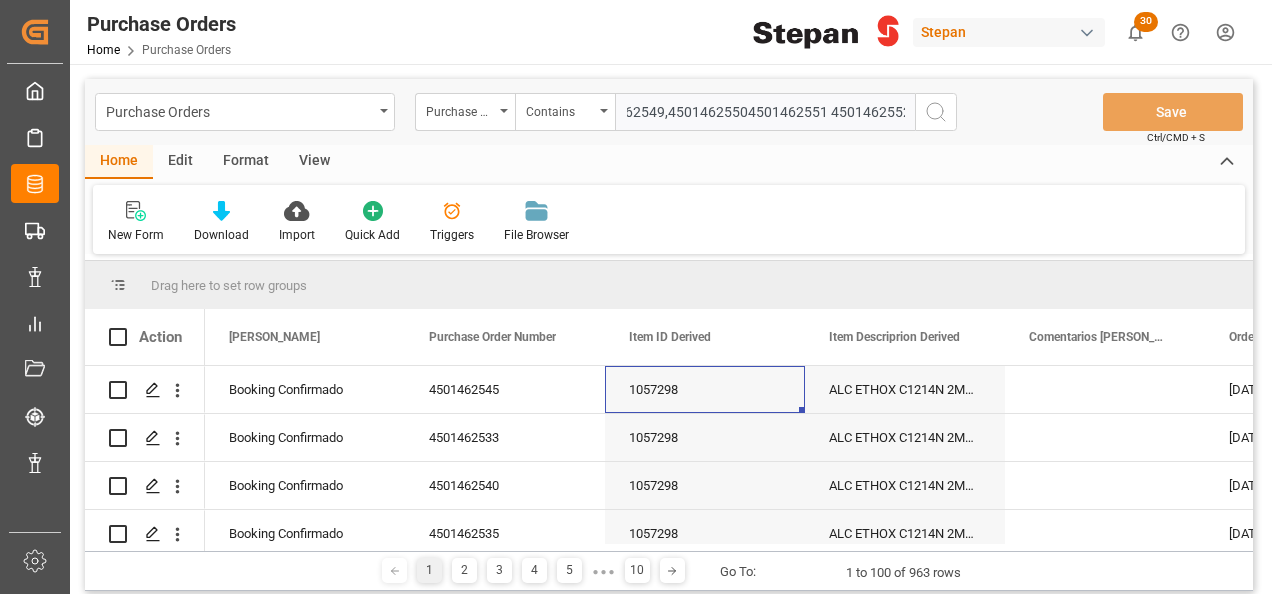 scroll, scrollTop: 0, scrollLeft: 205, axis: horizontal 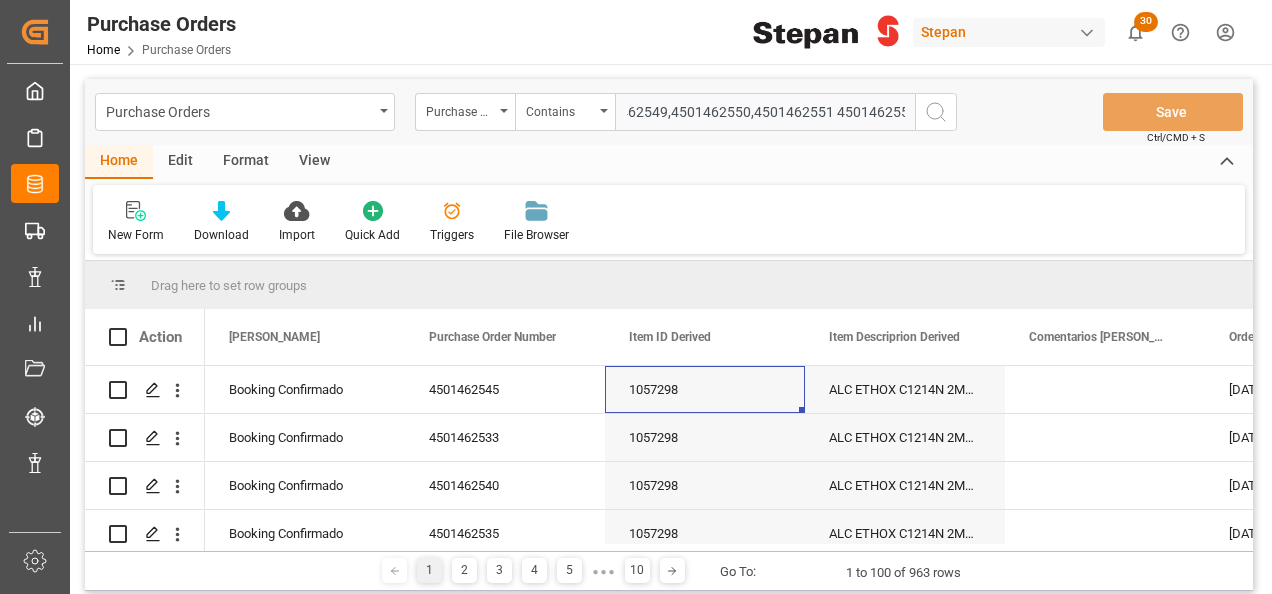 click on "4501462547,4501462548,4501462549,4501462550,4501462551 4501462552" at bounding box center [765, 112] 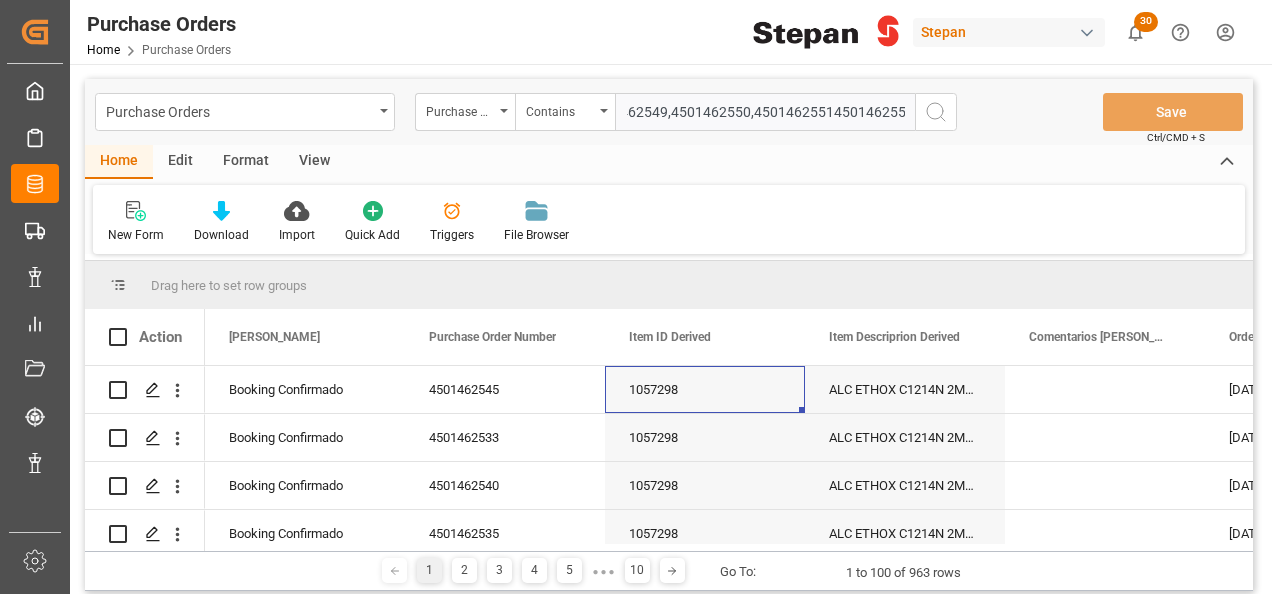 scroll, scrollTop: 0, scrollLeft: 204, axis: horizontal 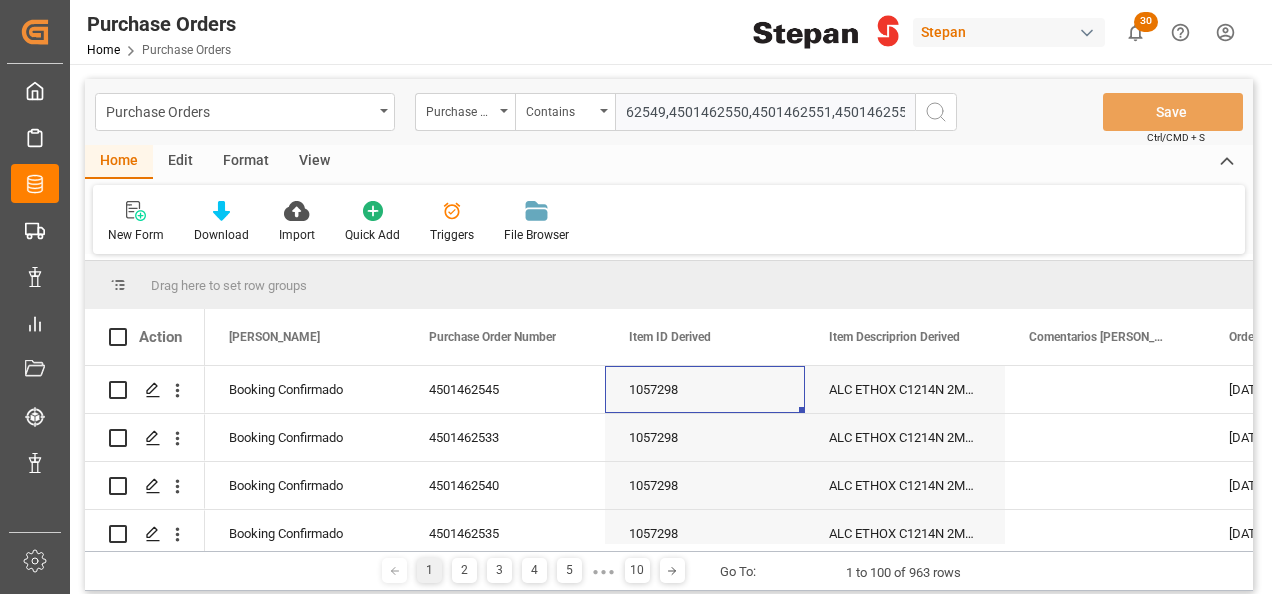 drag, startPoint x: 891, startPoint y: 117, endPoint x: 1004, endPoint y: 113, distance: 113.07078 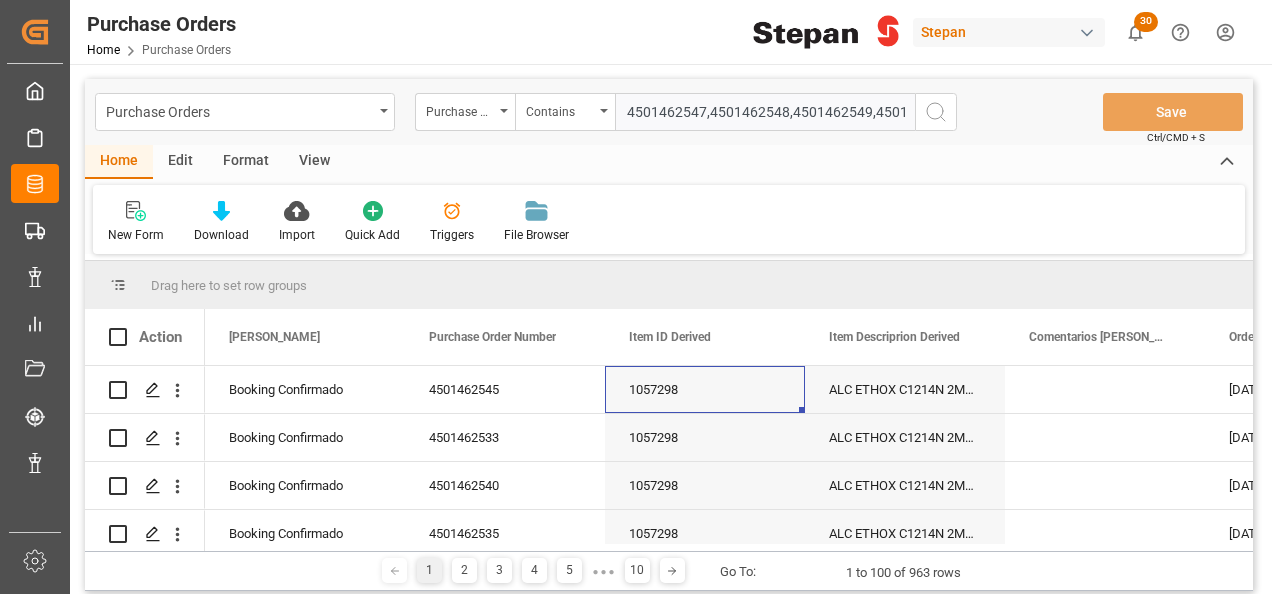 click 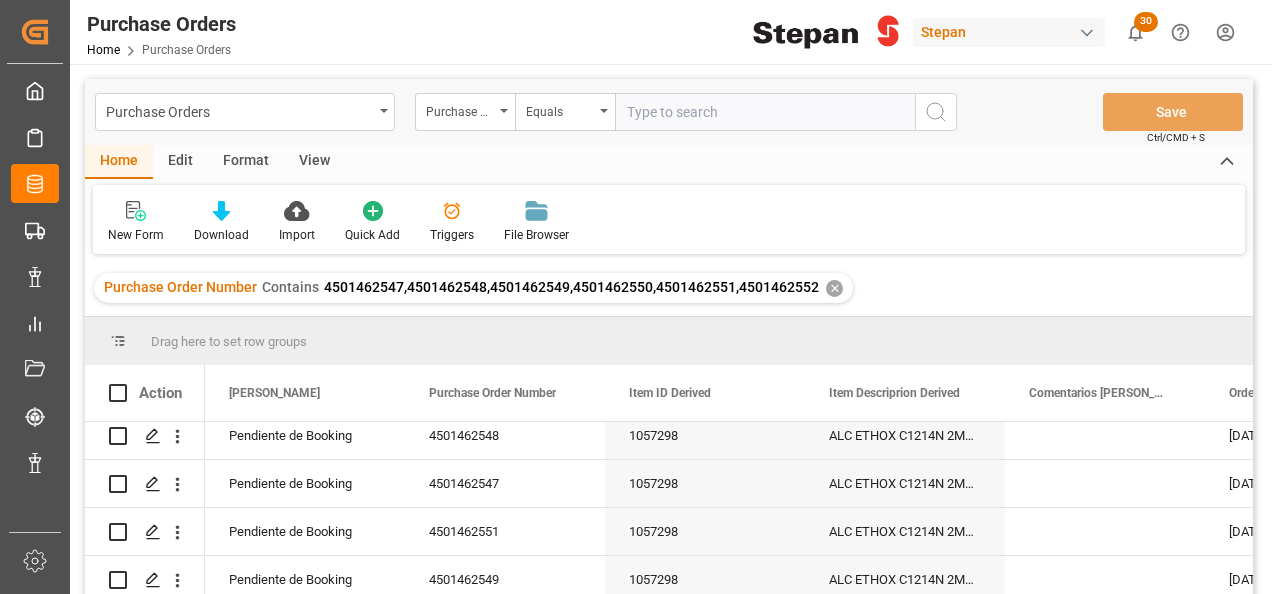 scroll, scrollTop: 116, scrollLeft: 0, axis: vertical 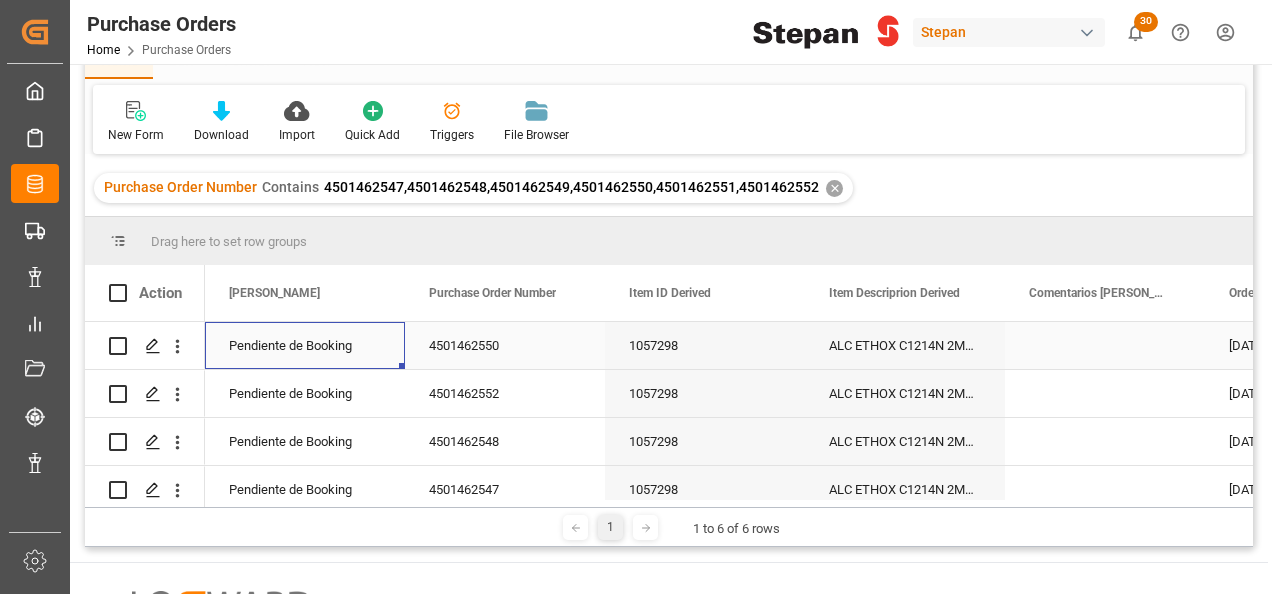 click on "Pendiente de Booking" at bounding box center [305, 346] 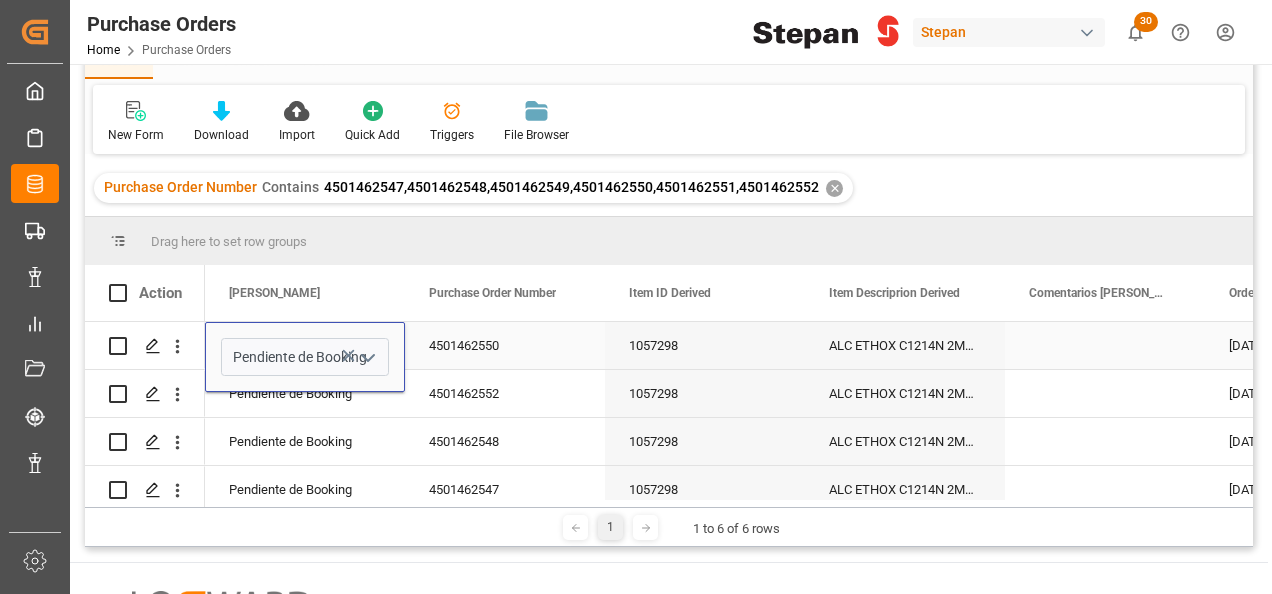 click 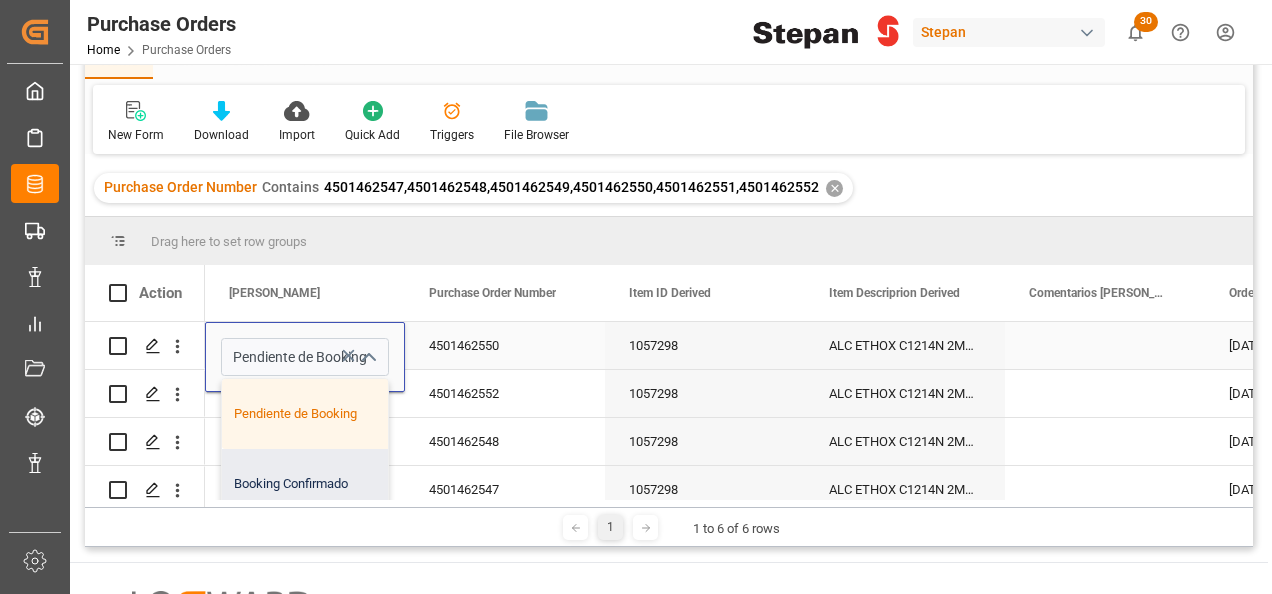 click on "Booking Confirmado" at bounding box center [325, 484] 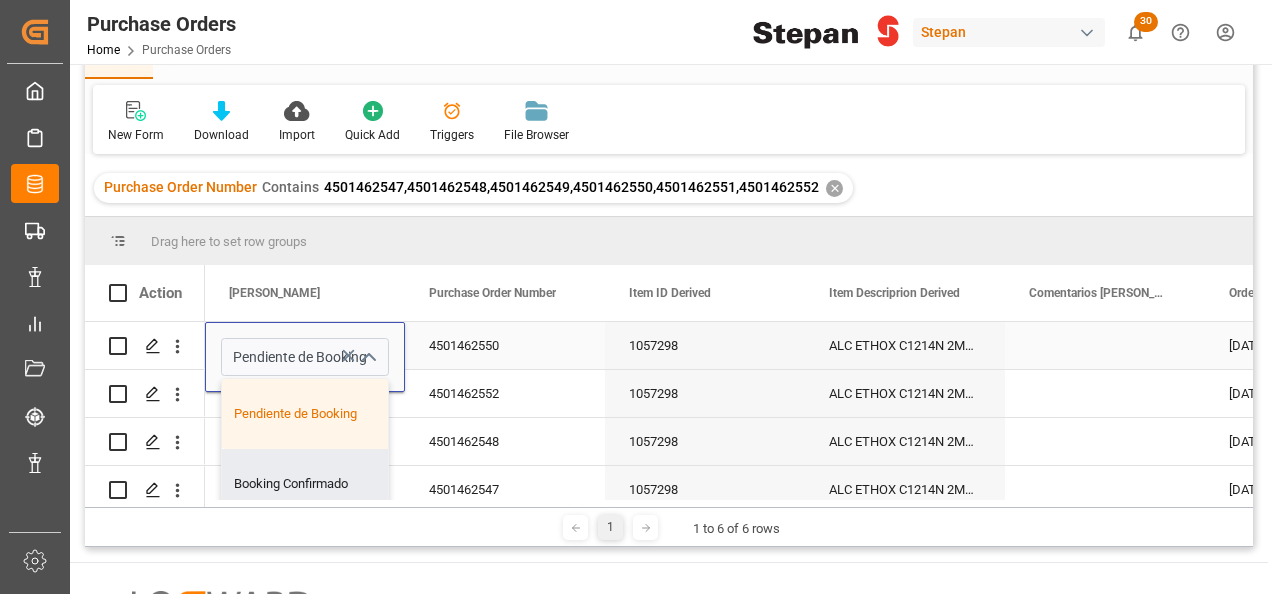 type on "Booking Confirmado" 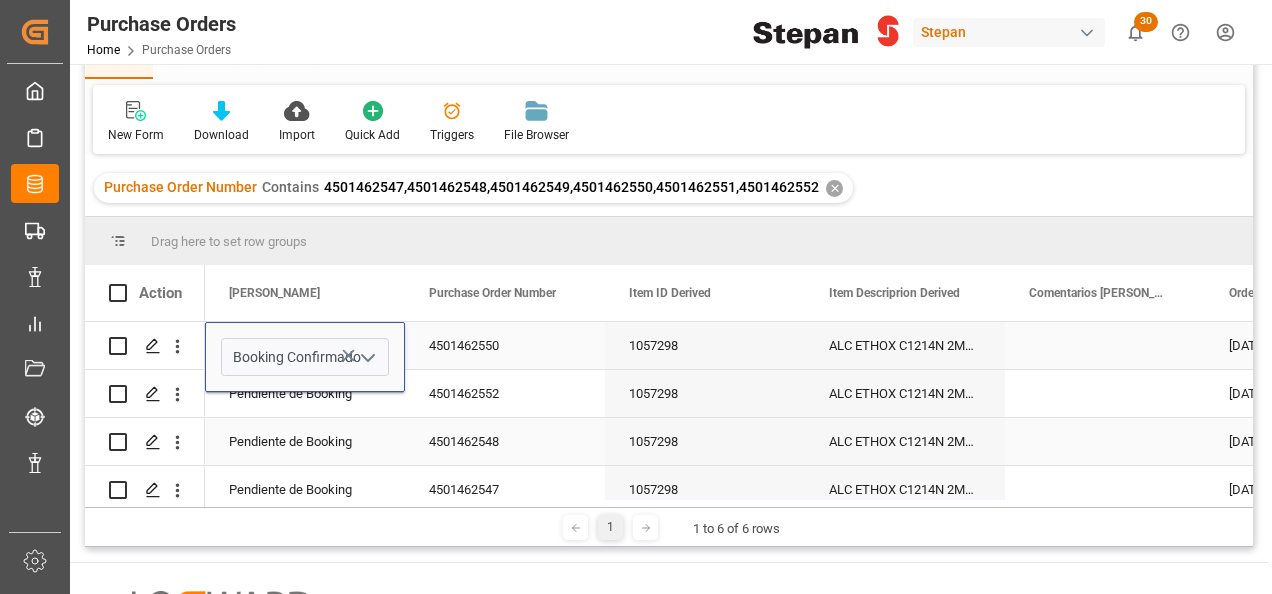 click on "Pendiente de Booking" at bounding box center (305, 441) 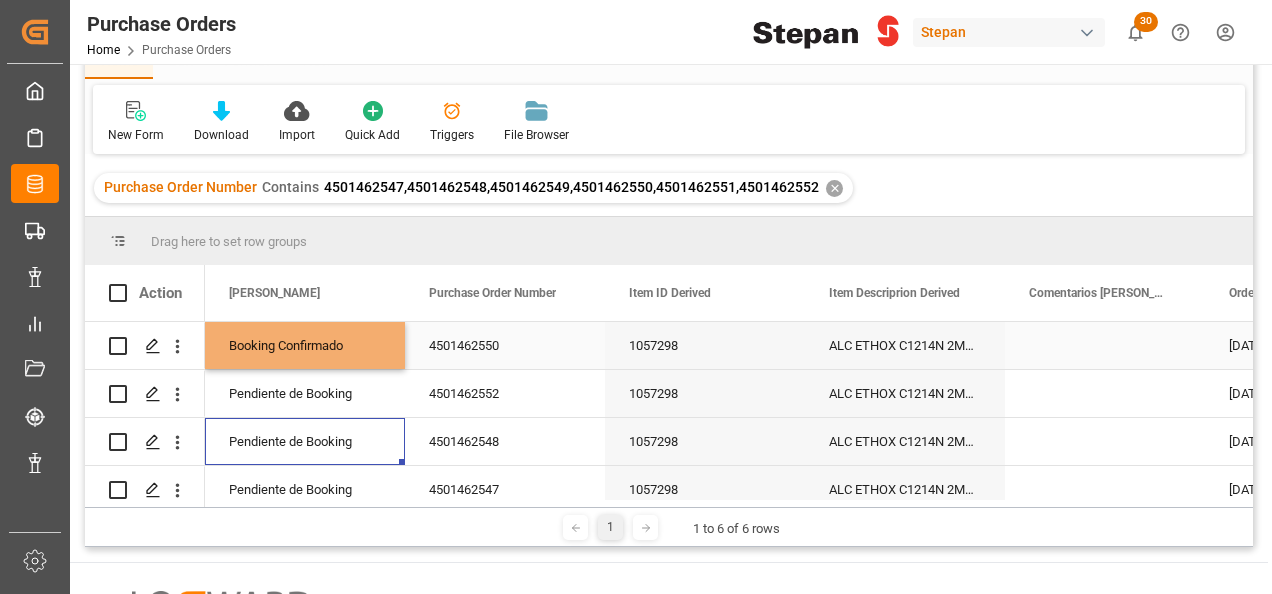 click on "Booking Confirmado" at bounding box center [305, 346] 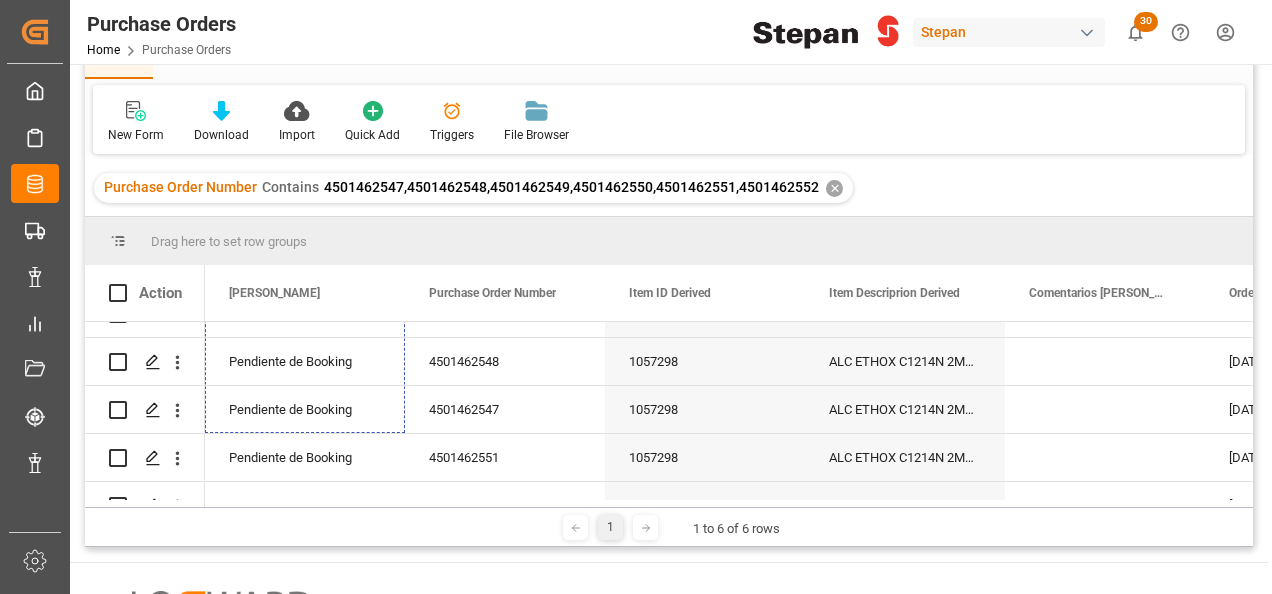 scroll, scrollTop: 116, scrollLeft: 0, axis: vertical 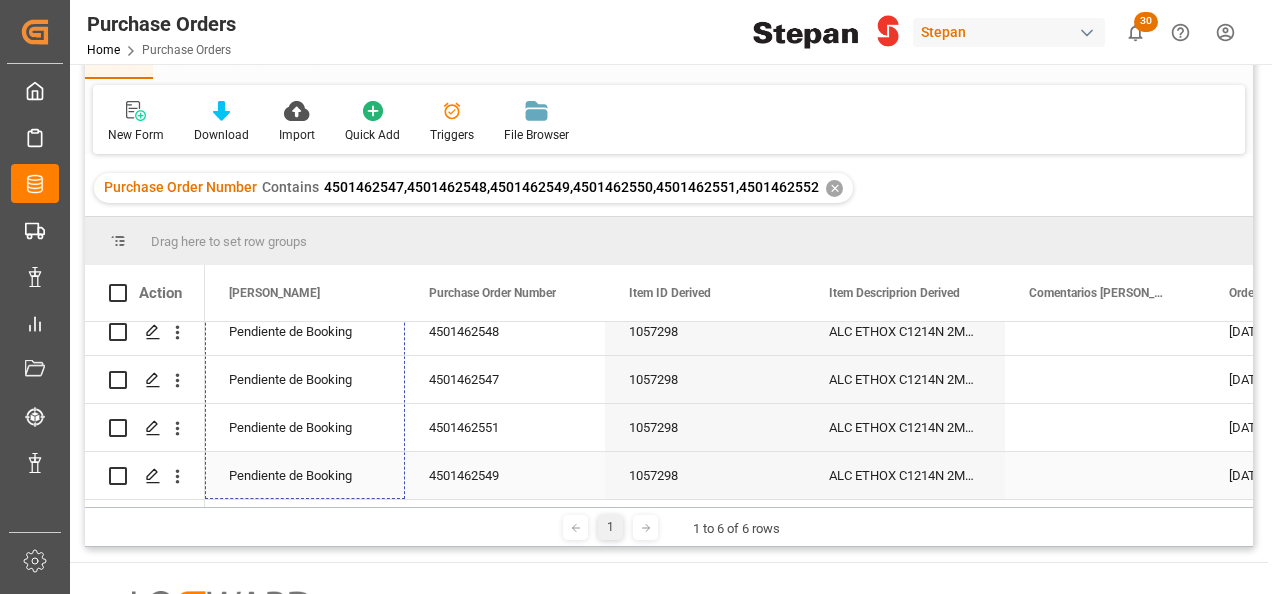 drag, startPoint x: 402, startPoint y: 363, endPoint x: 366, endPoint y: 484, distance: 126.24183 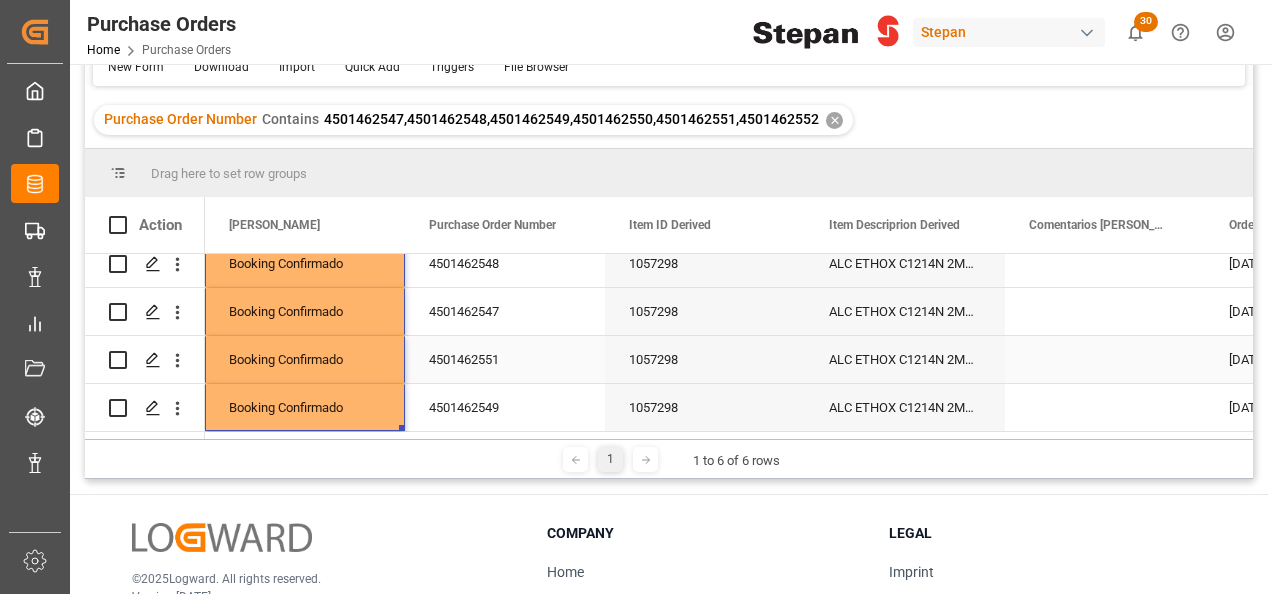 scroll, scrollTop: 200, scrollLeft: 0, axis: vertical 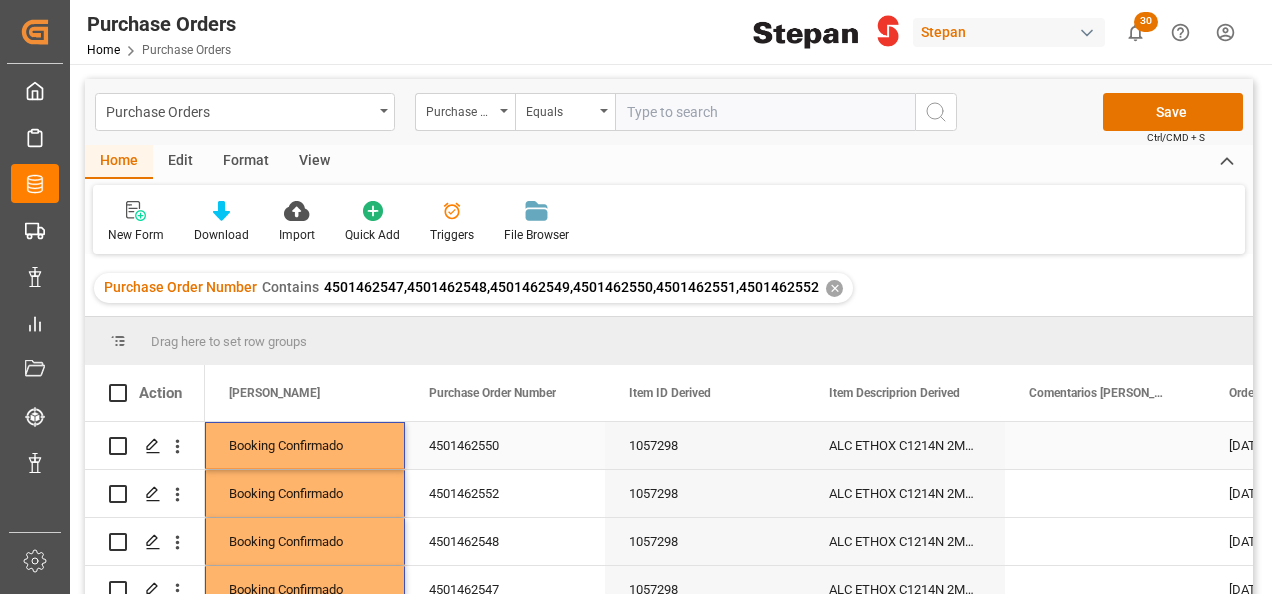 click on "4501462550" at bounding box center (505, 445) 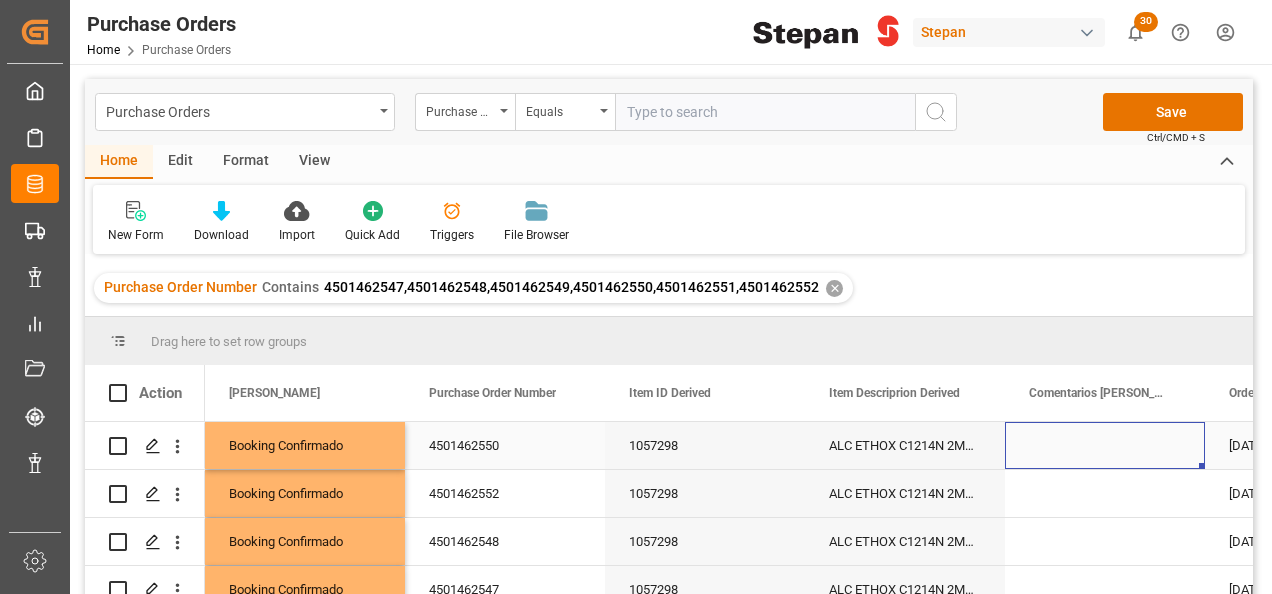 scroll, scrollTop: 0, scrollLeft: 158, axis: horizontal 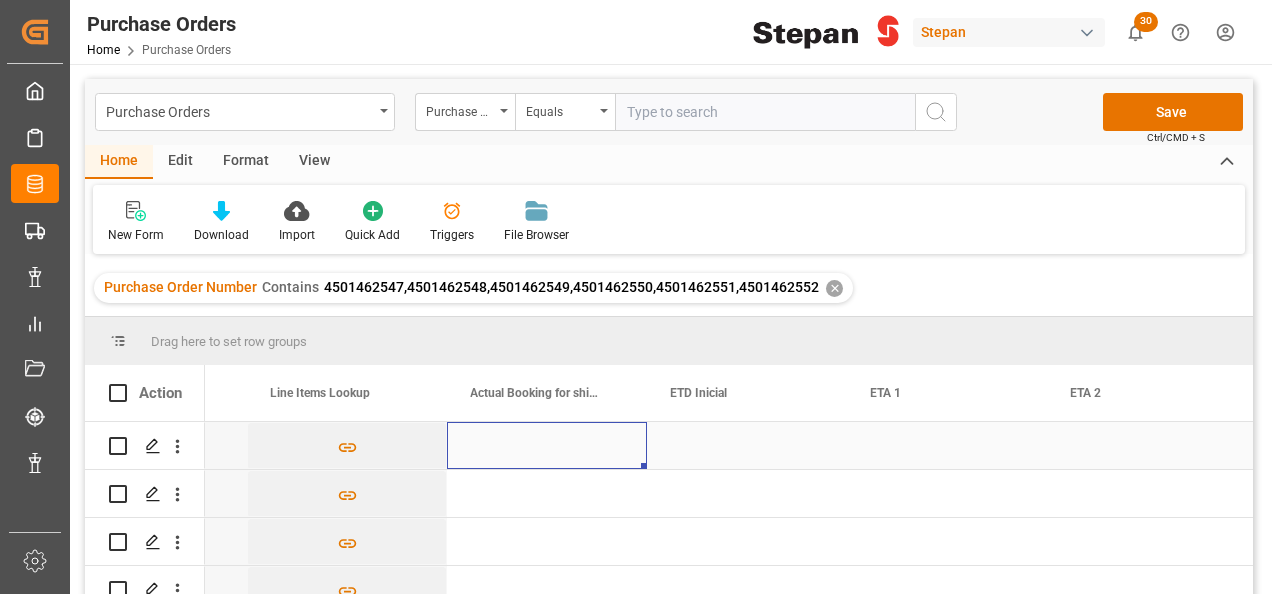 click at bounding box center (547, 445) 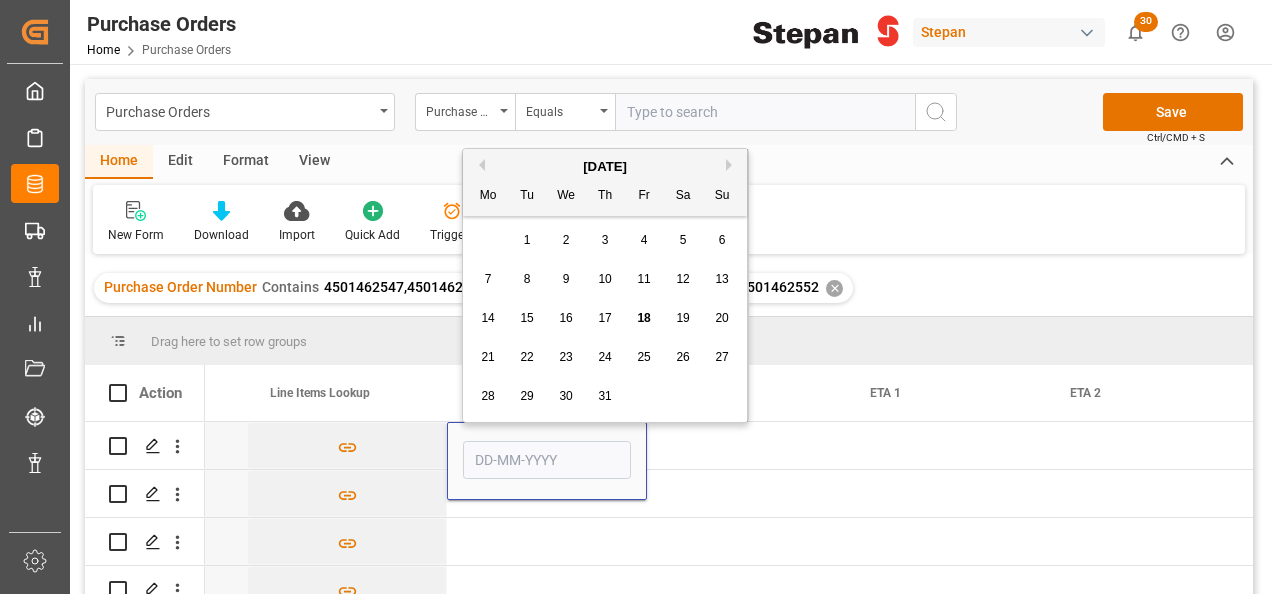 click on "18" at bounding box center (643, 318) 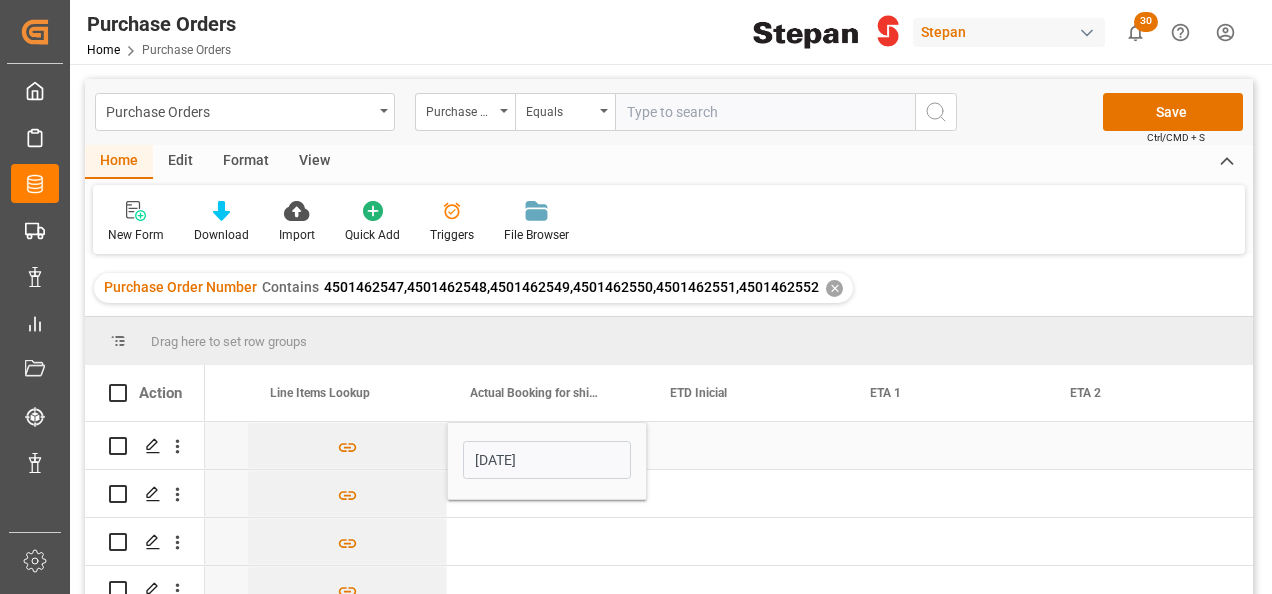 click at bounding box center (747, 445) 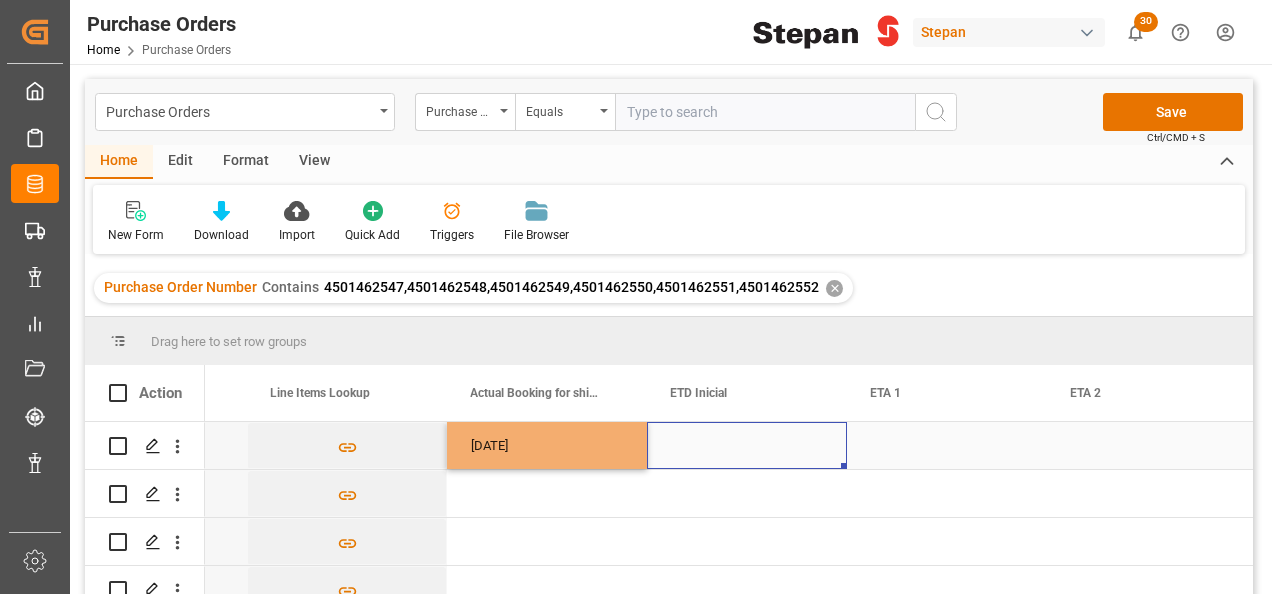 click at bounding box center [747, 445] 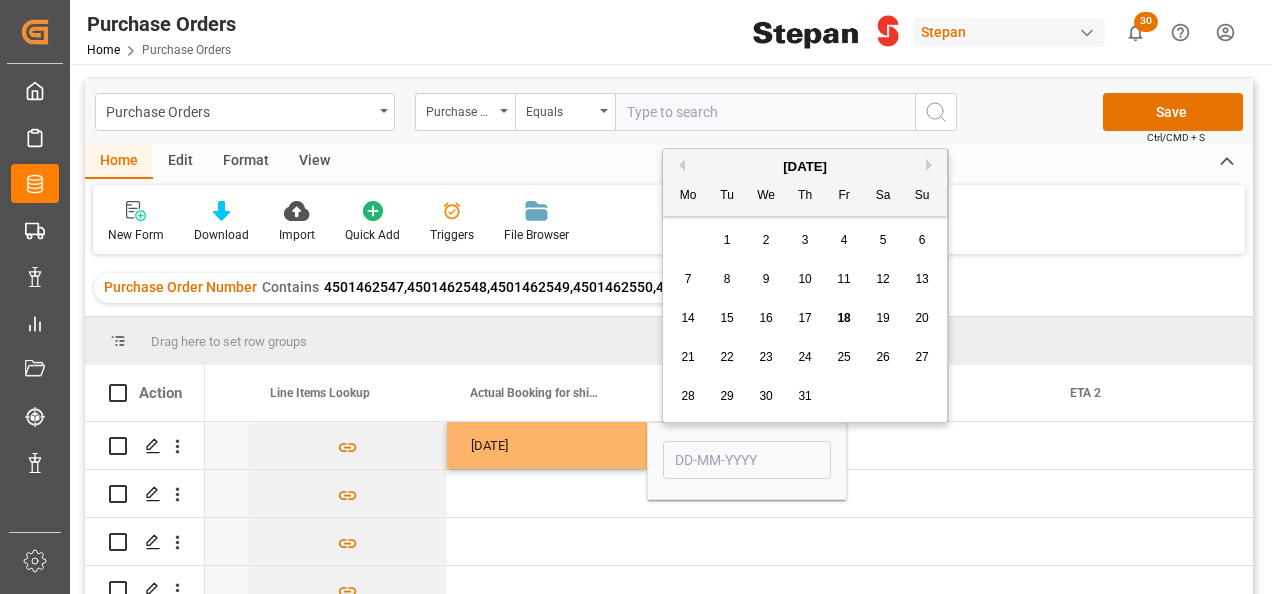 click on "[DATE]" at bounding box center (805, 167) 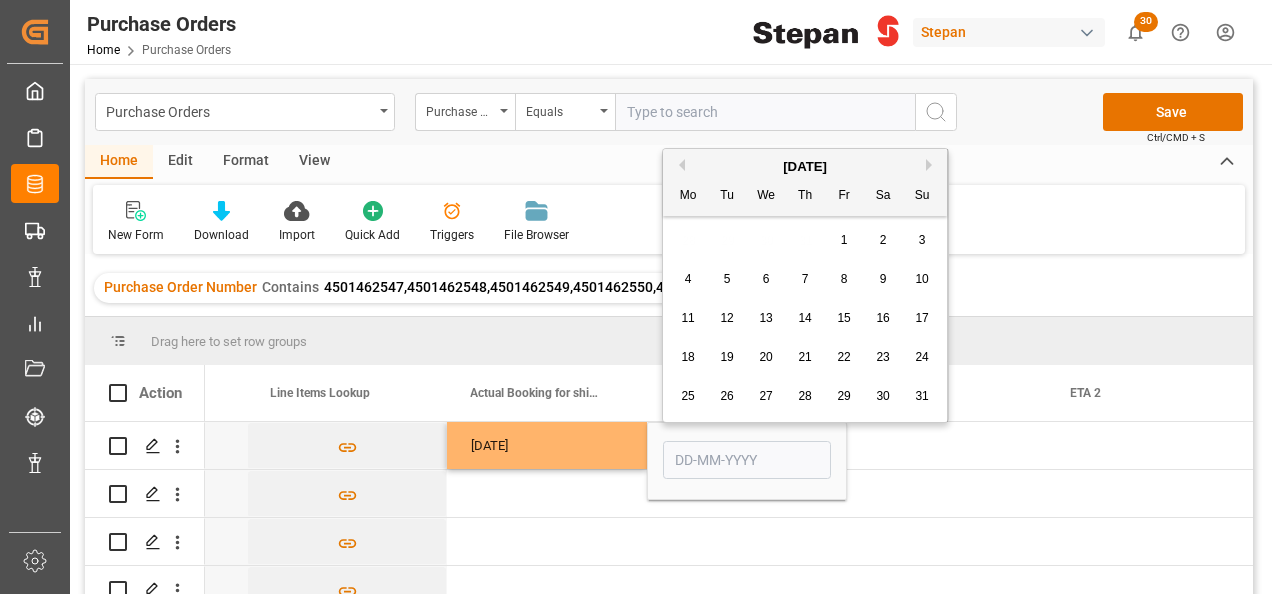 click on "27" at bounding box center [766, 397] 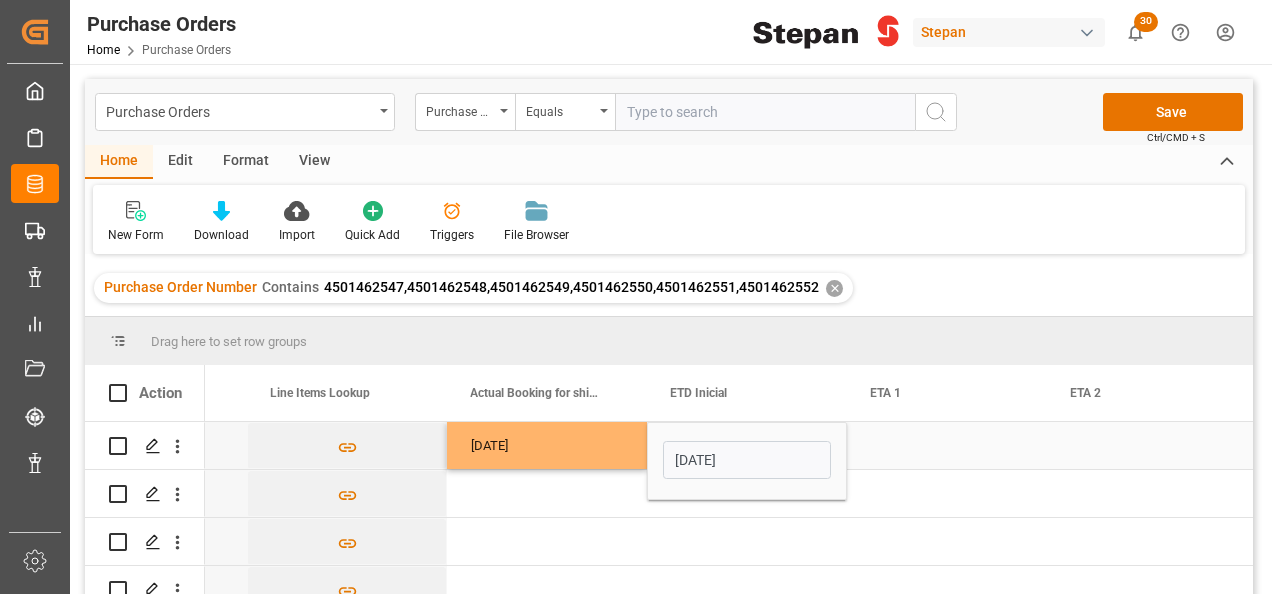 click at bounding box center (947, 445) 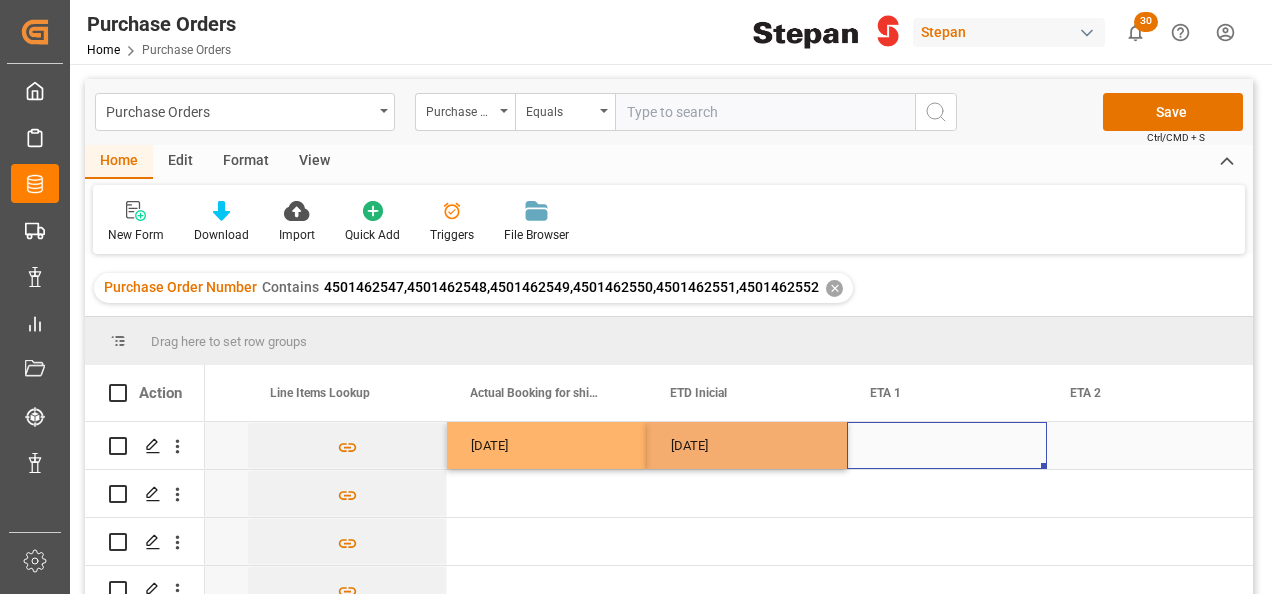 click at bounding box center (947, 445) 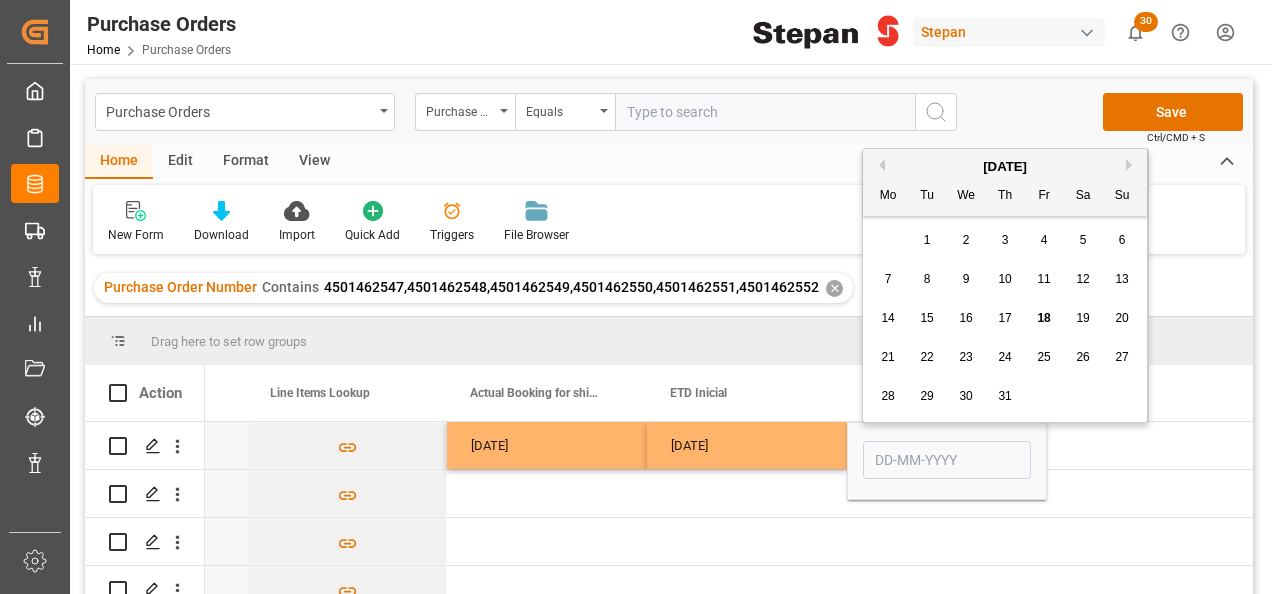 click on "Next Month" at bounding box center (1132, 165) 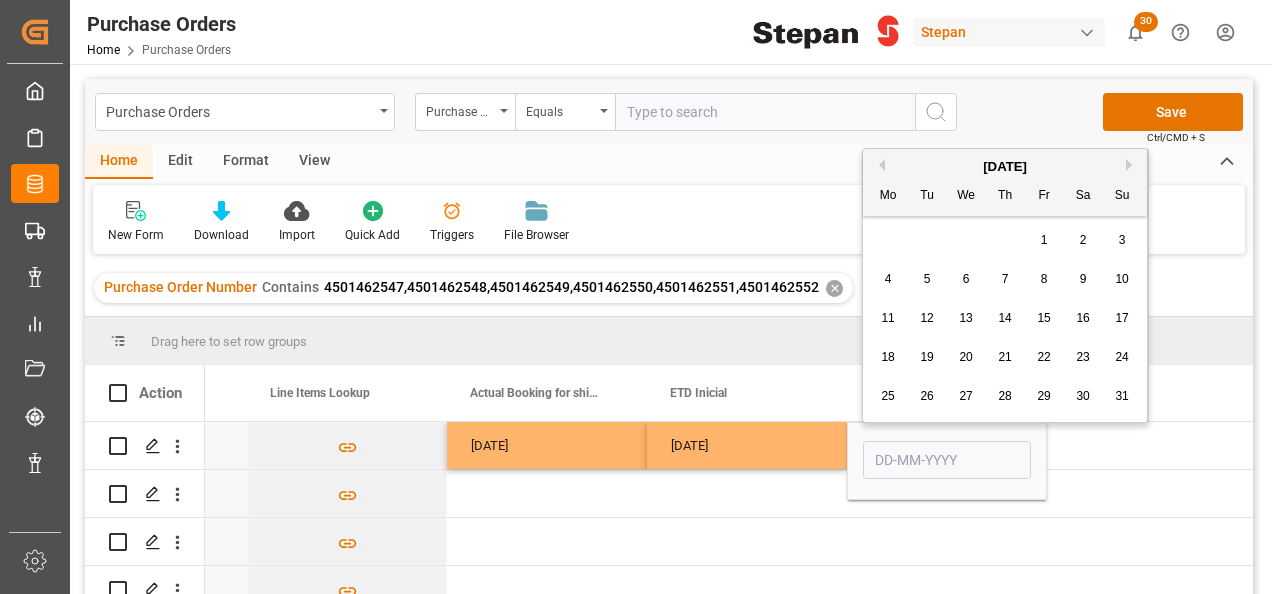 click on "Next Month" at bounding box center (1132, 165) 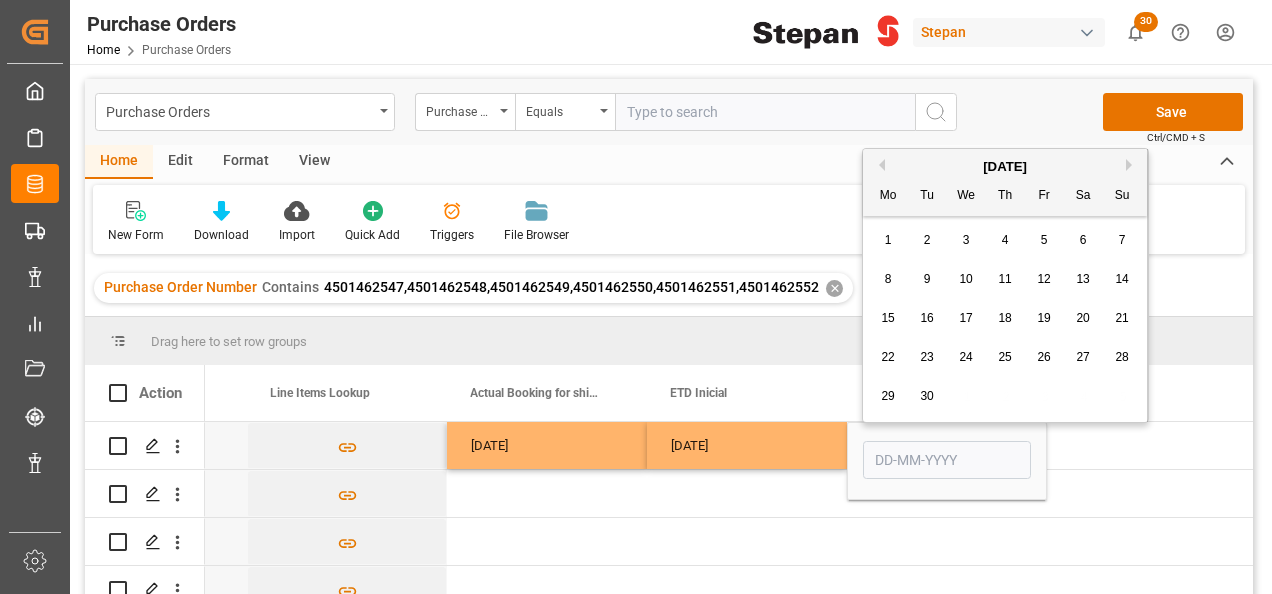 click on "16" at bounding box center [927, 319] 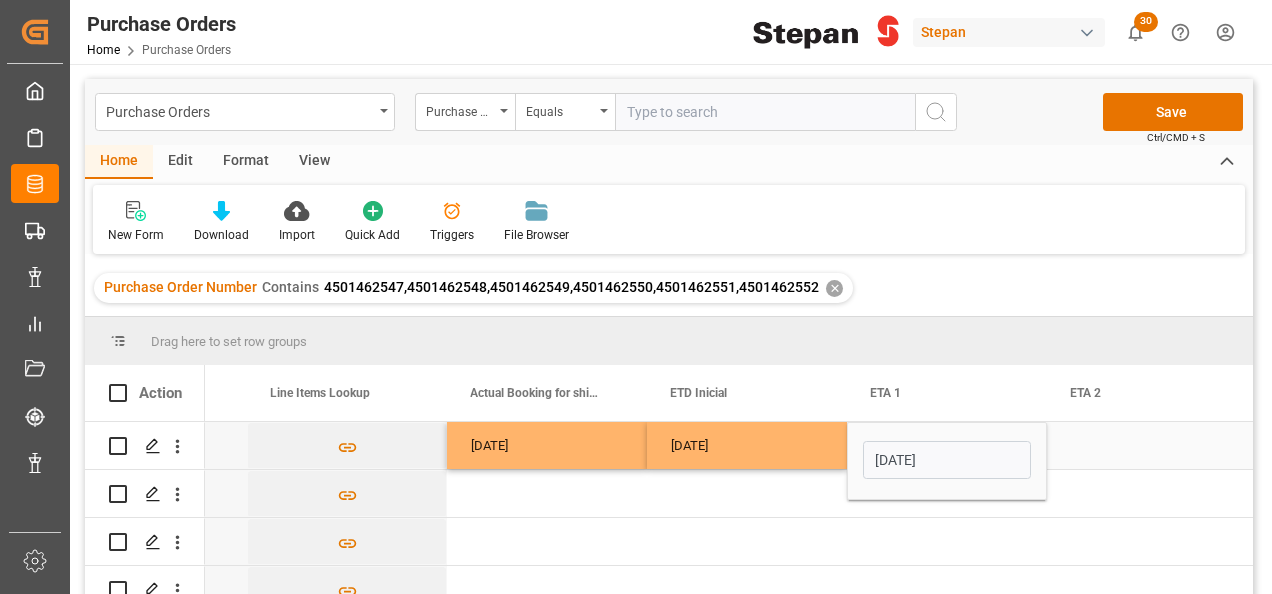 click on "[DATE]" at bounding box center [747, 445] 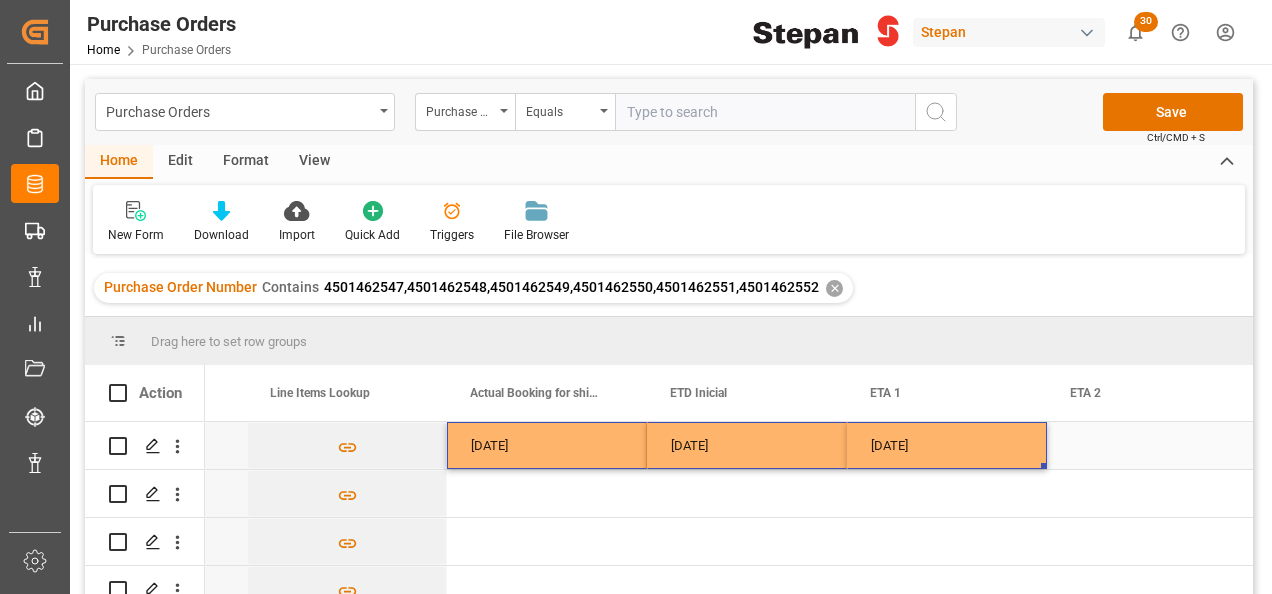 drag, startPoint x: 593, startPoint y: 438, endPoint x: 938, endPoint y: 443, distance: 345.03622 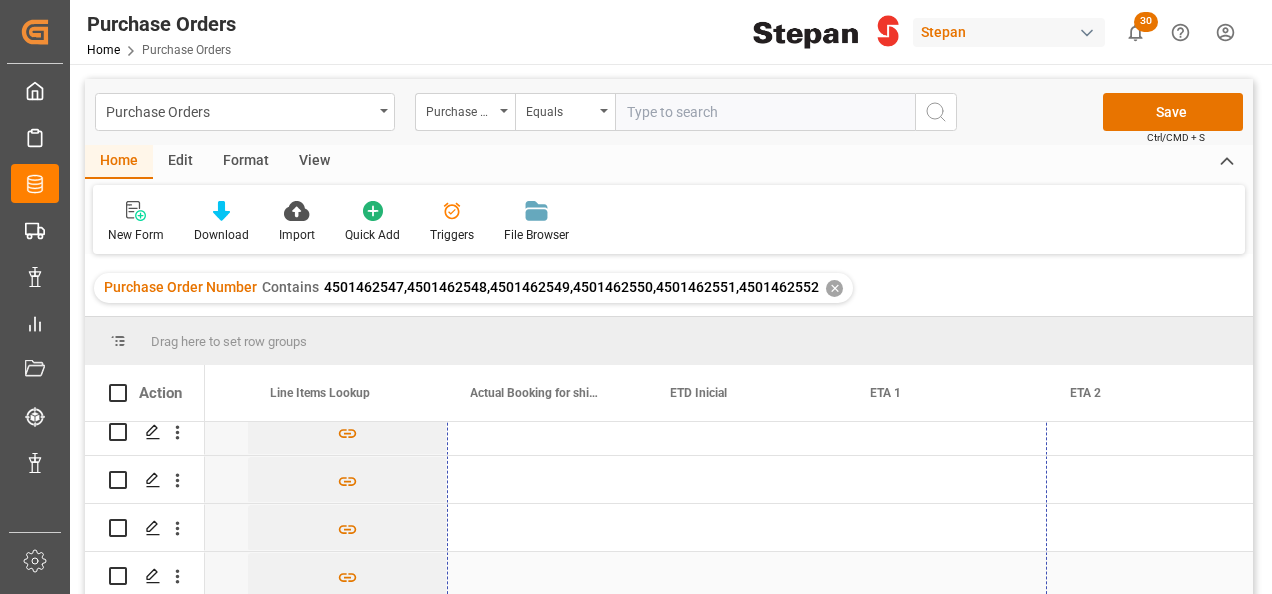 drag, startPoint x: 1044, startPoint y: 467, endPoint x: 936, endPoint y: 571, distance: 149.93332 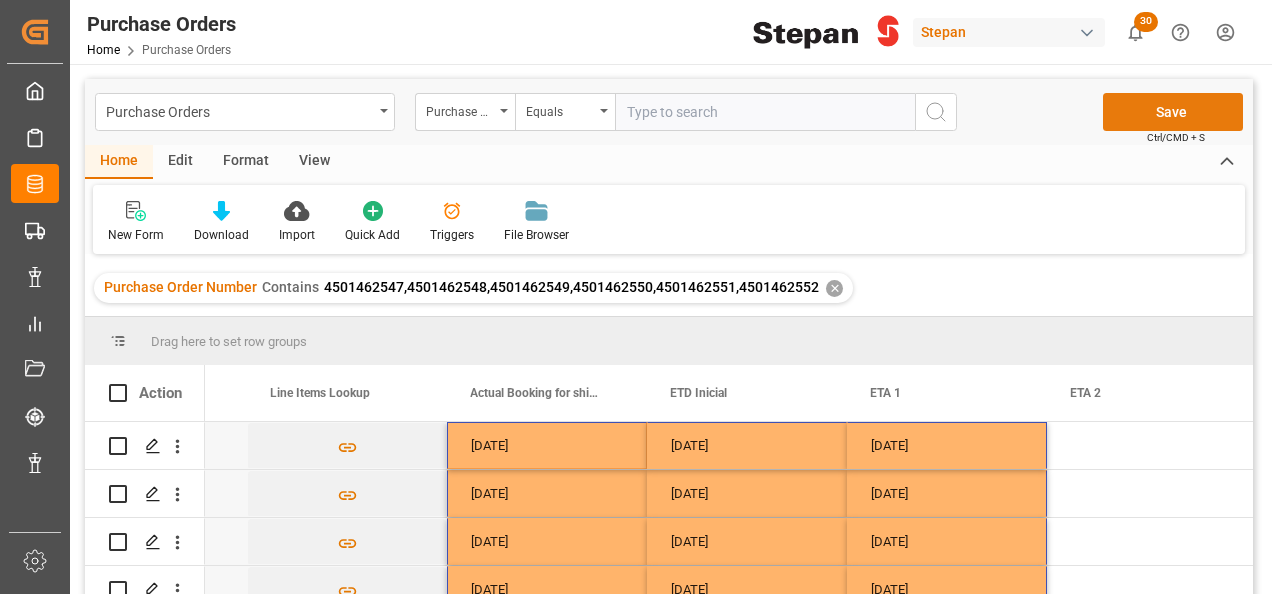 click on "Save" at bounding box center [1173, 112] 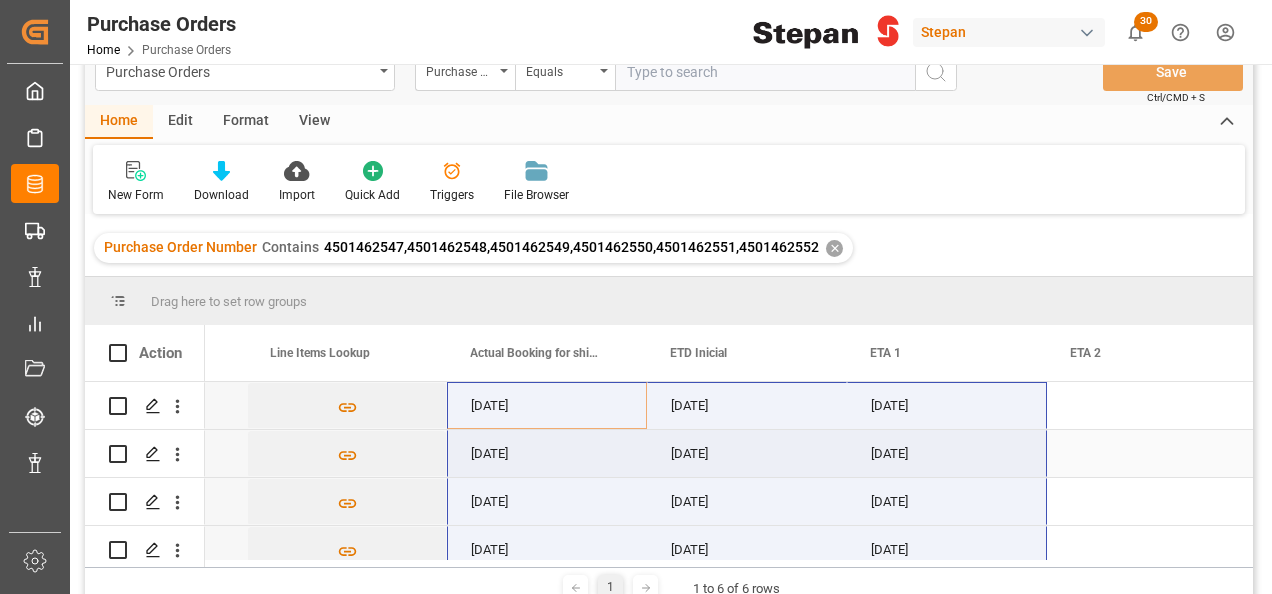 scroll, scrollTop: 0, scrollLeft: 0, axis: both 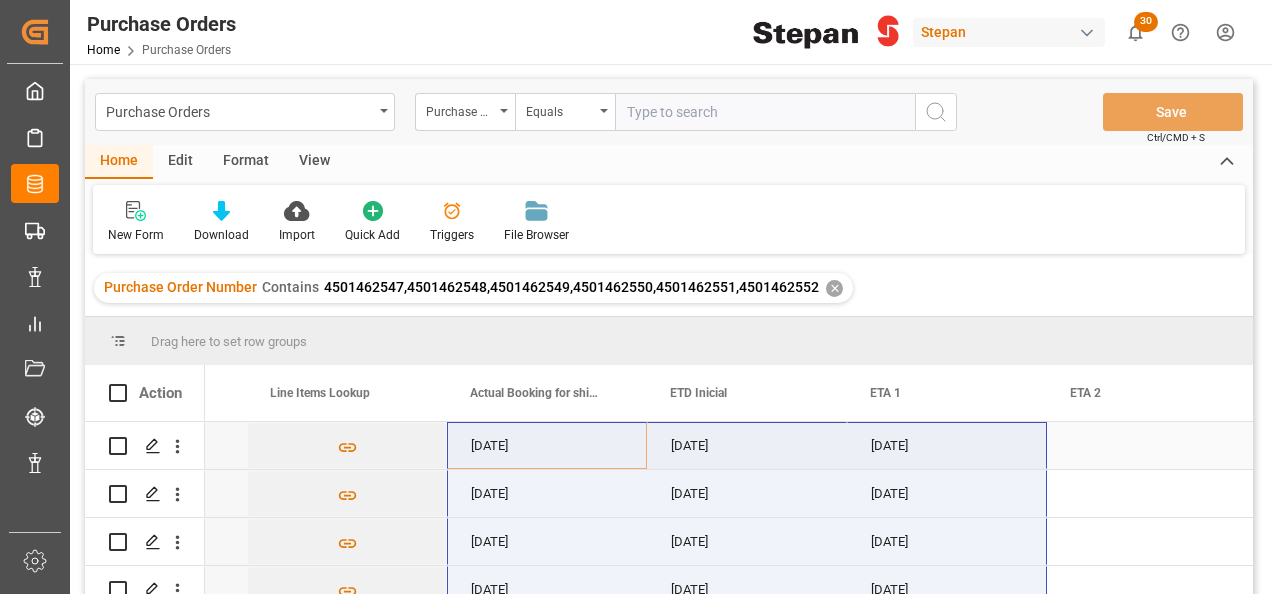 click on "[DATE]" at bounding box center (547, 445) 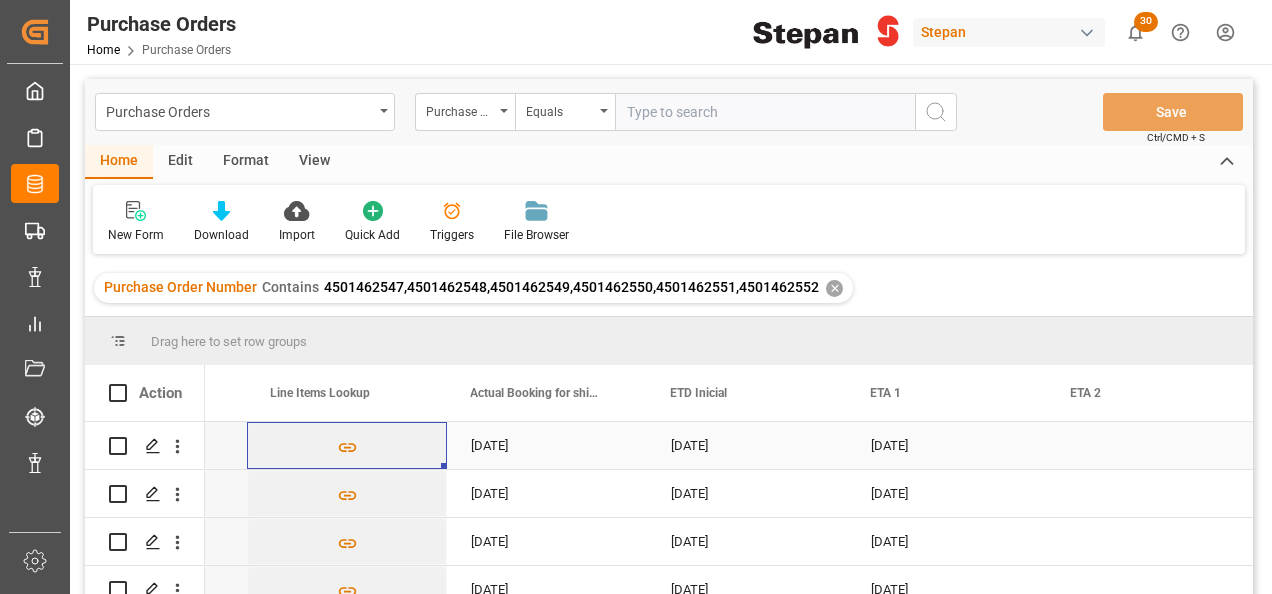 scroll, scrollTop: 0, scrollLeft: 1400, axis: horizontal 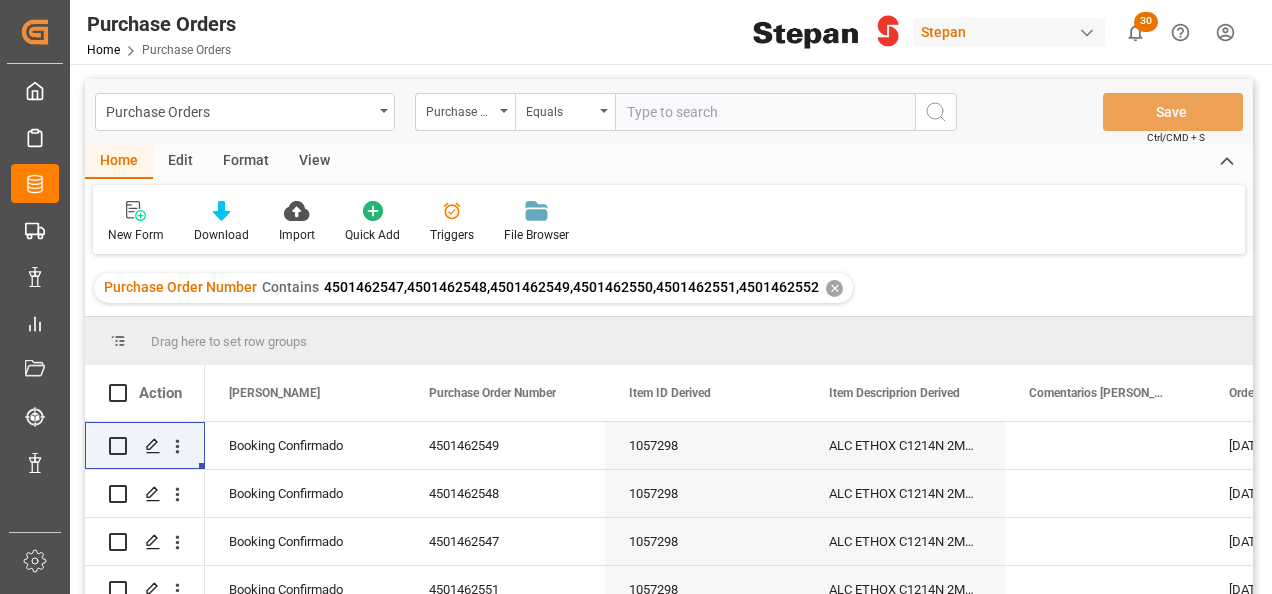 click on "✕" at bounding box center [834, 288] 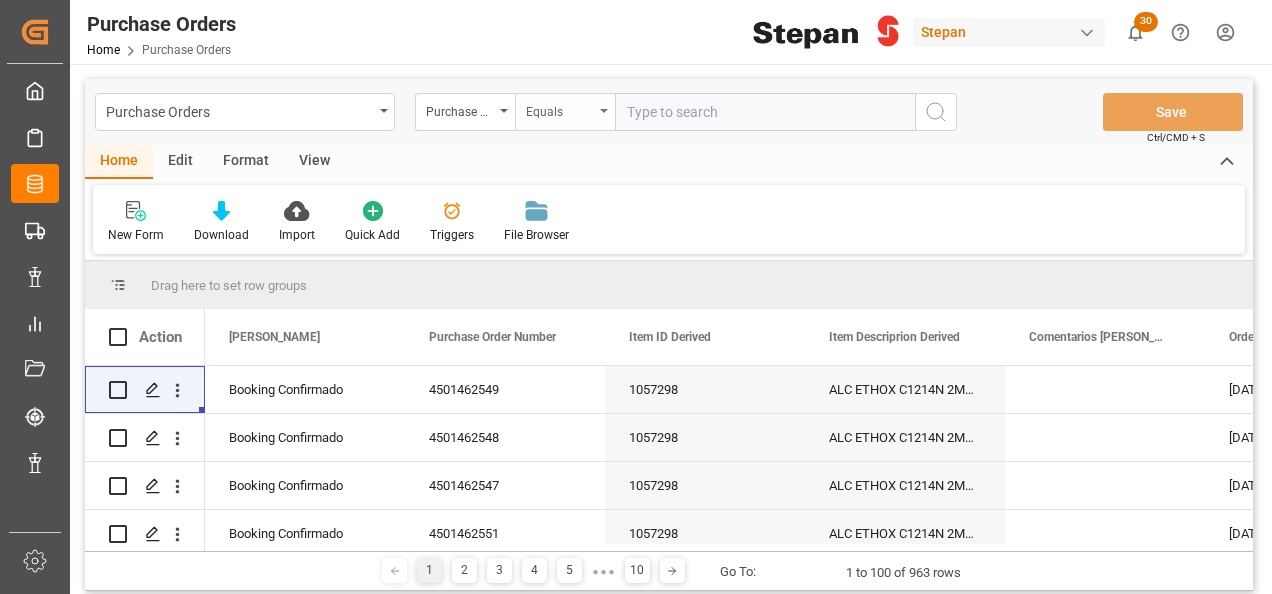 click at bounding box center [604, 111] 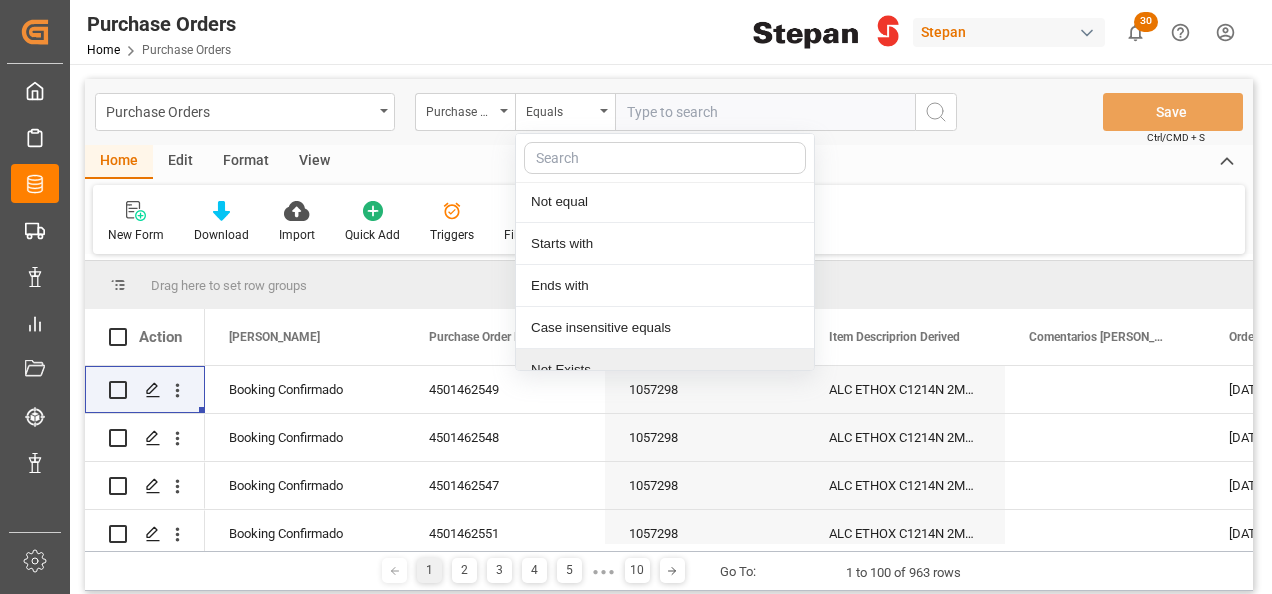 scroll, scrollTop: 146, scrollLeft: 0, axis: vertical 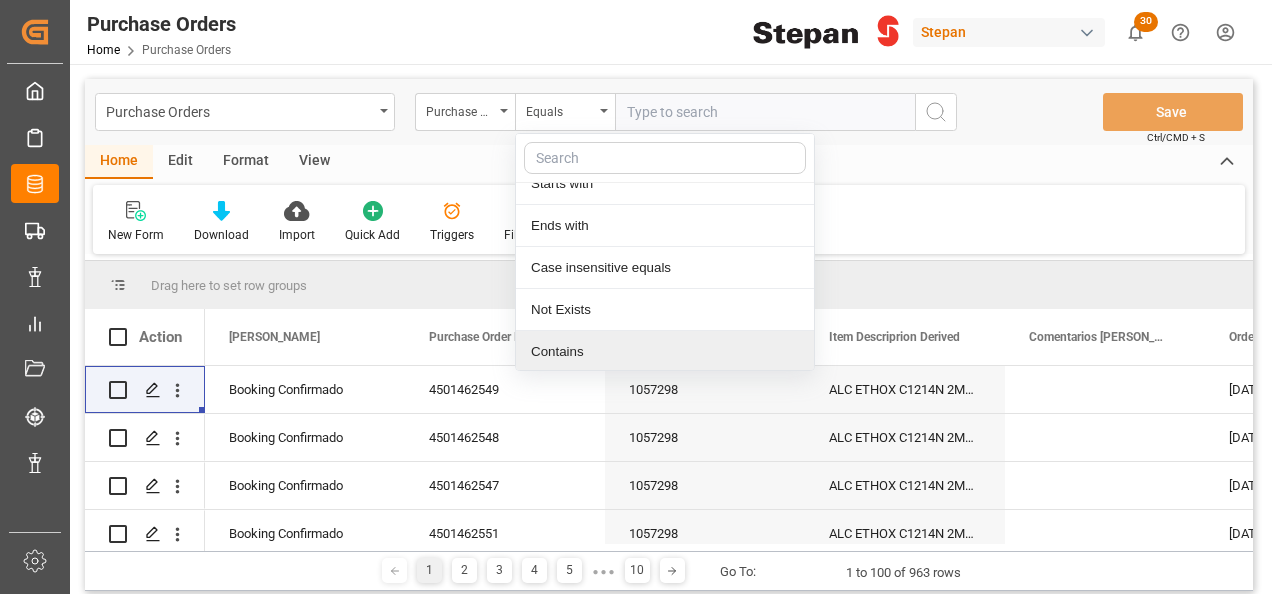 click on "Contains" at bounding box center [665, 352] 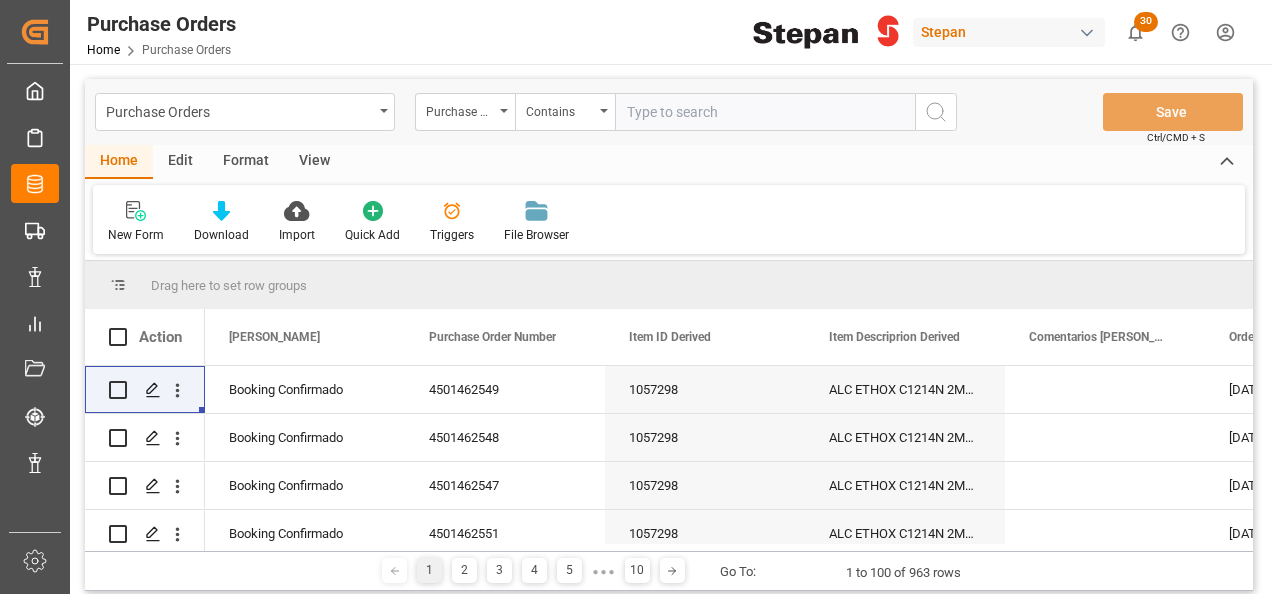 click at bounding box center (765, 112) 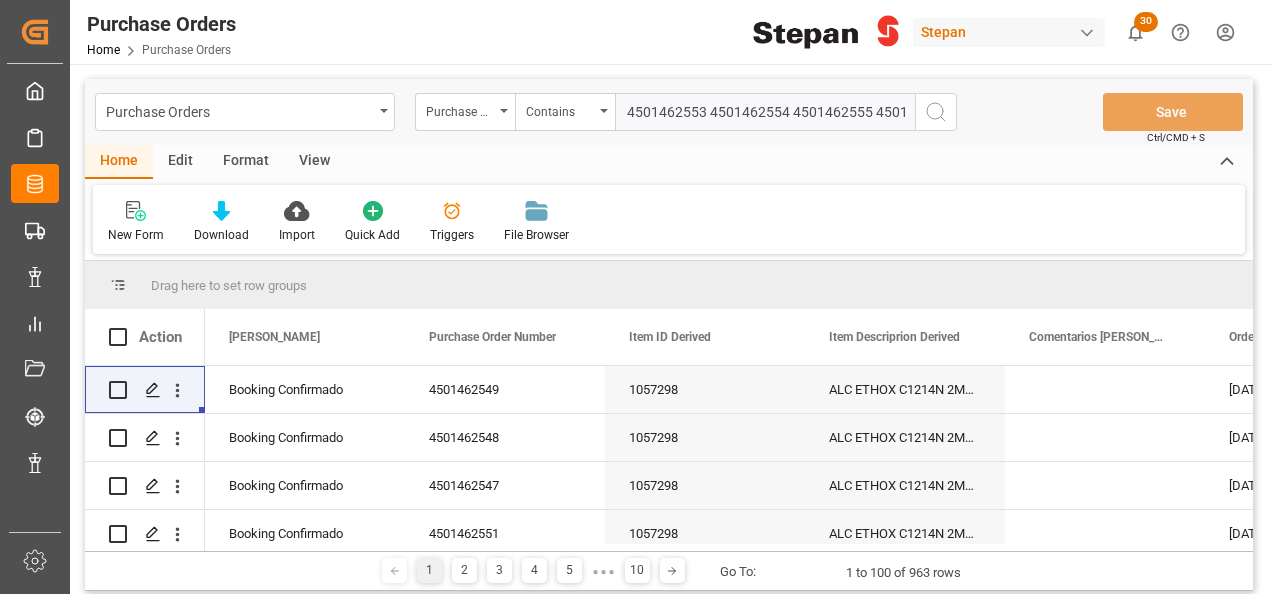 scroll, scrollTop: 0, scrollLeft: 292, axis: horizontal 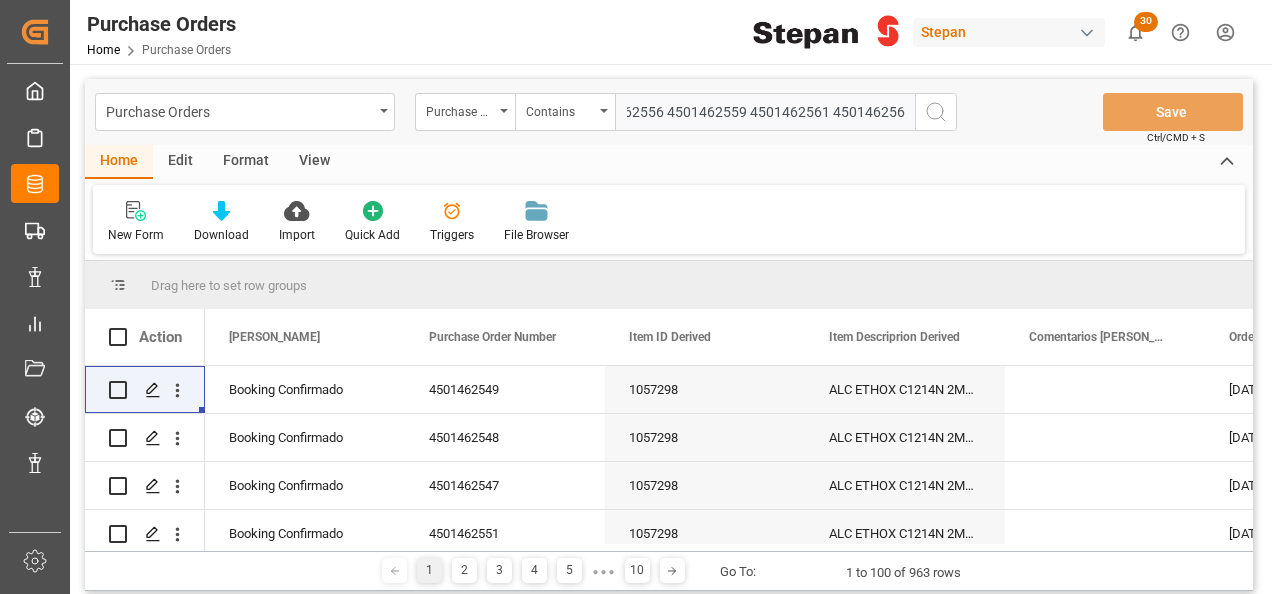 click on "4501462553 4501462554 4501462555 4501462556 4501462559 4501462561 4501462562" at bounding box center (765, 112) 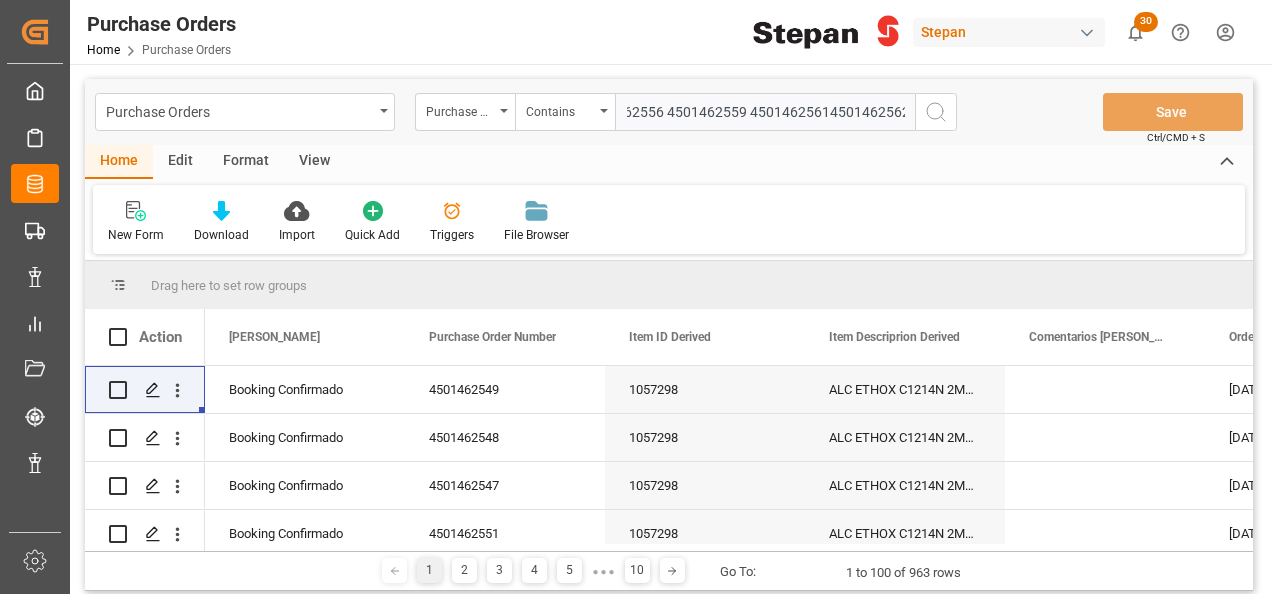 scroll, scrollTop: 0, scrollLeft: 289, axis: horizontal 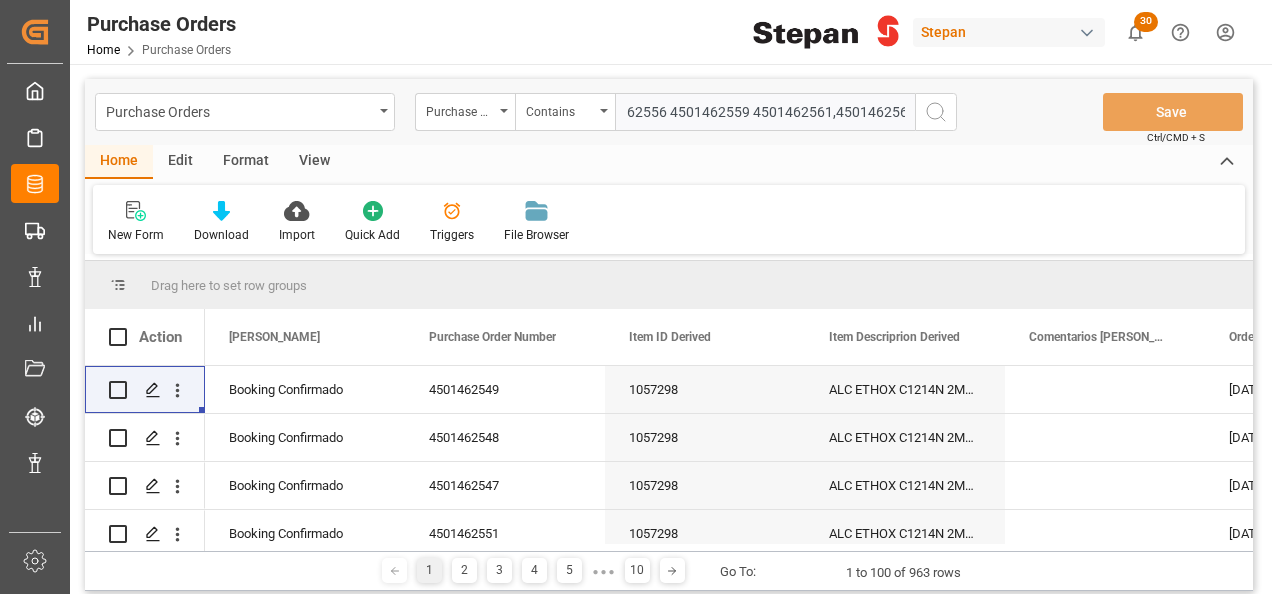 click on "4501462553 4501462554 4501462555 4501462556 4501462559 4501462561,4501462562" at bounding box center [765, 112] 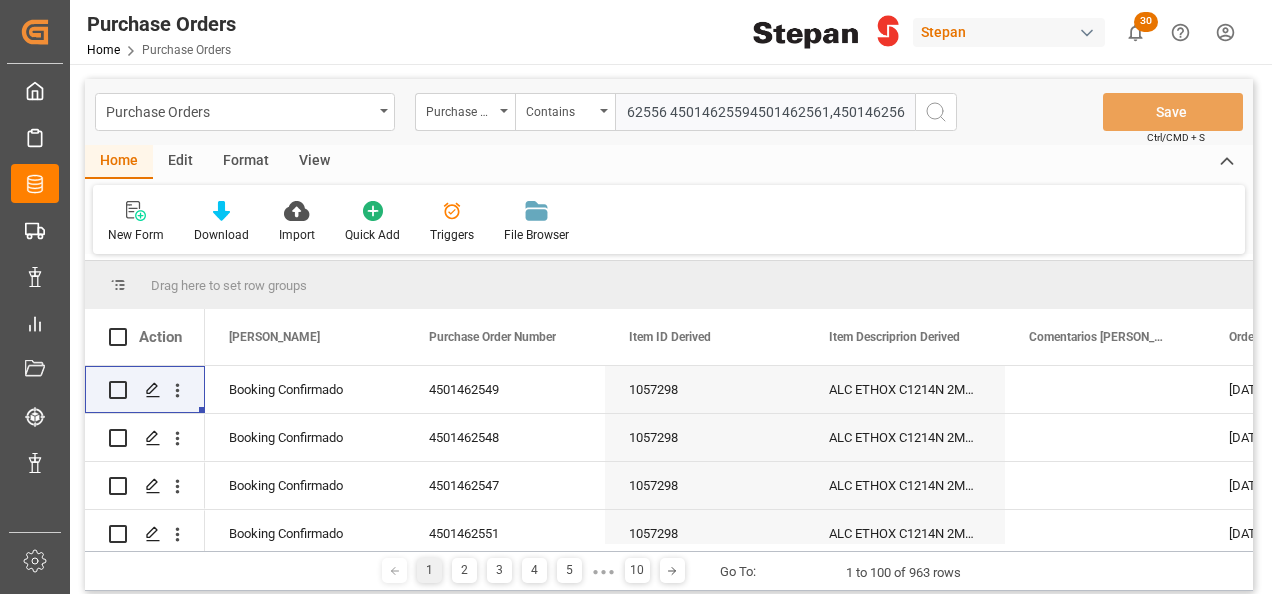 scroll, scrollTop: 0, scrollLeft: 288, axis: horizontal 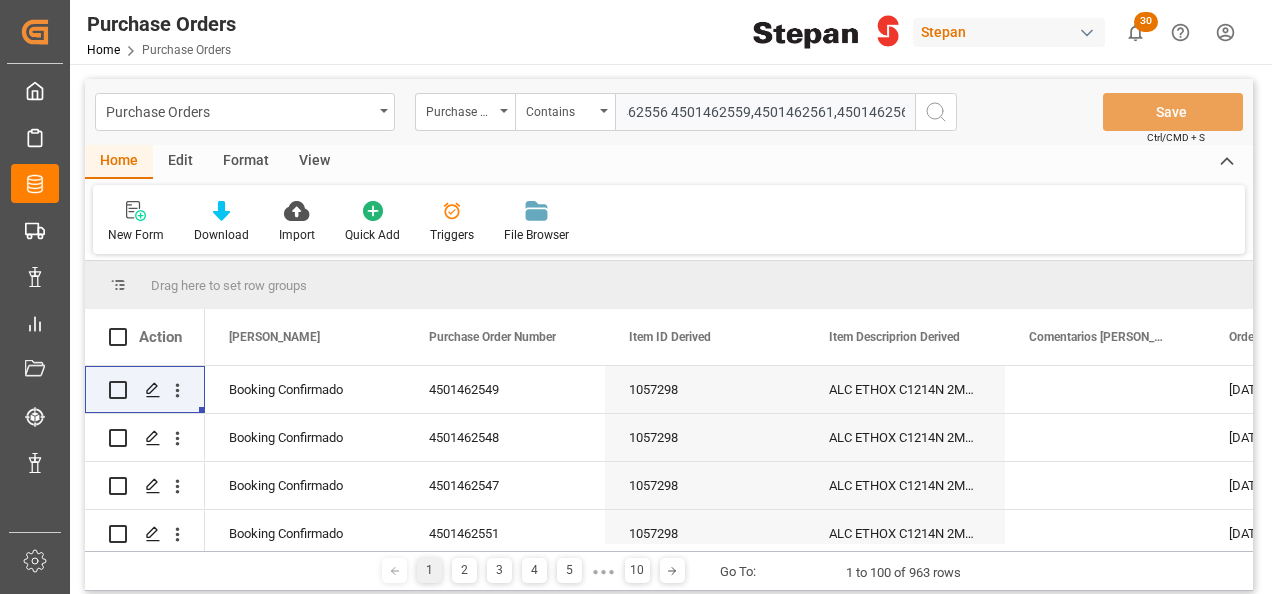 click on "4501462553 4501462554 4501462555 4501462556 4501462559,4501462561,4501462562" at bounding box center (765, 112) 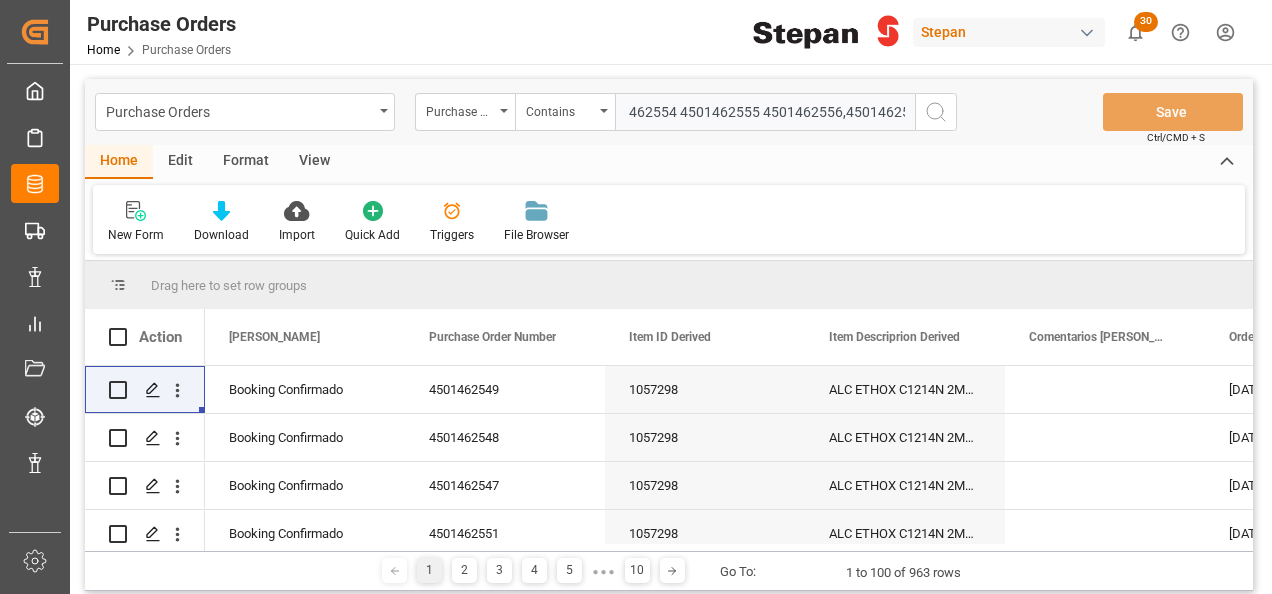 scroll, scrollTop: 0, scrollLeft: 54, axis: horizontal 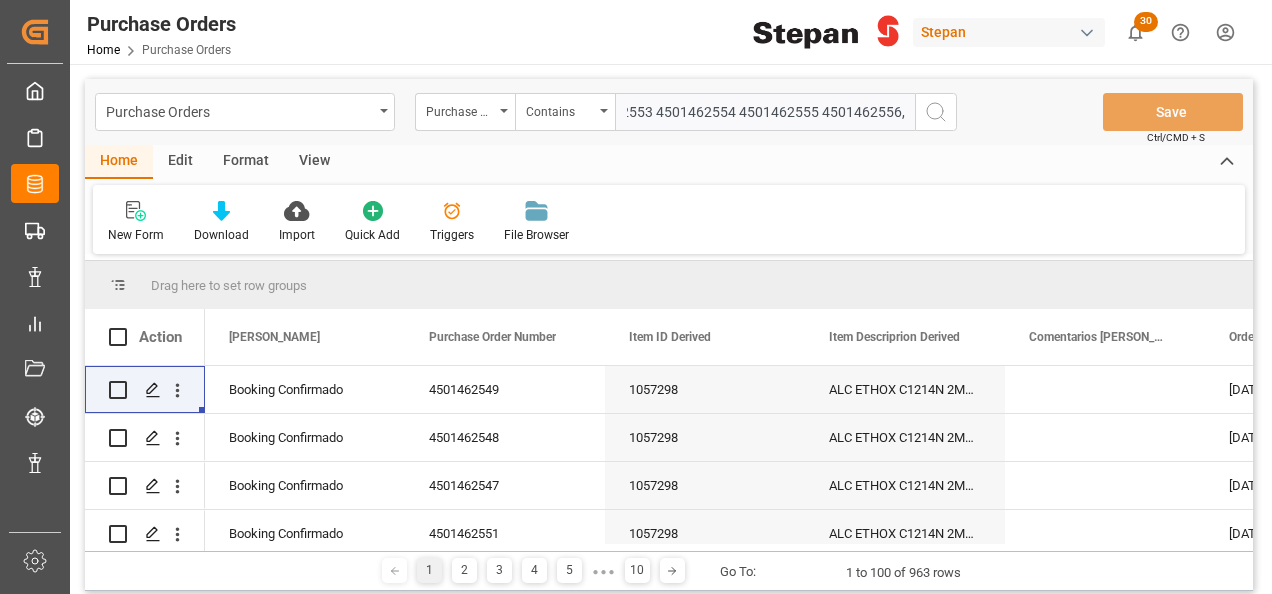 click on "4501462553 4501462554 4501462555 4501462556,4501462559,4501462561,4501462562" at bounding box center (765, 112) 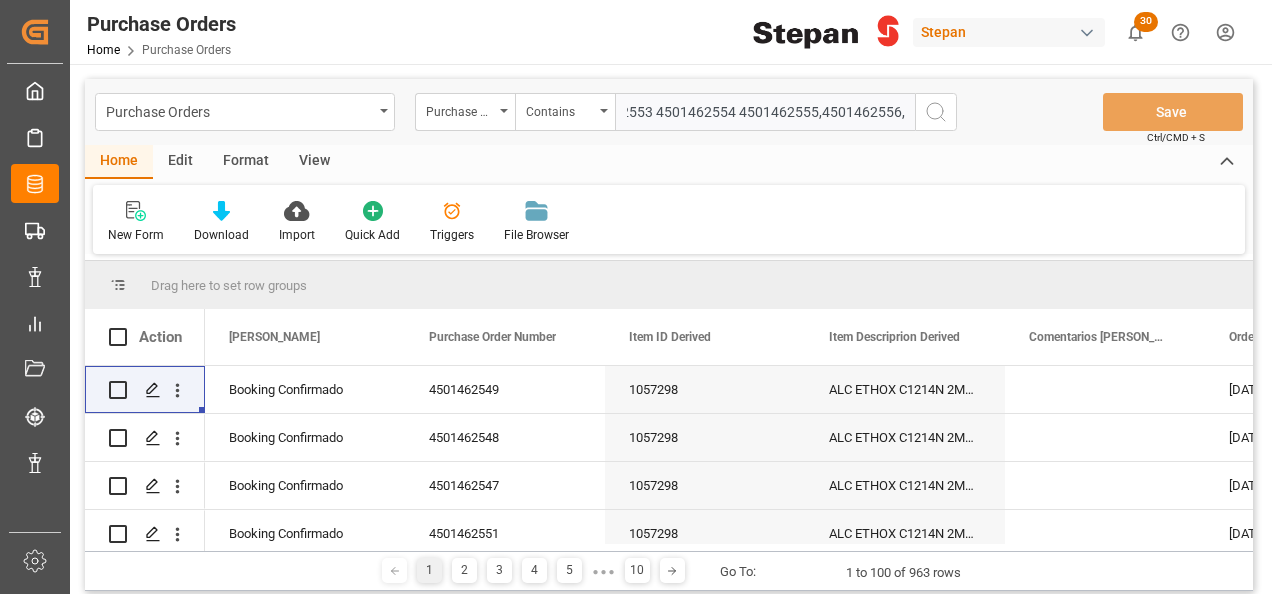 click on "4501462553 4501462554 4501462555,4501462556,4501462559,4501462561,4501462562" at bounding box center [765, 112] 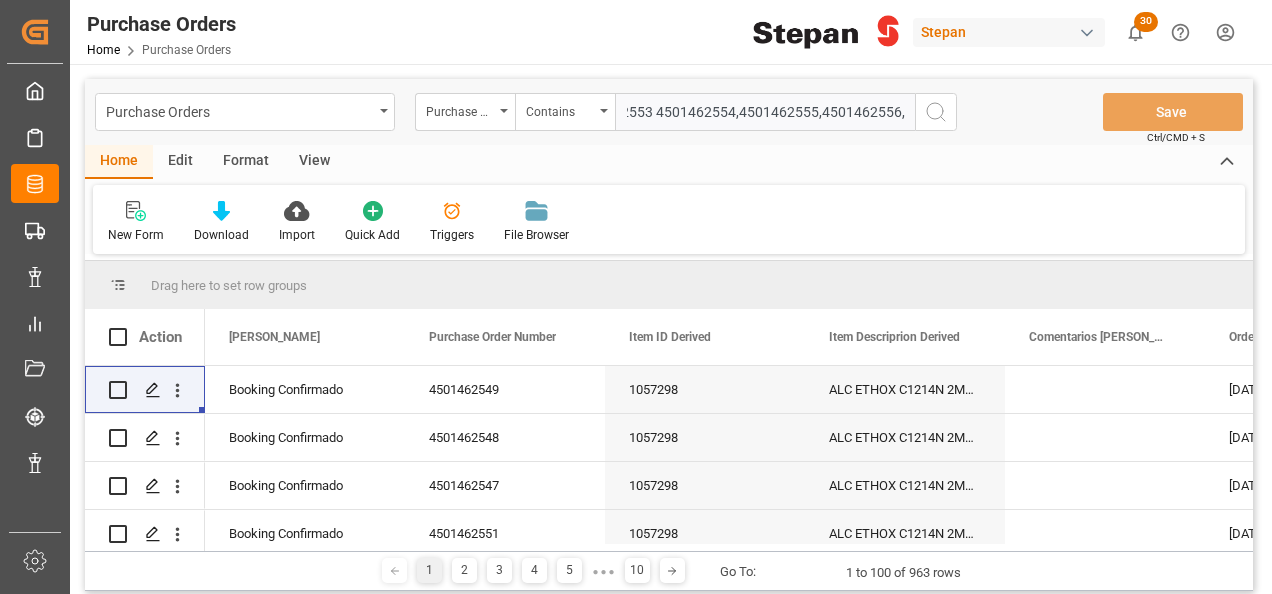 click on "4501462553 4501462554,4501462555,4501462556,4501462559,4501462561,4501462562" at bounding box center (765, 112) 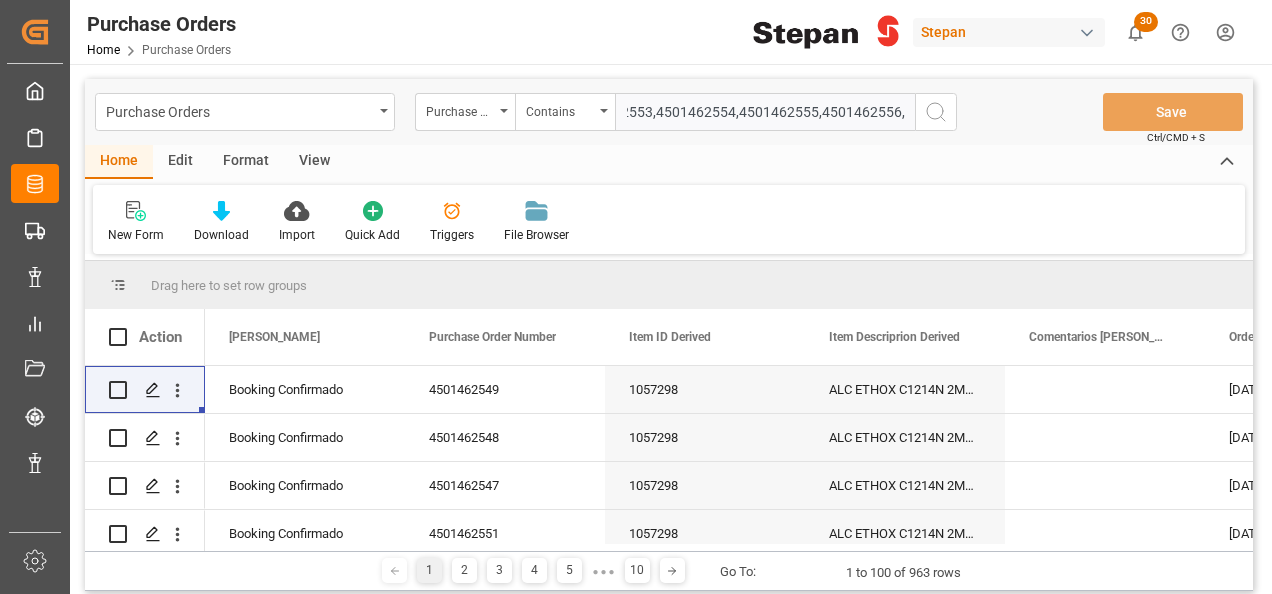 scroll, scrollTop: 0, scrollLeft: 0, axis: both 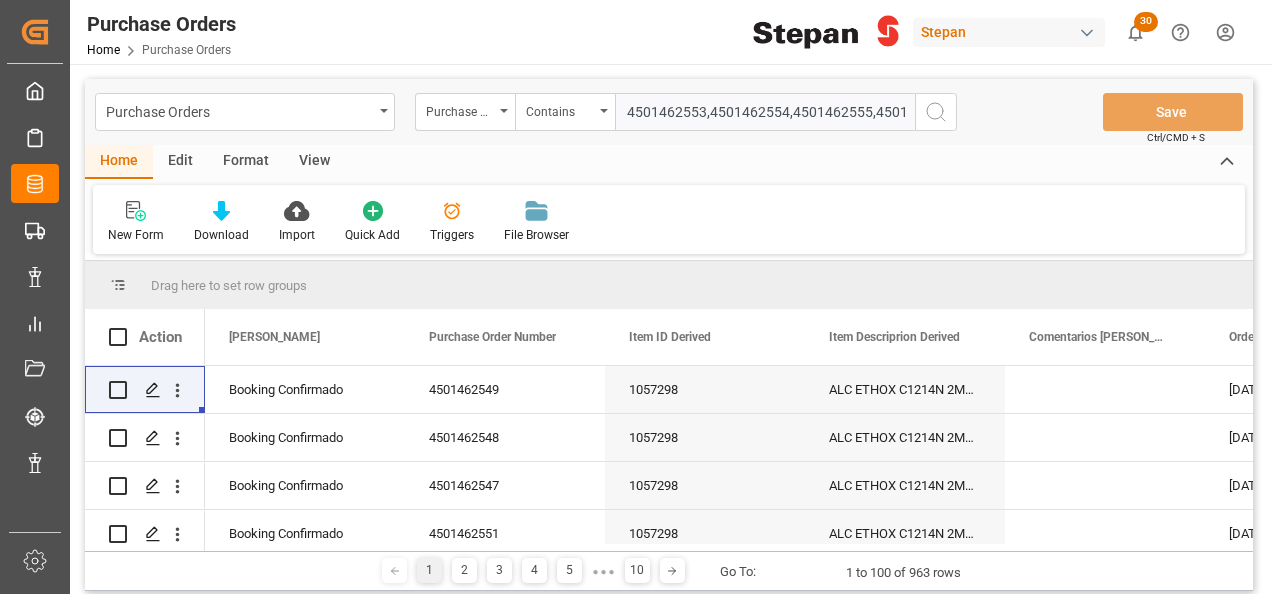 type on "4501462553,4501462554,4501462555,4501462556,4501462559,4501462561,4501462562" 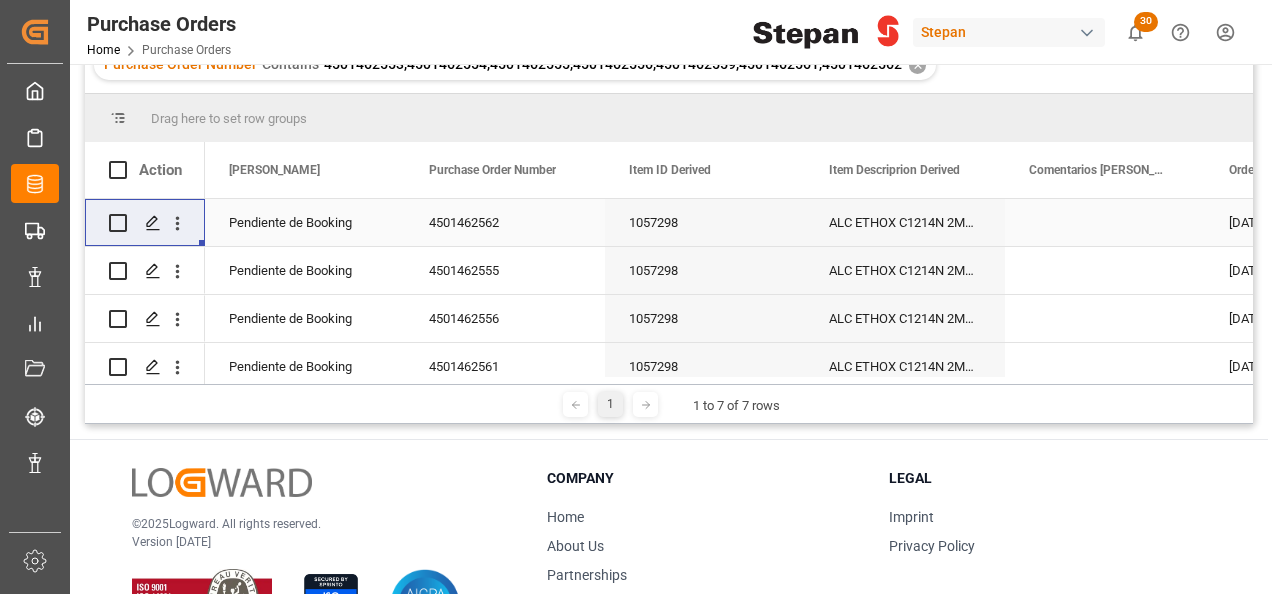 scroll, scrollTop: 0, scrollLeft: 0, axis: both 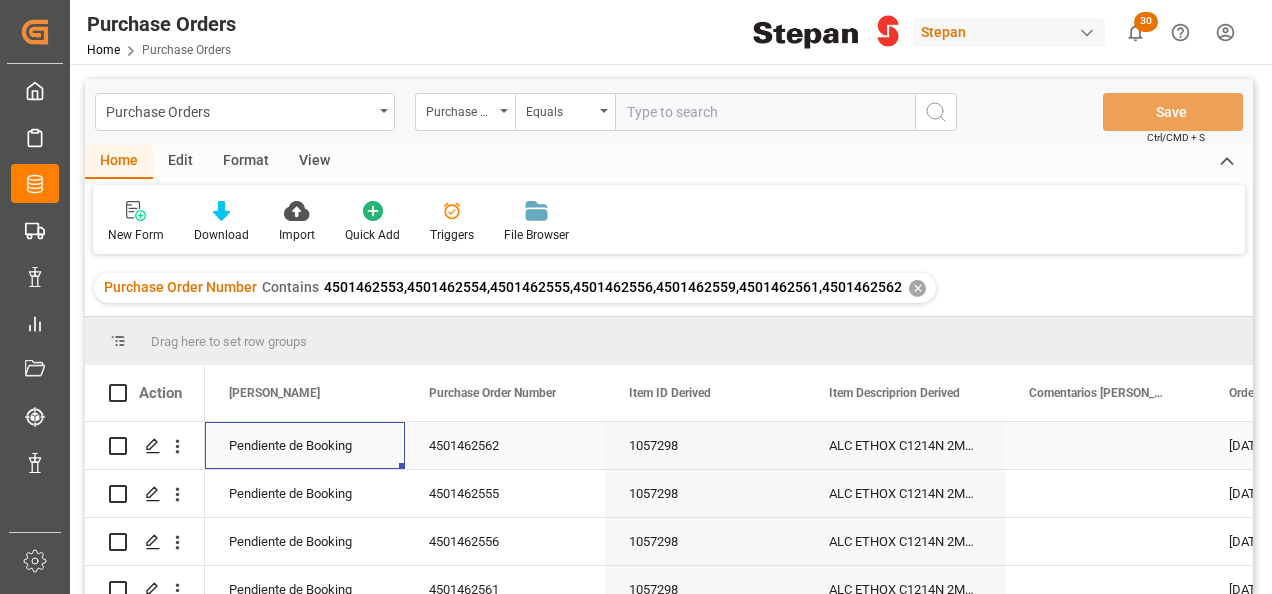 click on "Pendiente de Booking" at bounding box center (305, 446) 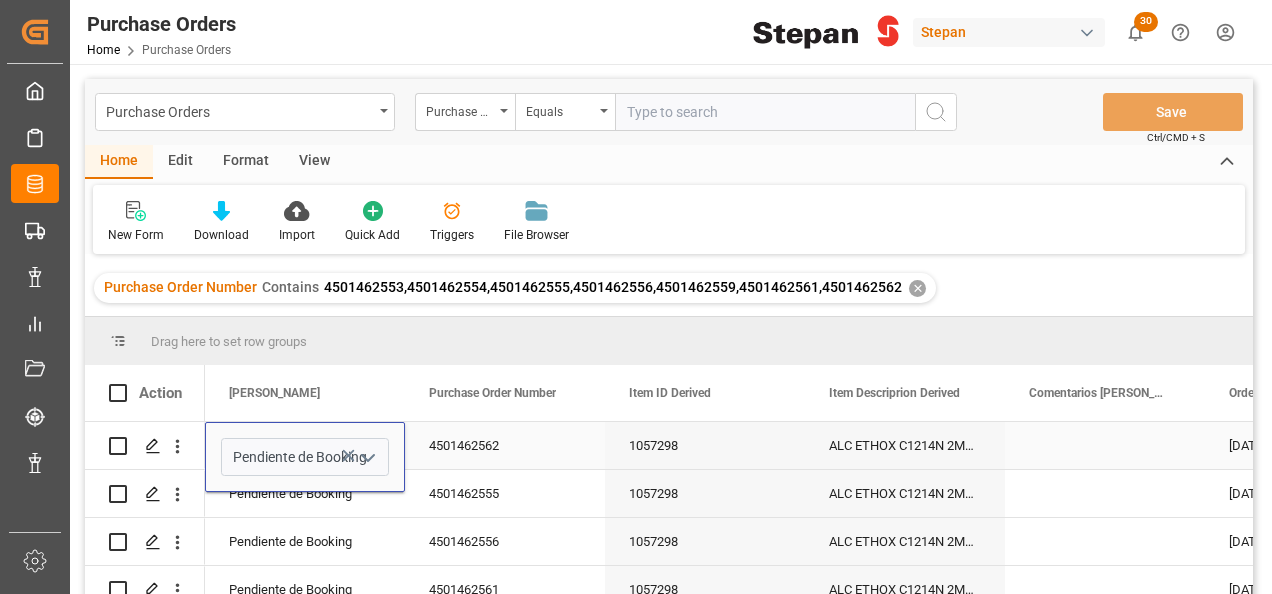 click 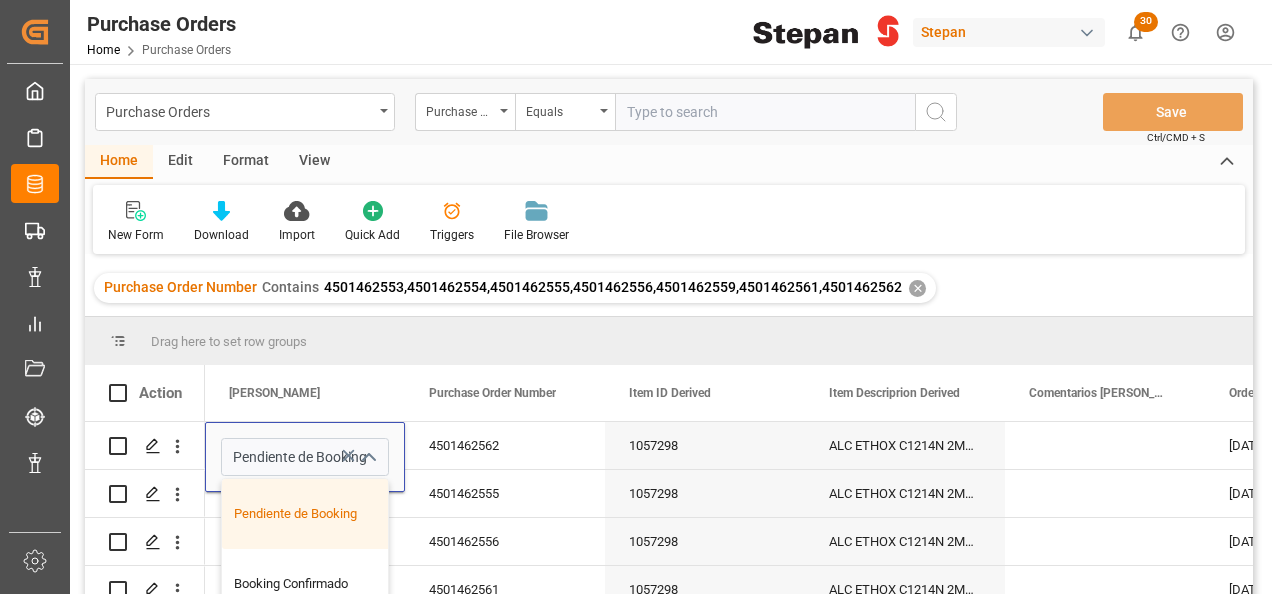 scroll, scrollTop: 100, scrollLeft: 0, axis: vertical 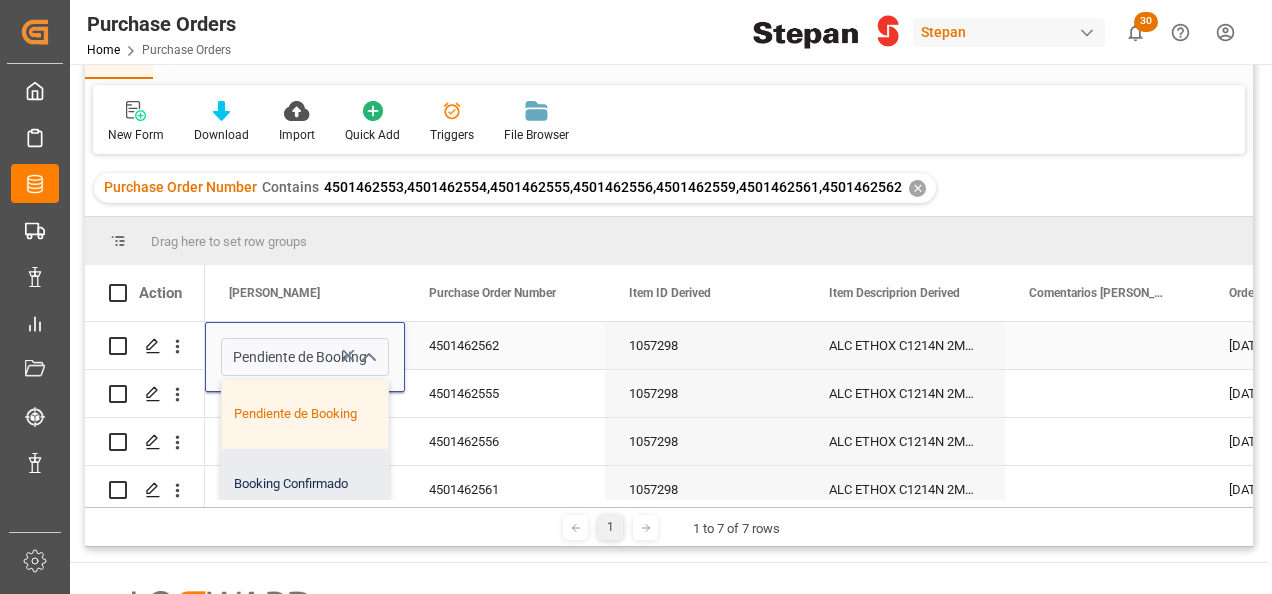 click on "Booking Confirmado" at bounding box center (325, 484) 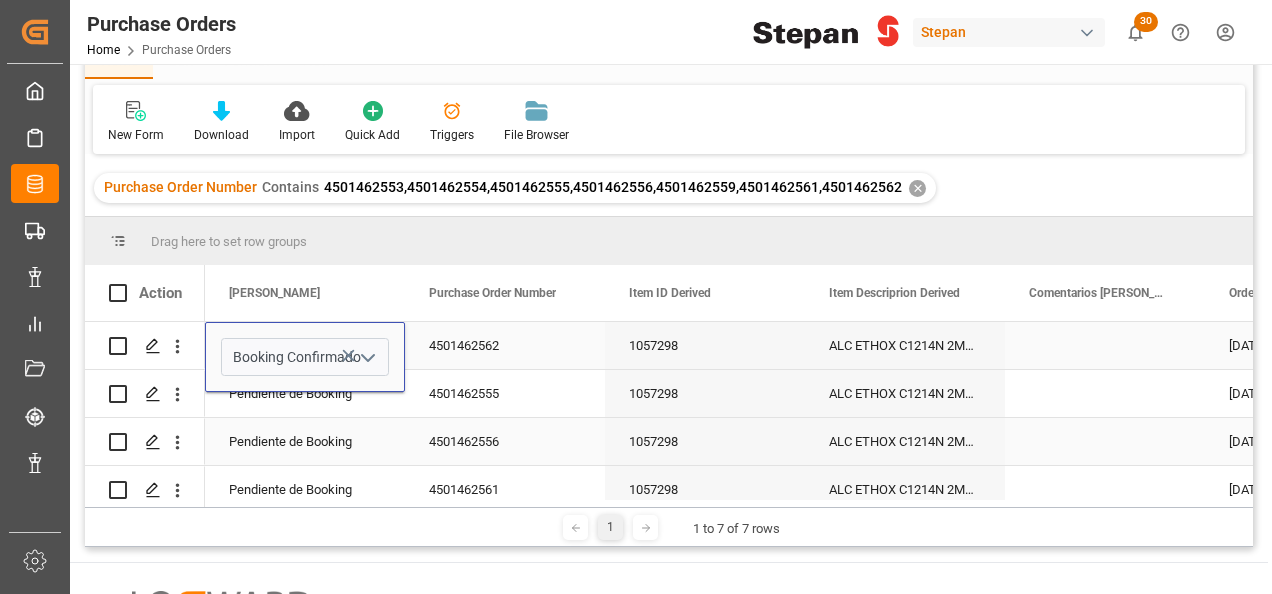click on "Pendiente de Booking" at bounding box center [305, 442] 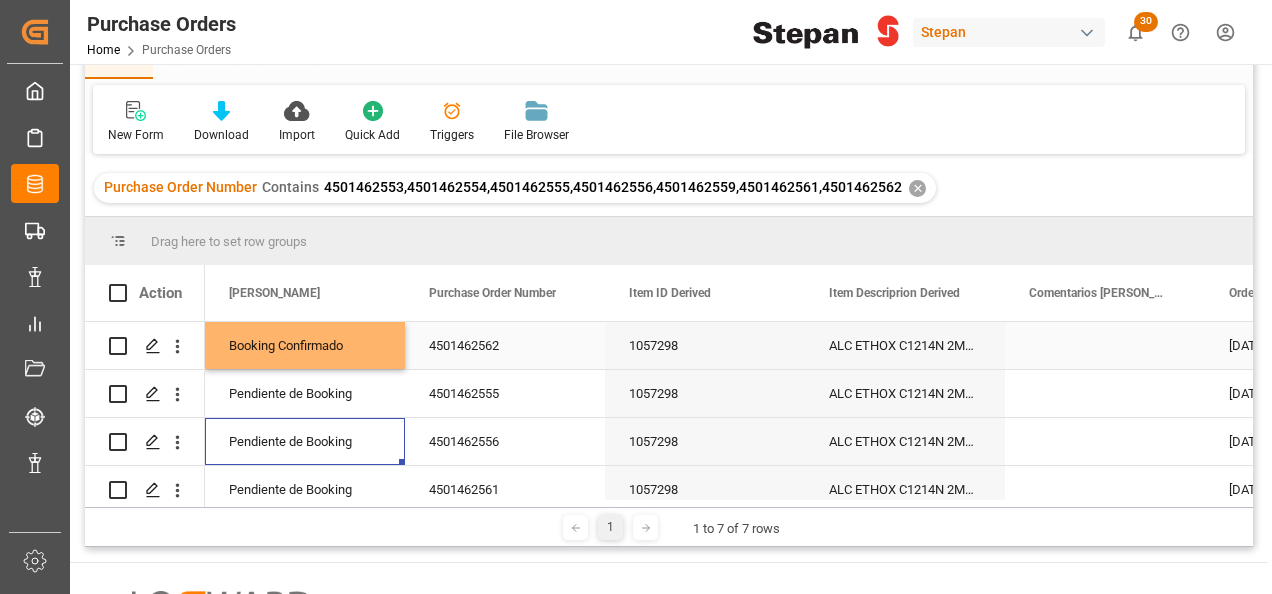 click on "Booking Confirmado" at bounding box center (305, 346) 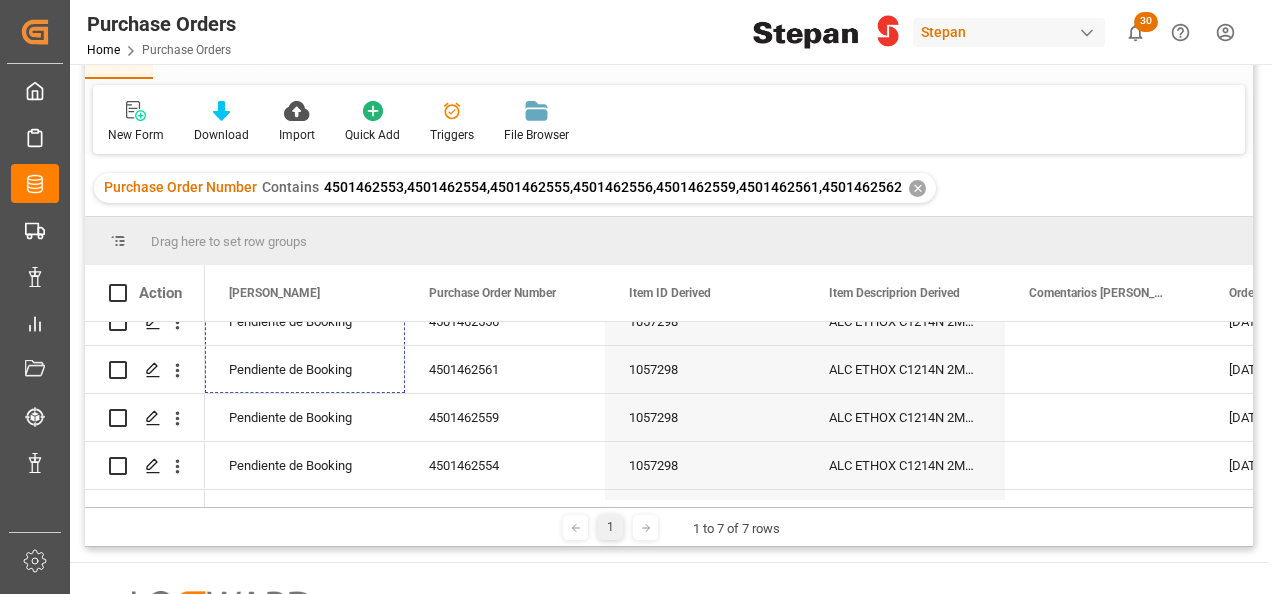 scroll, scrollTop: 164, scrollLeft: 0, axis: vertical 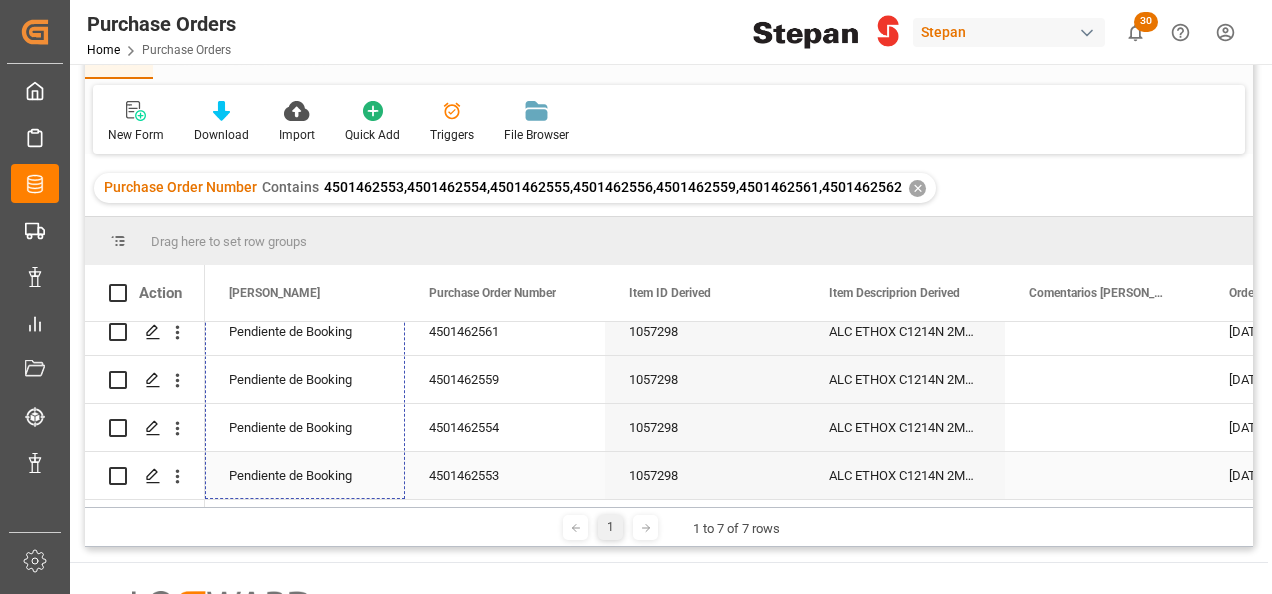 drag, startPoint x: 402, startPoint y: 366, endPoint x: 385, endPoint y: 432, distance: 68.154236 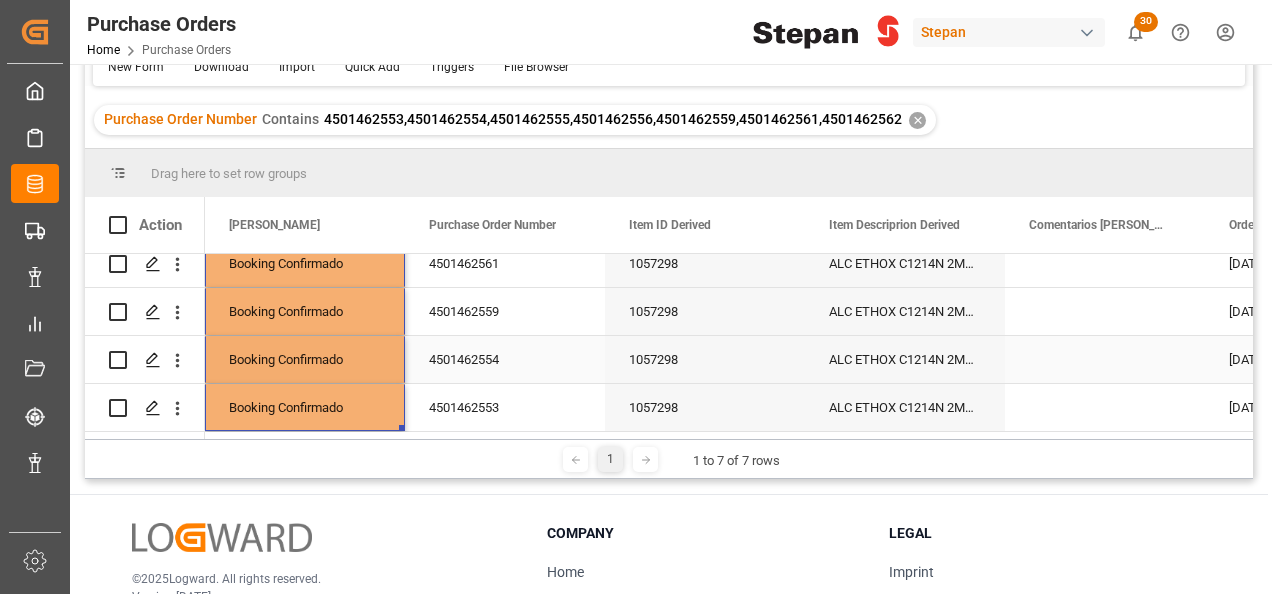 scroll, scrollTop: 200, scrollLeft: 0, axis: vertical 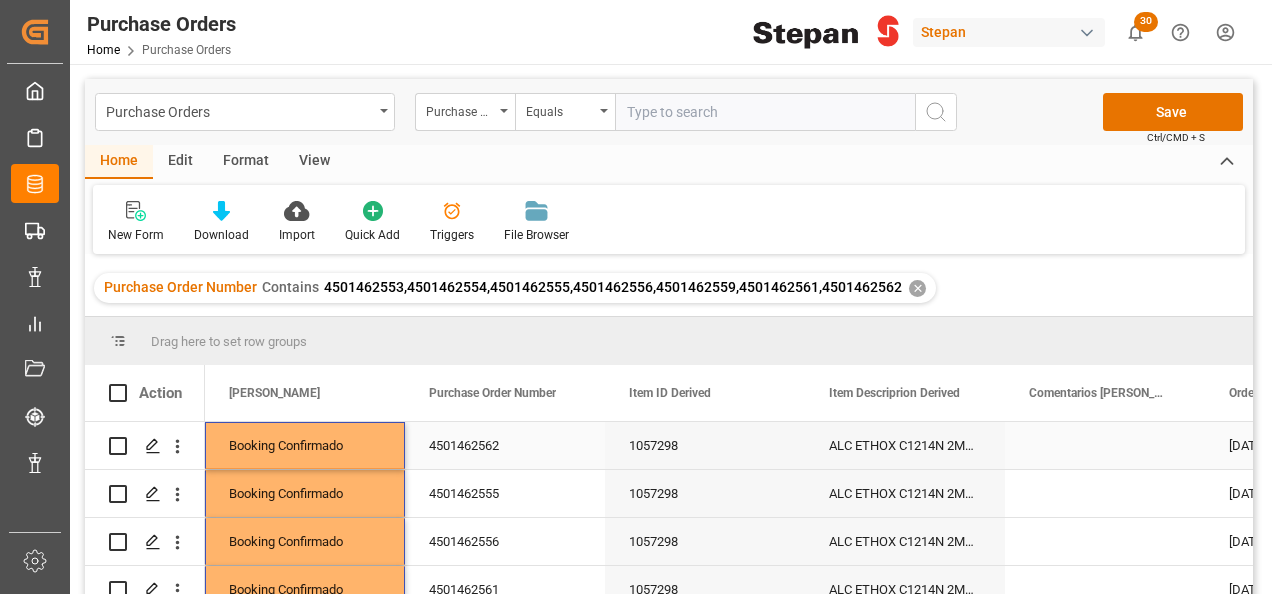 click on "ALC ETHOX C1214N 2MX     PF276 BULK" at bounding box center [905, 445] 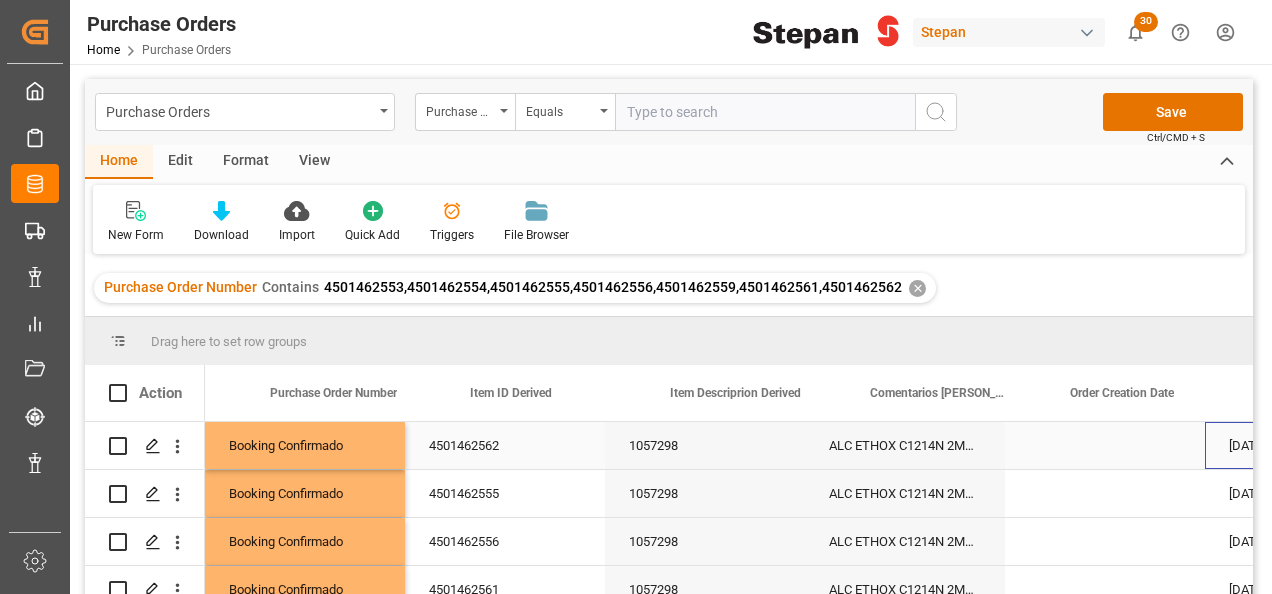 scroll, scrollTop: 0, scrollLeft: 158, axis: horizontal 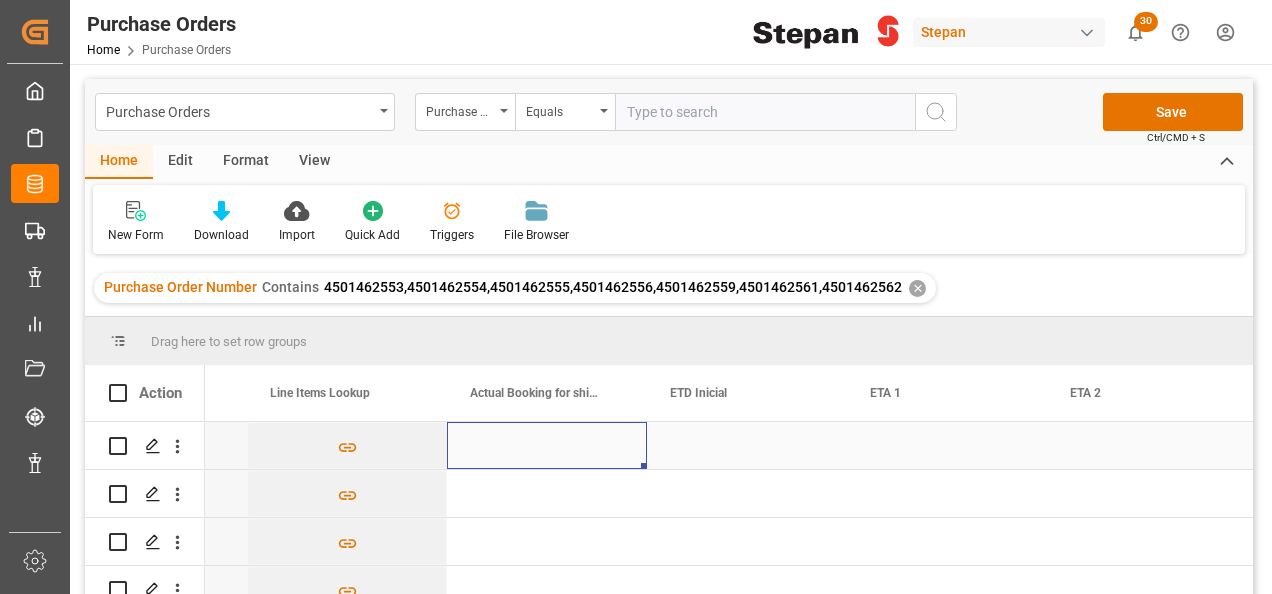 click at bounding box center [547, 445] 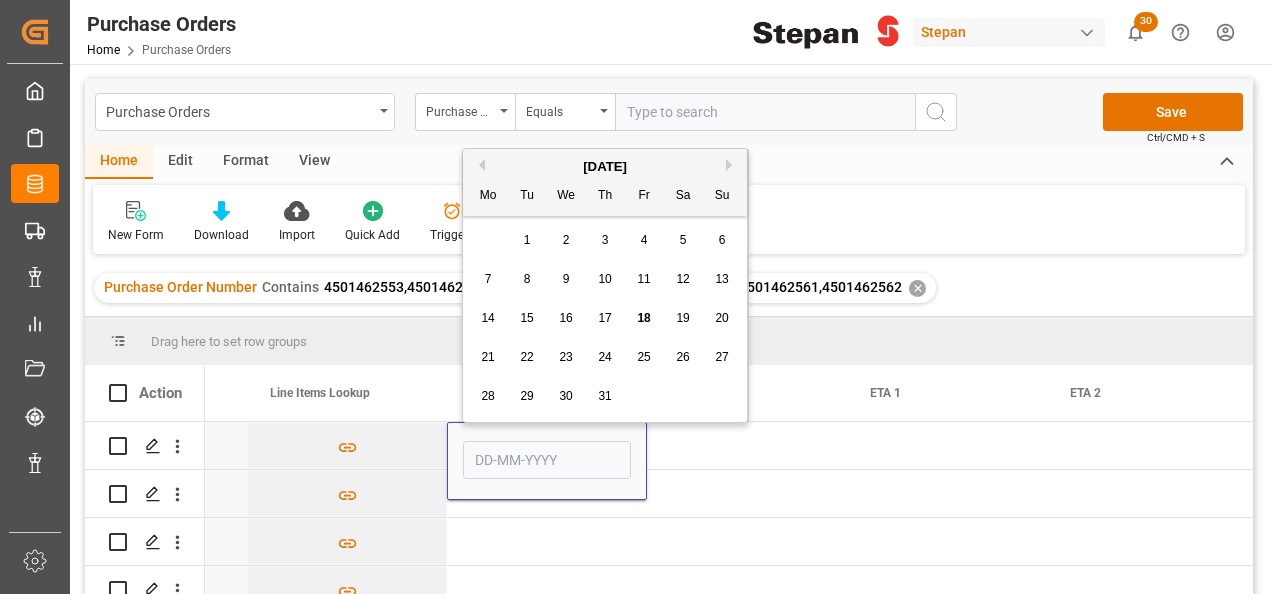click on "18" at bounding box center (643, 318) 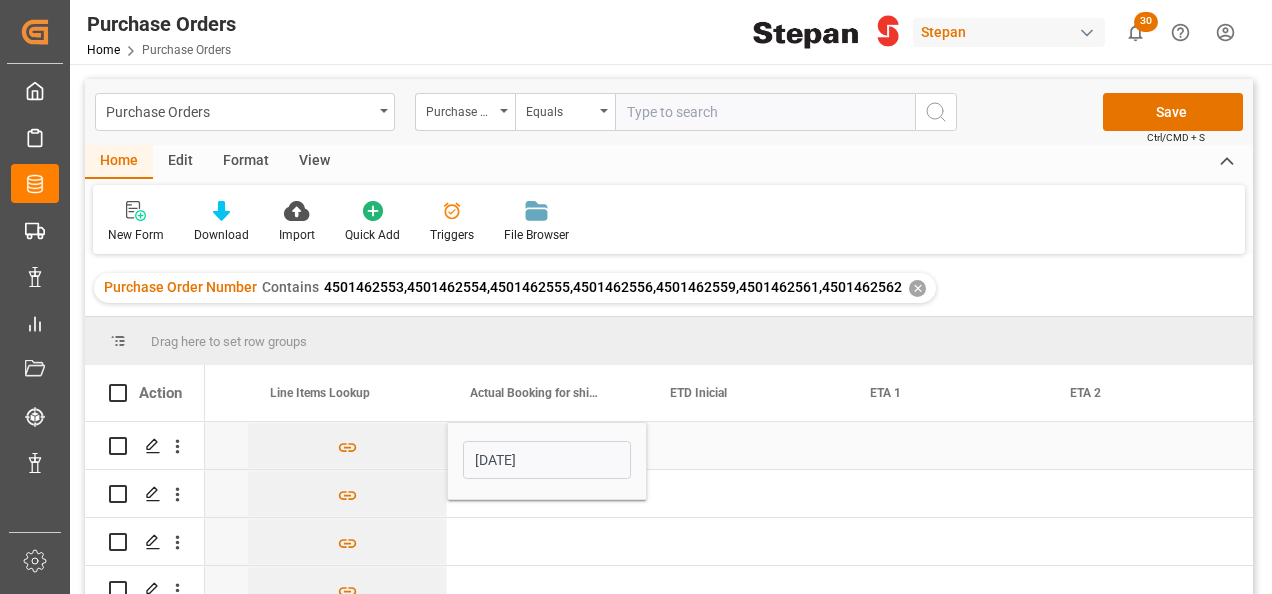 click at bounding box center [747, 445] 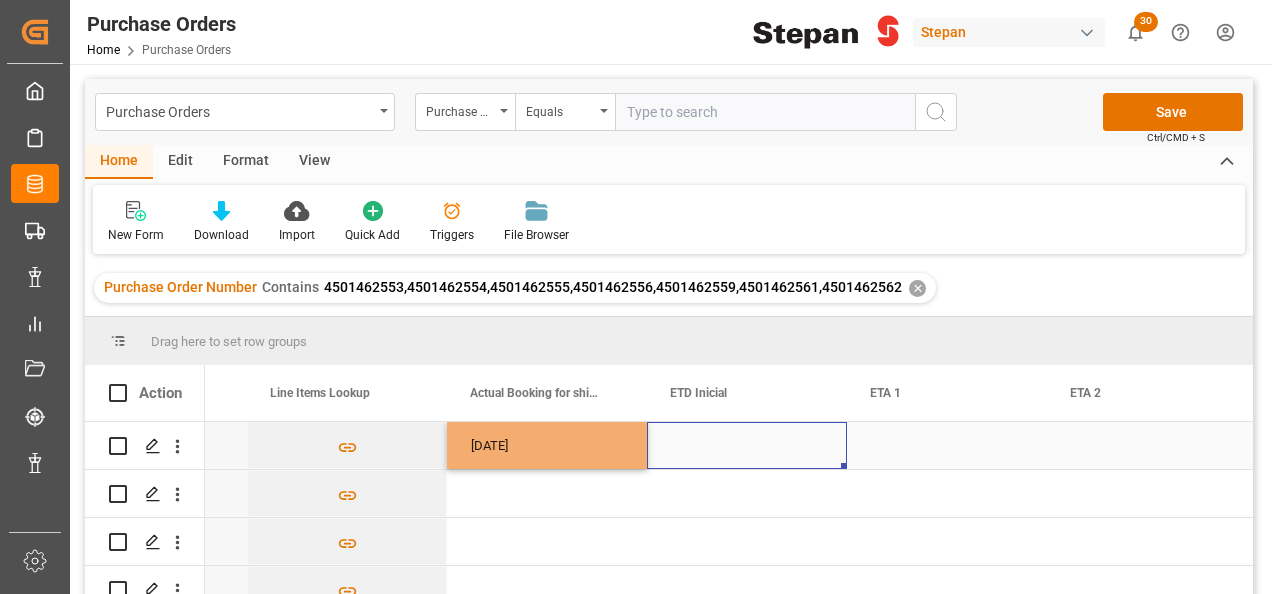 click at bounding box center (747, 445) 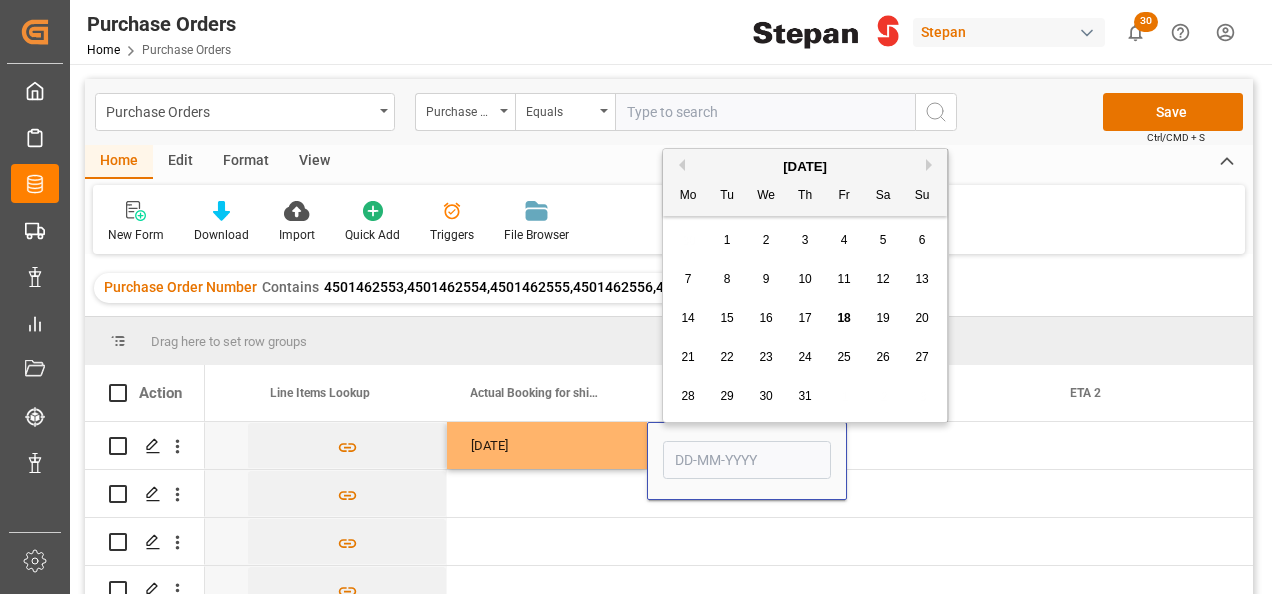 click on "[DATE] Mo Tu We Th Fr Sa Su" at bounding box center (805, 182) 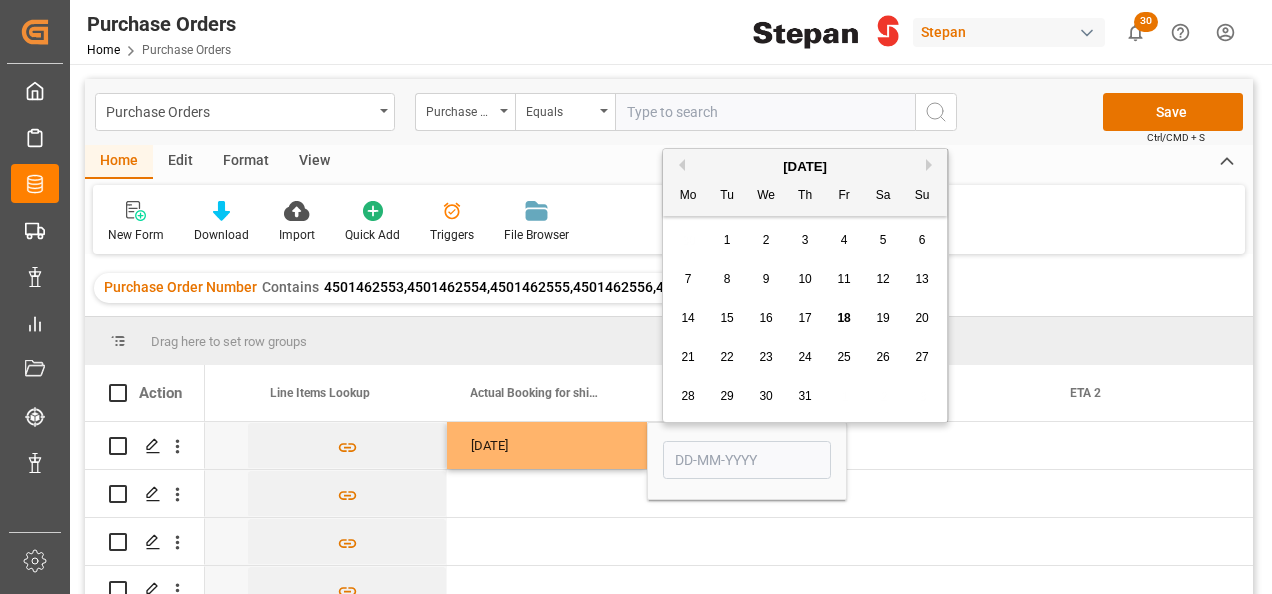 click on "Next Month" at bounding box center (932, 165) 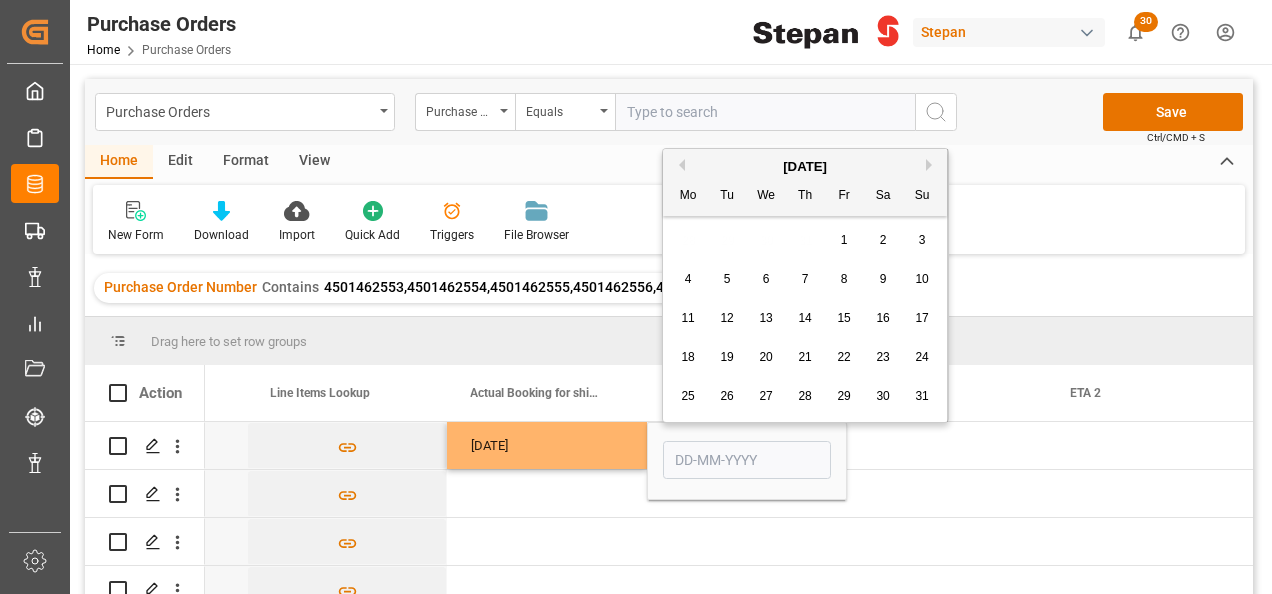 click on "Next Month" at bounding box center (932, 165) 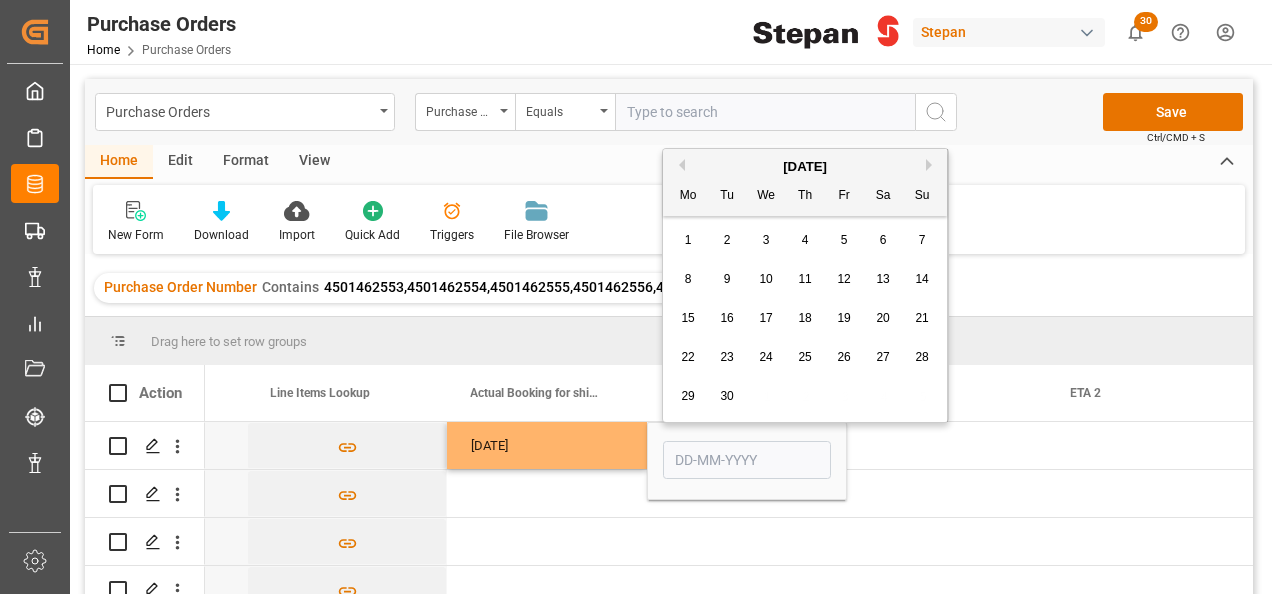 click on "3" at bounding box center (766, 240) 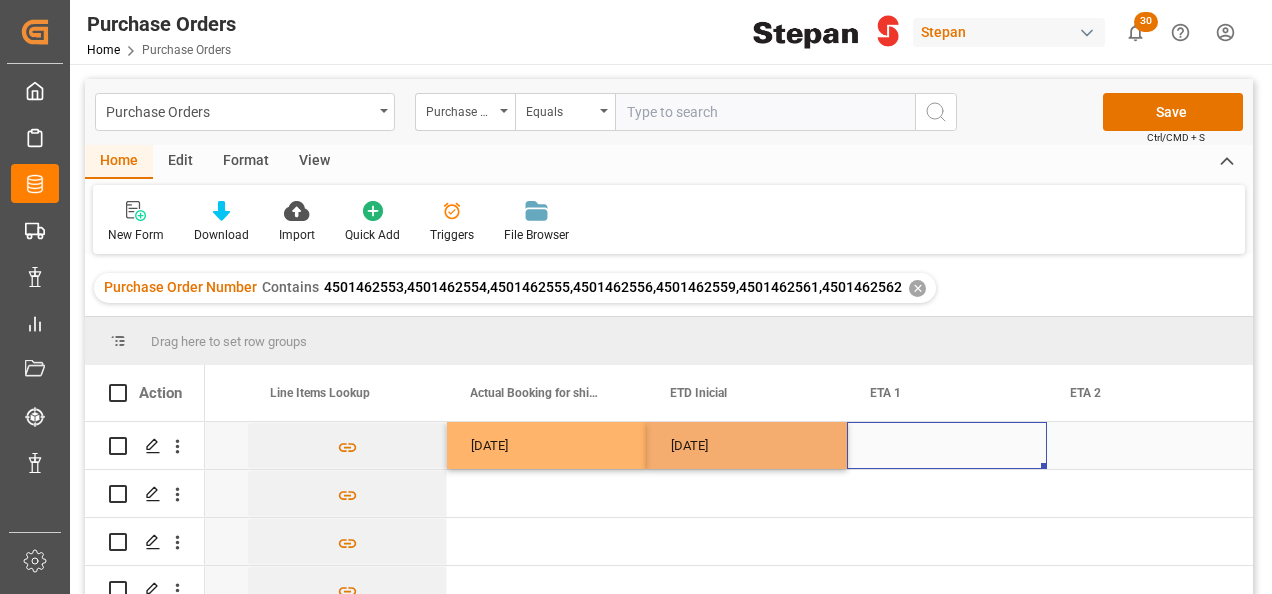 click at bounding box center [947, 445] 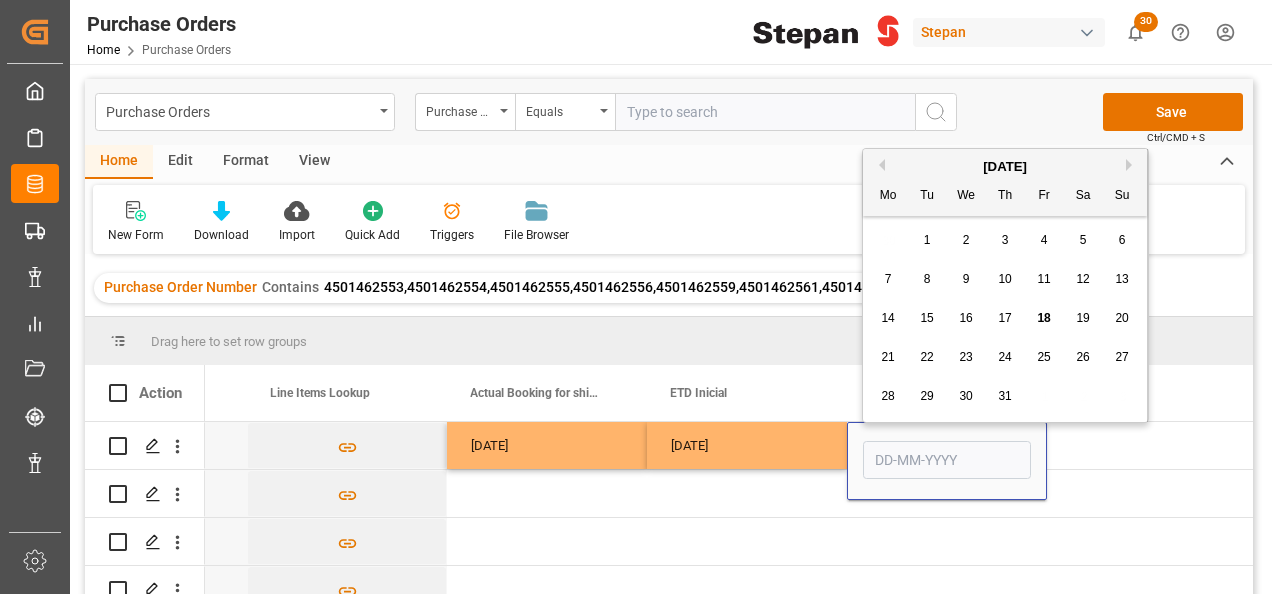 click on "Next Month" at bounding box center [1132, 165] 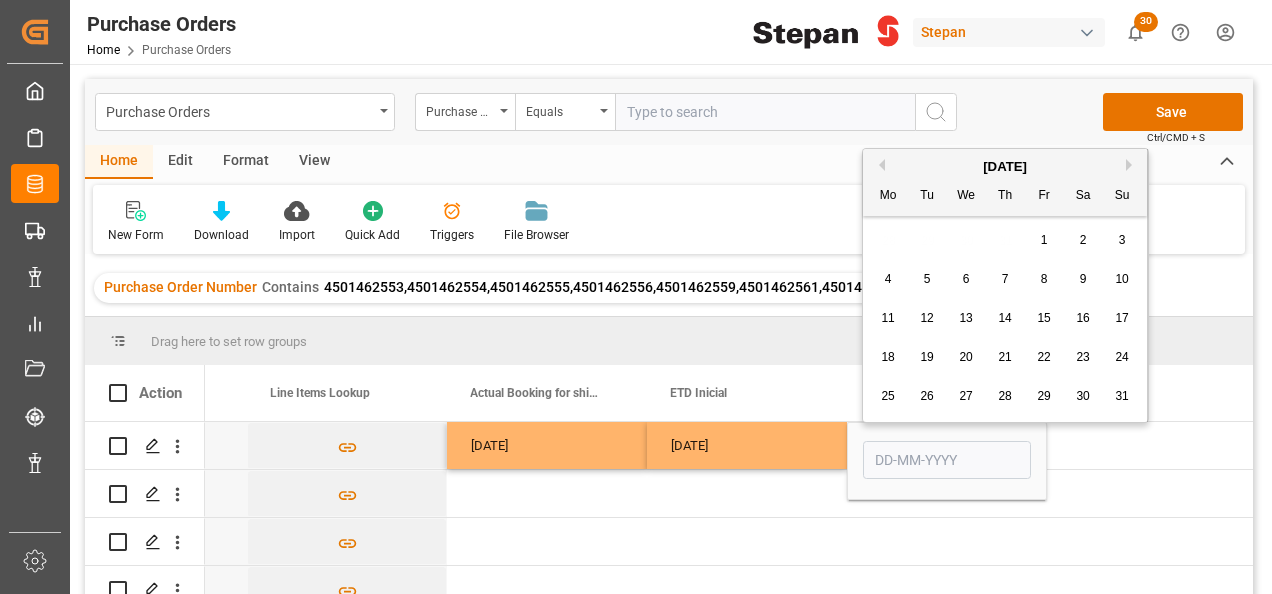 click on "Next Month" at bounding box center (1132, 165) 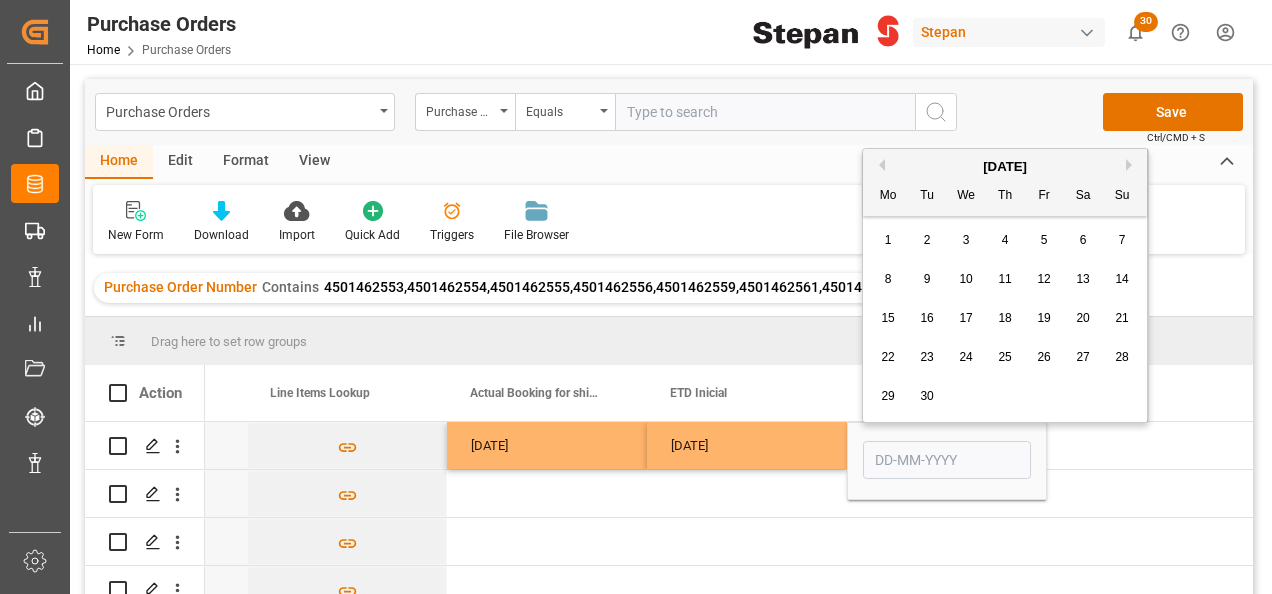 click on "23" at bounding box center [927, 358] 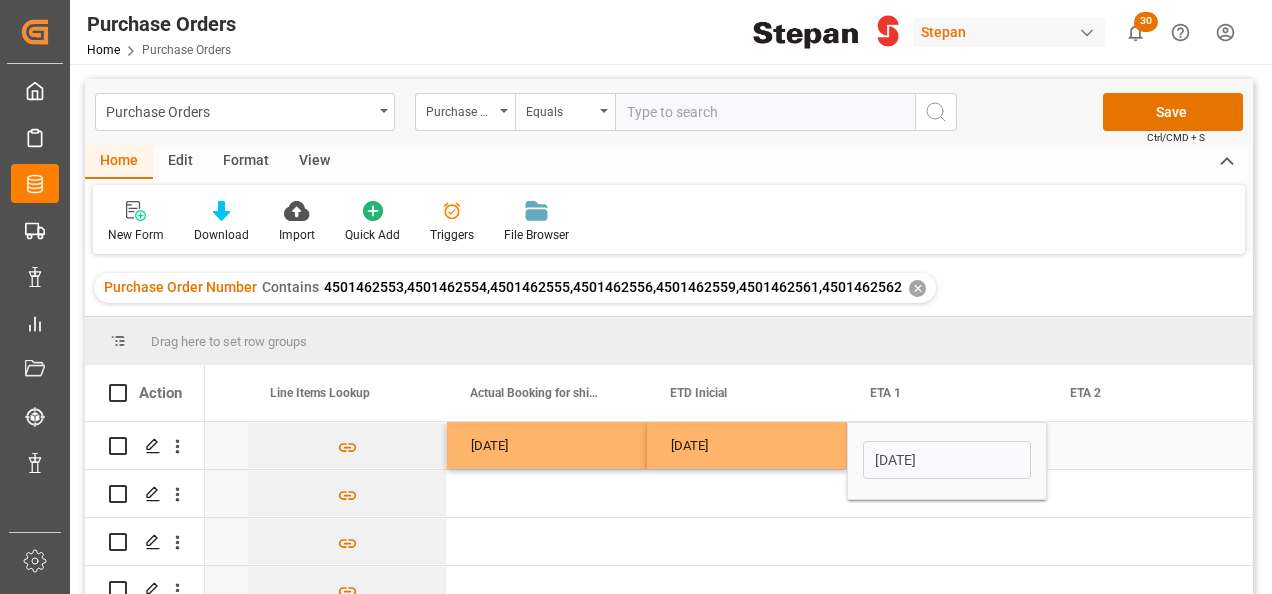 click on "[DATE]" at bounding box center (747, 445) 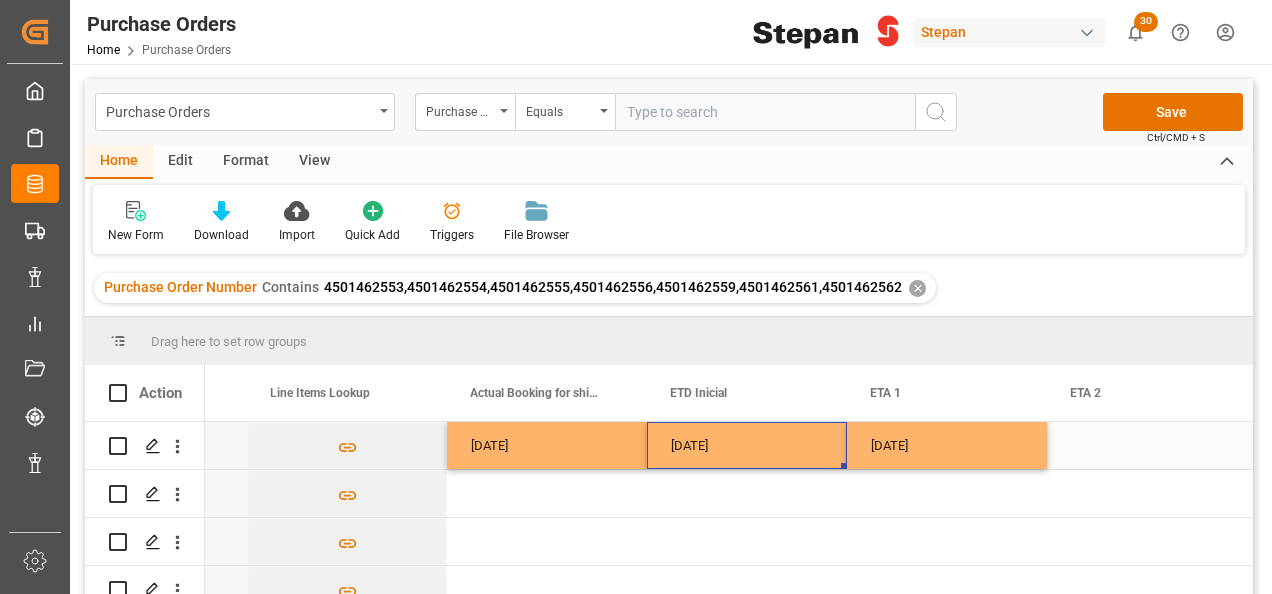 scroll, scrollTop: 100, scrollLeft: 0, axis: vertical 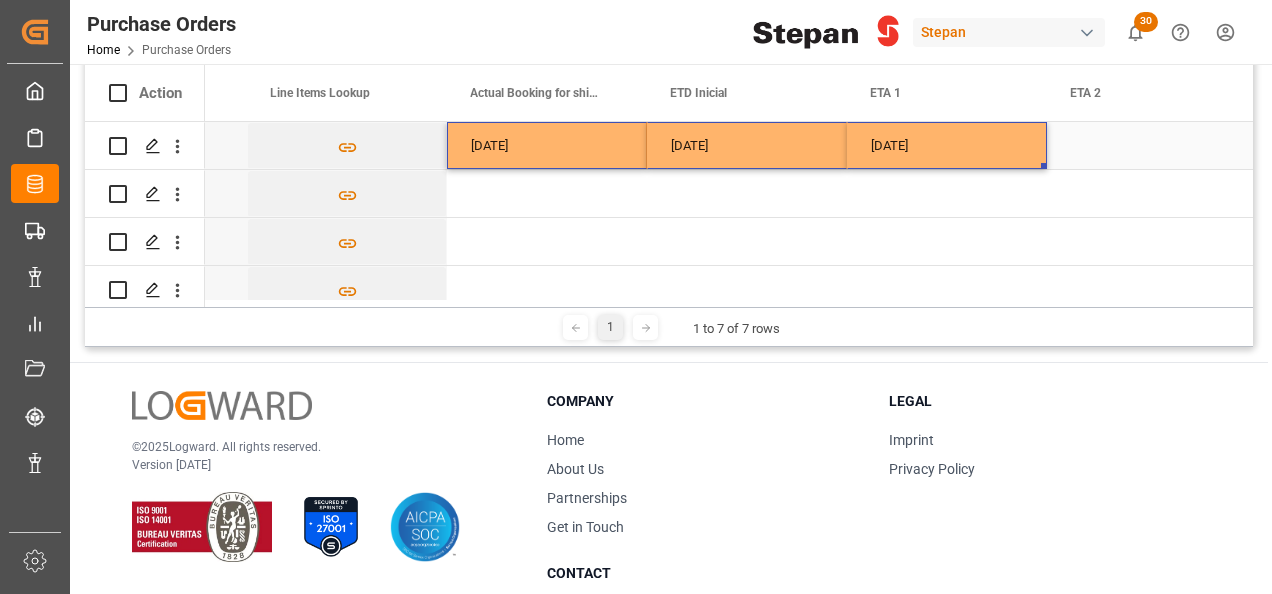 drag, startPoint x: 576, startPoint y: 142, endPoint x: 894, endPoint y: 162, distance: 318.6283 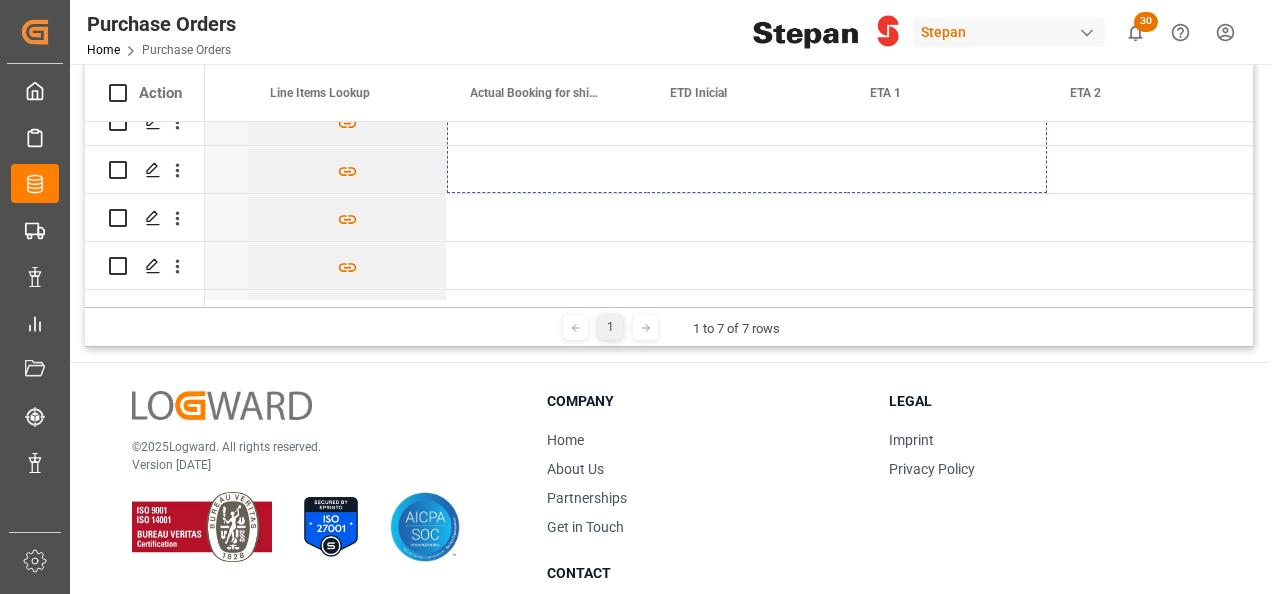 scroll, scrollTop: 164, scrollLeft: 0, axis: vertical 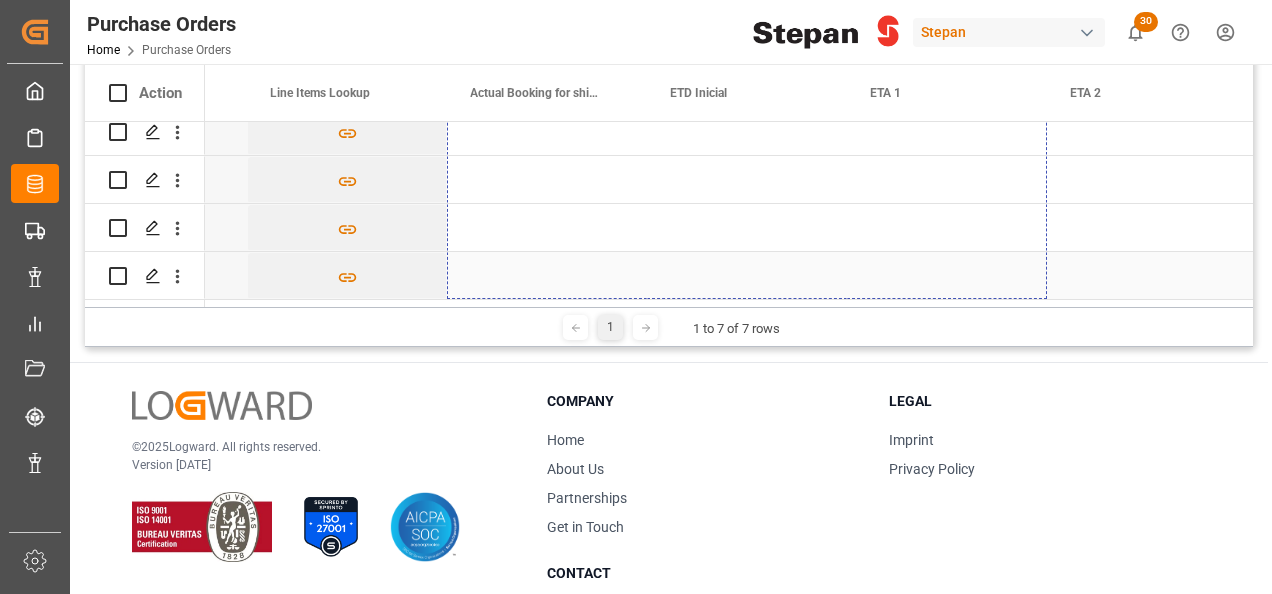 drag, startPoint x: 1044, startPoint y: 163, endPoint x: 1014, endPoint y: 262, distance: 103.44564 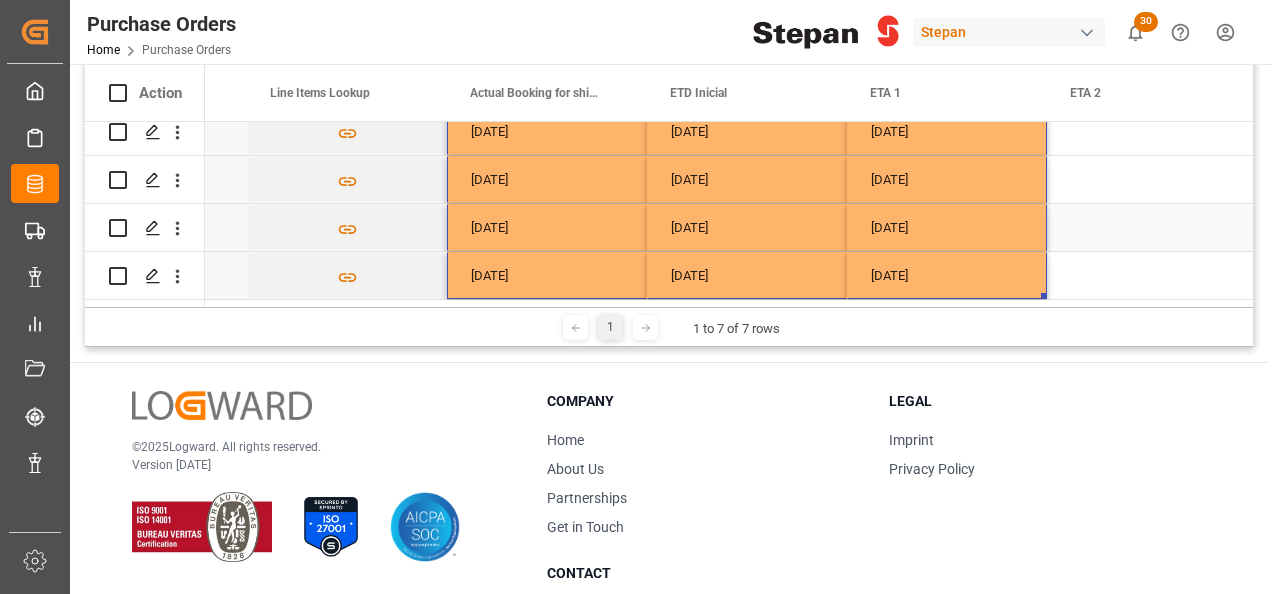 scroll, scrollTop: 0, scrollLeft: 0, axis: both 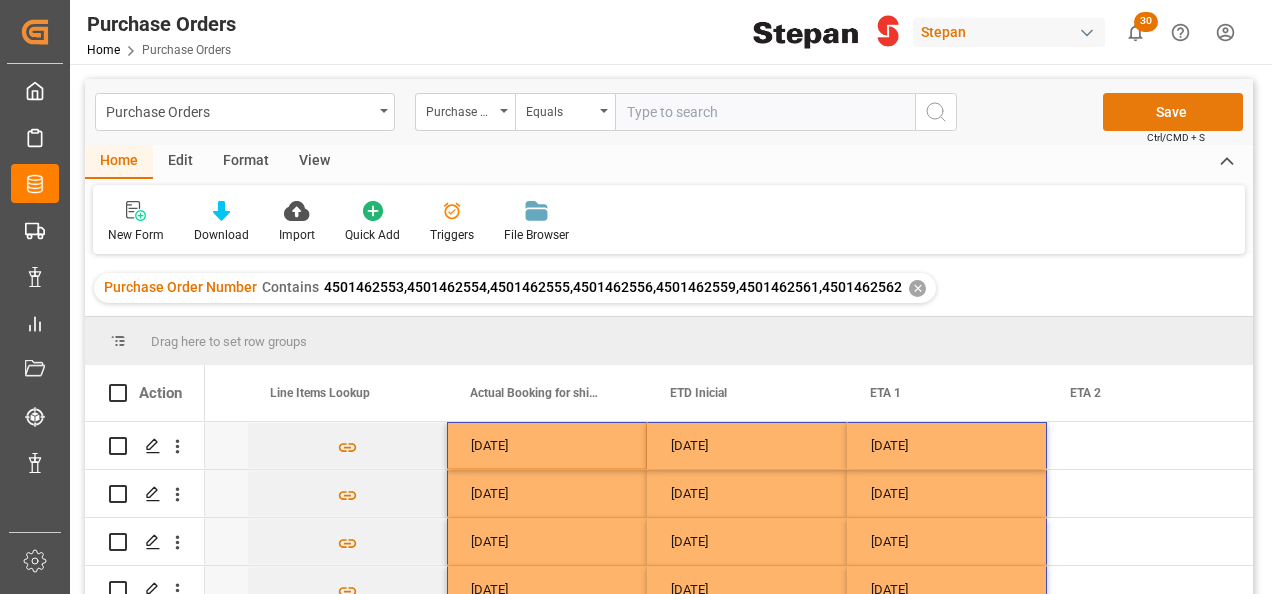 click on "Save" at bounding box center [1173, 112] 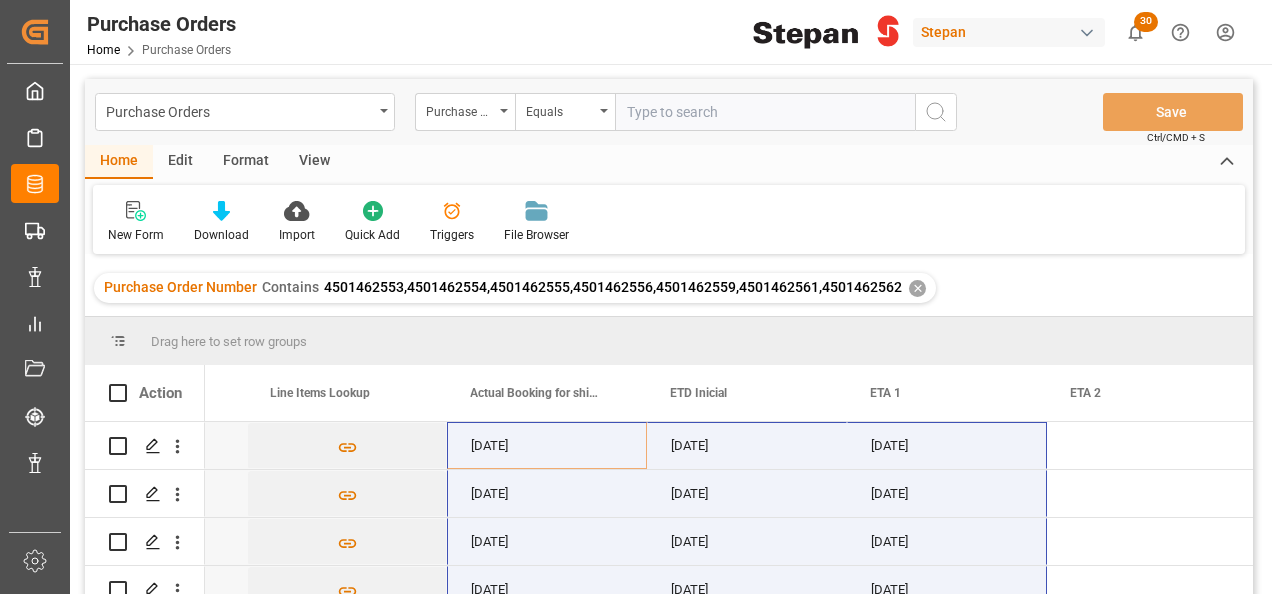 click on "✕" at bounding box center (917, 288) 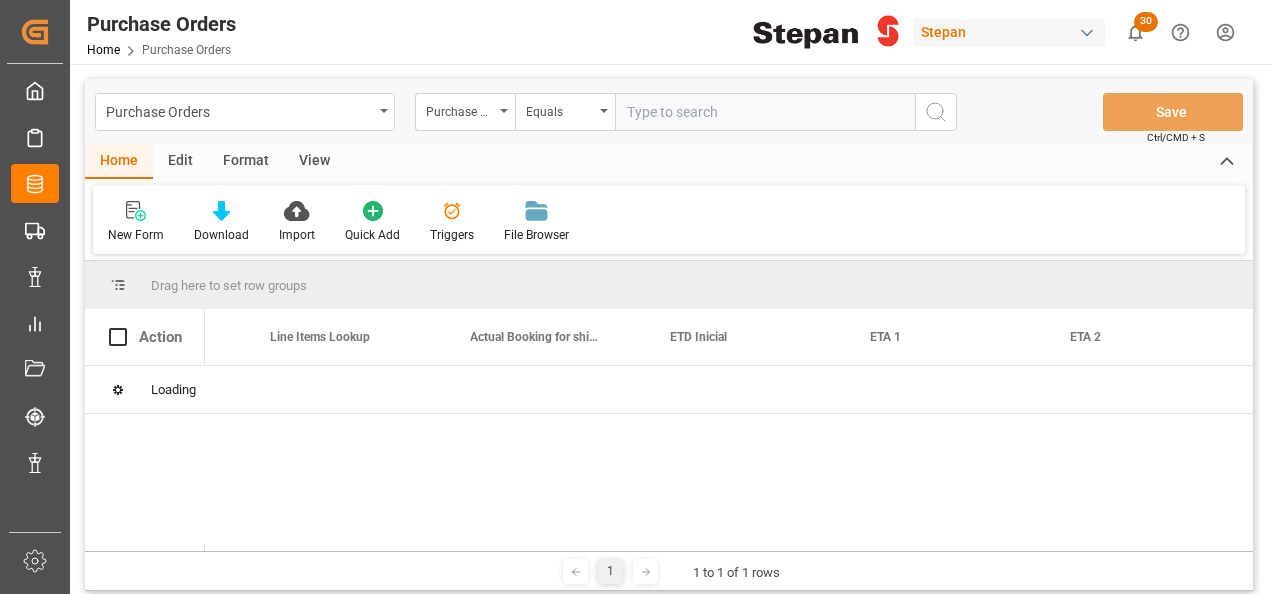 scroll, scrollTop: 0, scrollLeft: 2159, axis: horizontal 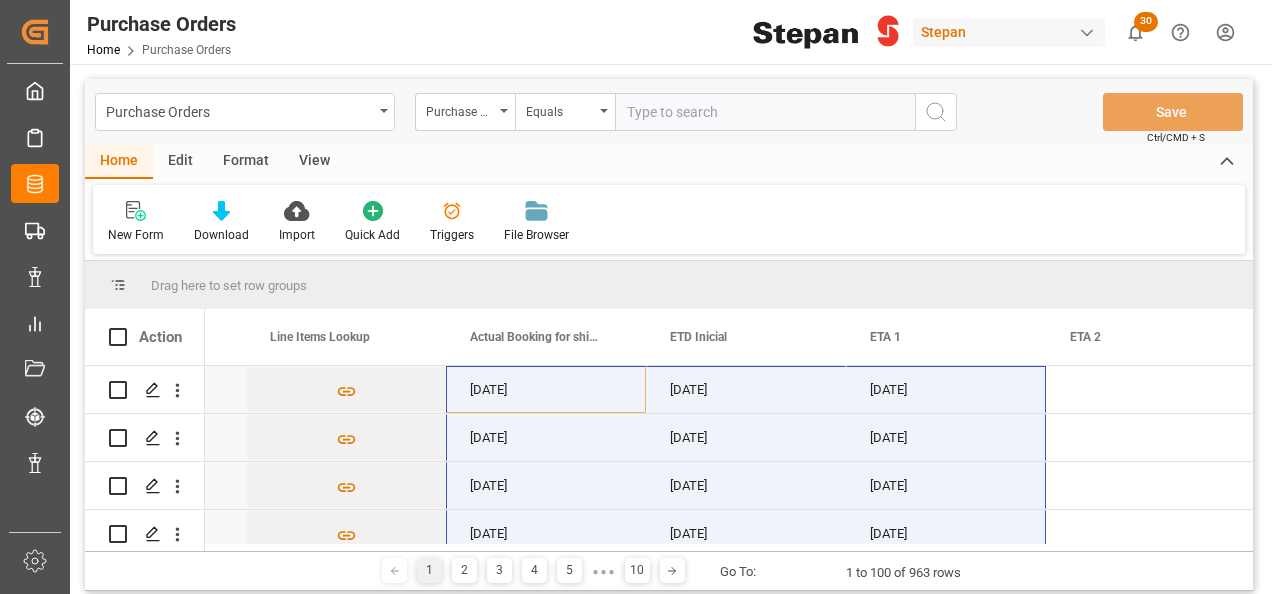 click at bounding box center [765, 112] 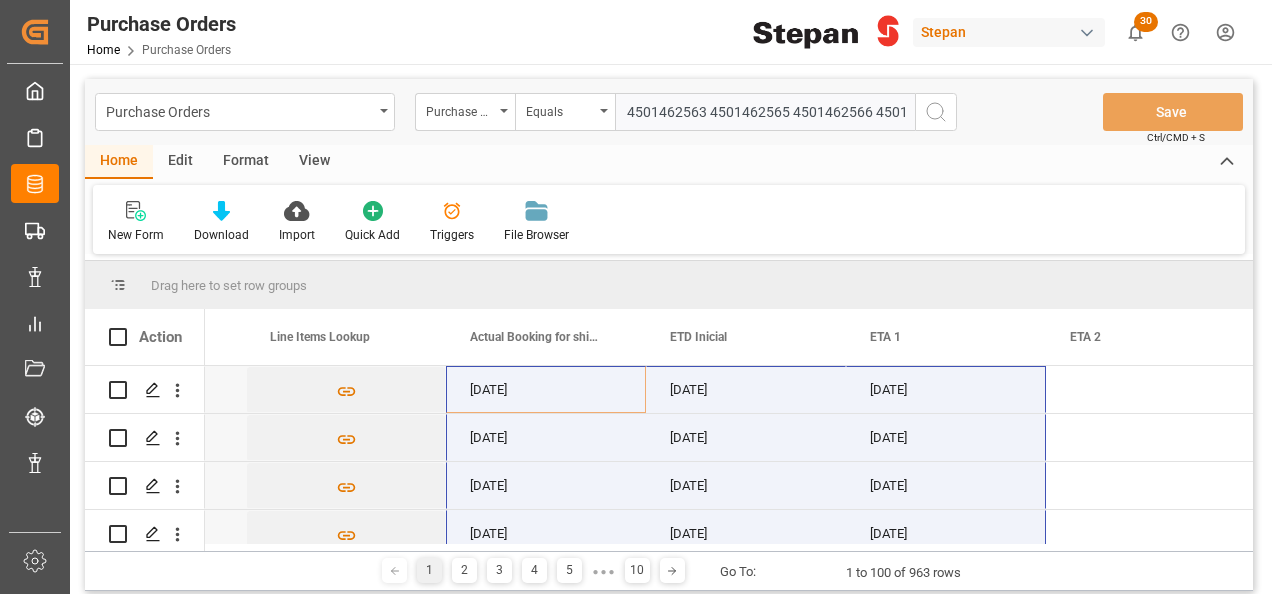 scroll, scrollTop: 0, scrollLeft: 210, axis: horizontal 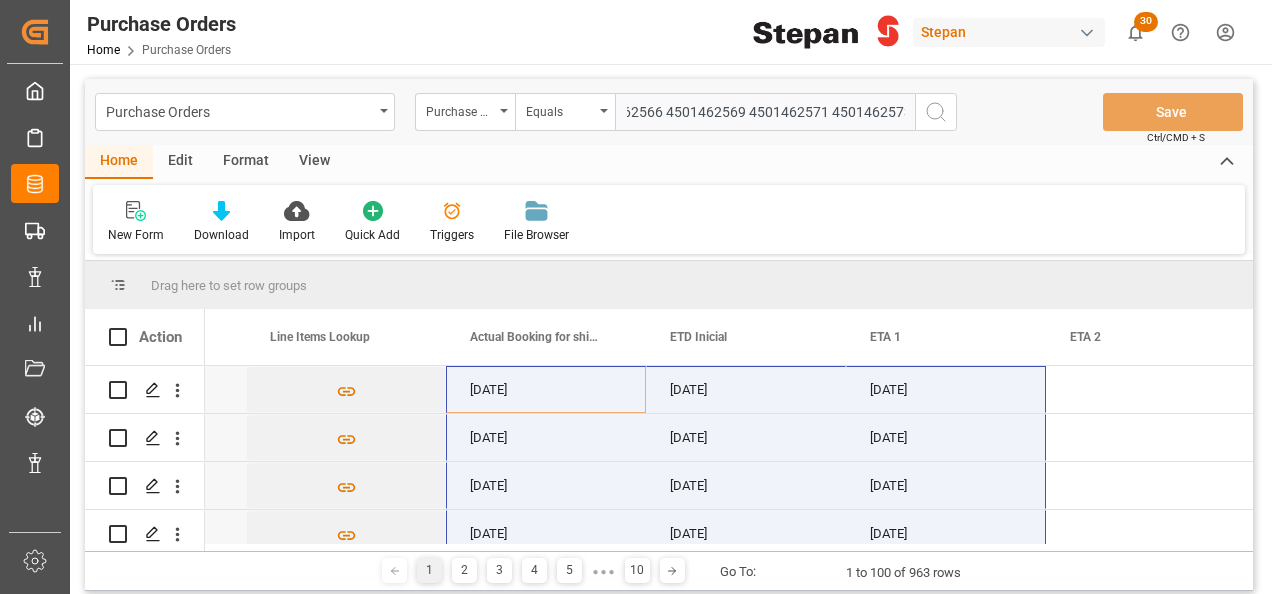 click on "4501462563 4501462565 4501462566 4501462569 4501462571 4501462573" at bounding box center (765, 112) 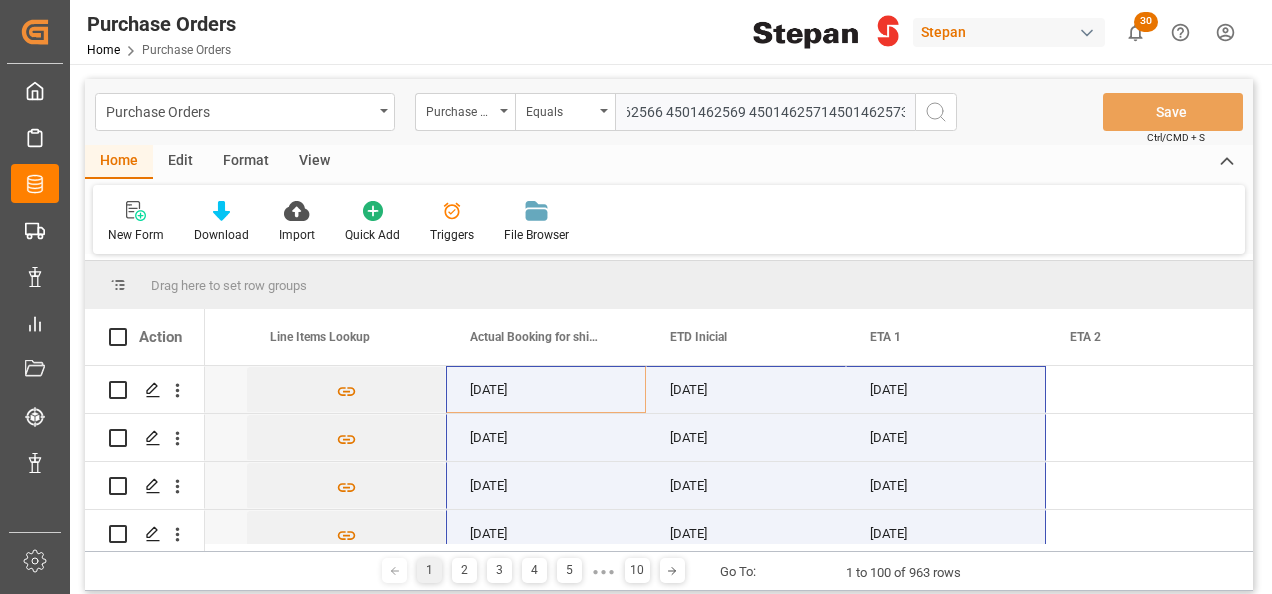 scroll, scrollTop: 0, scrollLeft: 207, axis: horizontal 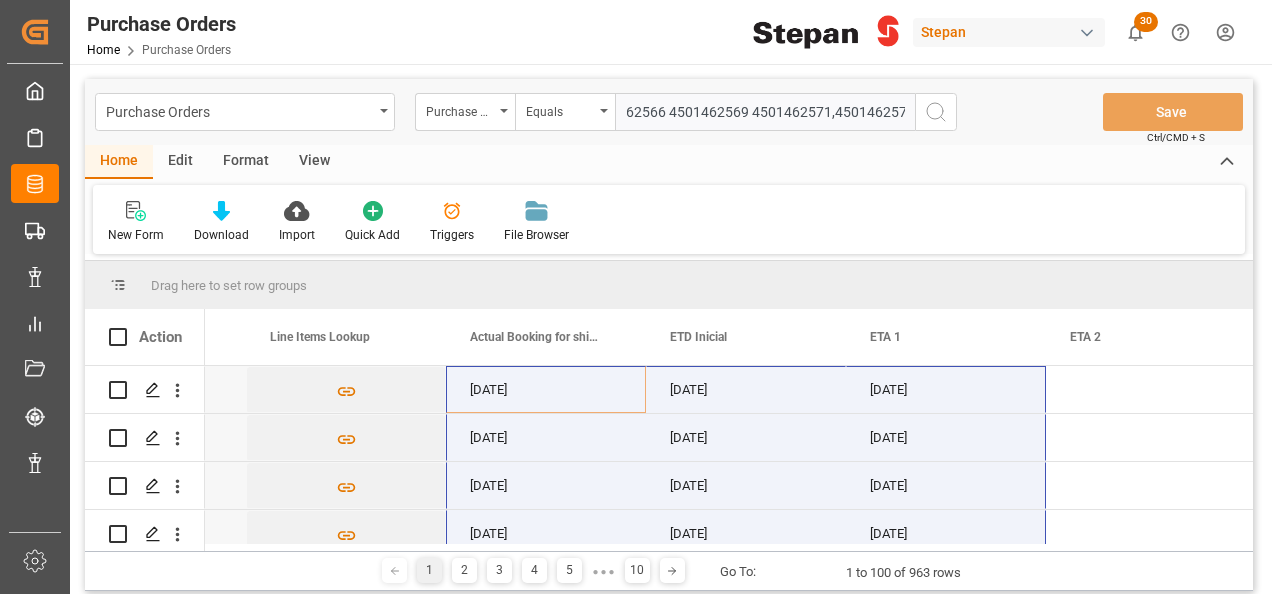 click on "4501462563 4501462565 4501462566 4501462569 4501462571,4501462573" at bounding box center (765, 112) 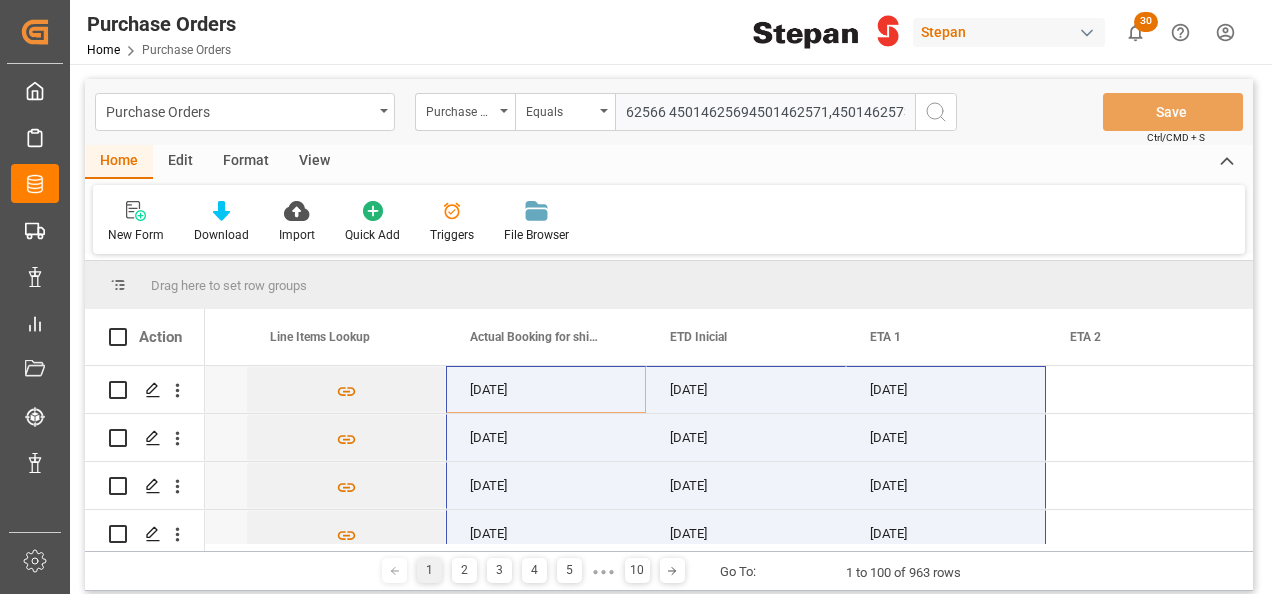 scroll, scrollTop: 0, scrollLeft: 206, axis: horizontal 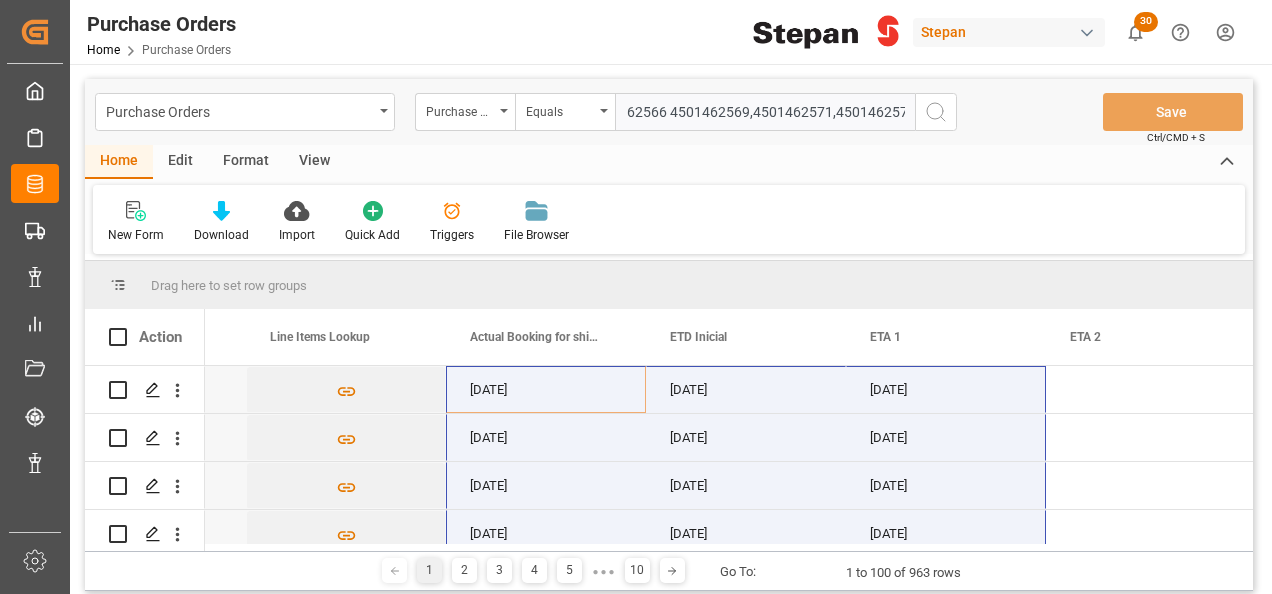 click on "4501462563 4501462565 4501462566 4501462569,4501462571,4501462573" at bounding box center (765, 112) 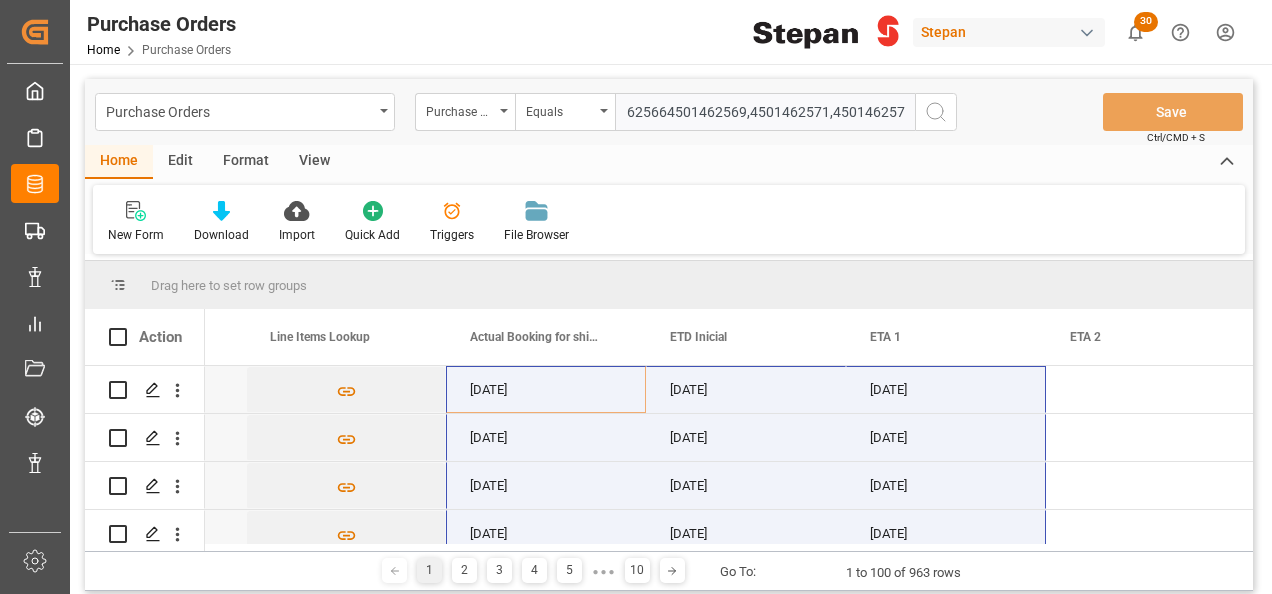 scroll, scrollTop: 0, scrollLeft: 206, axis: horizontal 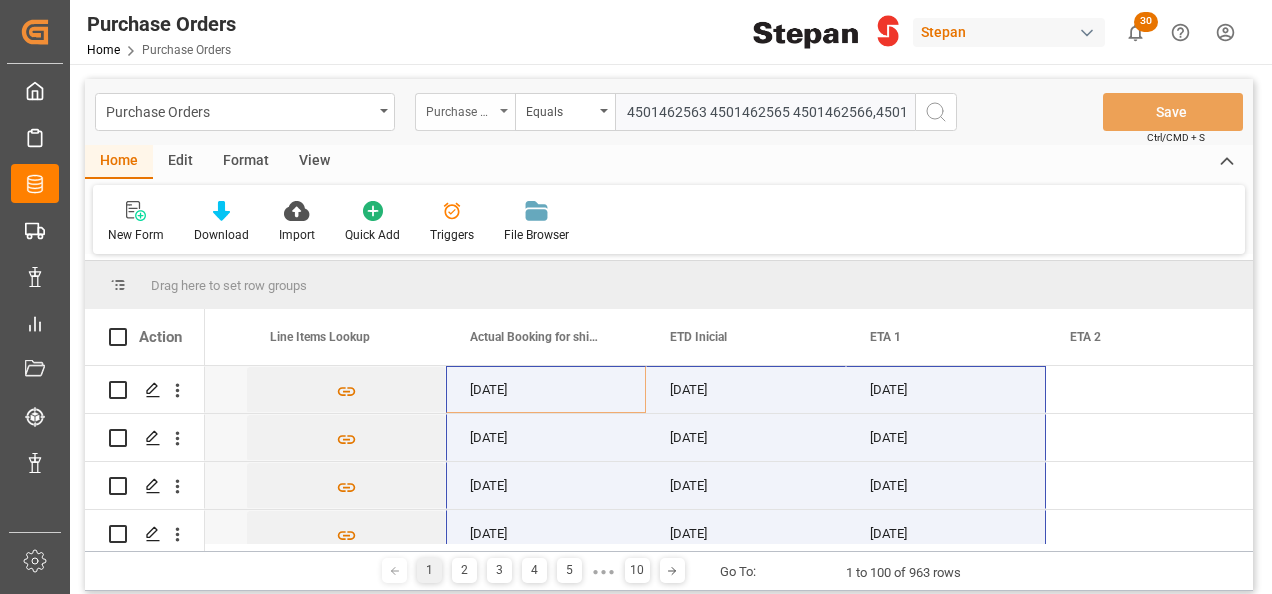 drag, startPoint x: 598, startPoint y: 102, endPoint x: 458, endPoint y: 102, distance: 140 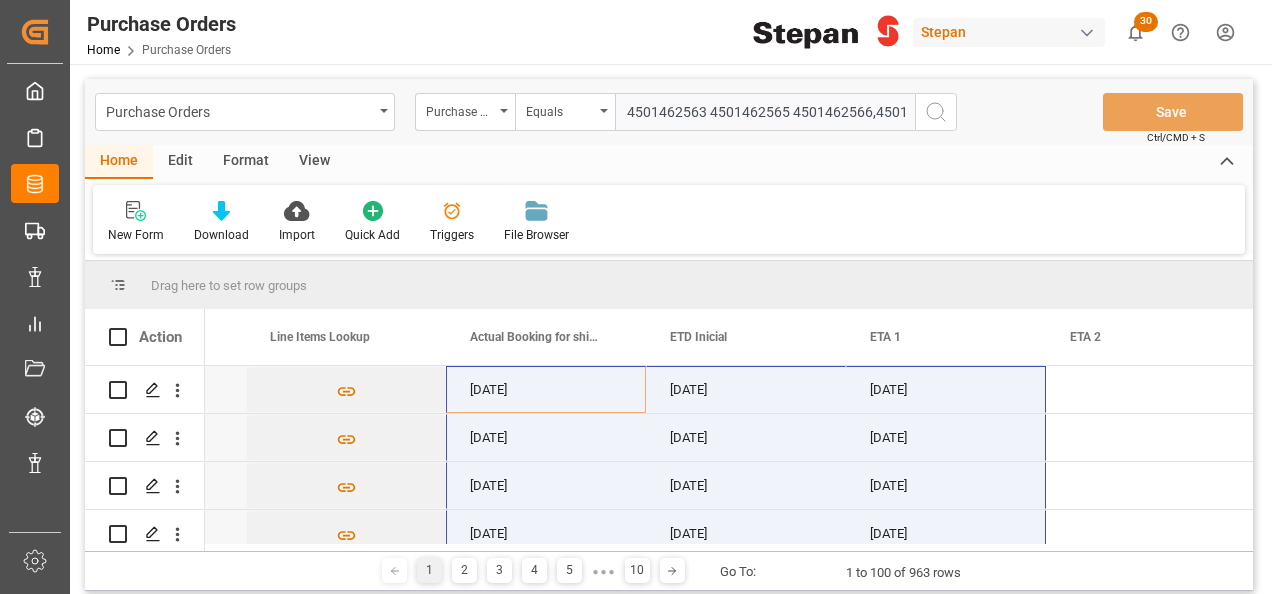 click on "4501462563 4501462565 4501462566,4501462569,4501462571,4501462573" at bounding box center [765, 112] 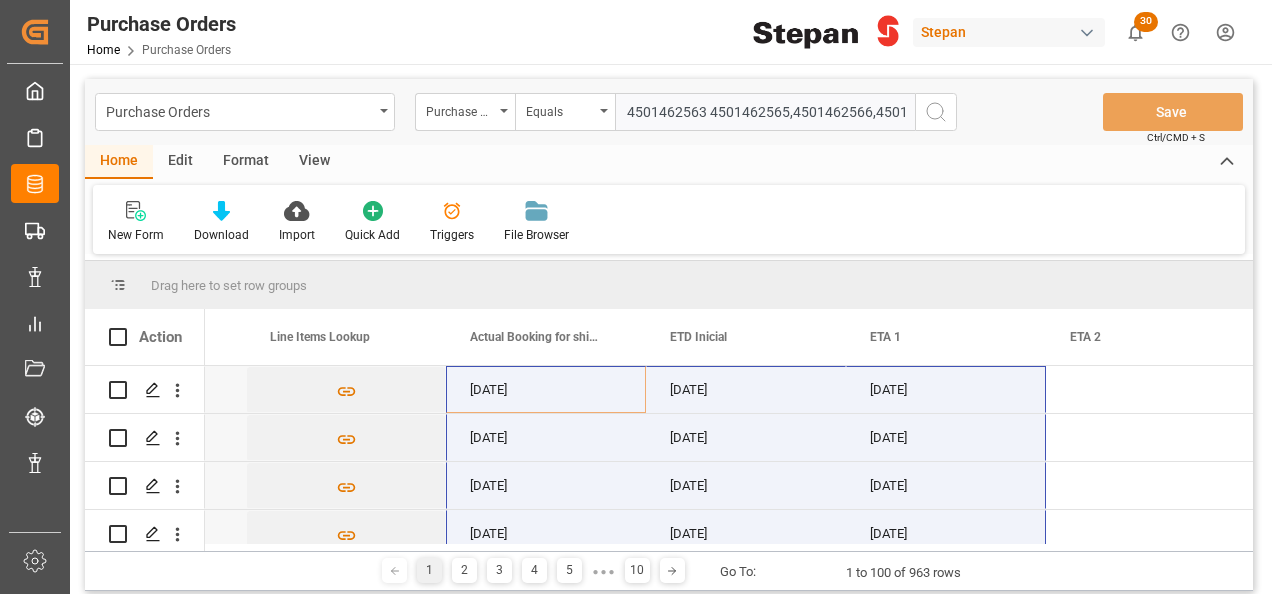 click on "4501462563 4501462565,4501462566,4501462569,4501462571,4501462573" at bounding box center [765, 112] 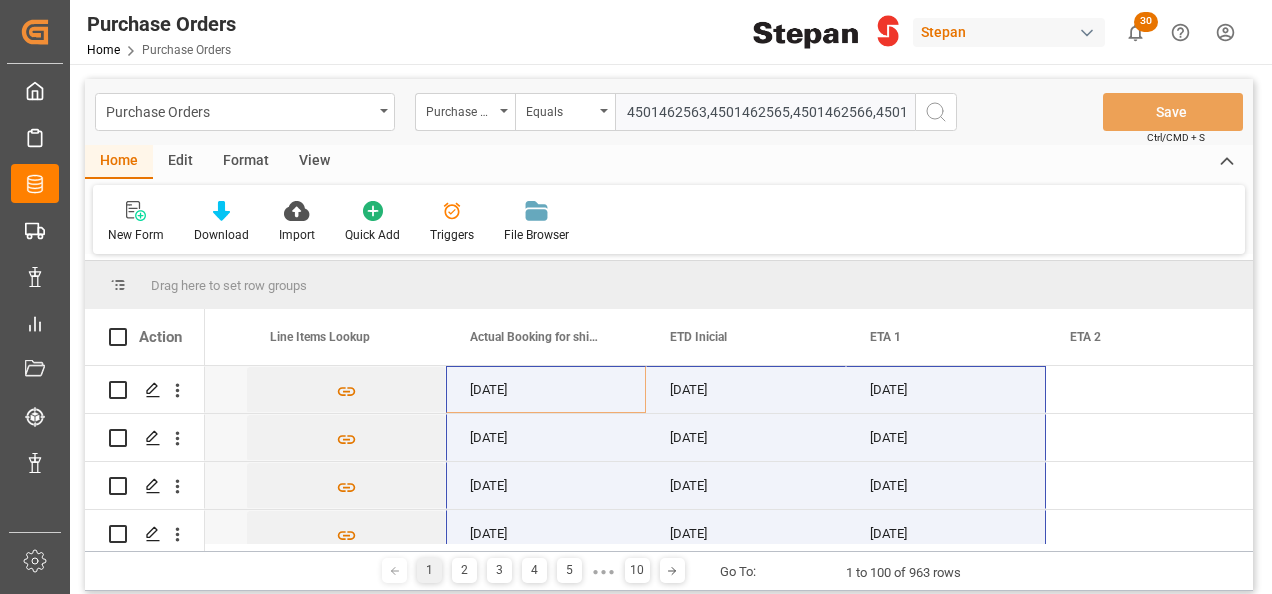 scroll, scrollTop: 0, scrollLeft: 207, axis: horizontal 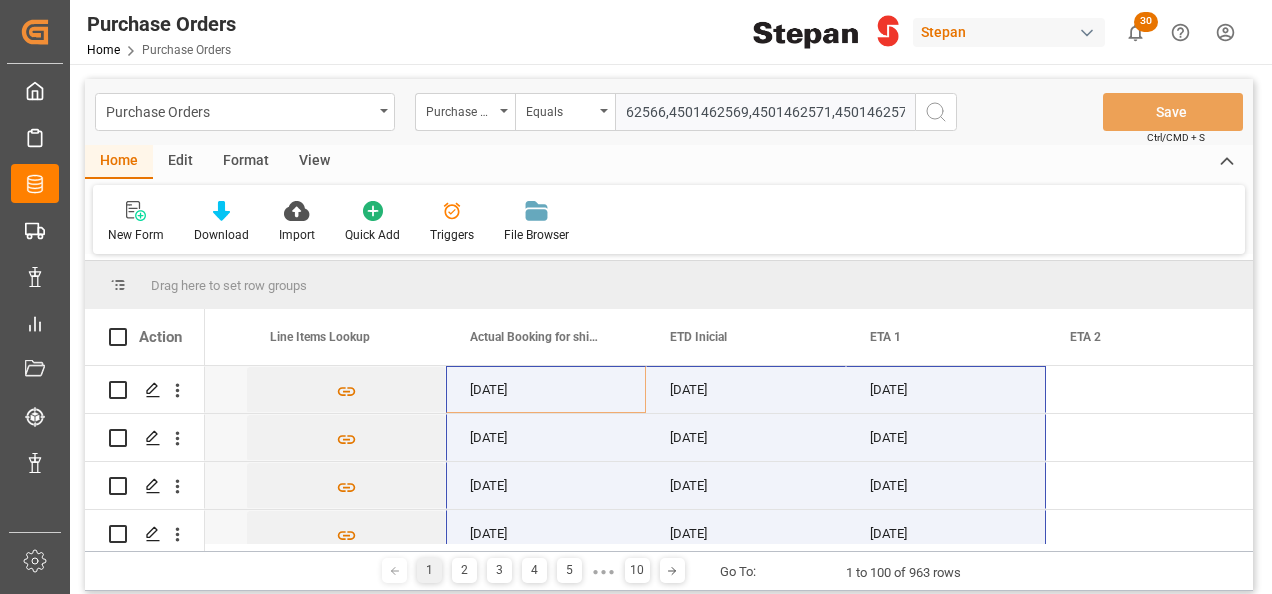 drag, startPoint x: 628, startPoint y: 109, endPoint x: 1052, endPoint y: 136, distance: 424.8588 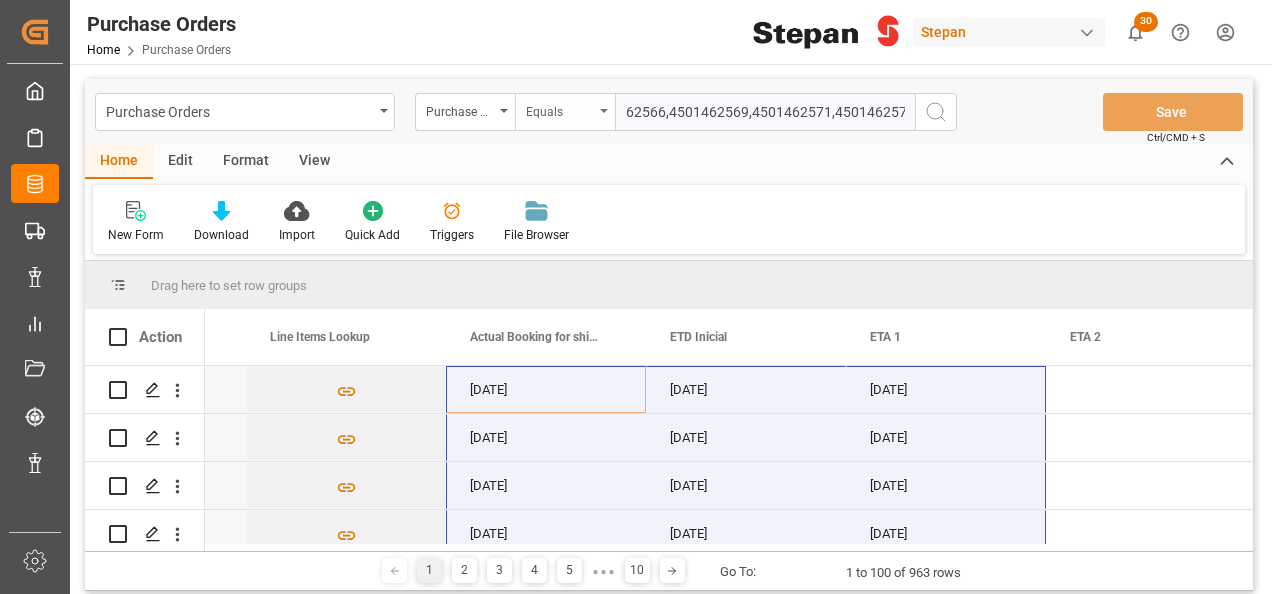 type on "4501462563,4501462565,4501462566,4501462569,4501462571,4501462573" 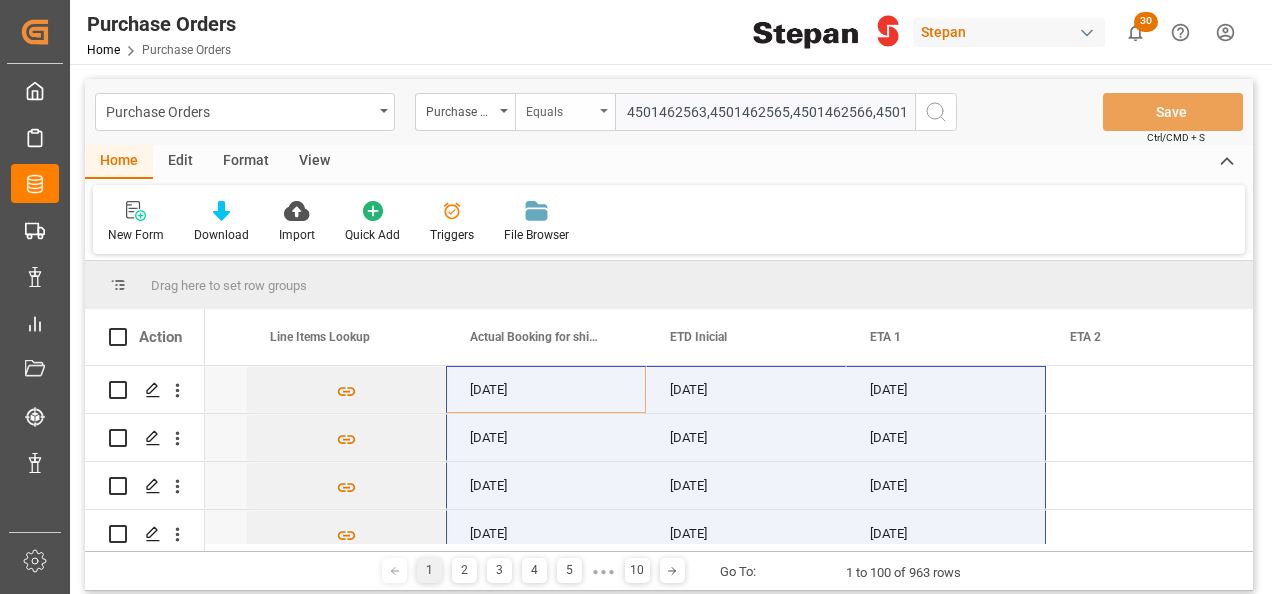 click on "Equals" at bounding box center (560, 109) 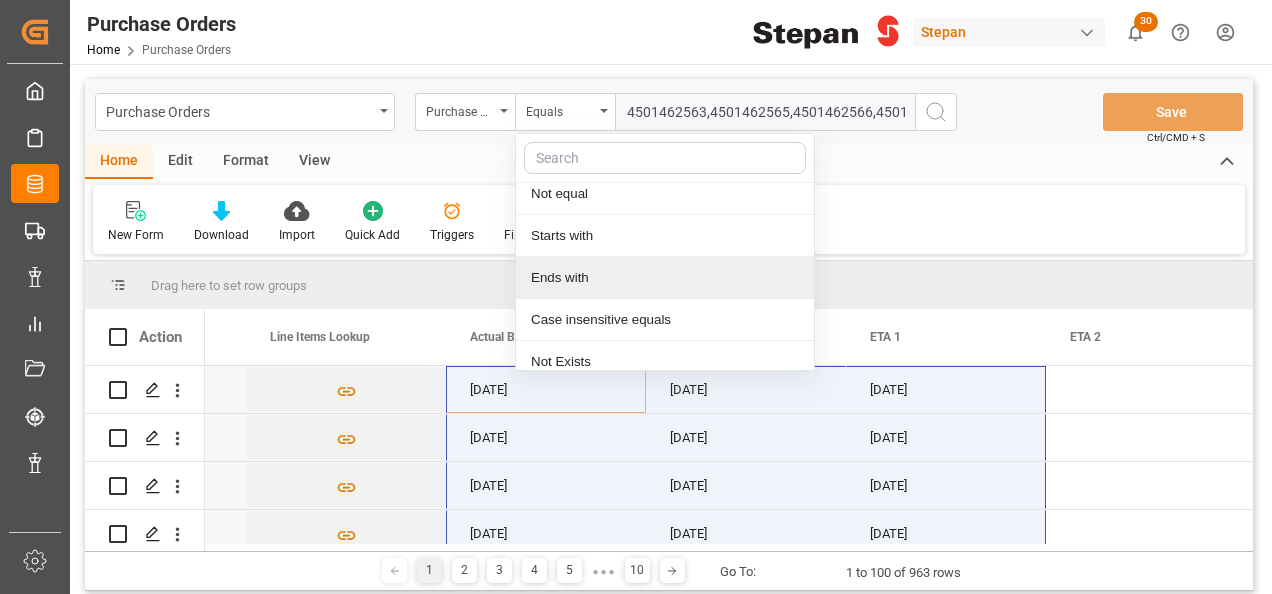scroll, scrollTop: 146, scrollLeft: 0, axis: vertical 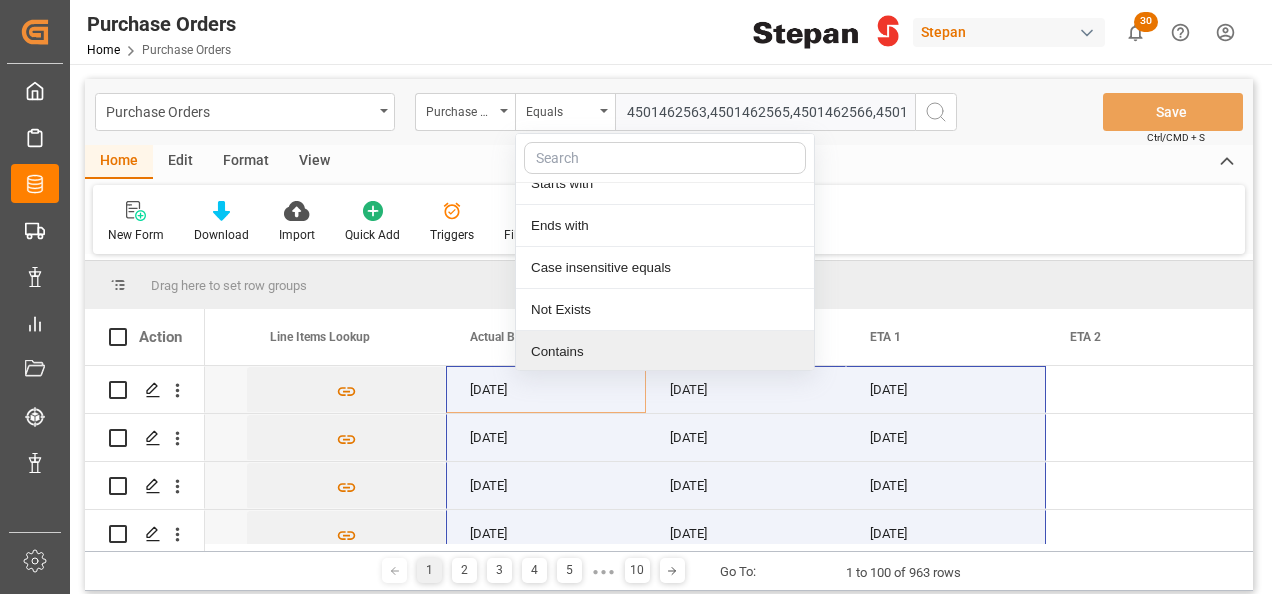 click on "Contains" at bounding box center [665, 352] 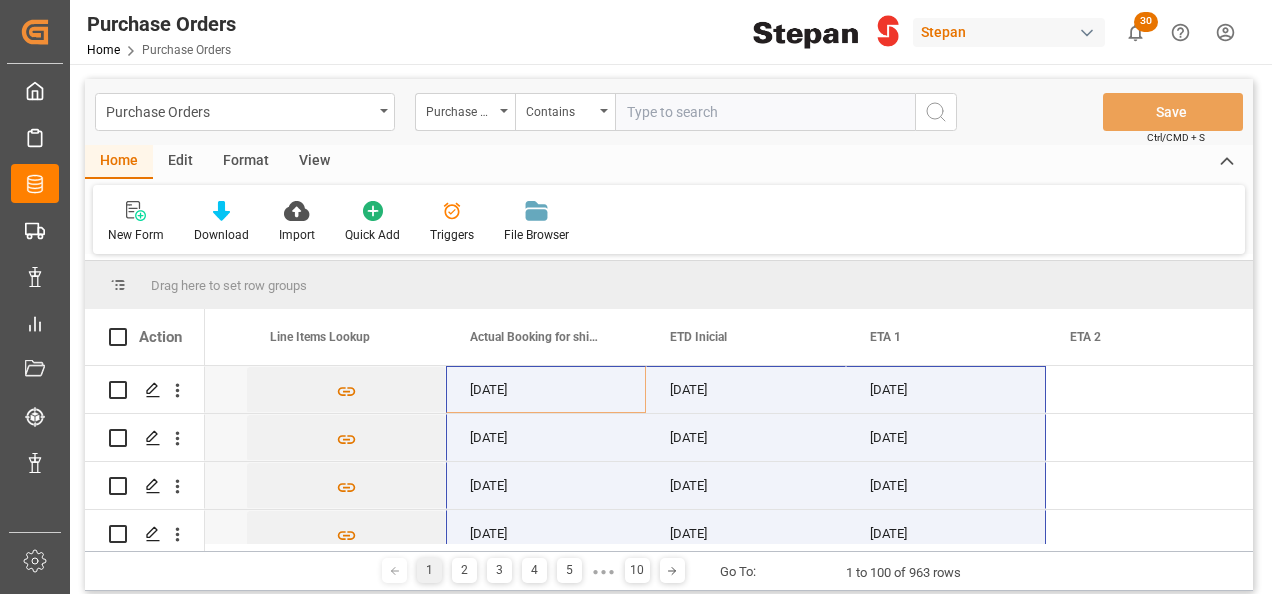 paste on "4501462563,4501462565,4501462566,4501462569,4501462571,4501462573" 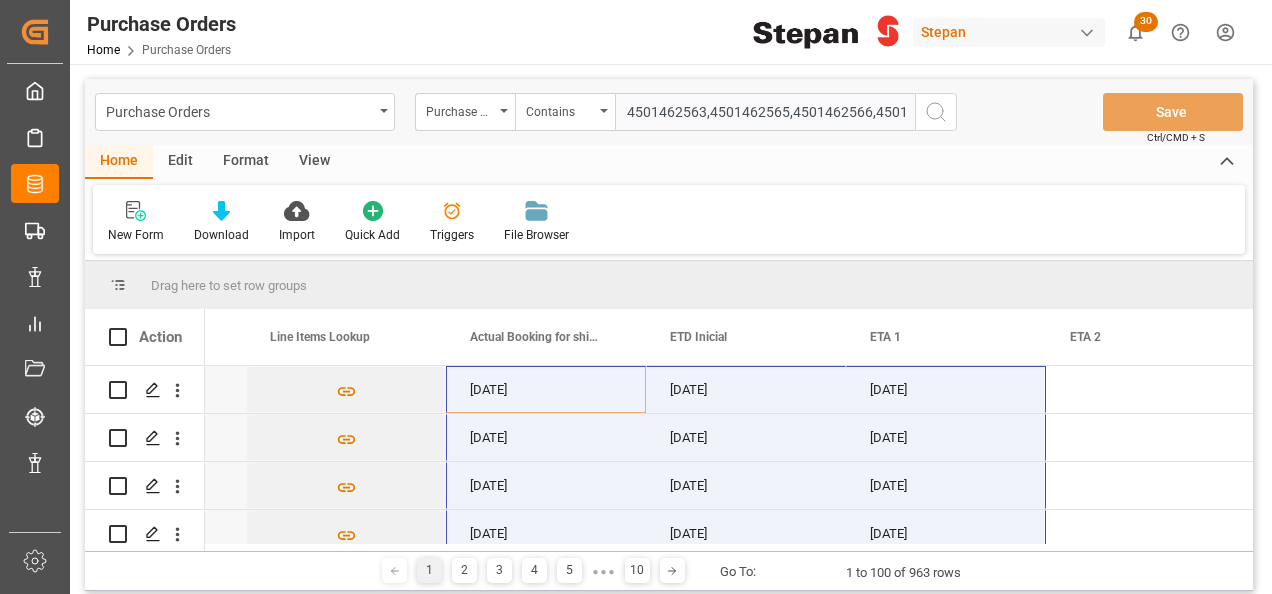 scroll, scrollTop: 0, scrollLeft: 207, axis: horizontal 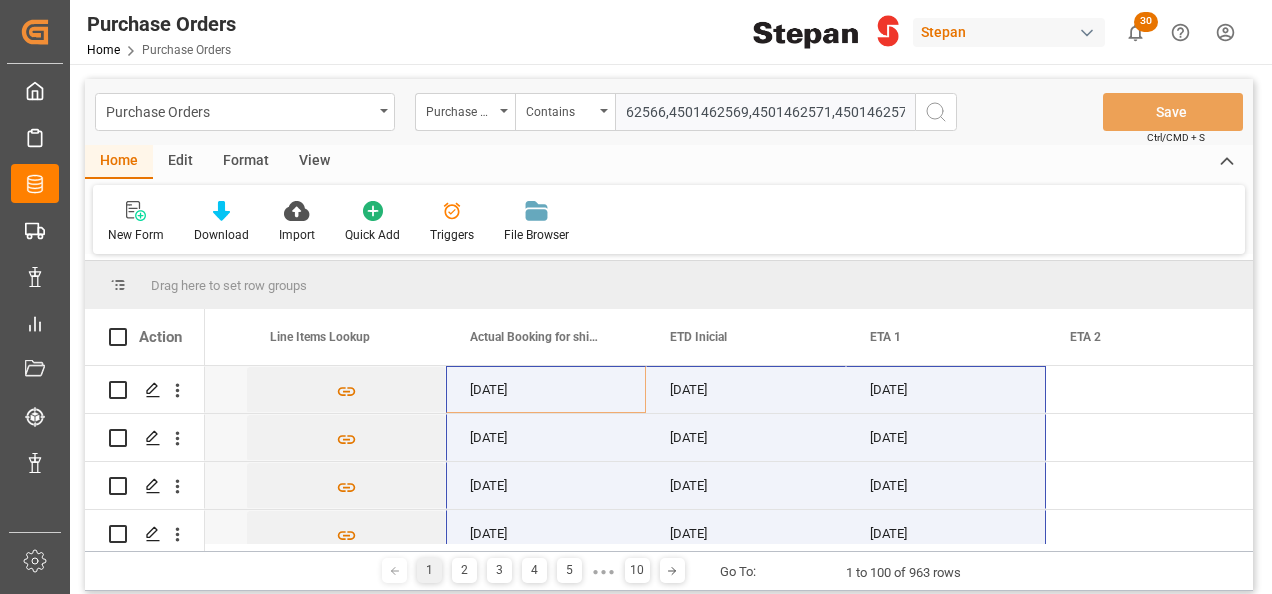 type on "4501462563,4501462565,4501462566,4501462569,4501462571,4501462573" 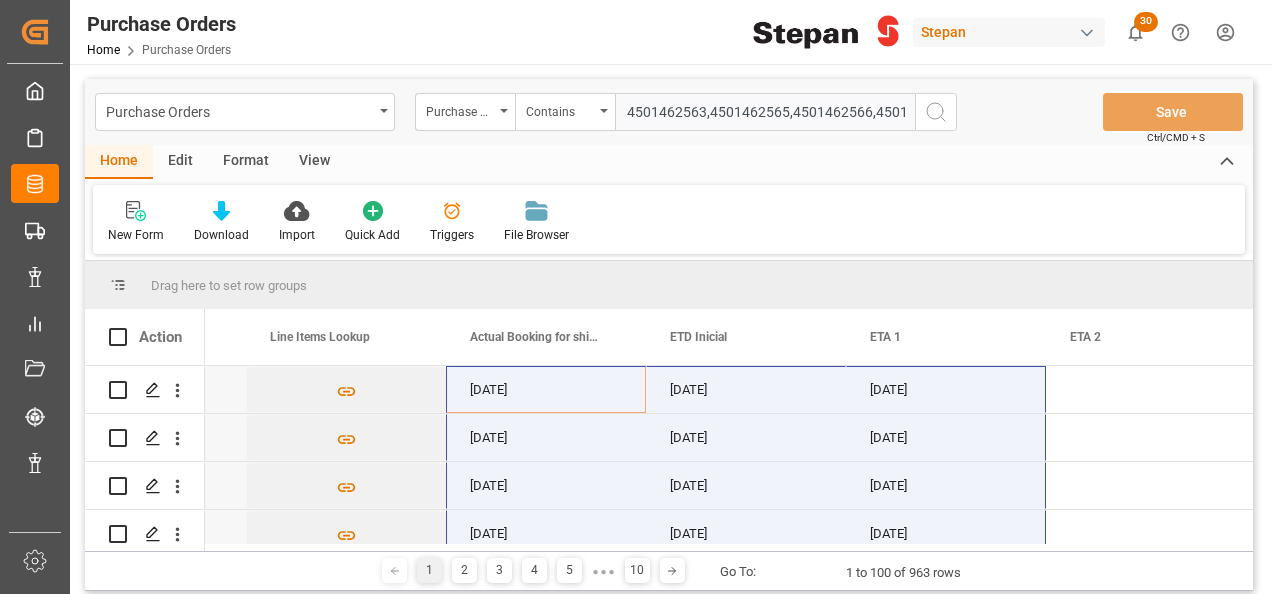 click 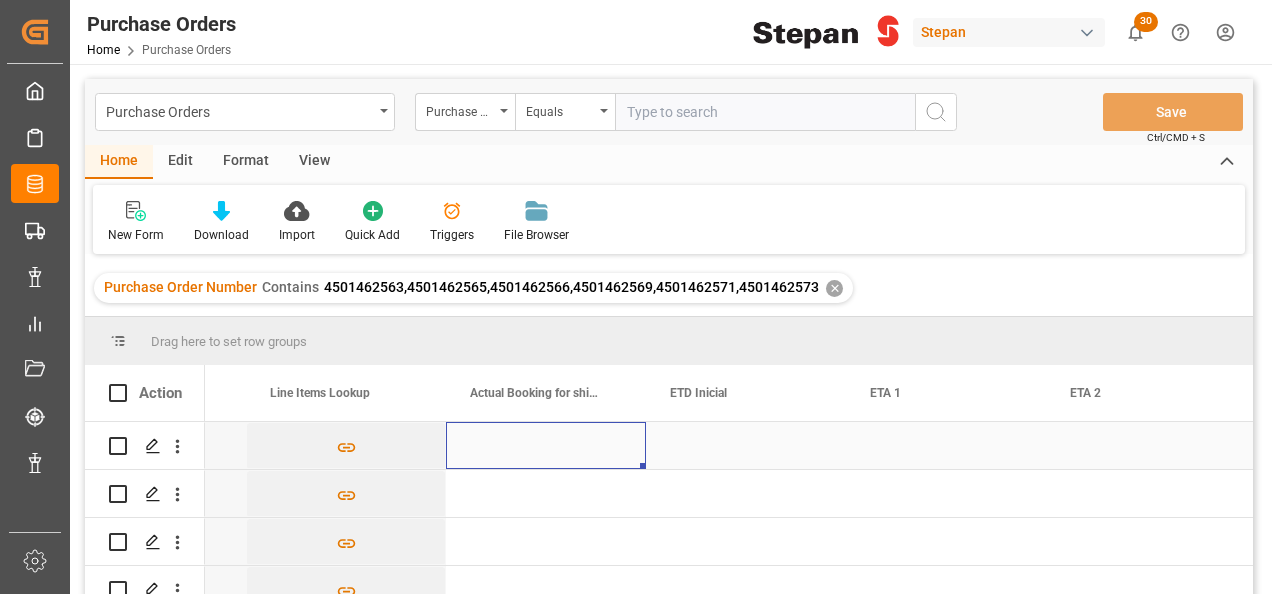 click at bounding box center (546, 445) 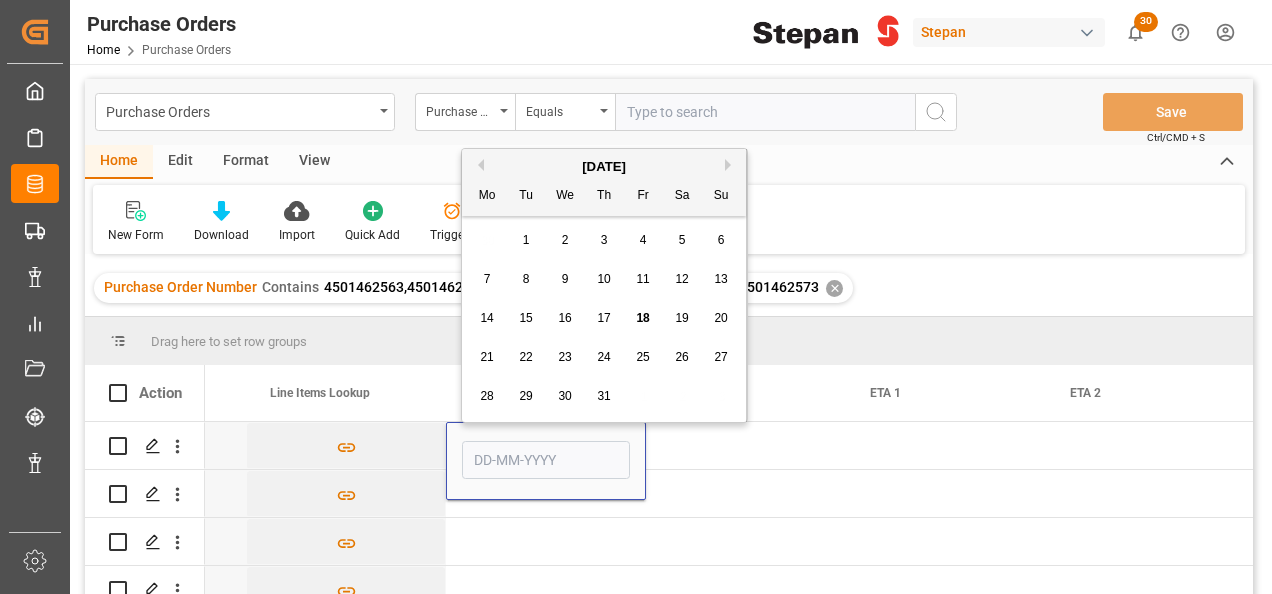click on "18" at bounding box center [642, 318] 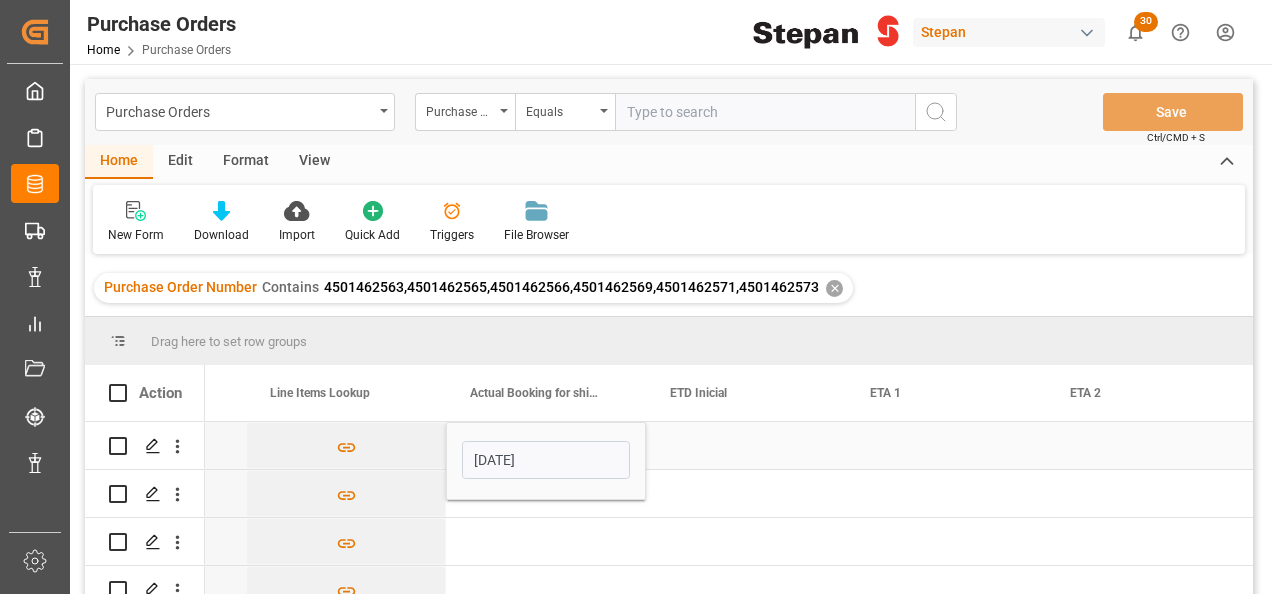 click at bounding box center [746, 445] 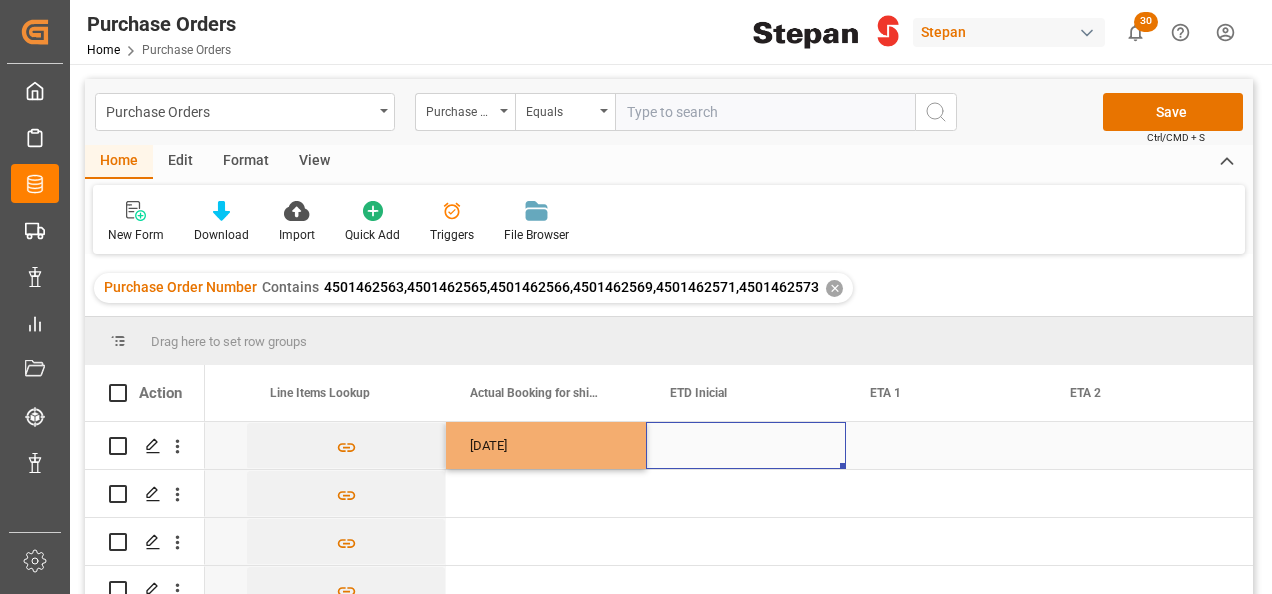 click at bounding box center (746, 445) 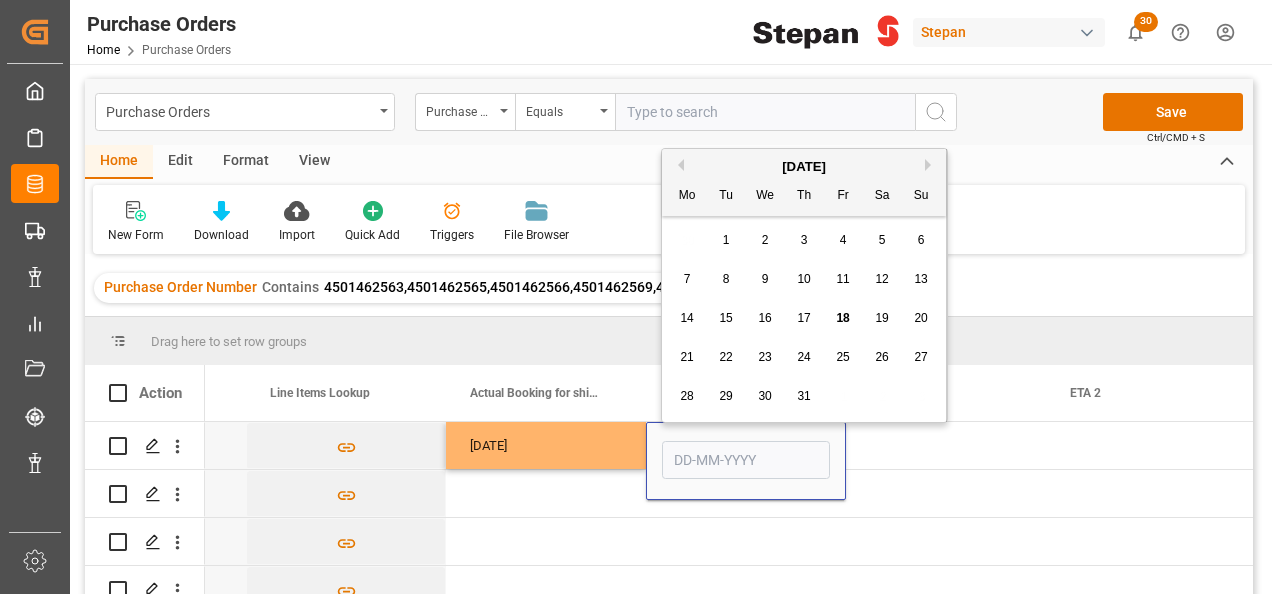 click on "Next Month" at bounding box center (931, 165) 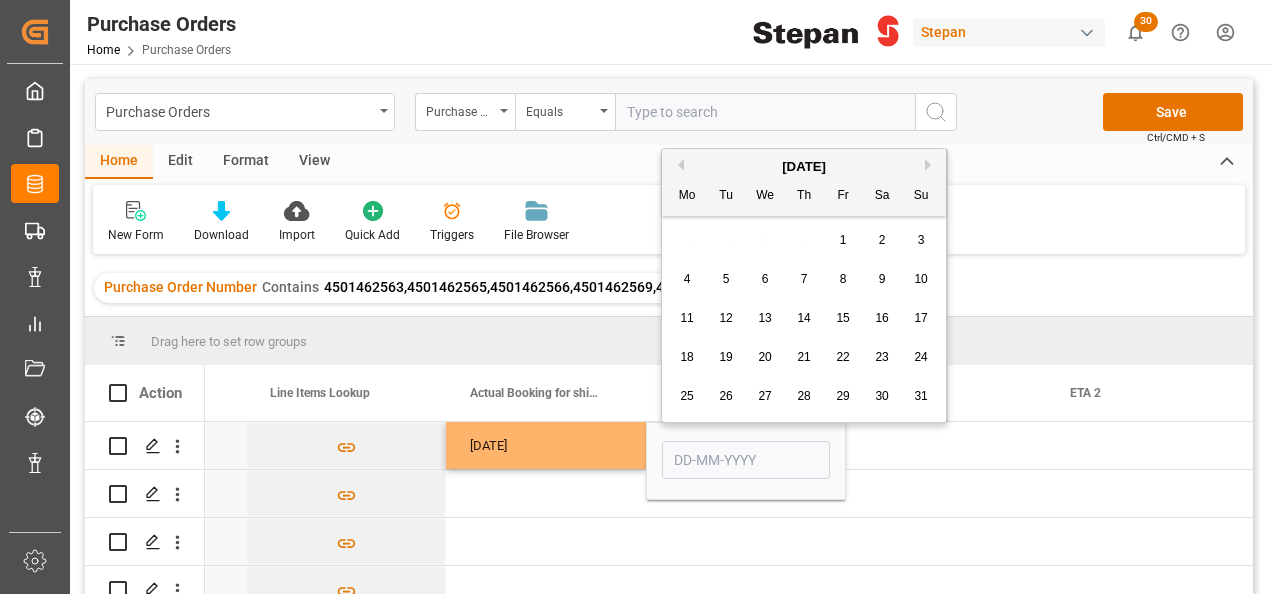 click on "Next Month" at bounding box center [931, 165] 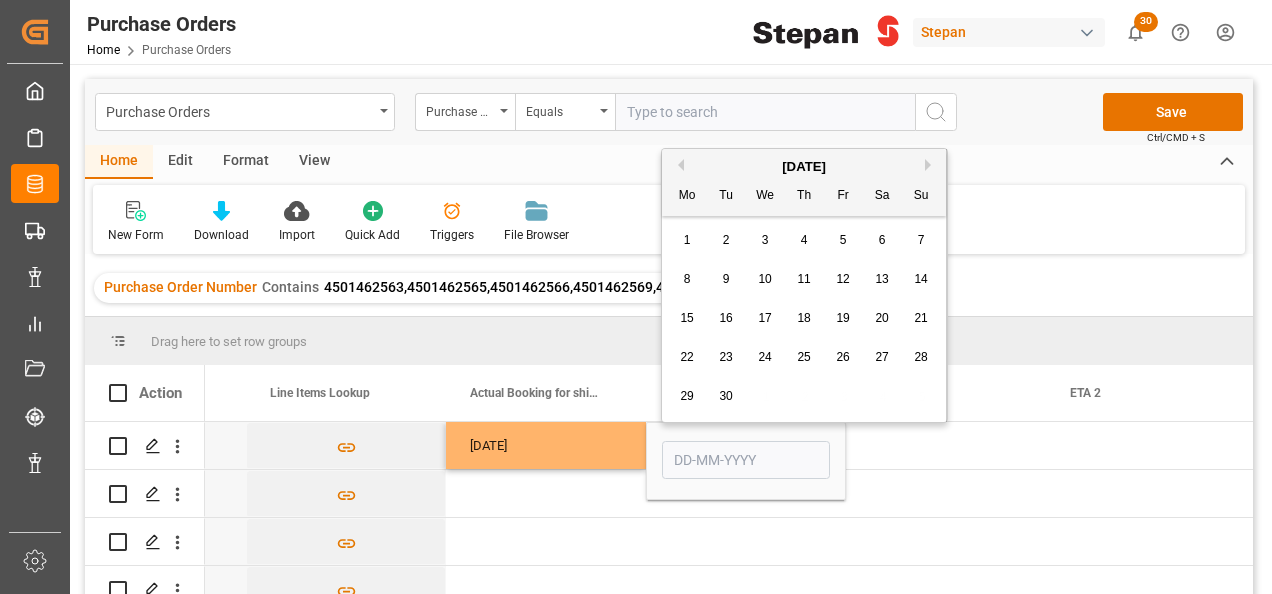 click on "10" at bounding box center [764, 279] 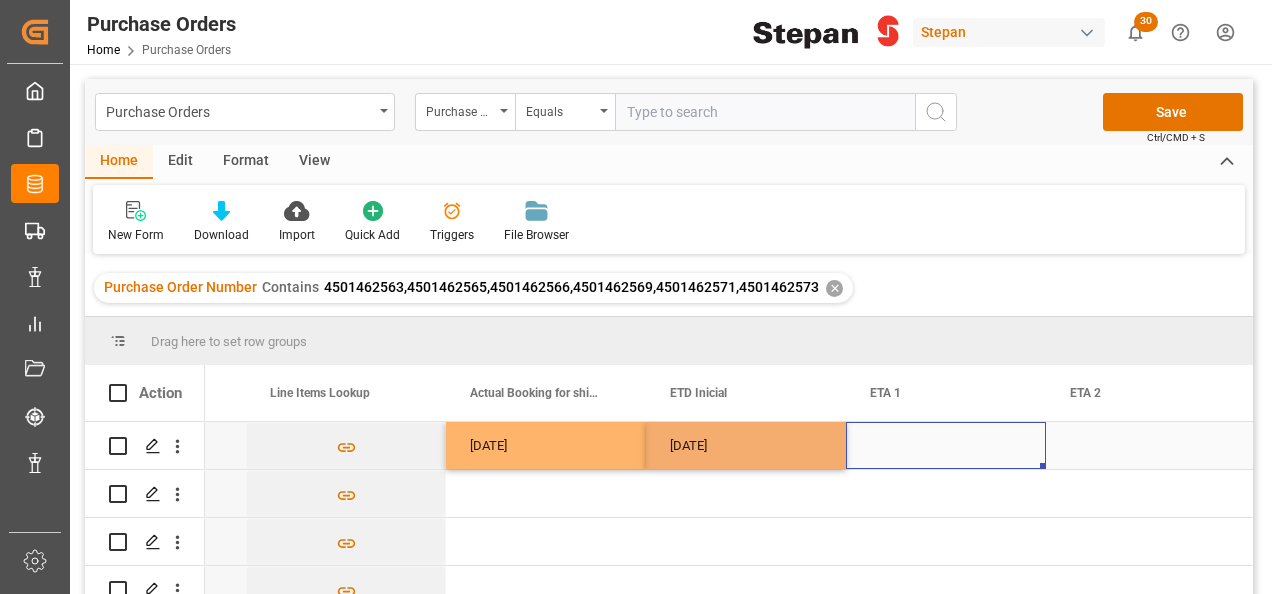 click at bounding box center (946, 445) 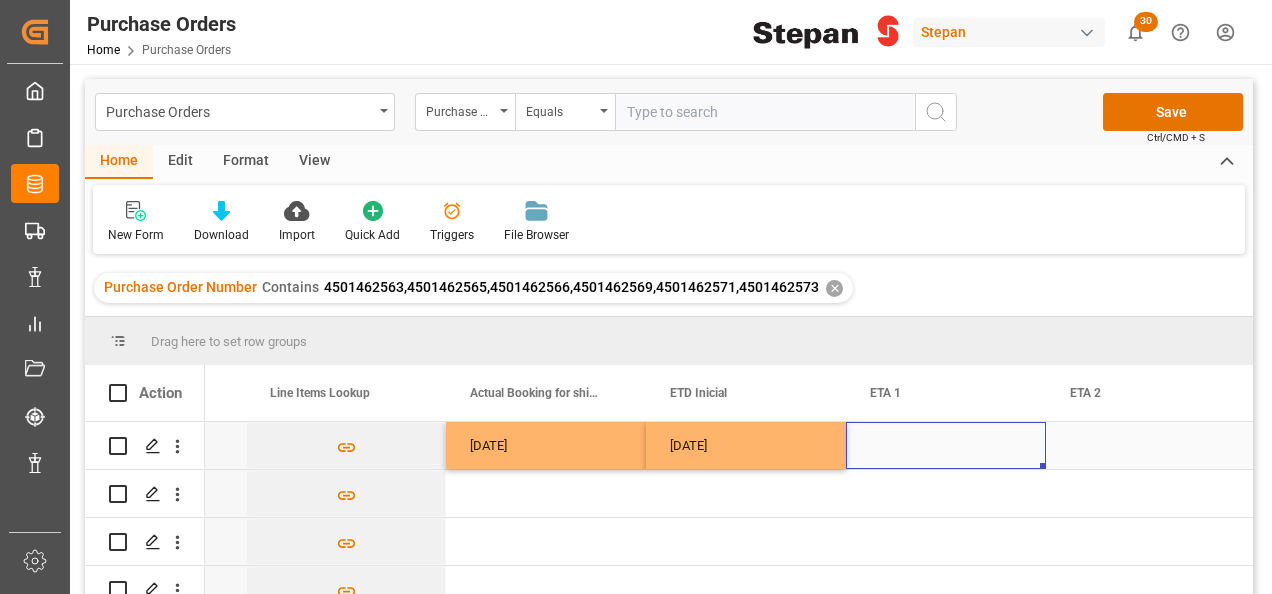 click at bounding box center [946, 445] 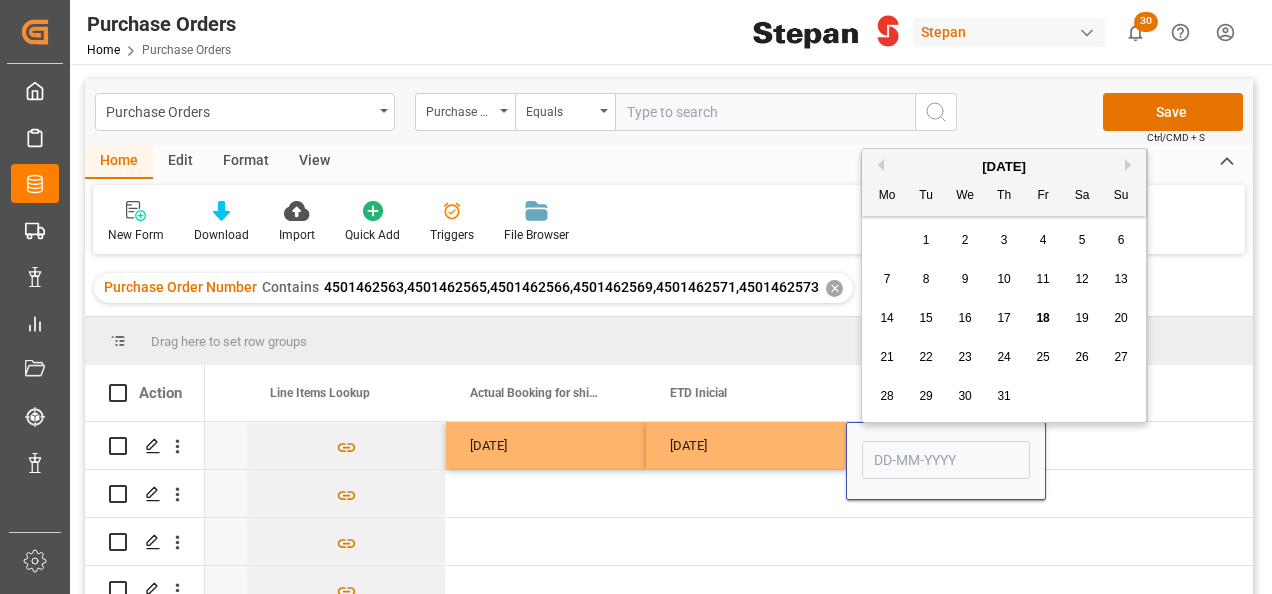 click on "Next Month" at bounding box center (1131, 165) 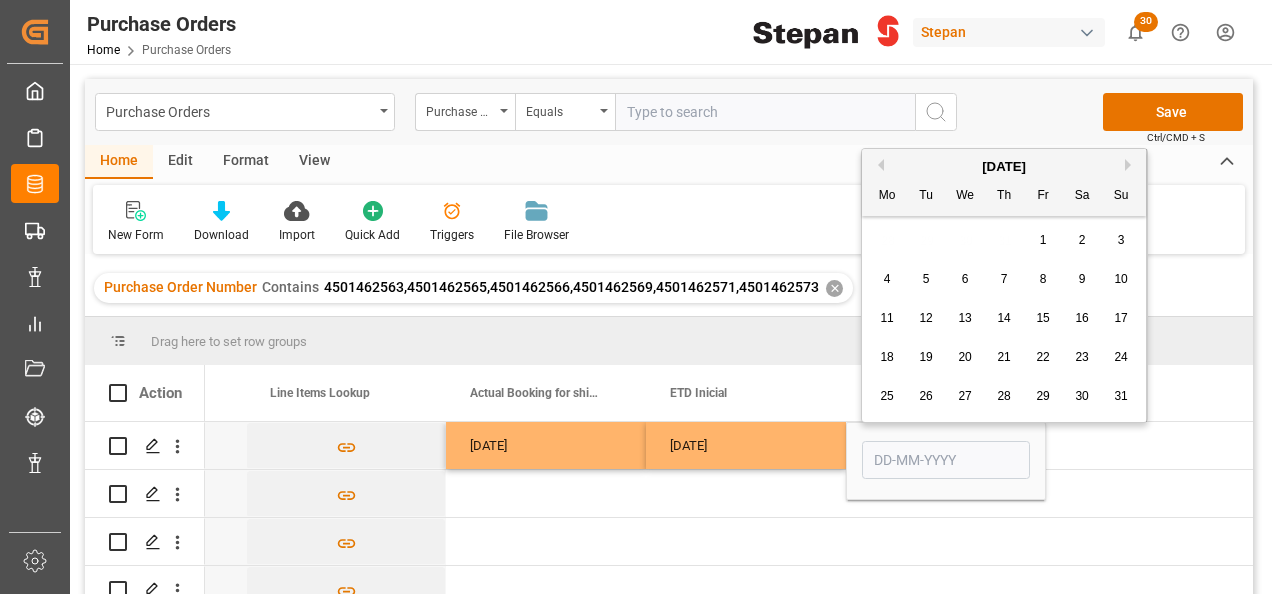 click on "Next Month" at bounding box center [1131, 165] 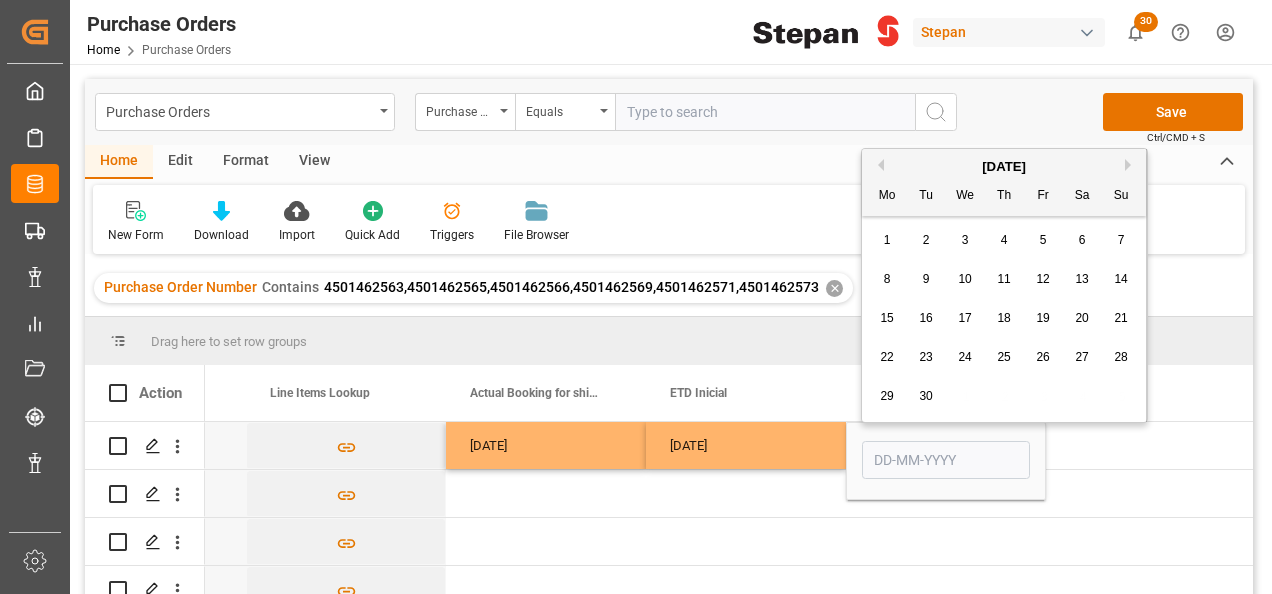 click on "30" at bounding box center (925, 396) 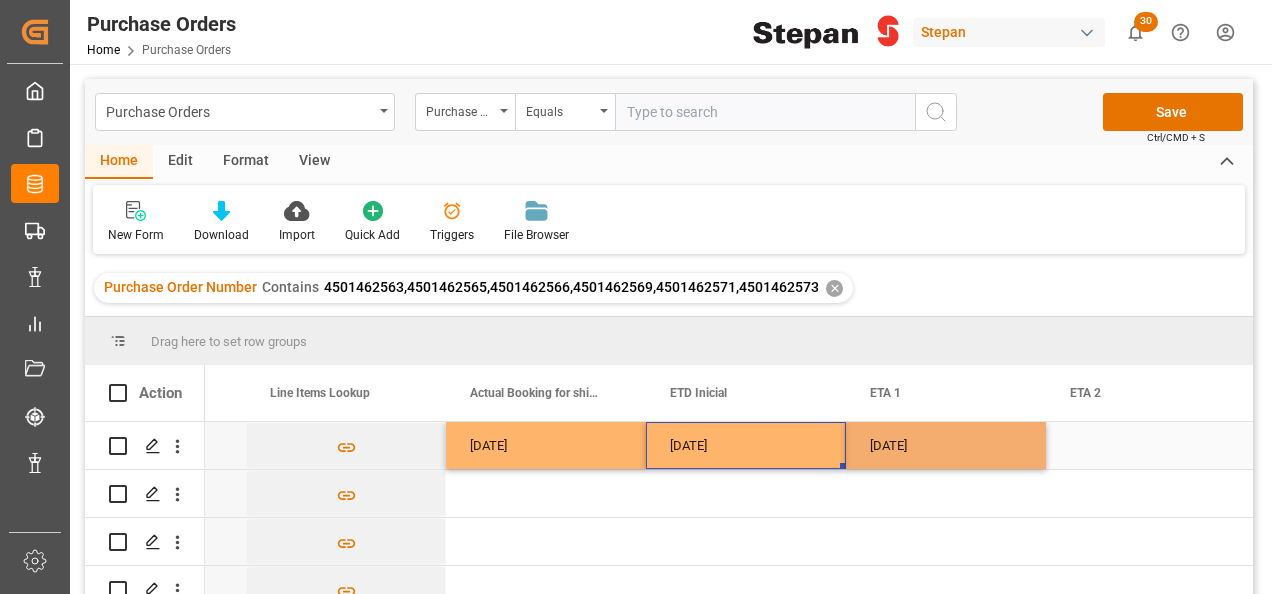 click on "[DATE]" at bounding box center [746, 445] 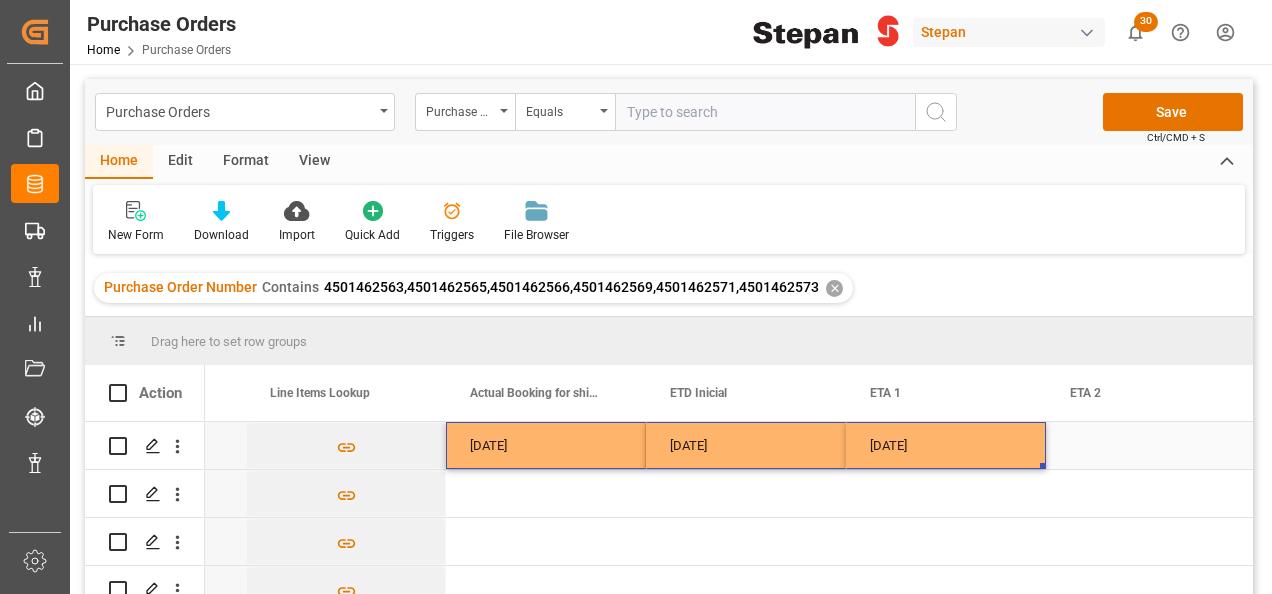 drag, startPoint x: 521, startPoint y: 443, endPoint x: 928, endPoint y: 443, distance: 407 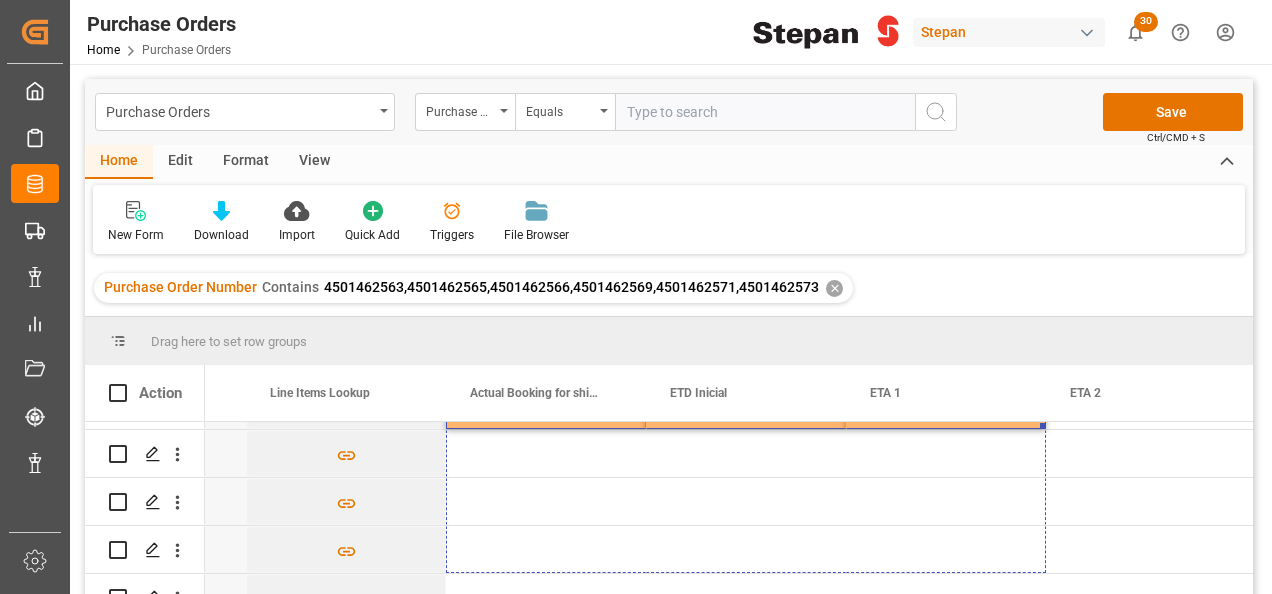 scroll, scrollTop: 116, scrollLeft: 0, axis: vertical 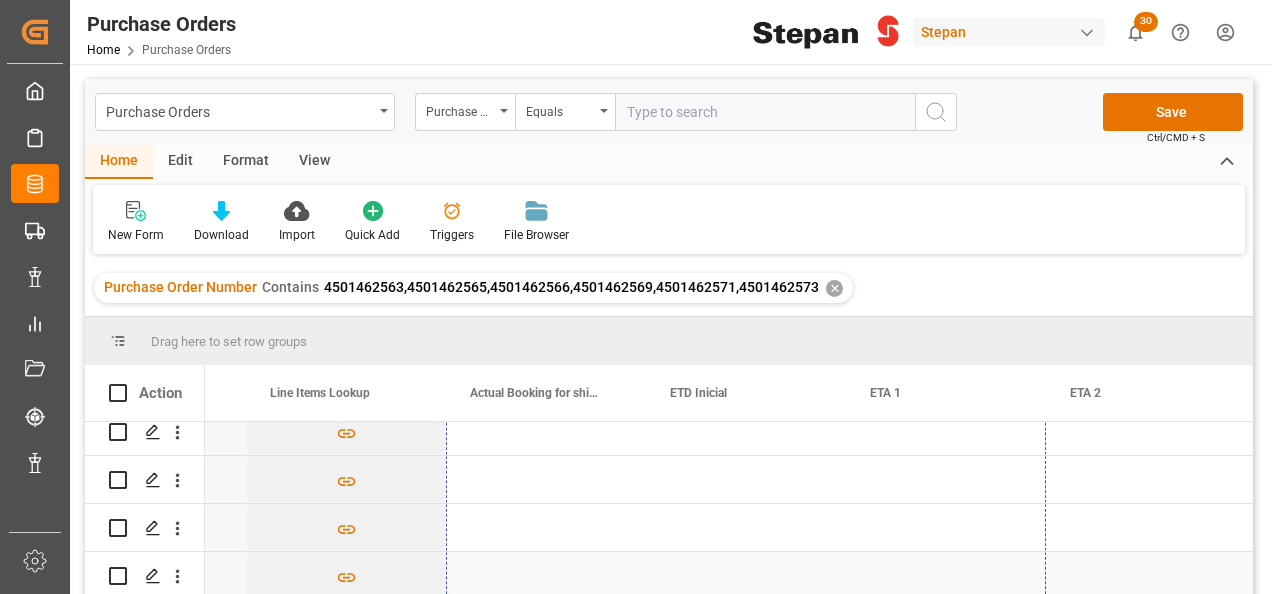 drag, startPoint x: 1042, startPoint y: 468, endPoint x: 800, endPoint y: 481, distance: 242.34892 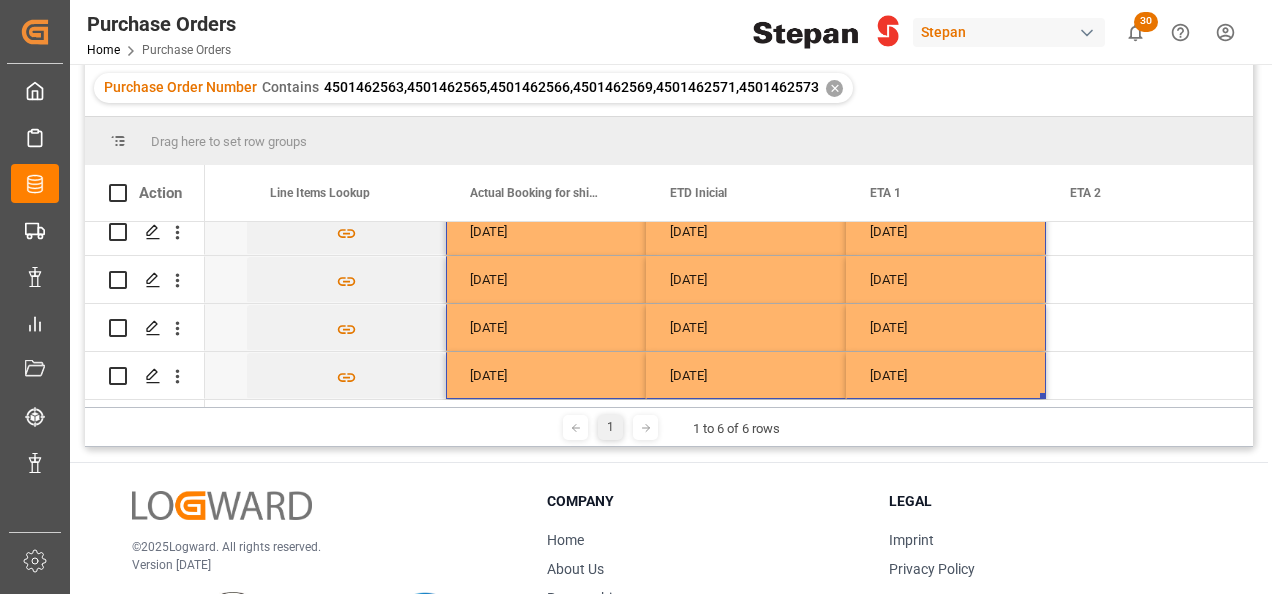 scroll, scrollTop: 0, scrollLeft: 0, axis: both 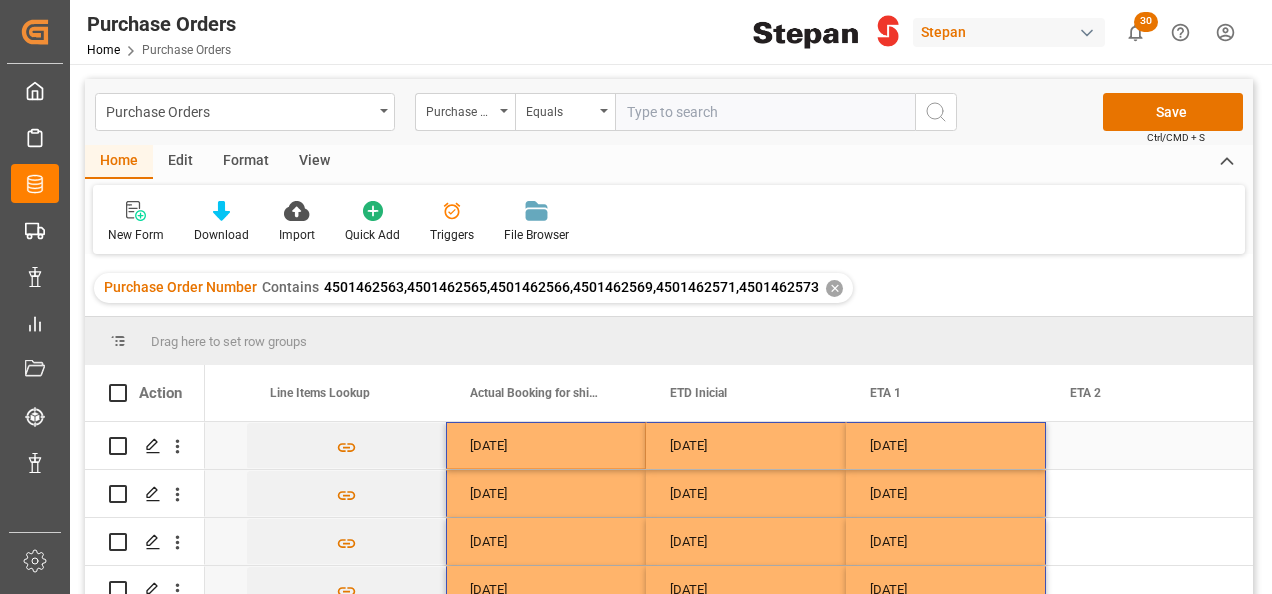 click on "[DATE]" at bounding box center (546, 445) 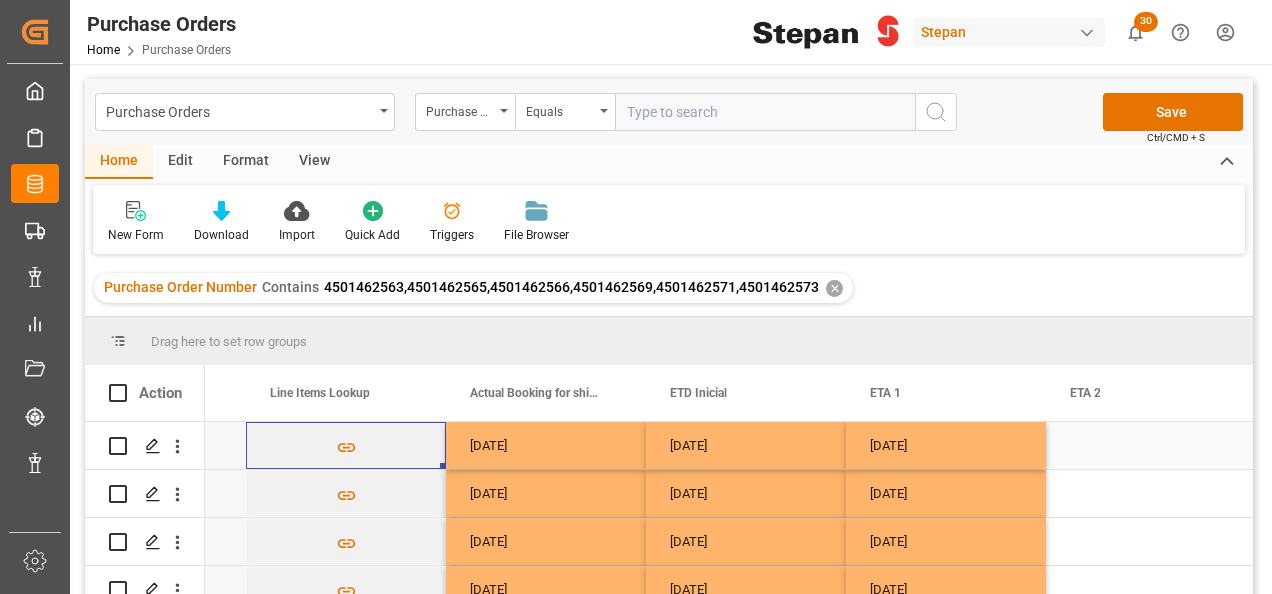 scroll, scrollTop: 0, scrollLeft: 2000, axis: horizontal 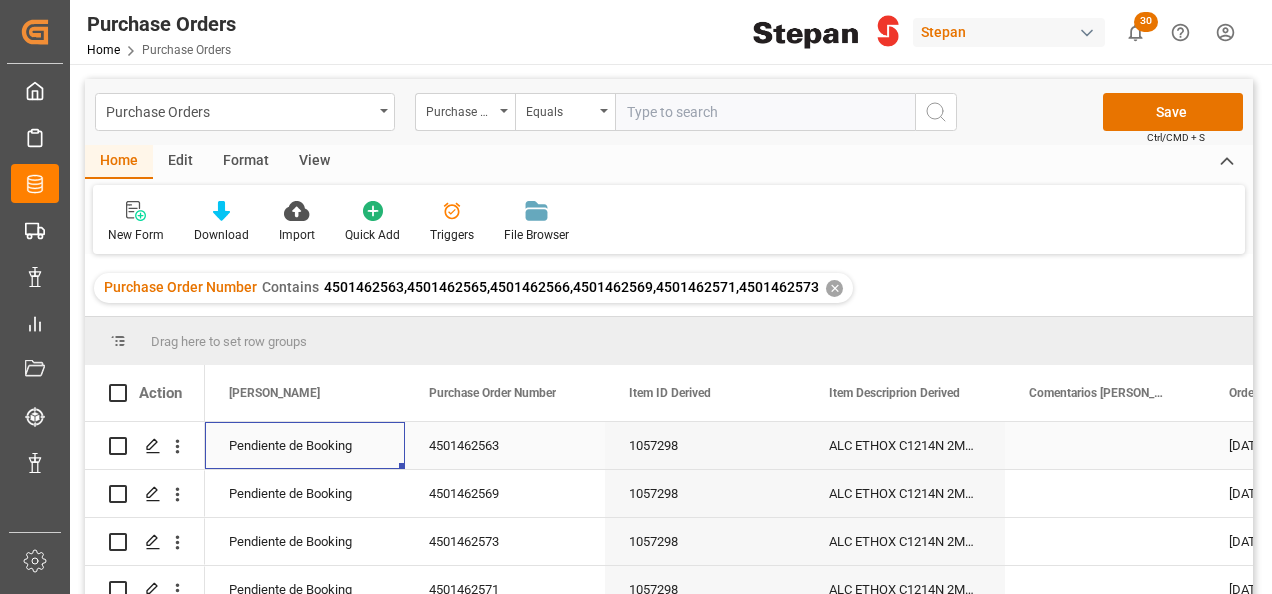 click on "Pendiente de Booking" at bounding box center [305, 446] 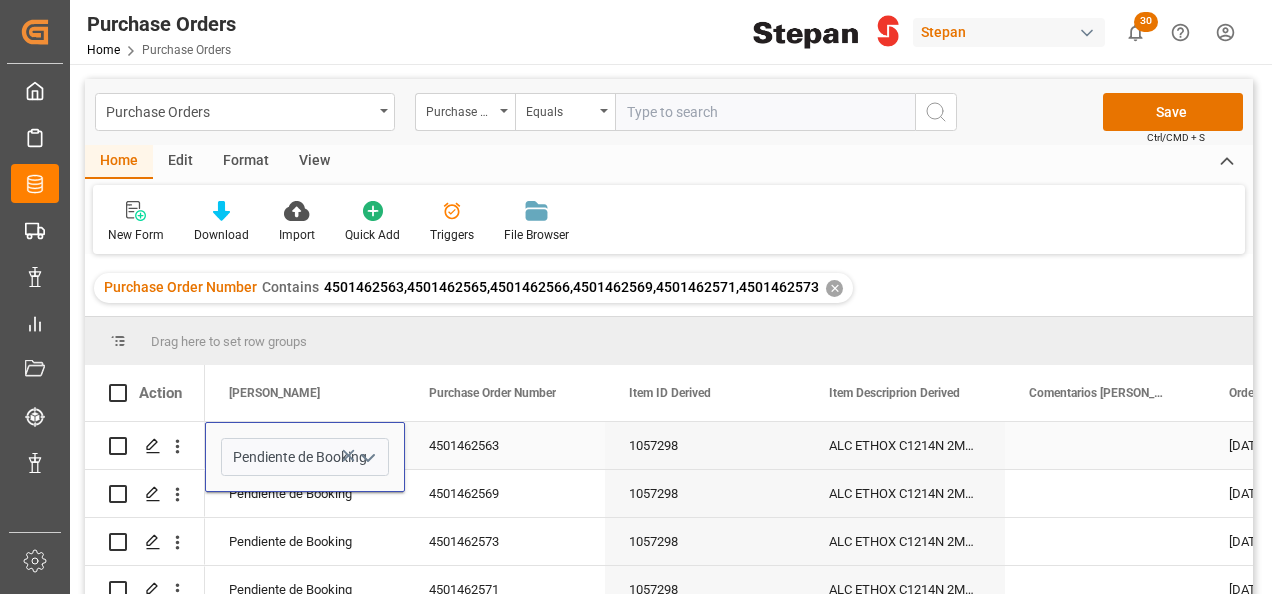 click 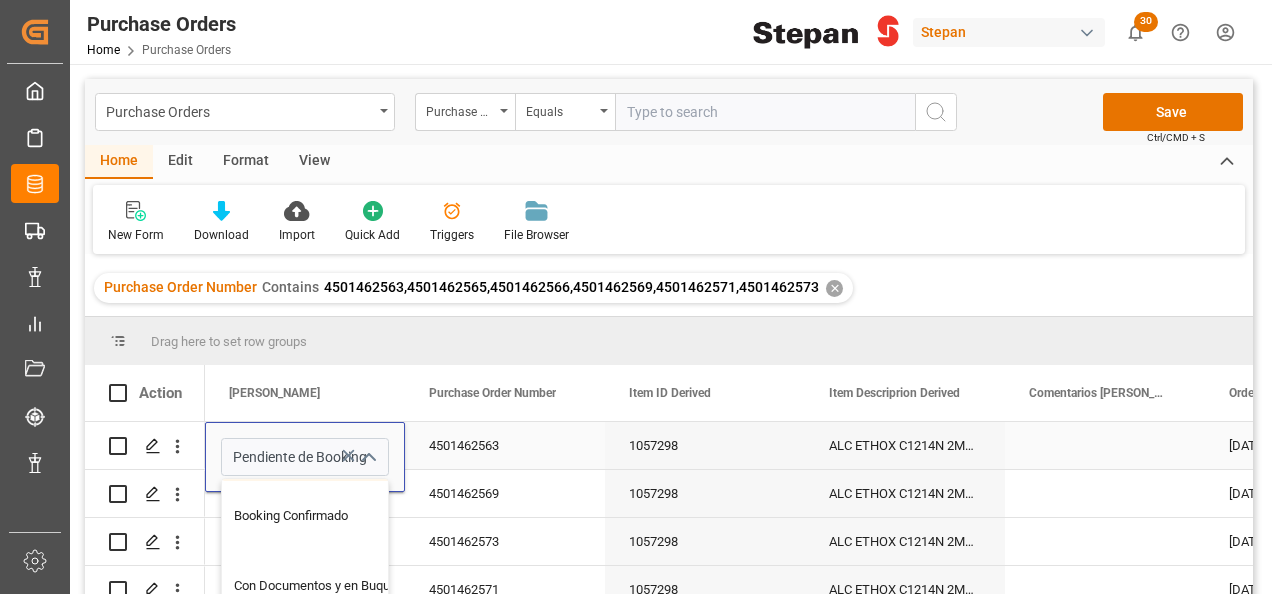 scroll, scrollTop: 100, scrollLeft: 0, axis: vertical 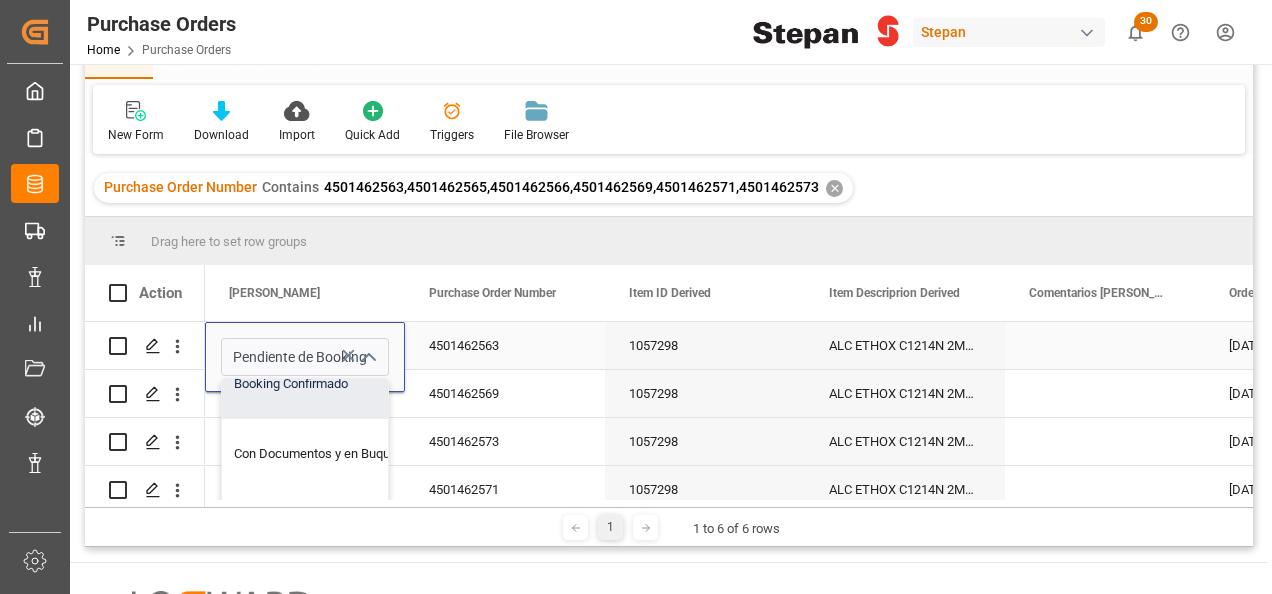 click on "Booking Confirmado" at bounding box center (325, 384) 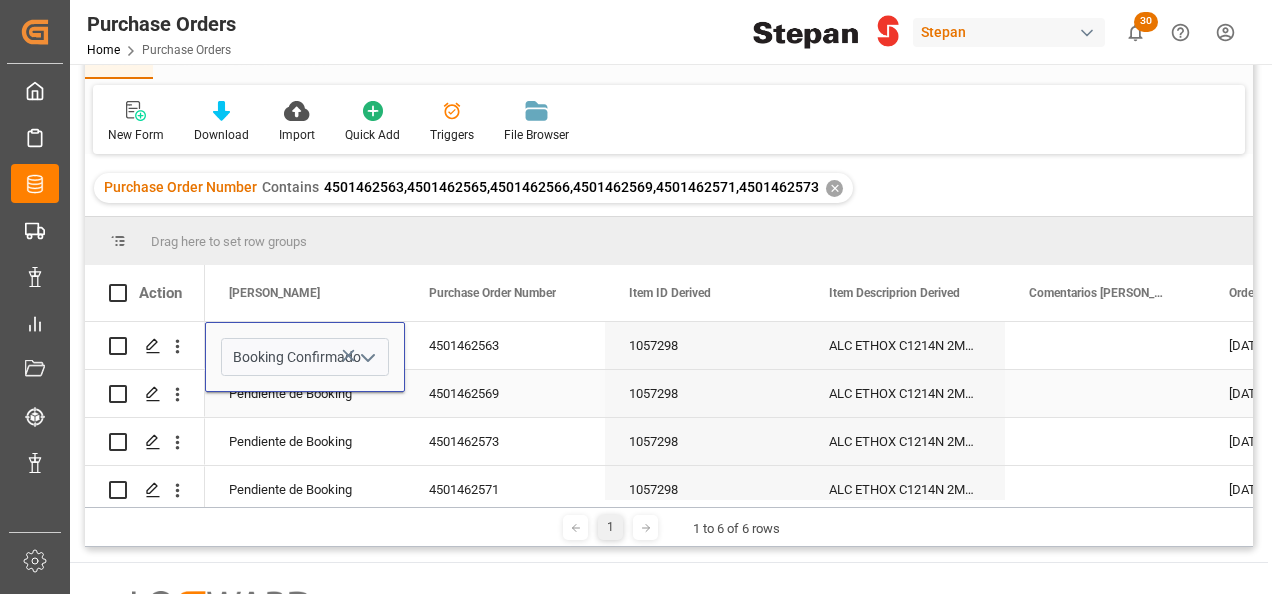 click on "Pendiente de Booking" at bounding box center (305, 394) 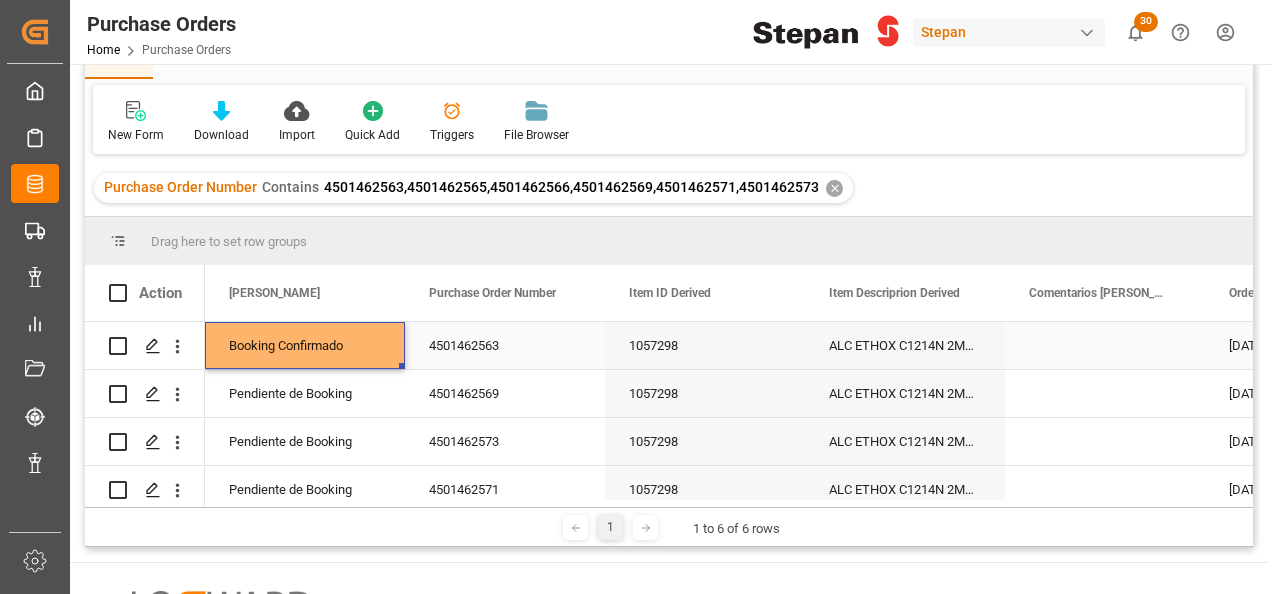 click on "Booking Confirmado" at bounding box center [305, 346] 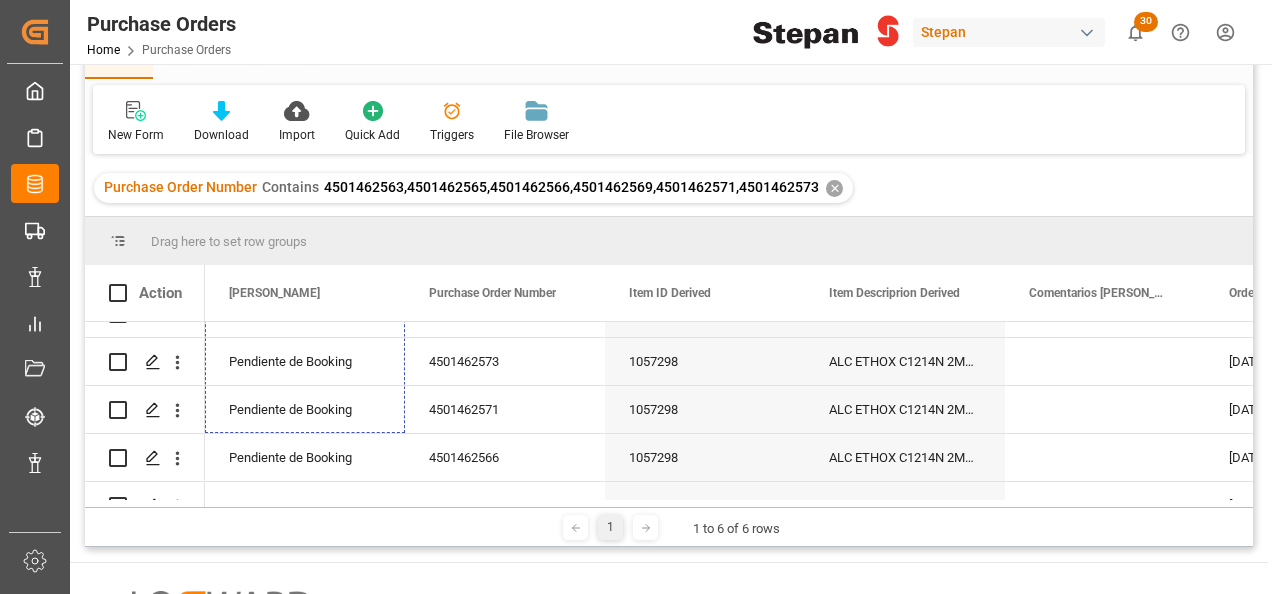 scroll, scrollTop: 116, scrollLeft: 0, axis: vertical 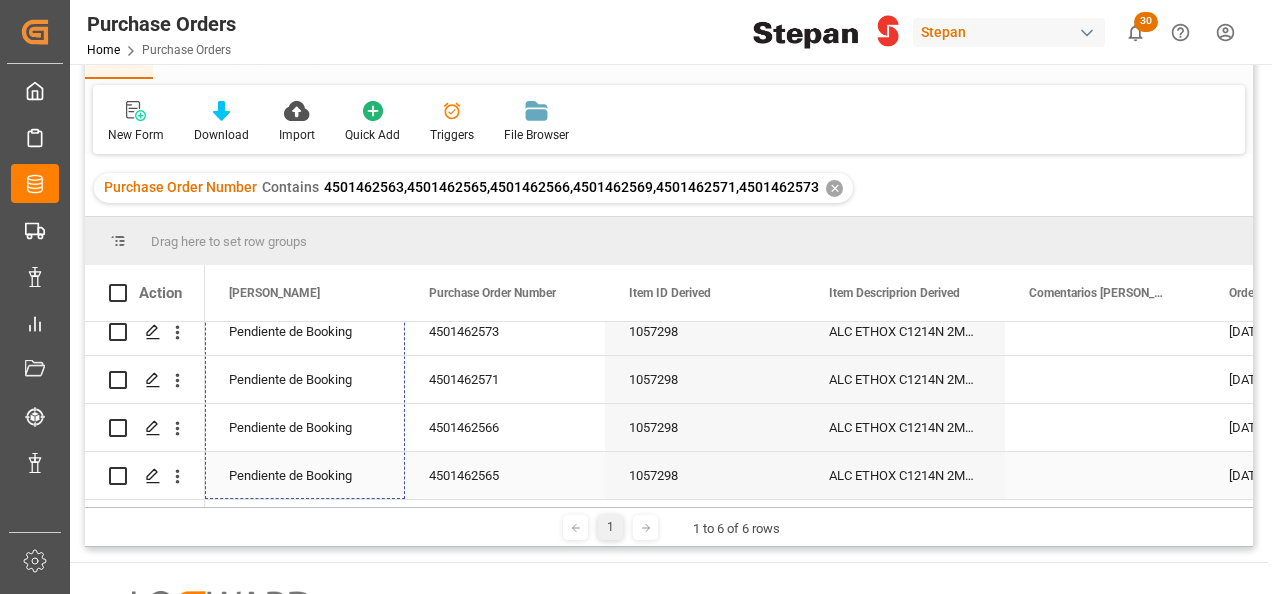 drag, startPoint x: 401, startPoint y: 363, endPoint x: 380, endPoint y: 481, distance: 119.85408 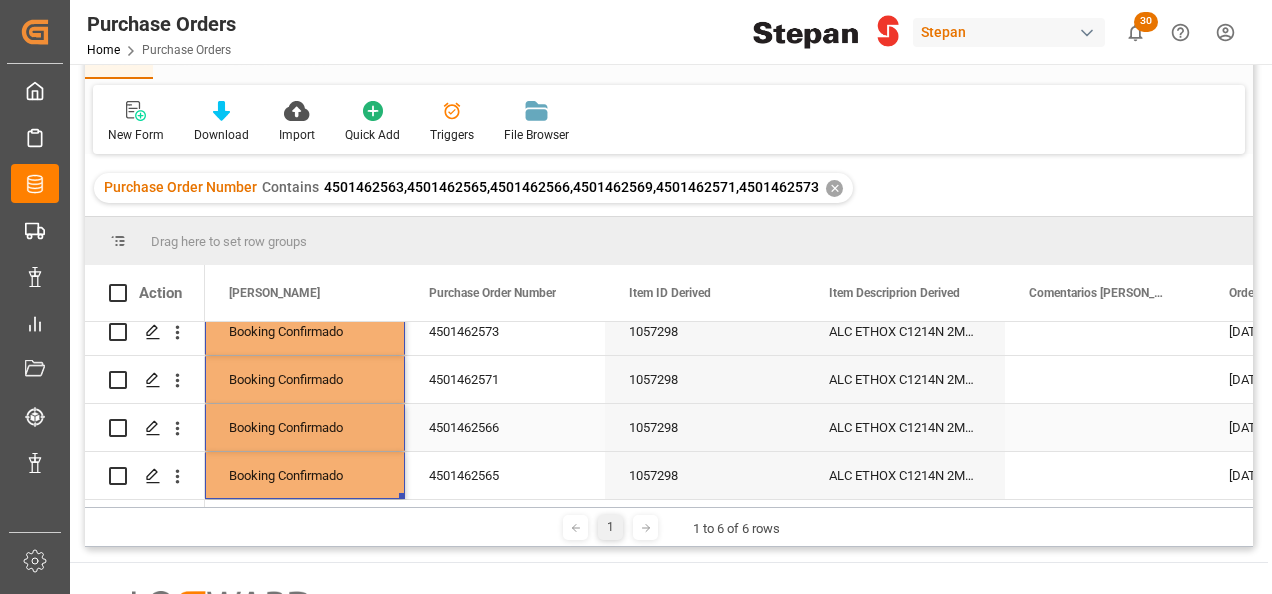 scroll, scrollTop: 5, scrollLeft: 0, axis: vertical 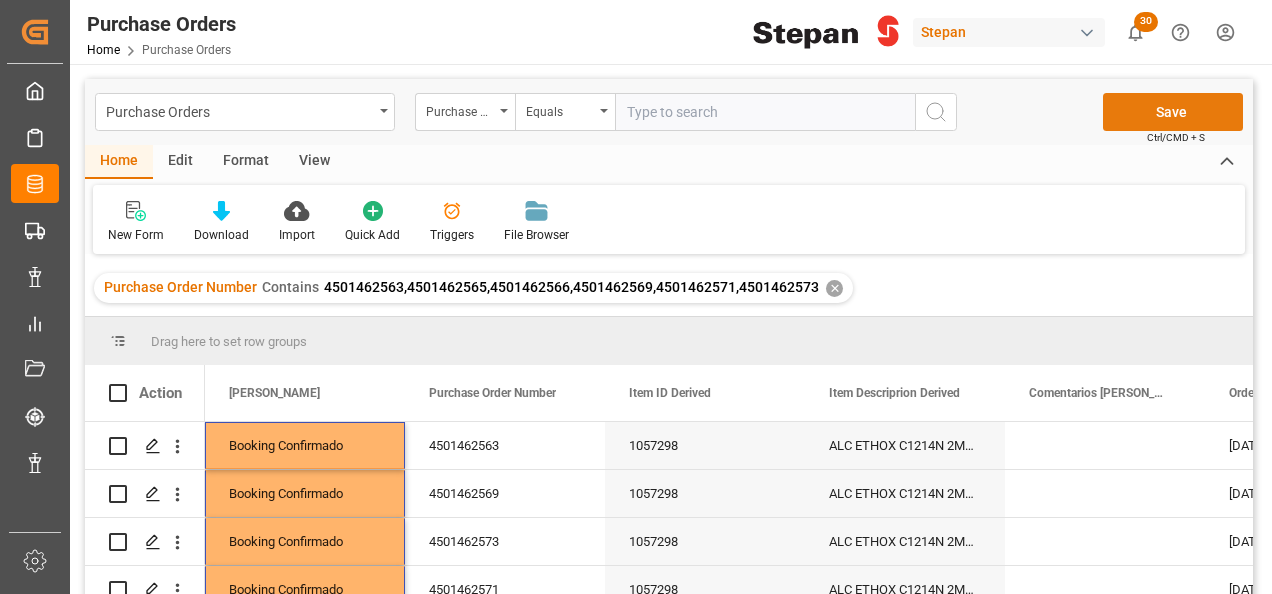 click on "Save" at bounding box center (1173, 112) 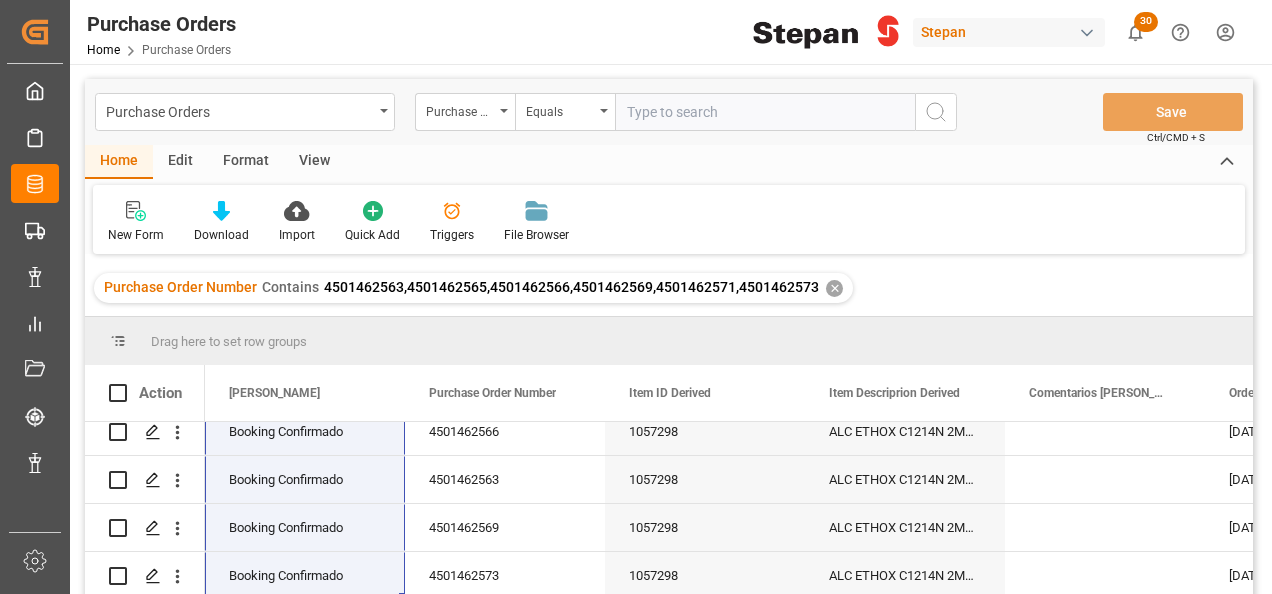 scroll, scrollTop: 116, scrollLeft: 0, axis: vertical 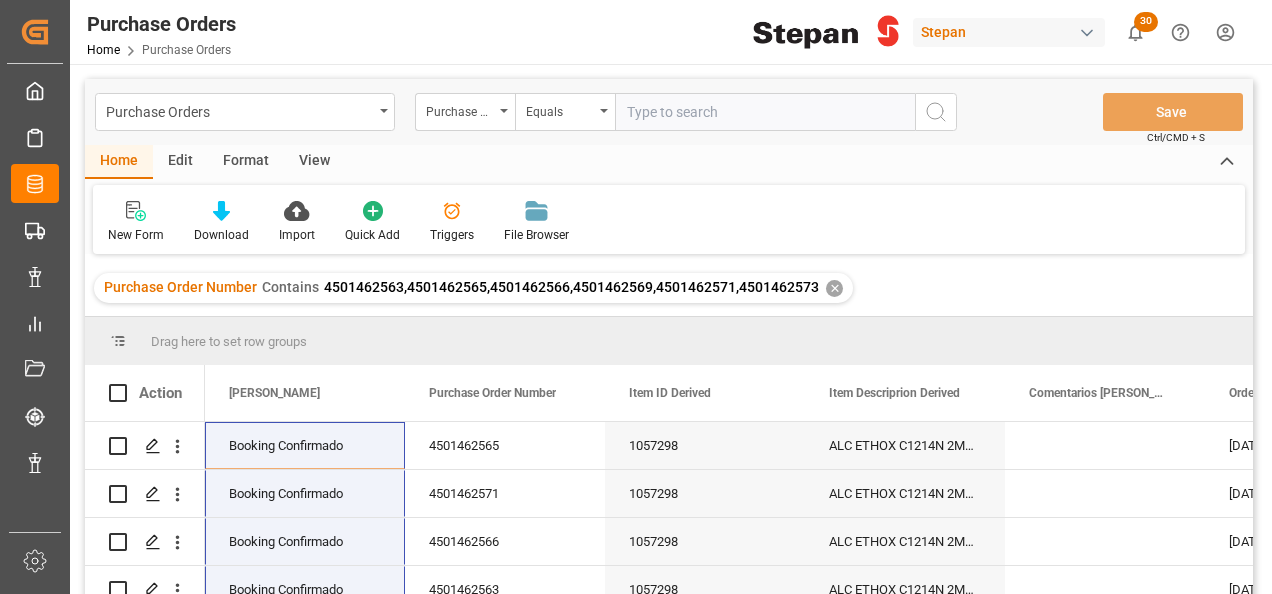 click on "✕" at bounding box center (834, 288) 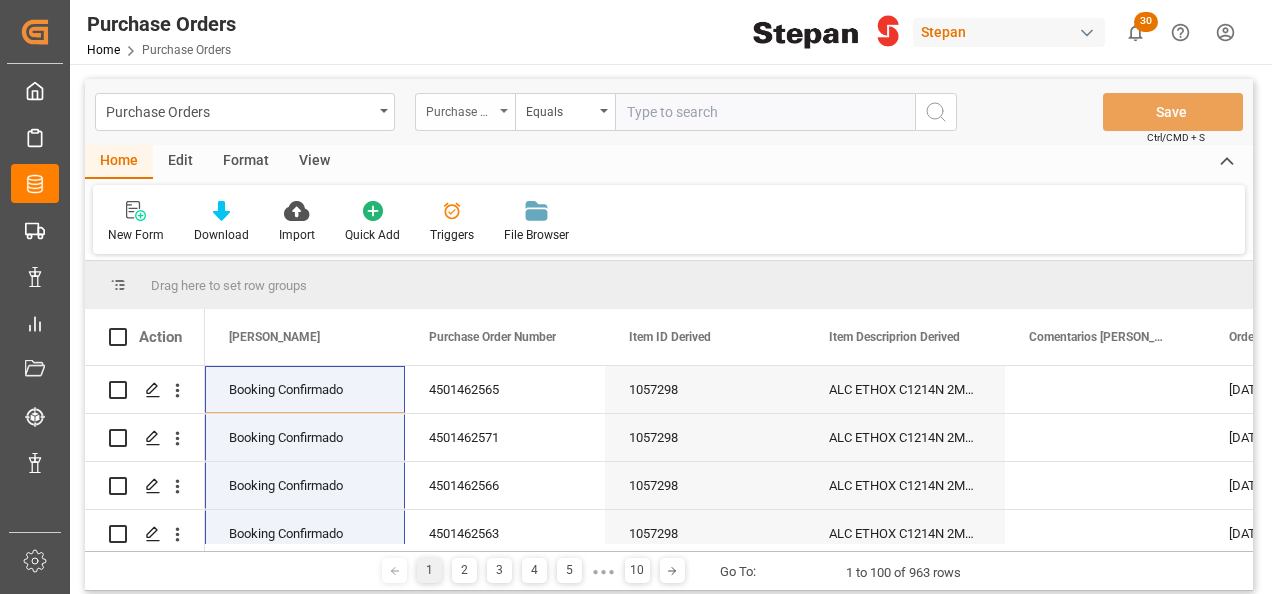 click on "Purchase Order Number" at bounding box center [465, 112] 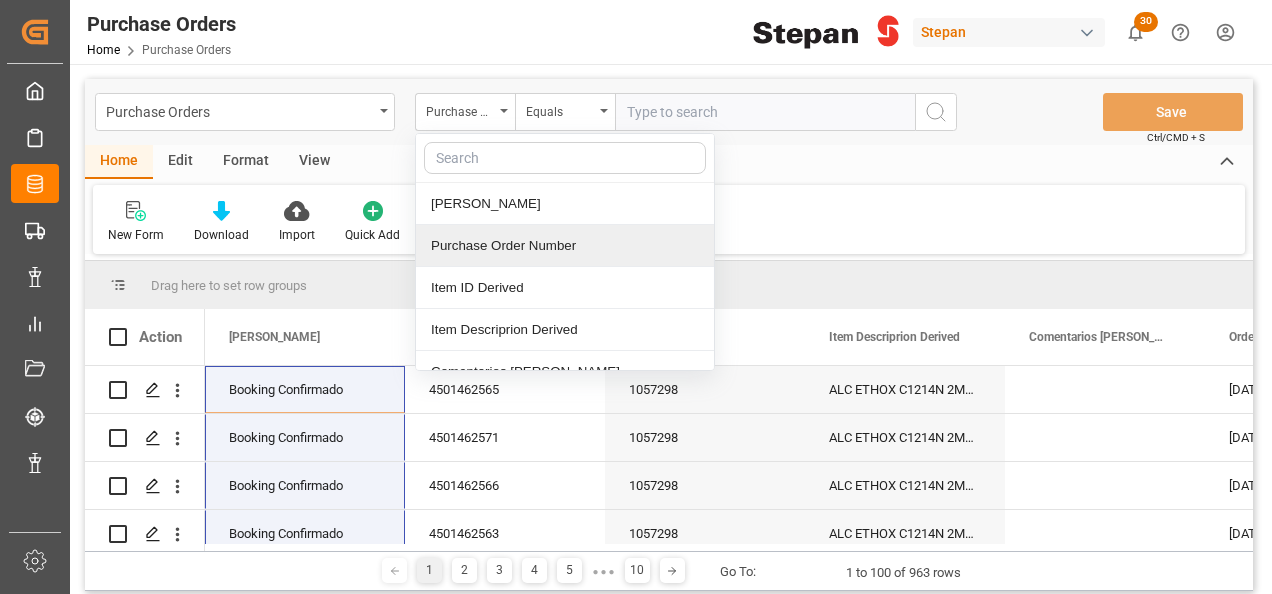 click on "Purchase Order Number" at bounding box center (565, 246) 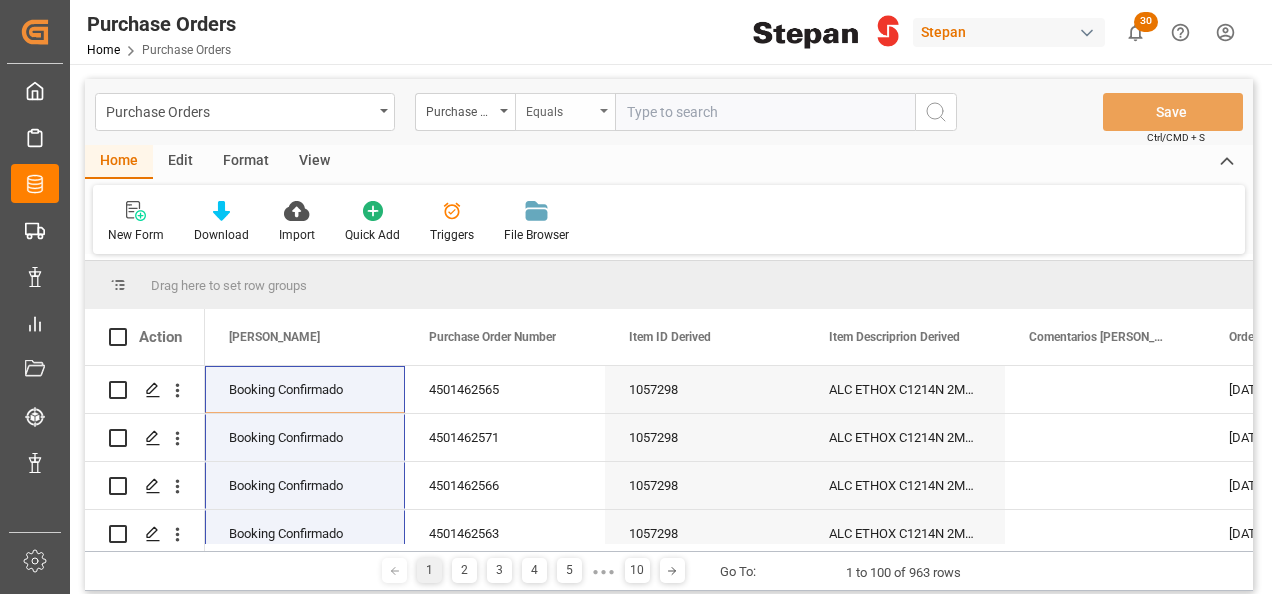 click on "Equals" at bounding box center [565, 112] 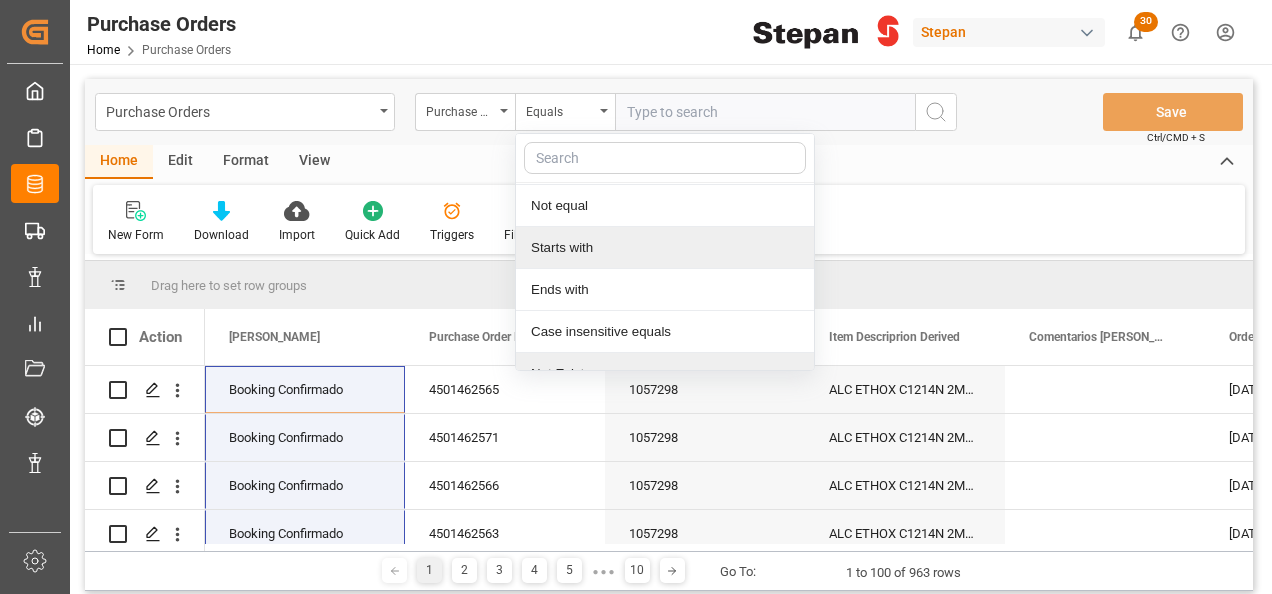 scroll, scrollTop: 146, scrollLeft: 0, axis: vertical 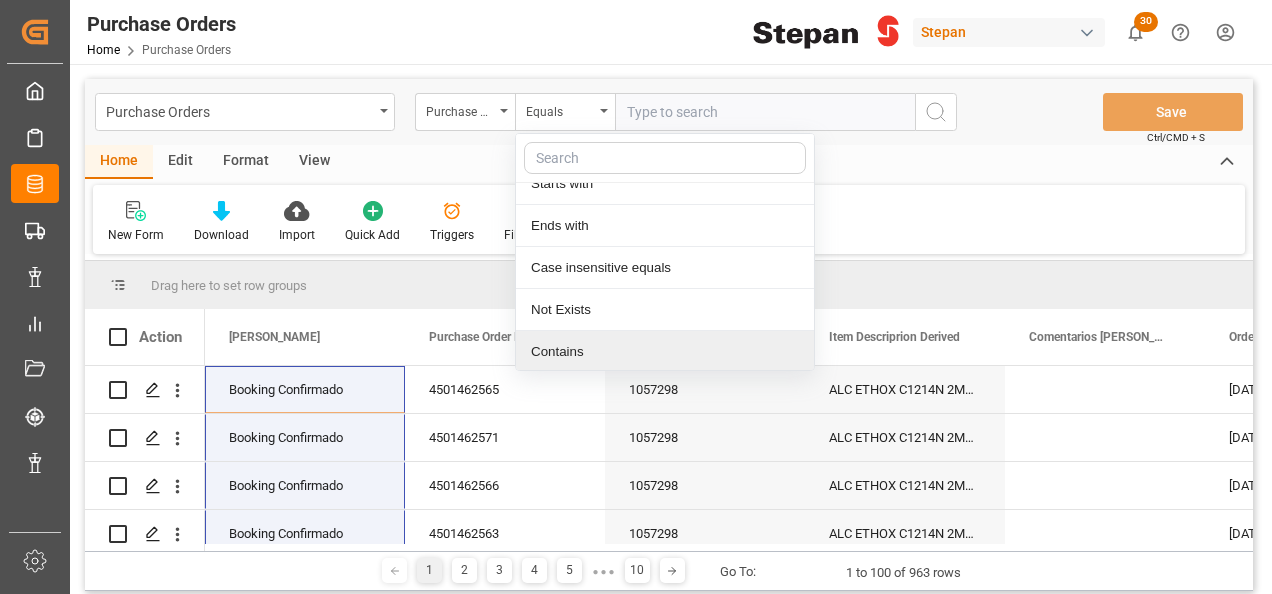 click on "Contains" at bounding box center [665, 352] 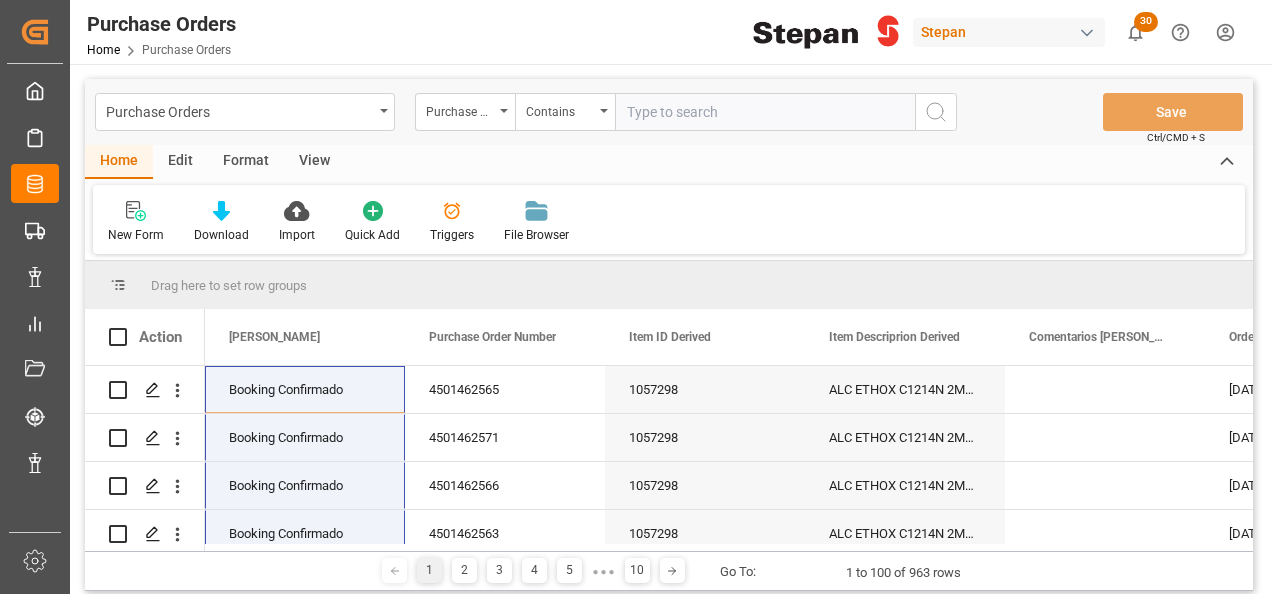 click at bounding box center [765, 112] 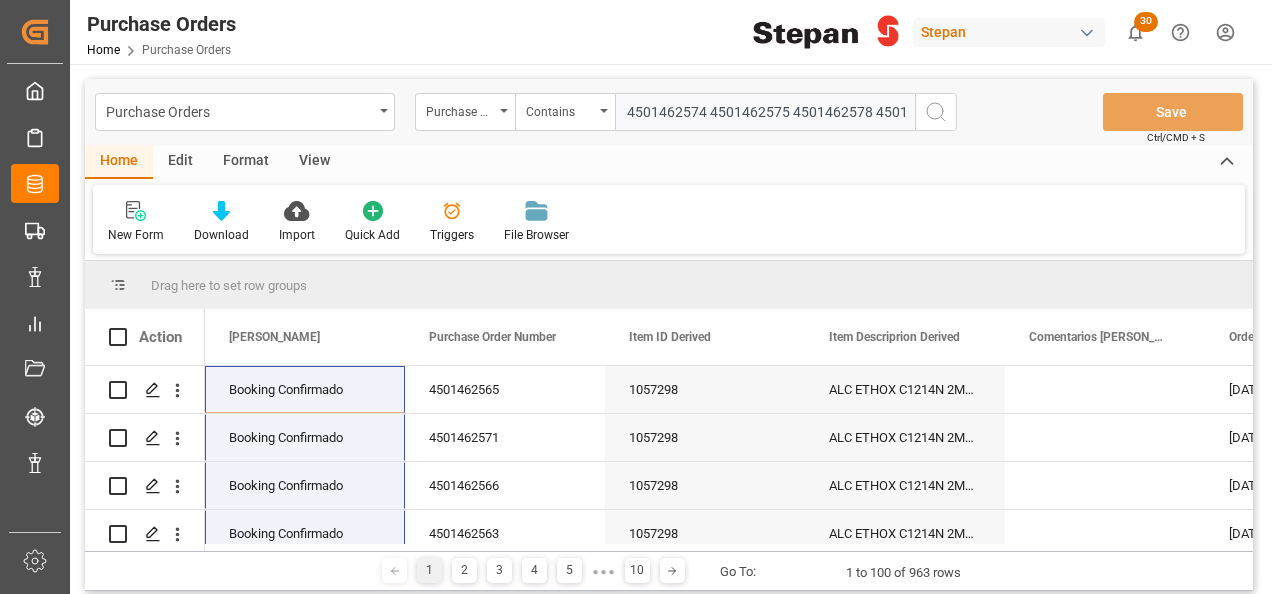scroll, scrollTop: 0, scrollLeft: 210, axis: horizontal 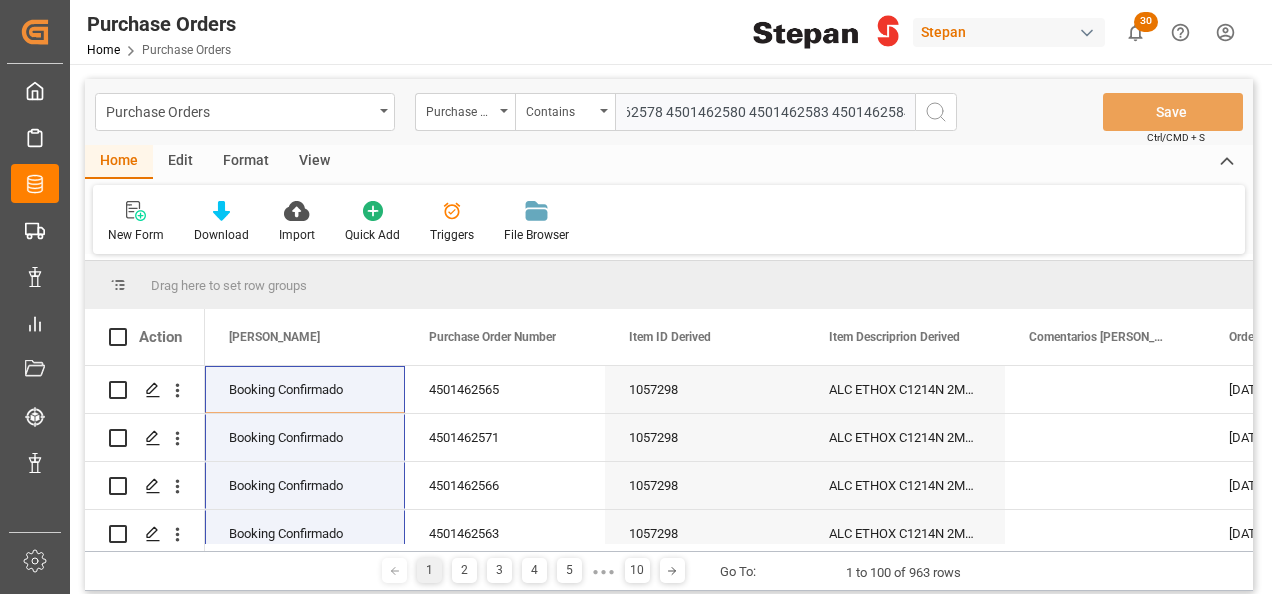 click on "4501462574 4501462575 4501462578 4501462580 4501462583 4501462584" at bounding box center [765, 112] 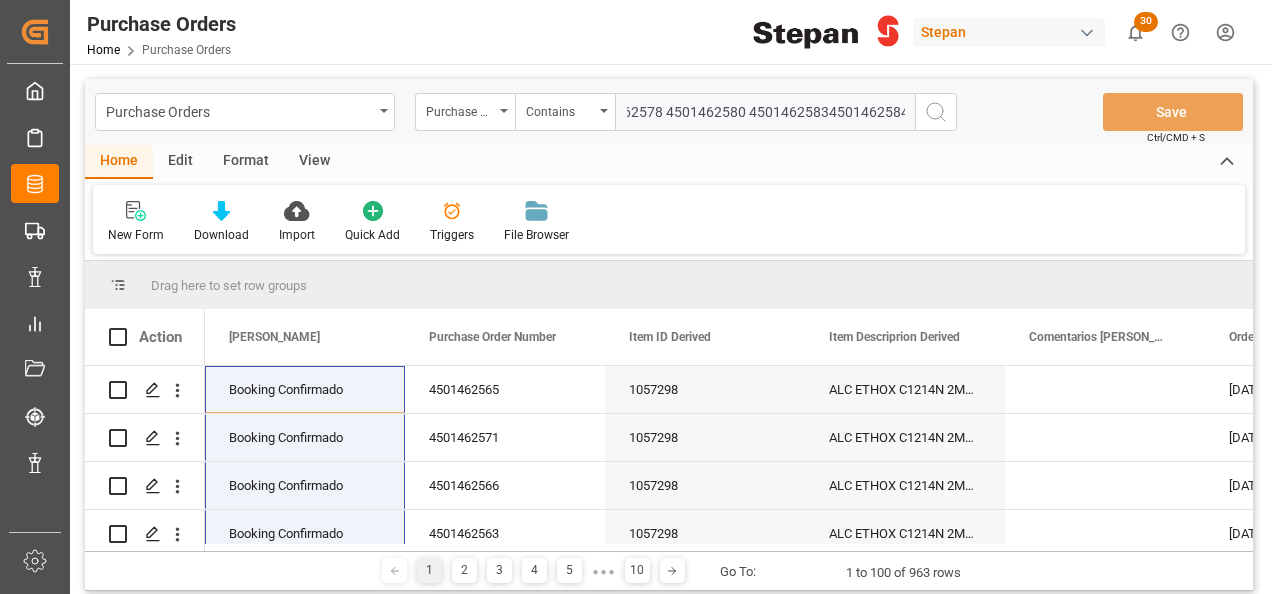 scroll, scrollTop: 0, scrollLeft: 207, axis: horizontal 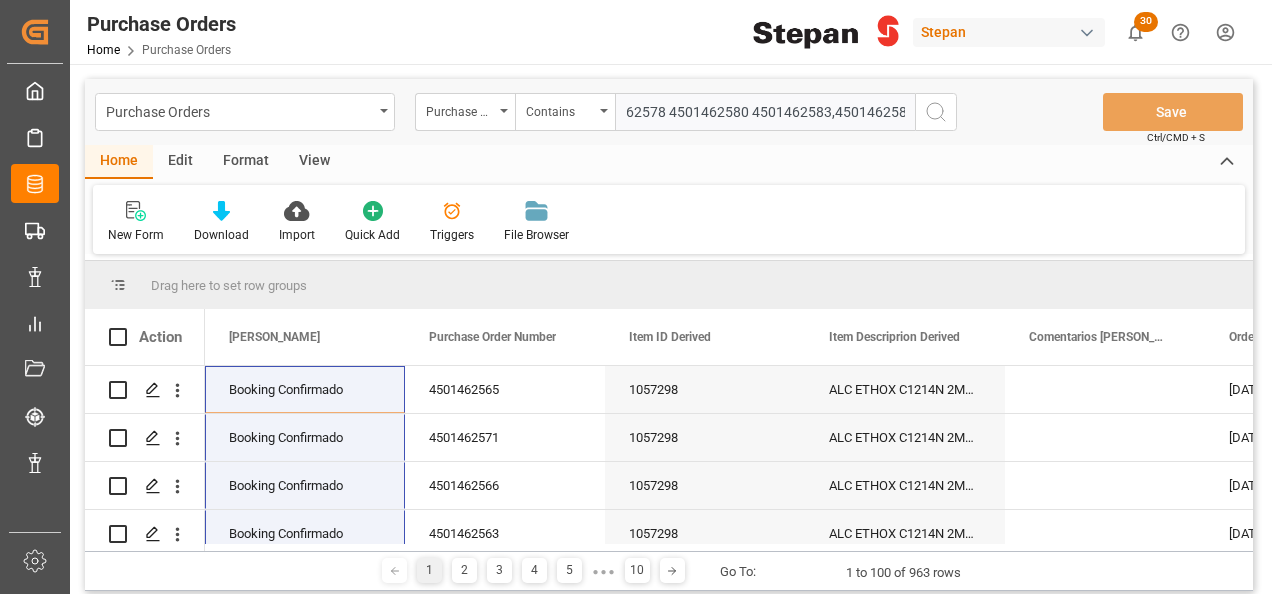 click on "4501462574 4501462575 4501462578 4501462580 4501462583,4501462584" at bounding box center [765, 112] 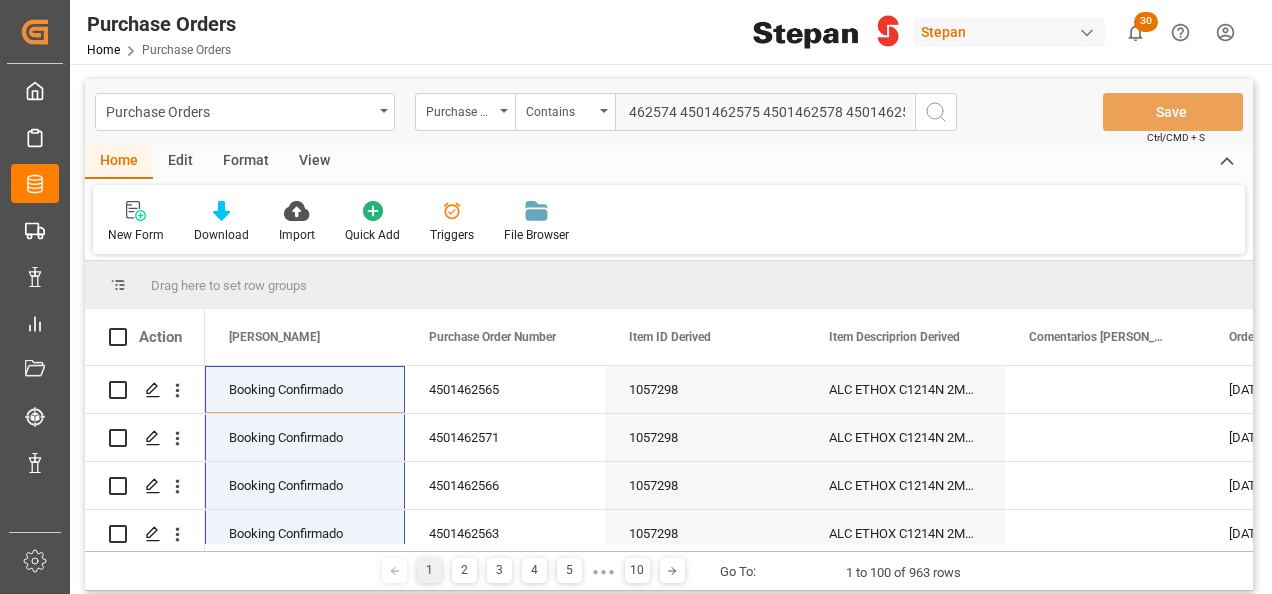 scroll, scrollTop: 0, scrollLeft: 7, axis: horizontal 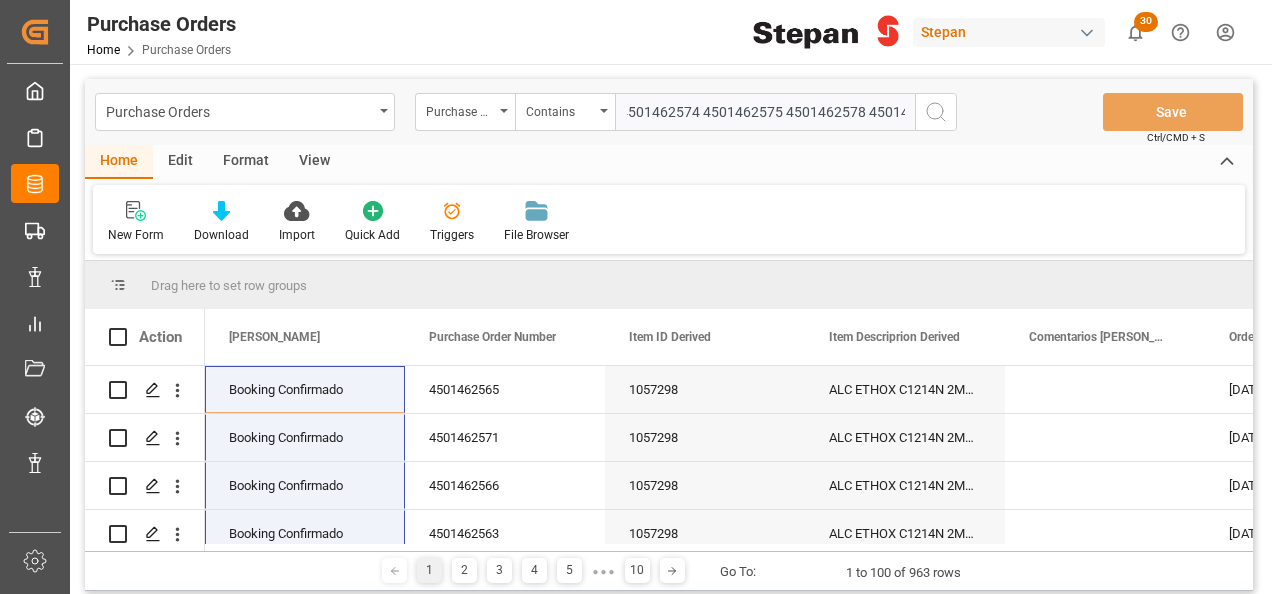 click on "4501462574 4501462575 4501462578 4501462580,4501462583,4501462584" at bounding box center [765, 112] 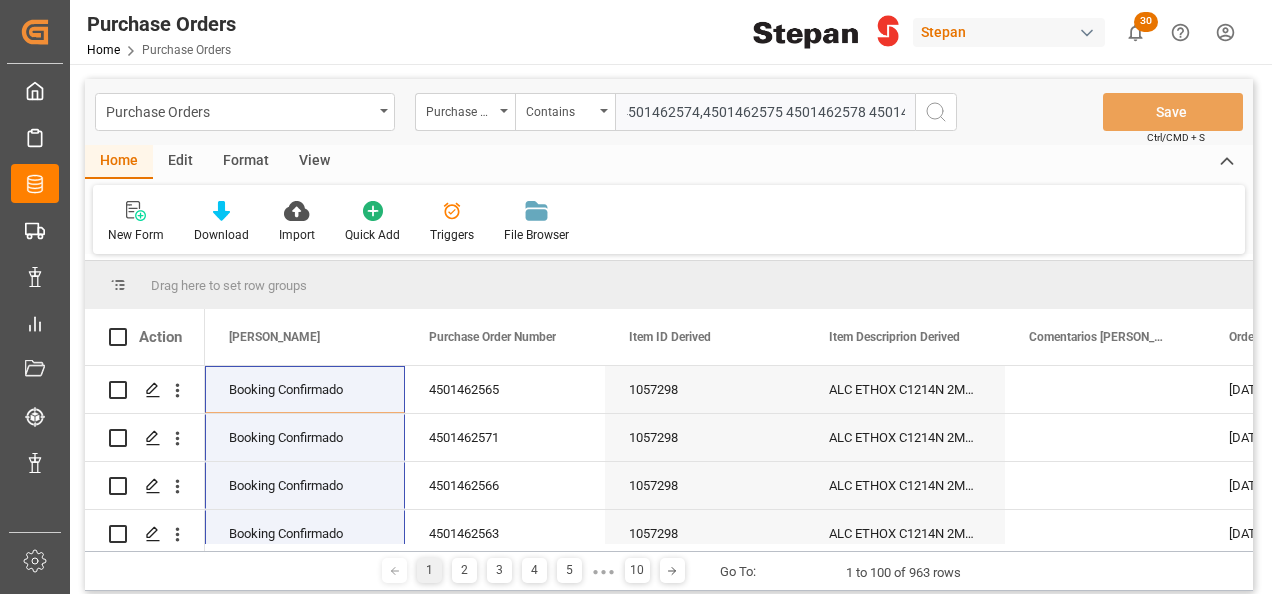 click on "4501462574,4501462575 4501462578 4501462580,4501462583,4501462584" at bounding box center [765, 112] 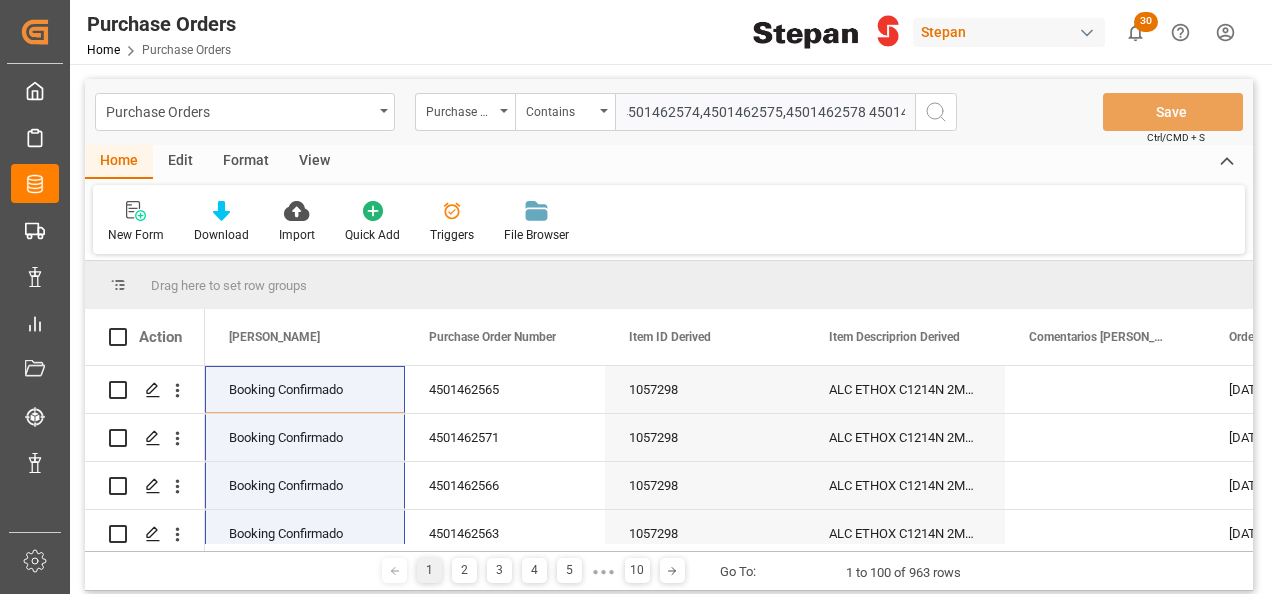 click on "4501462574,4501462575,4501462578 4501462580,4501462583,4501462584" at bounding box center [765, 112] 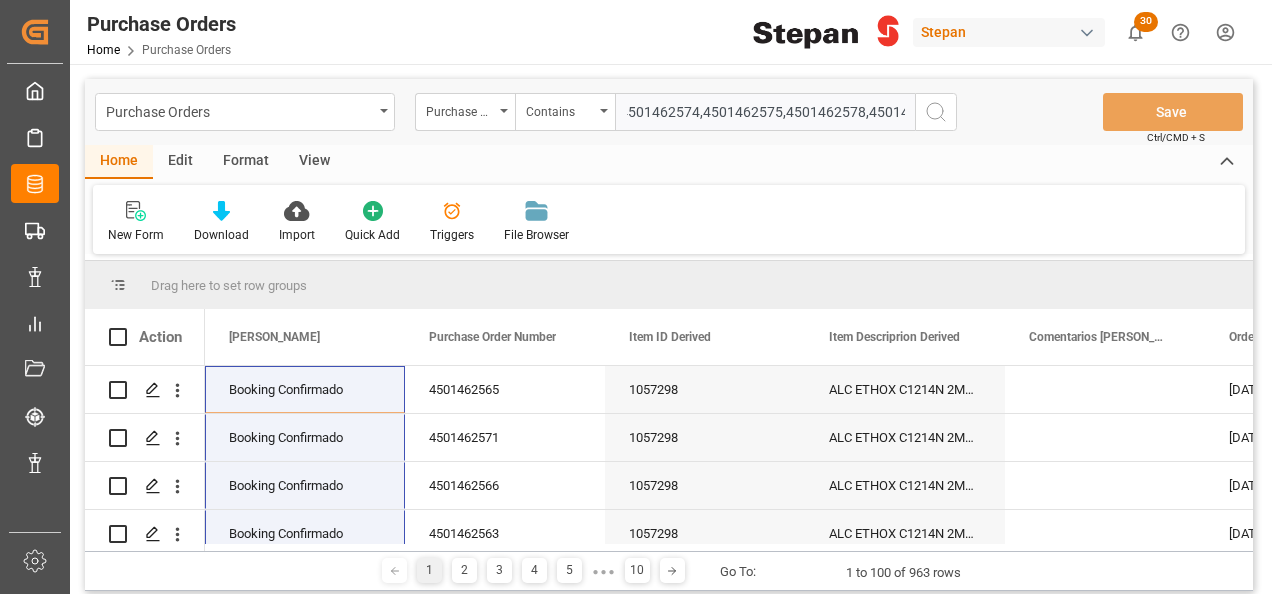 scroll, scrollTop: 0, scrollLeft: 0, axis: both 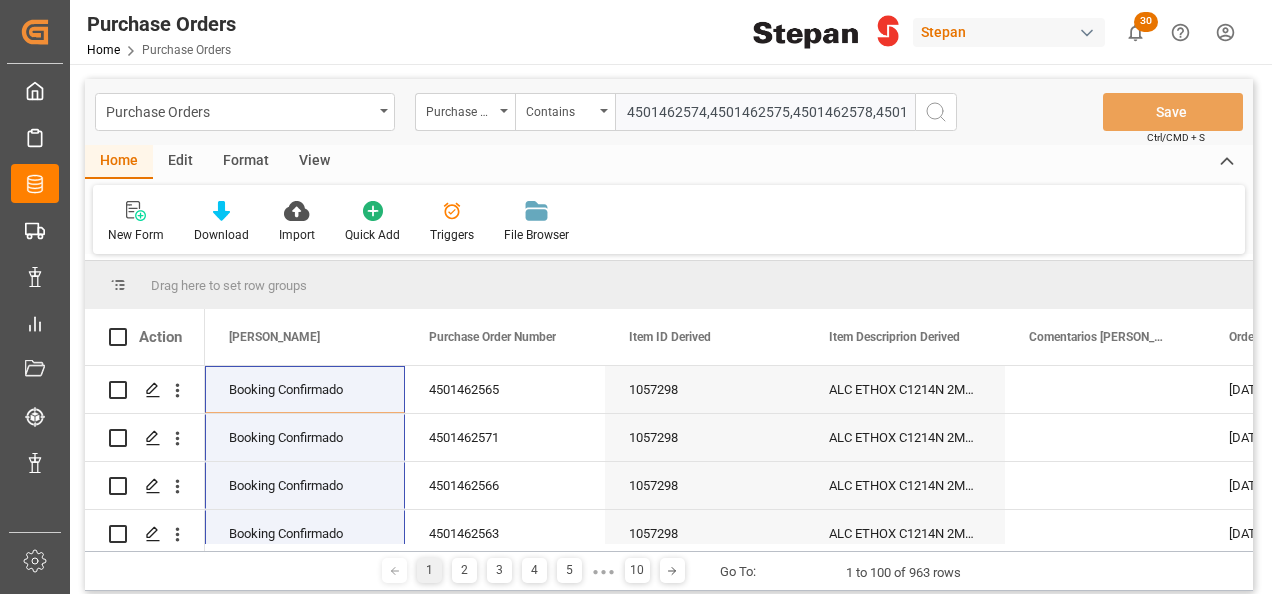 type on "4501462574,4501462575,4501462578,4501462580,4501462583,4501462584" 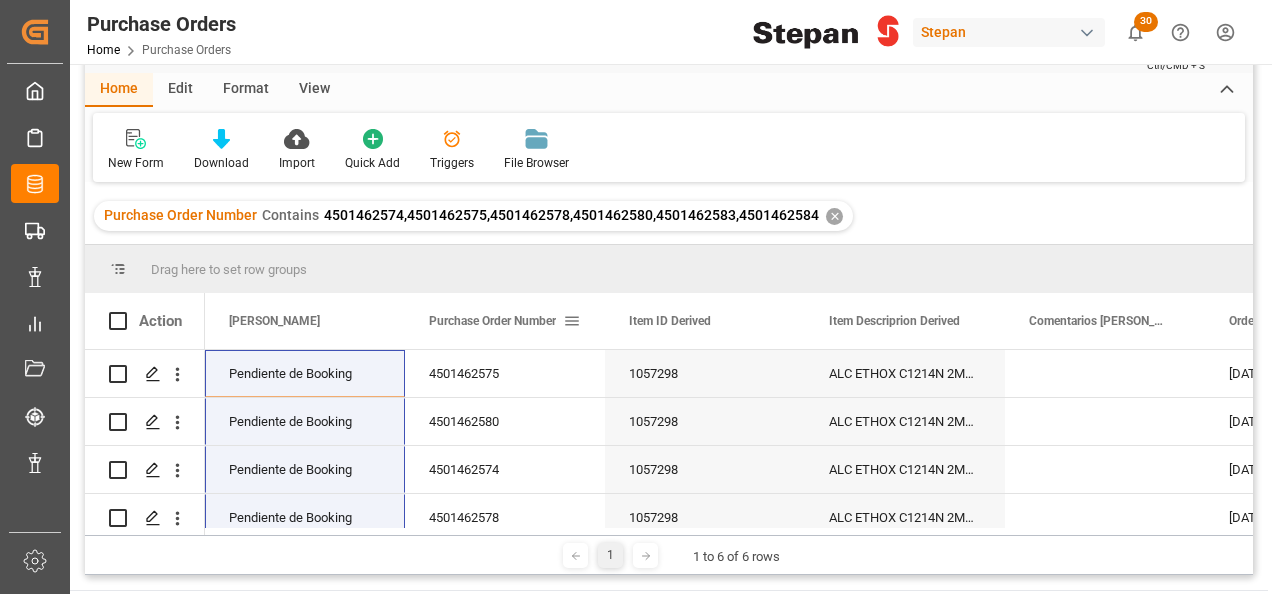 scroll, scrollTop: 100, scrollLeft: 0, axis: vertical 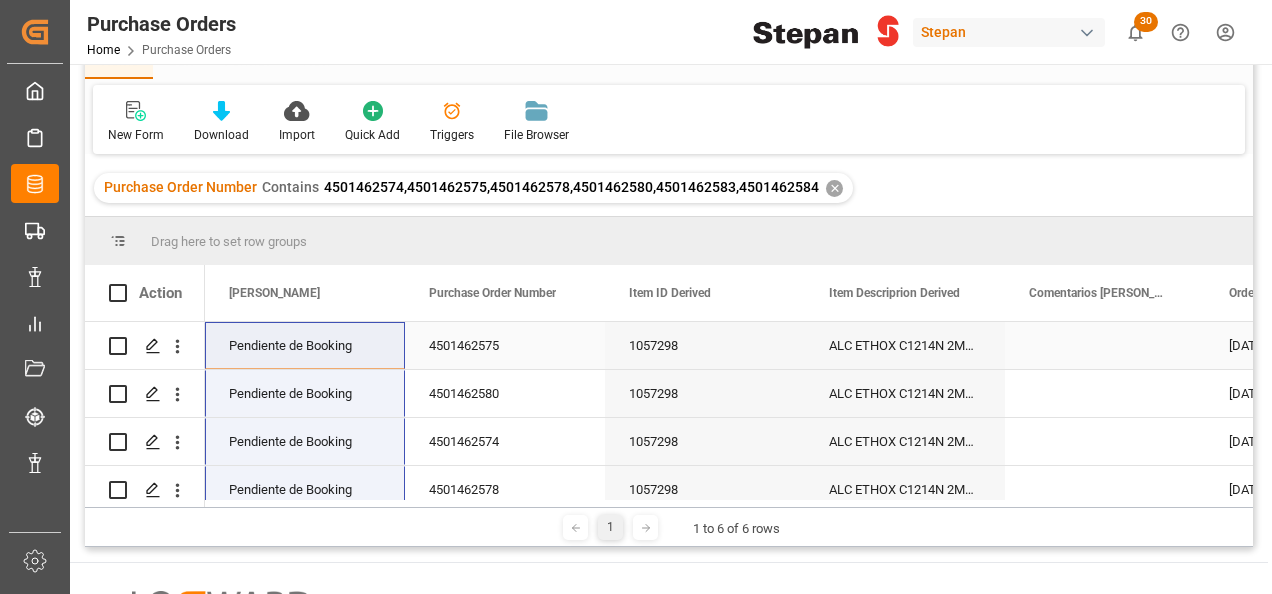 click on "Pendiente de Booking" at bounding box center [305, 346] 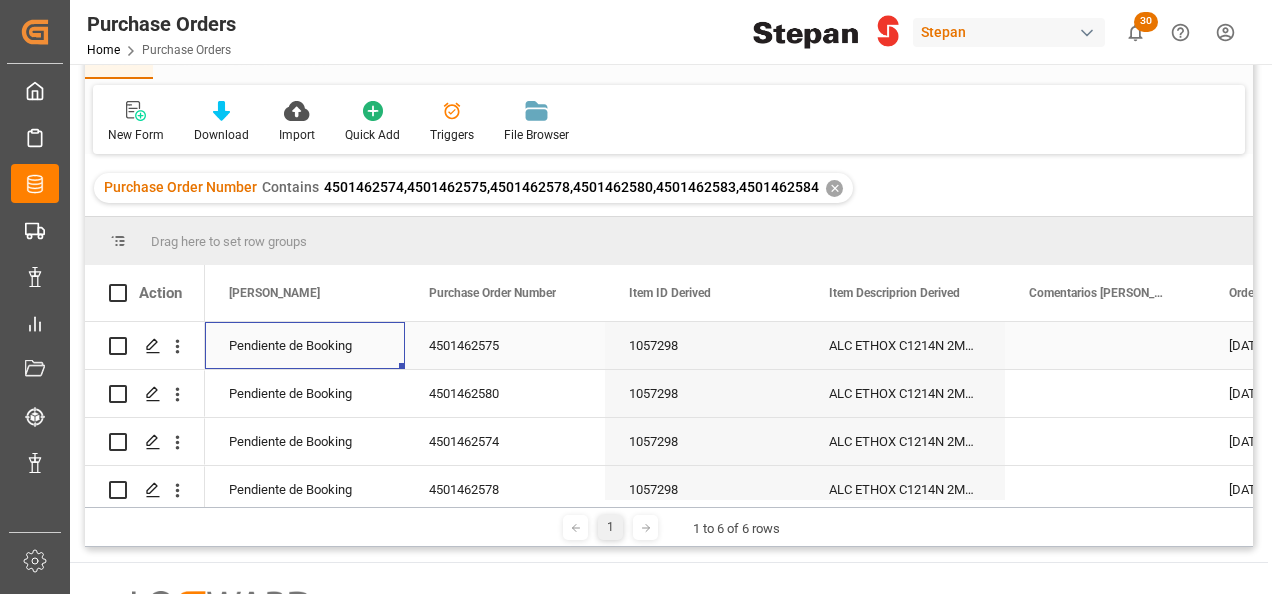click on "Pendiente de Booking" at bounding box center (305, 346) 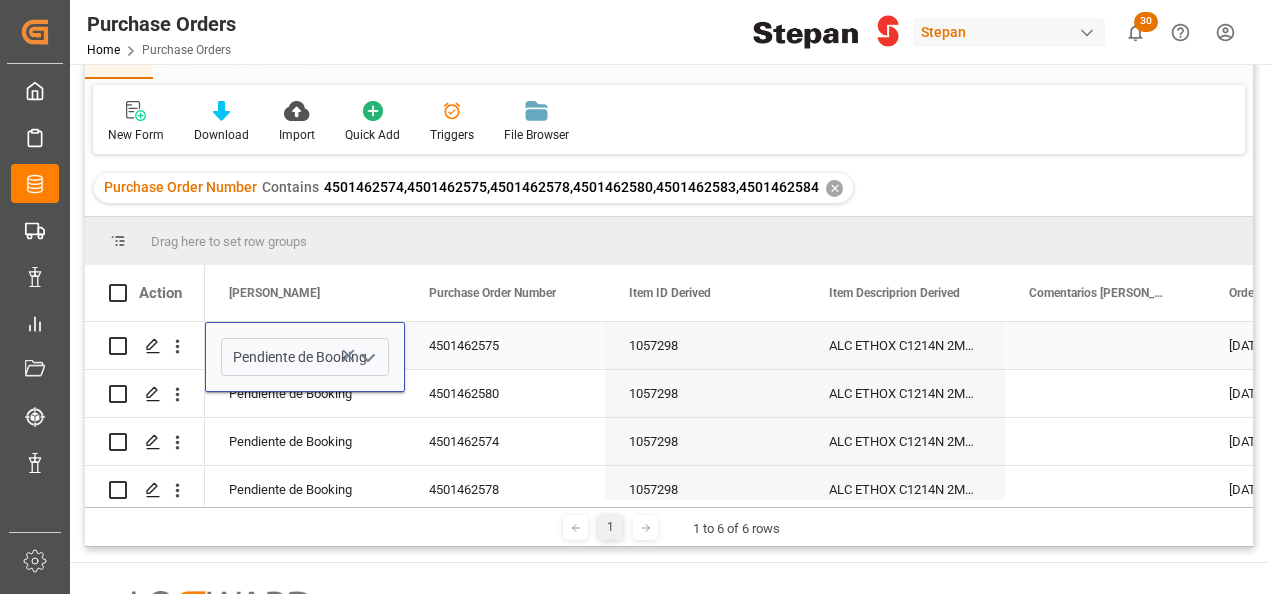 click 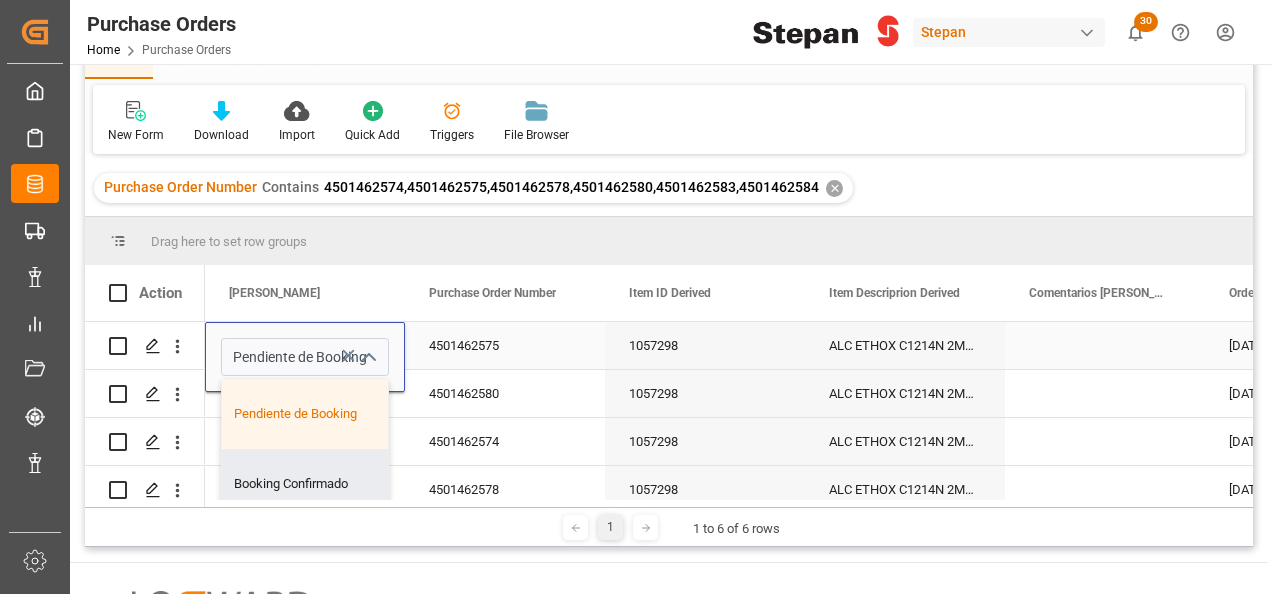 click on "Booking Confirmado" at bounding box center [325, 484] 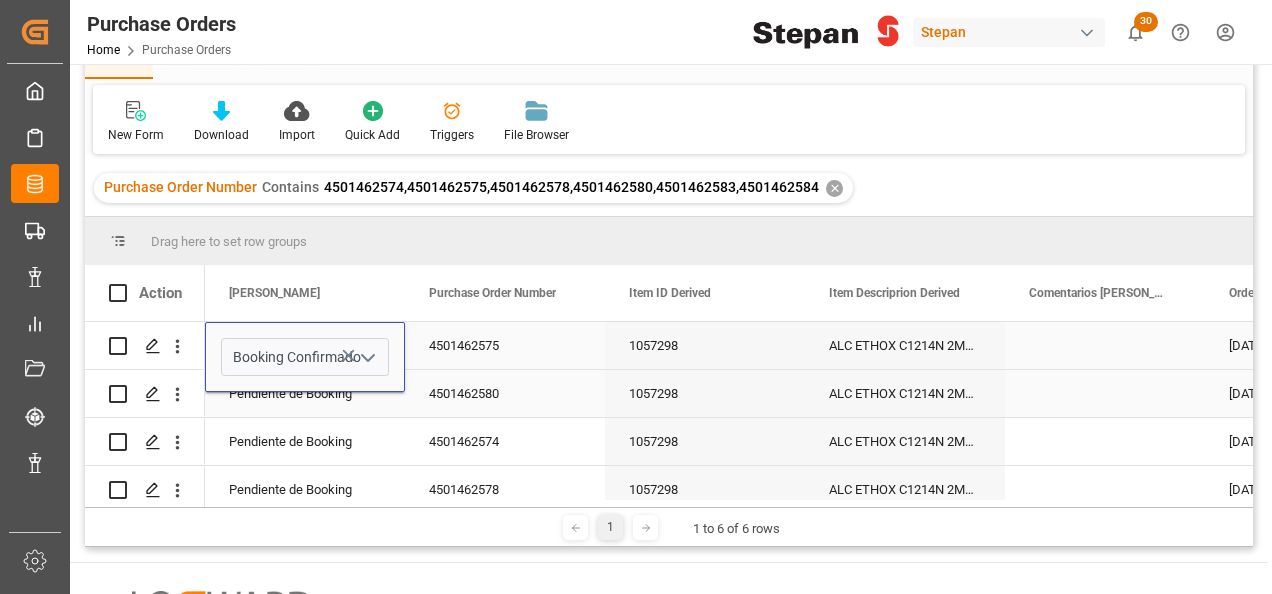 click on "Pendiente de Booking" at bounding box center [305, 394] 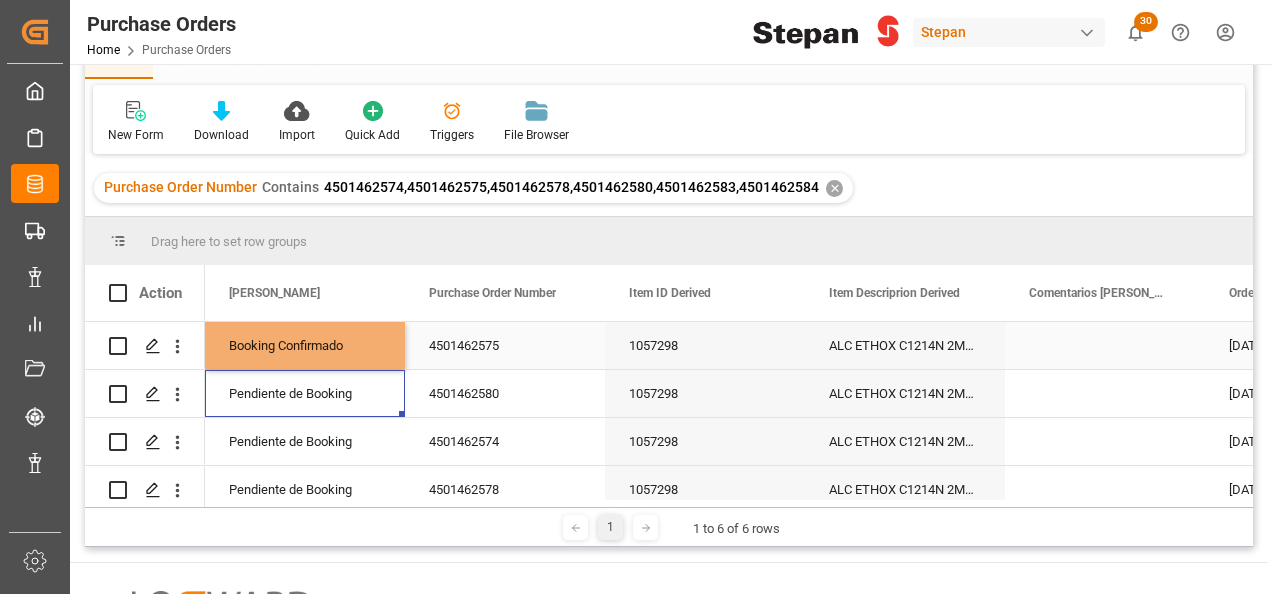 click on "Booking Confirmado" at bounding box center (305, 346) 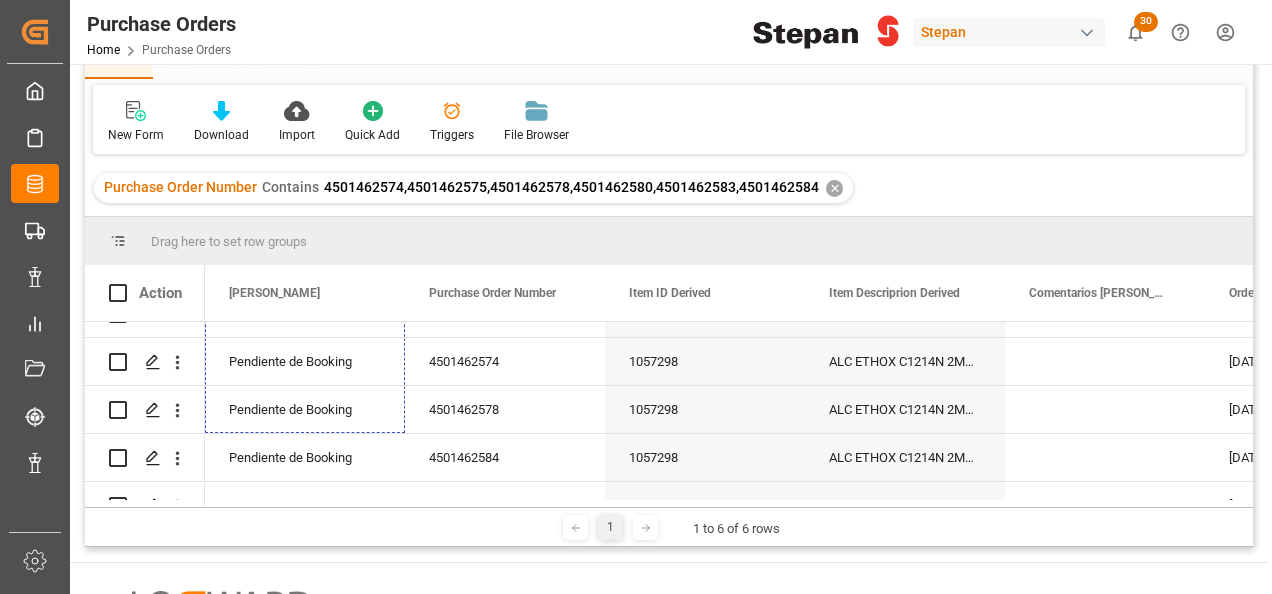 scroll, scrollTop: 116, scrollLeft: 0, axis: vertical 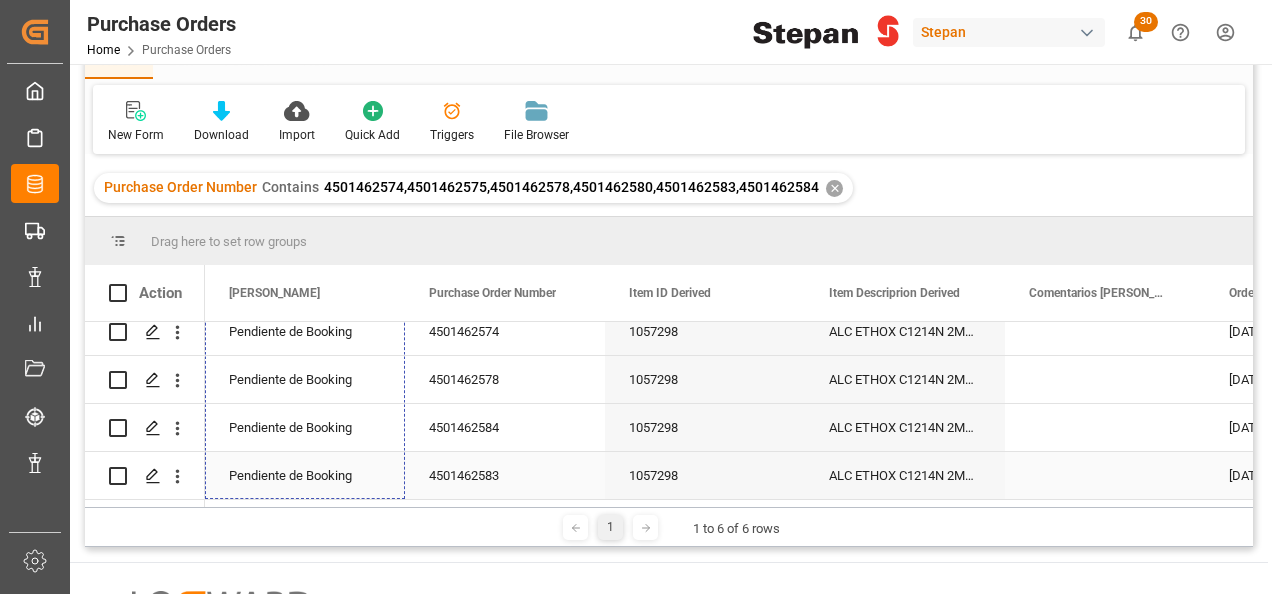 drag, startPoint x: 402, startPoint y: 364, endPoint x: 362, endPoint y: 477, distance: 119.870766 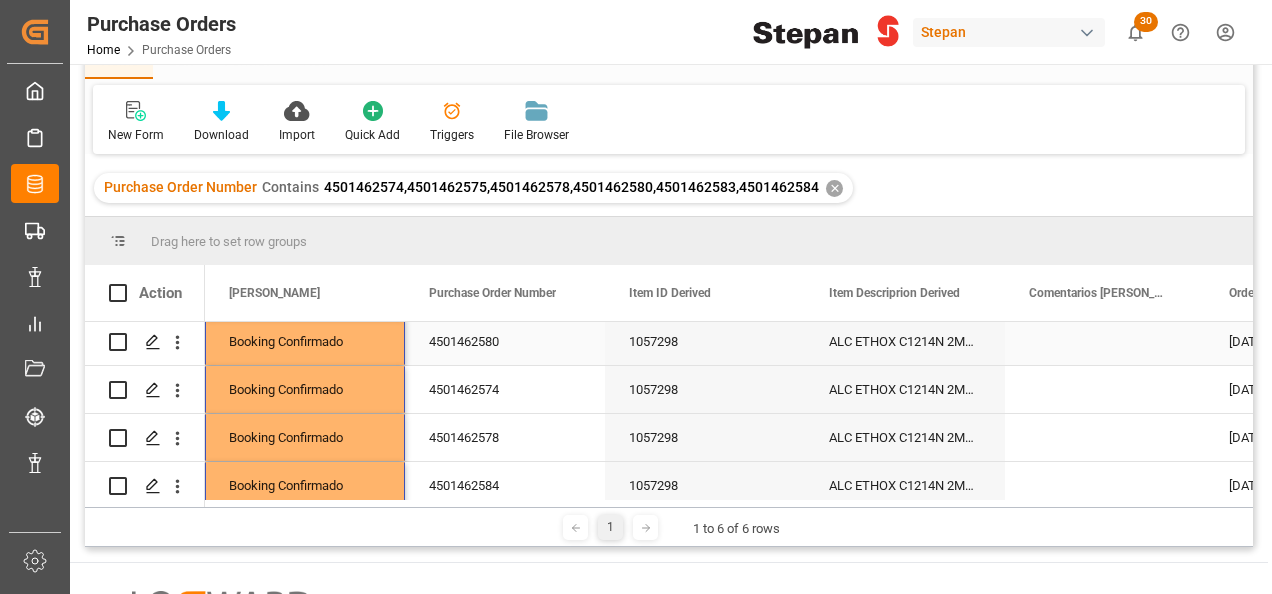 scroll, scrollTop: 0, scrollLeft: 0, axis: both 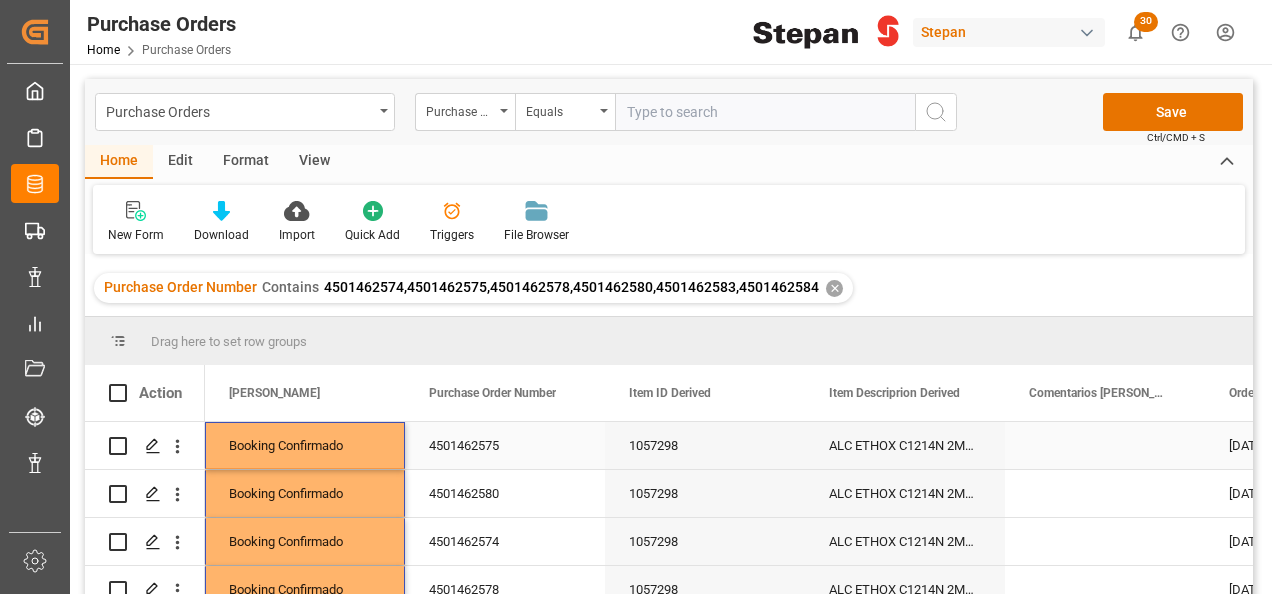 click at bounding box center (1105, 445) 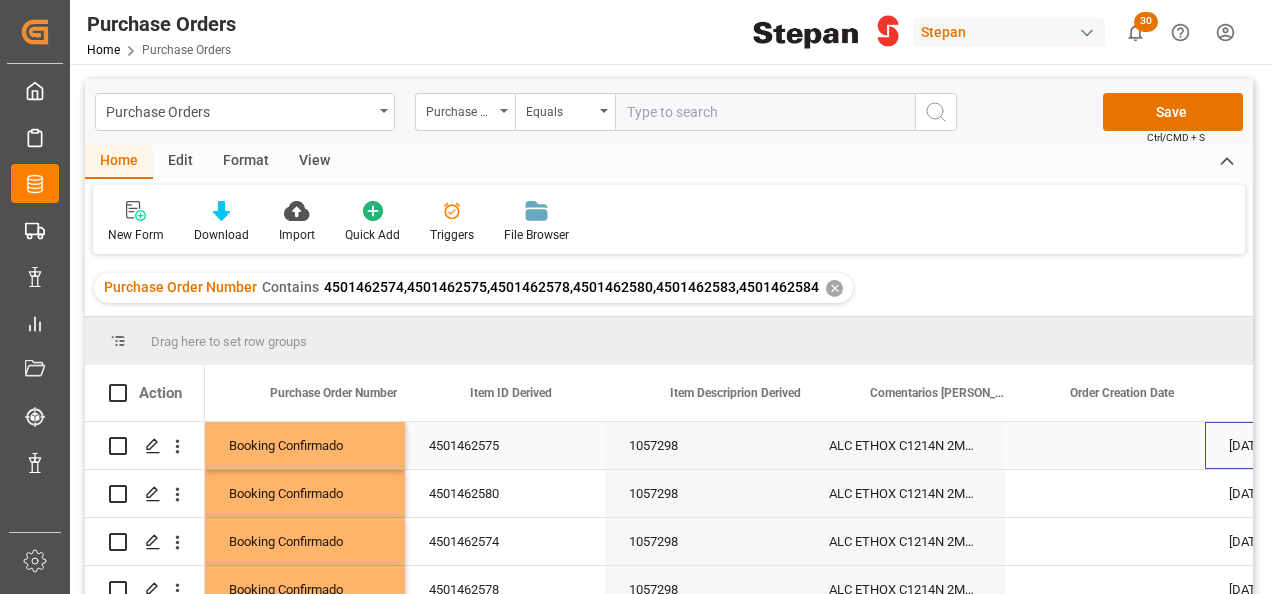 scroll, scrollTop: 0, scrollLeft: 158, axis: horizontal 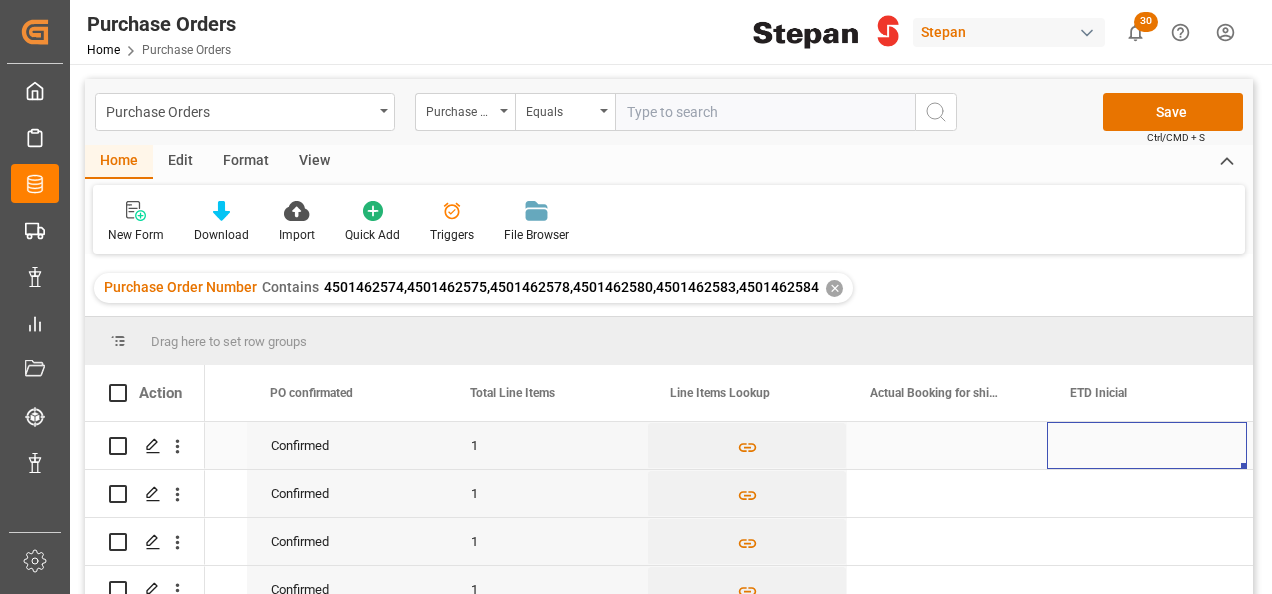 click at bounding box center (947, 445) 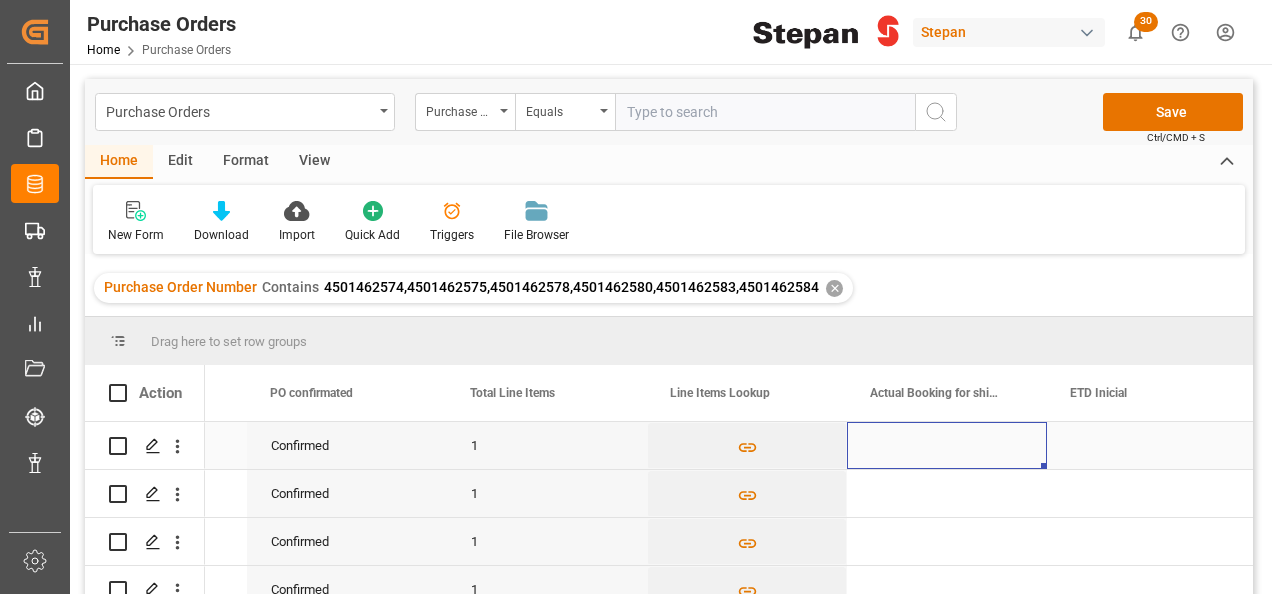 click at bounding box center (947, 445) 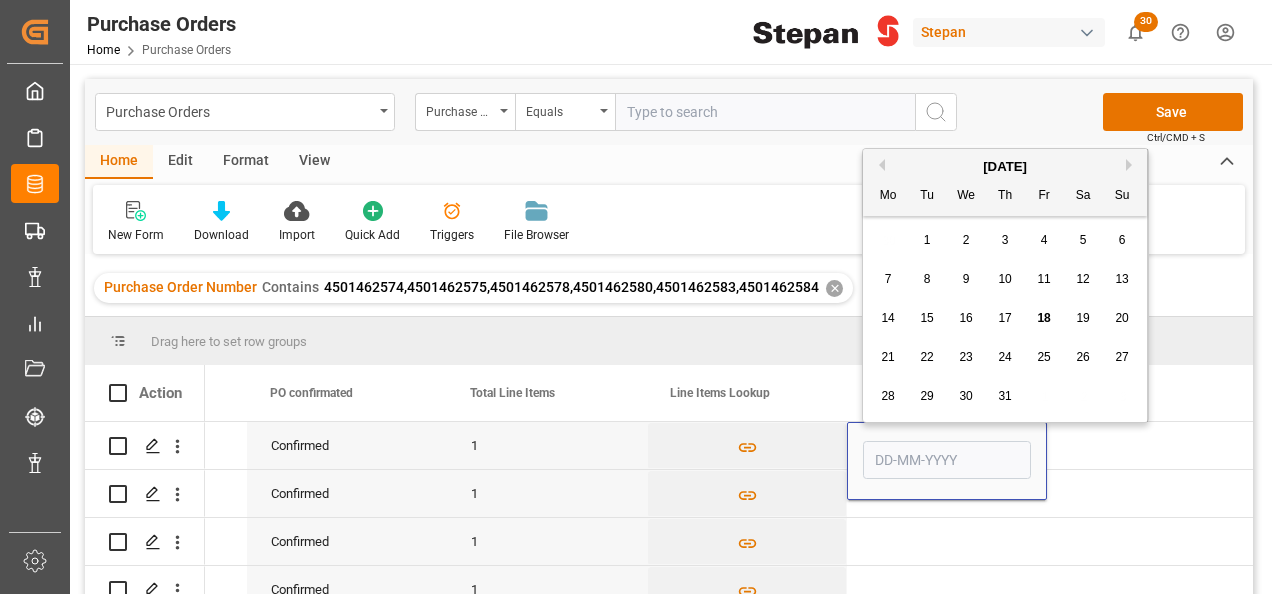 click on "18" at bounding box center (1044, 319) 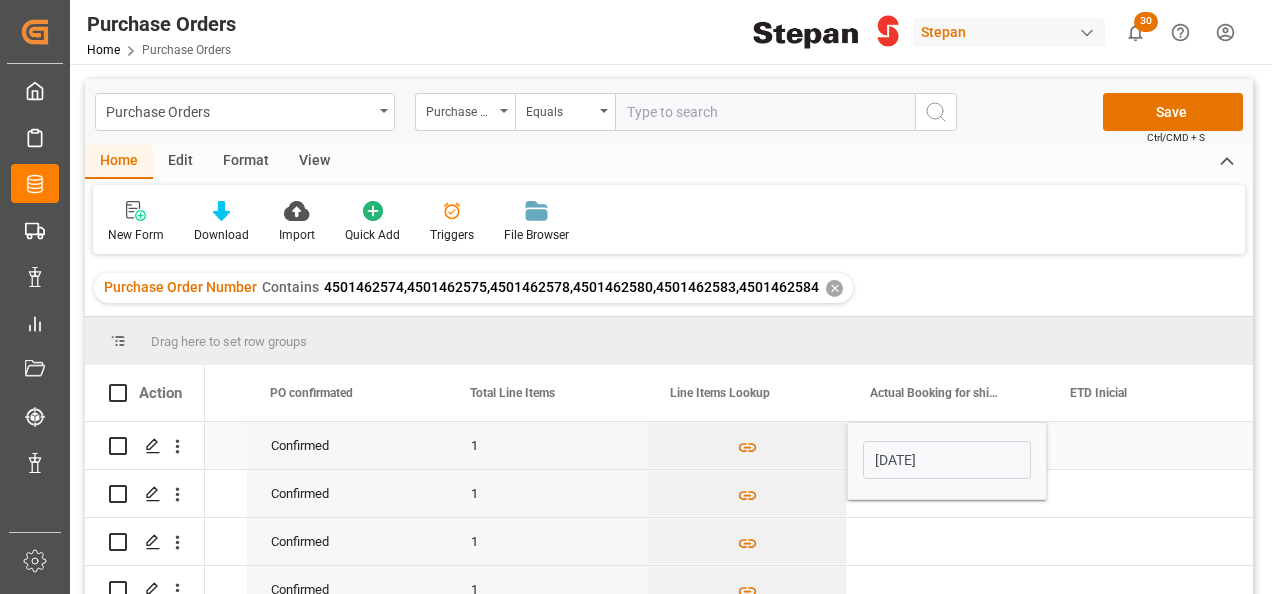 click at bounding box center (1147, 445) 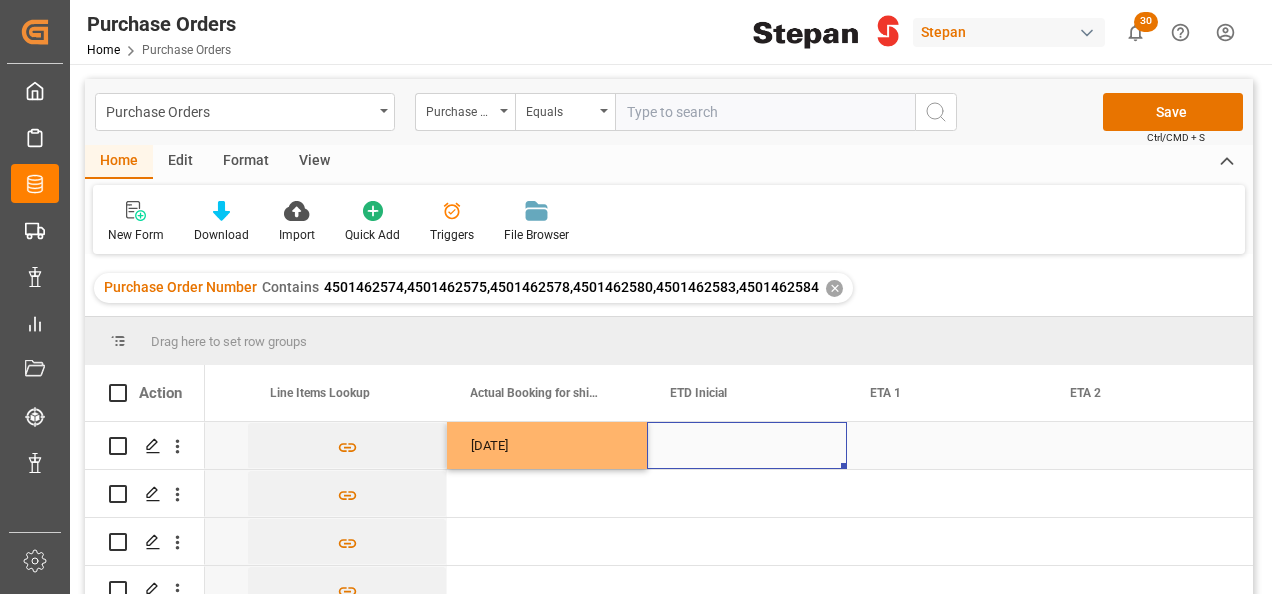click at bounding box center [747, 445] 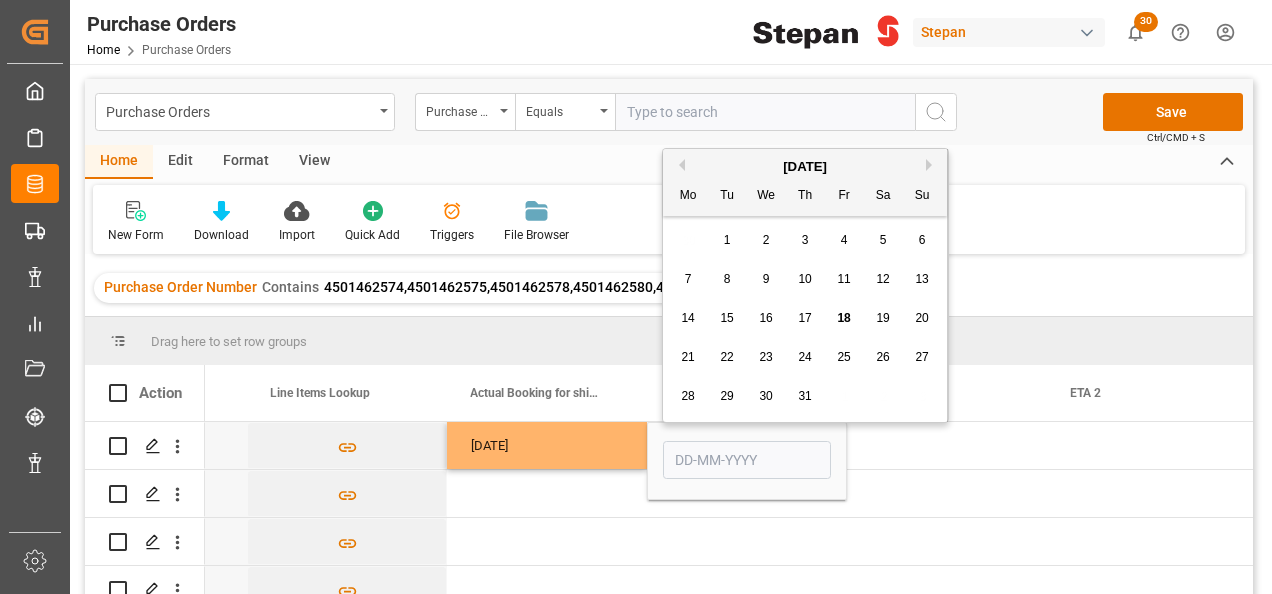 click on "Next Month" at bounding box center [932, 165] 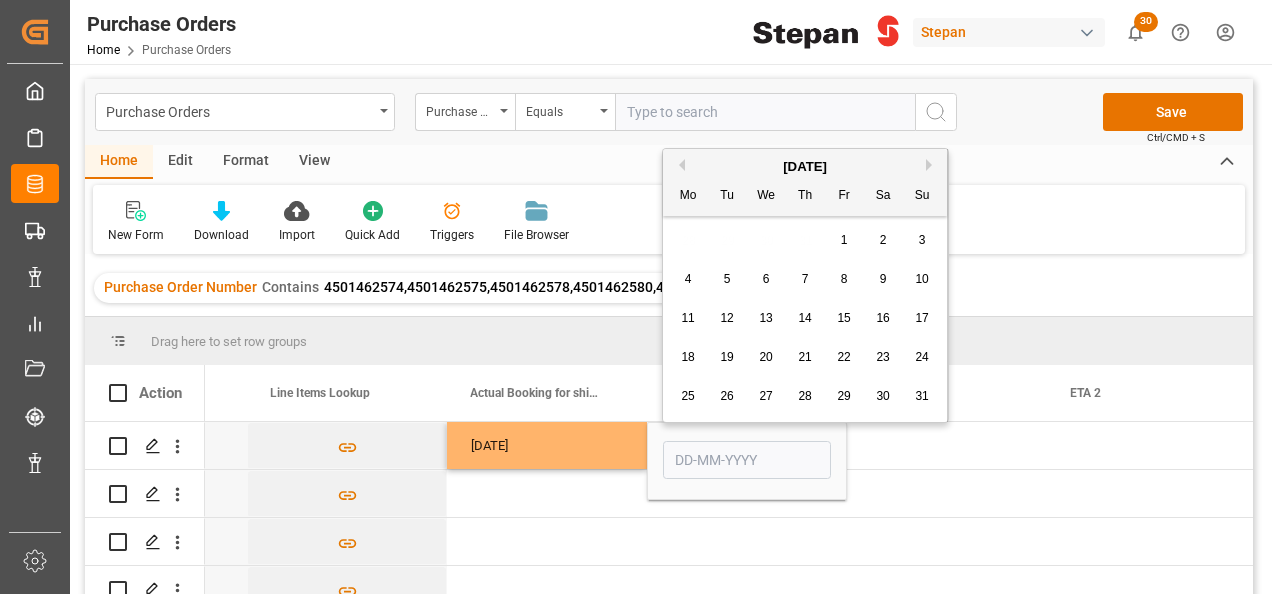 click on "Next Month" at bounding box center [932, 165] 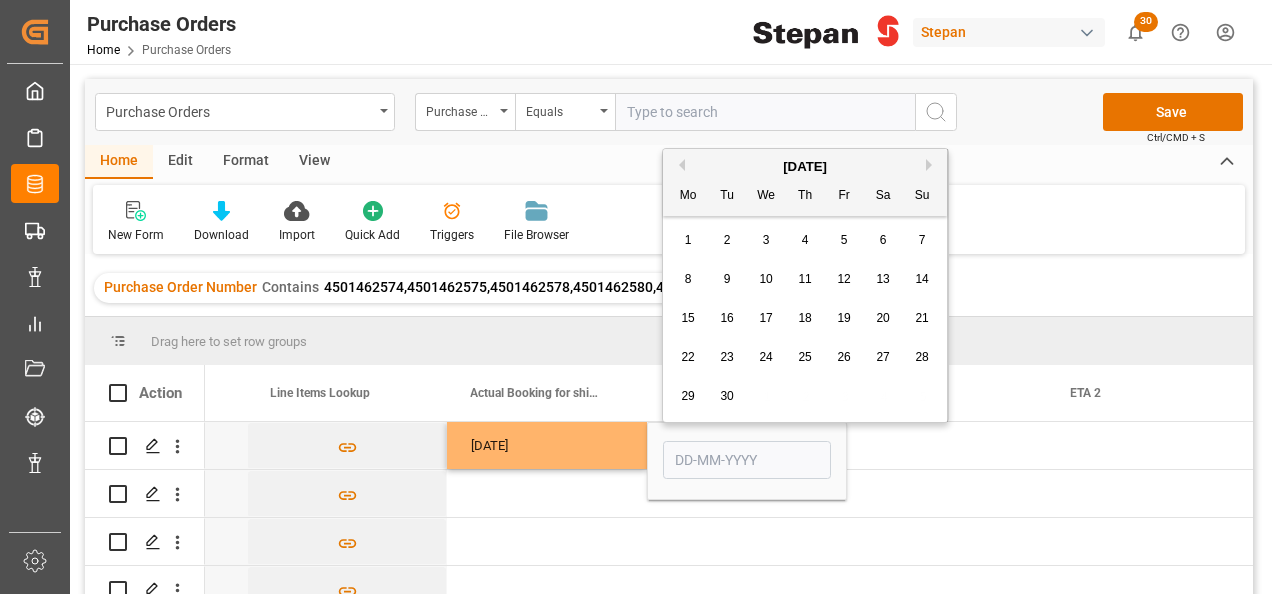 click on "17" at bounding box center [766, 319] 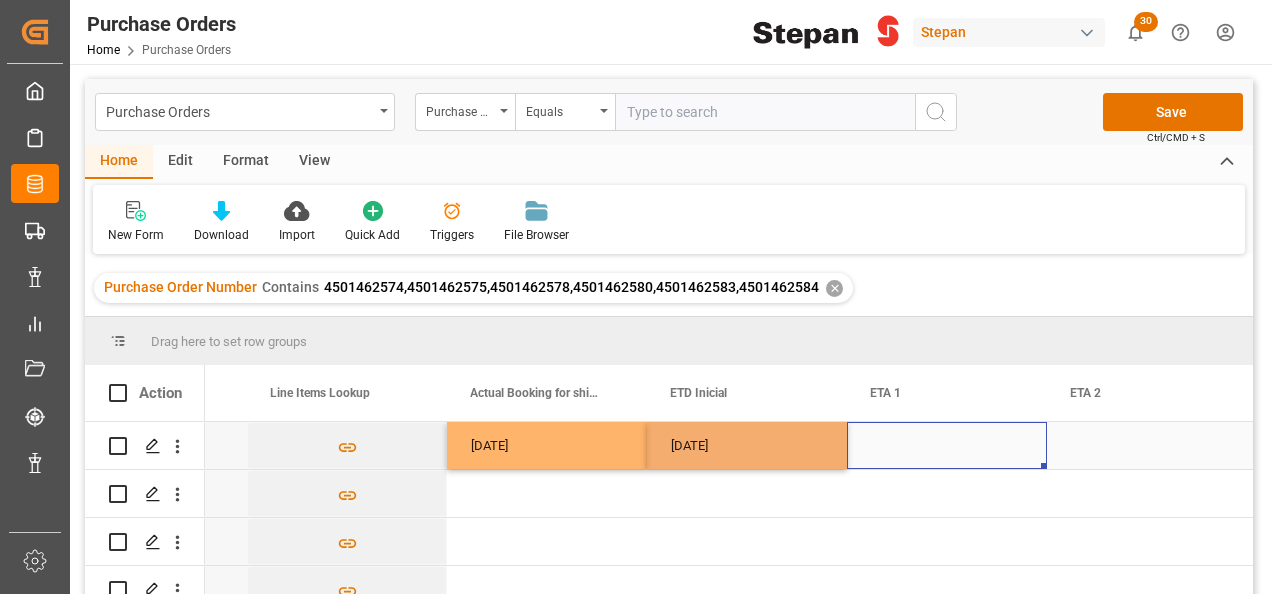 click at bounding box center [947, 445] 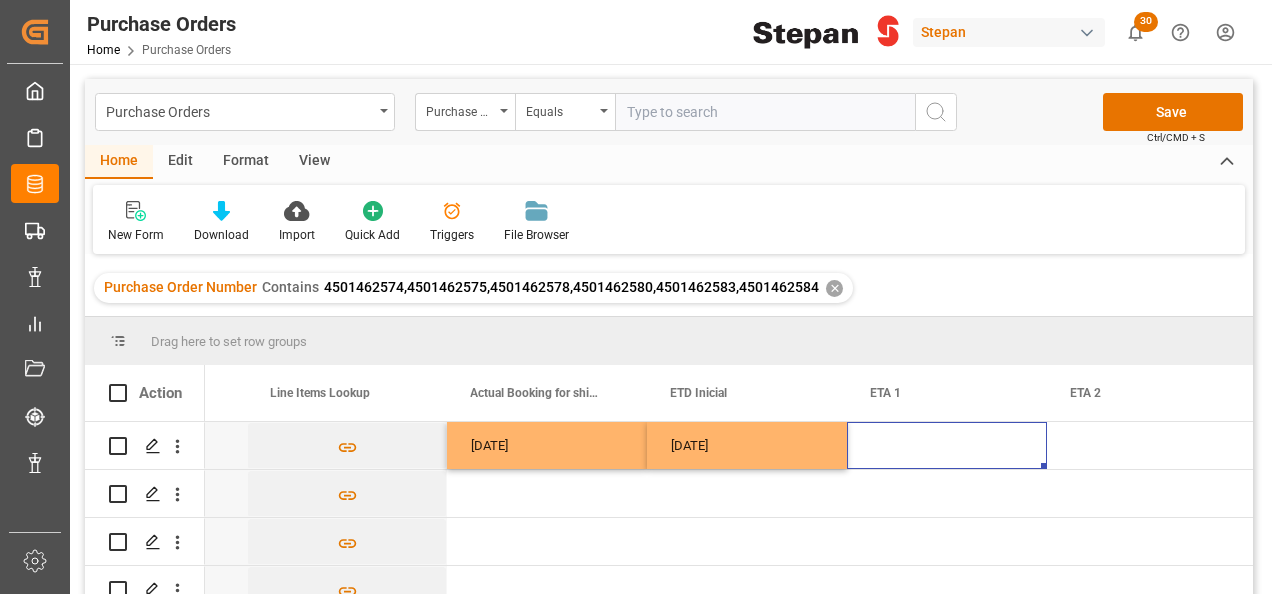 click at bounding box center (947, 445) 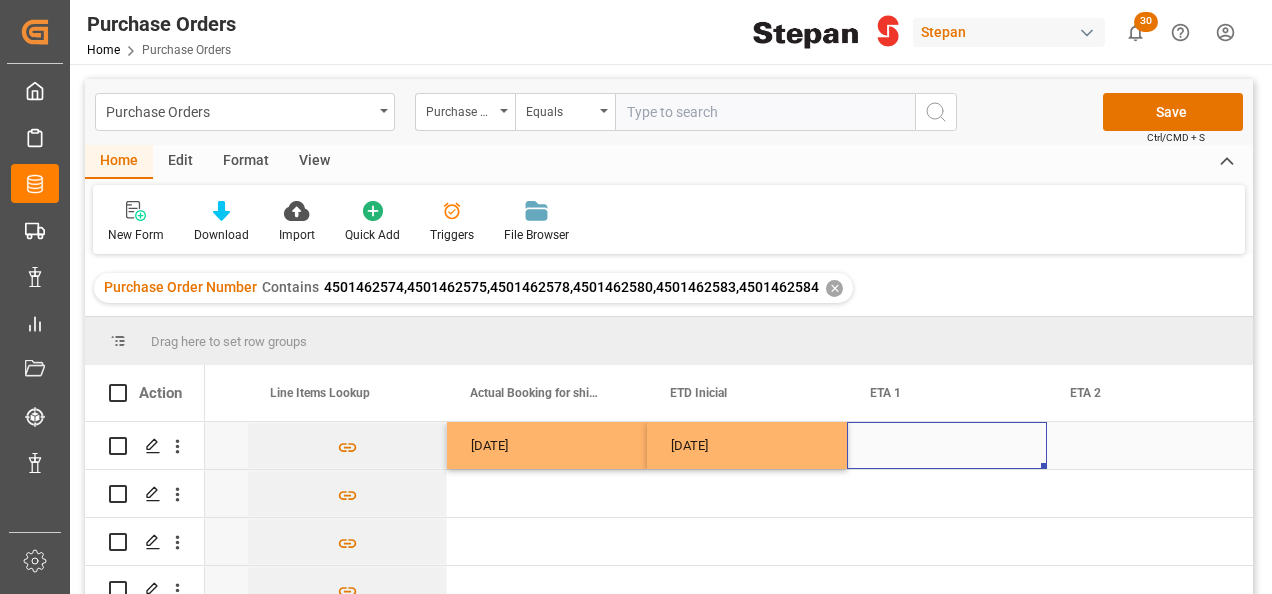 click at bounding box center [947, 445] 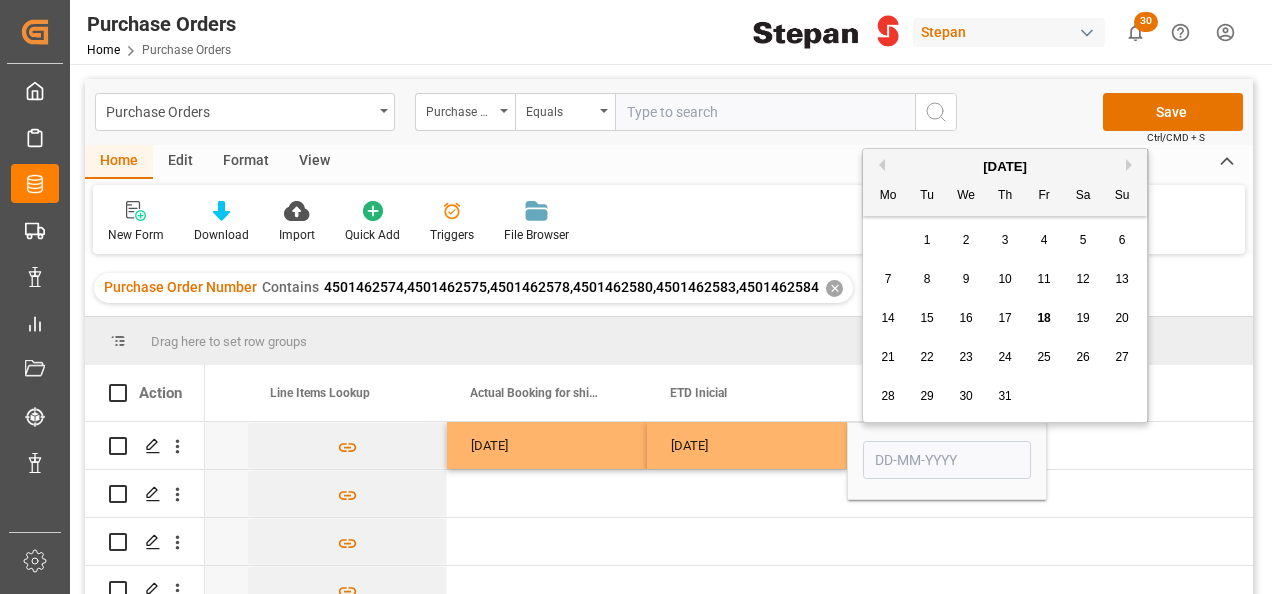 click on "Next Month" at bounding box center (1132, 165) 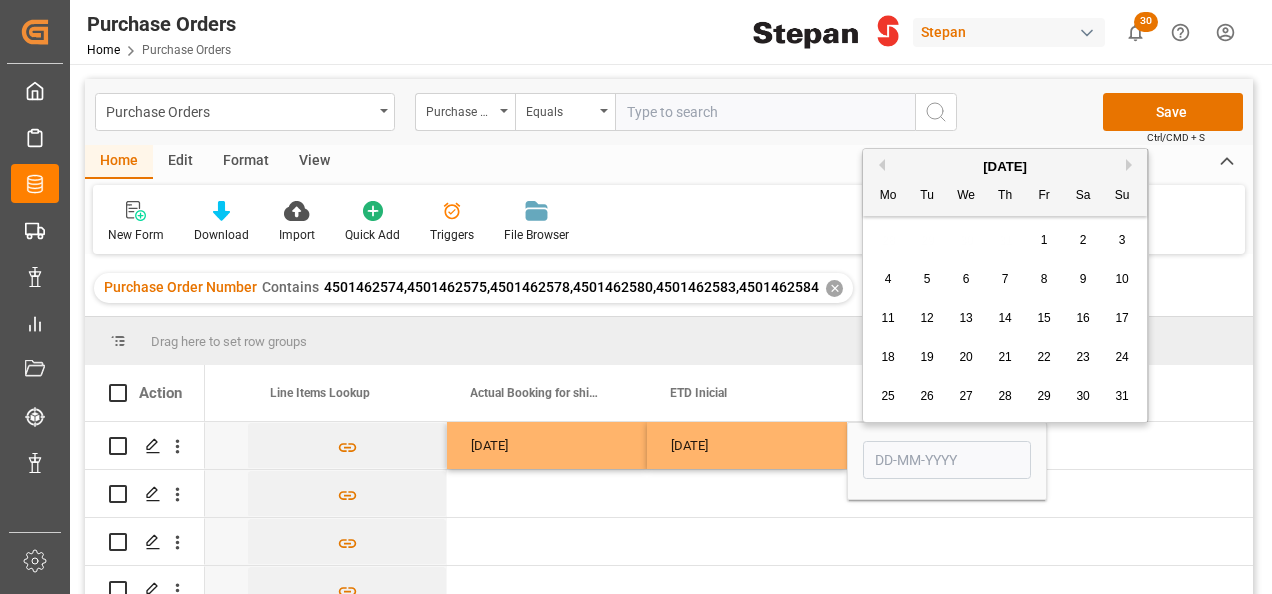 click on "Next Month" at bounding box center [1132, 165] 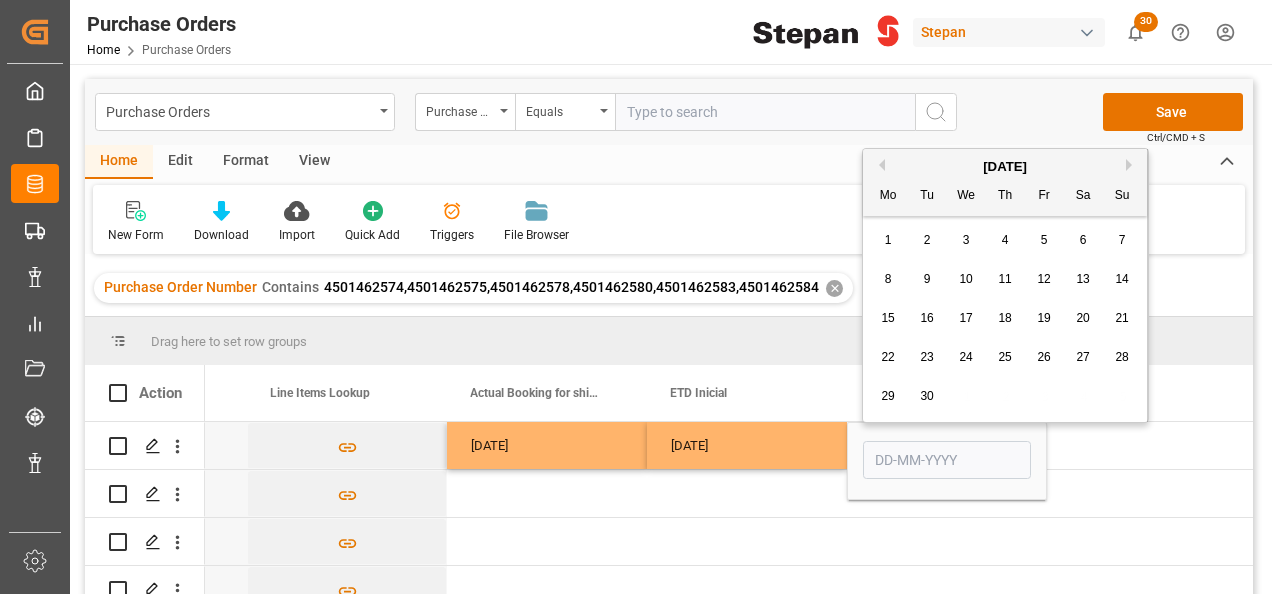 click on "Next Month" at bounding box center (1132, 165) 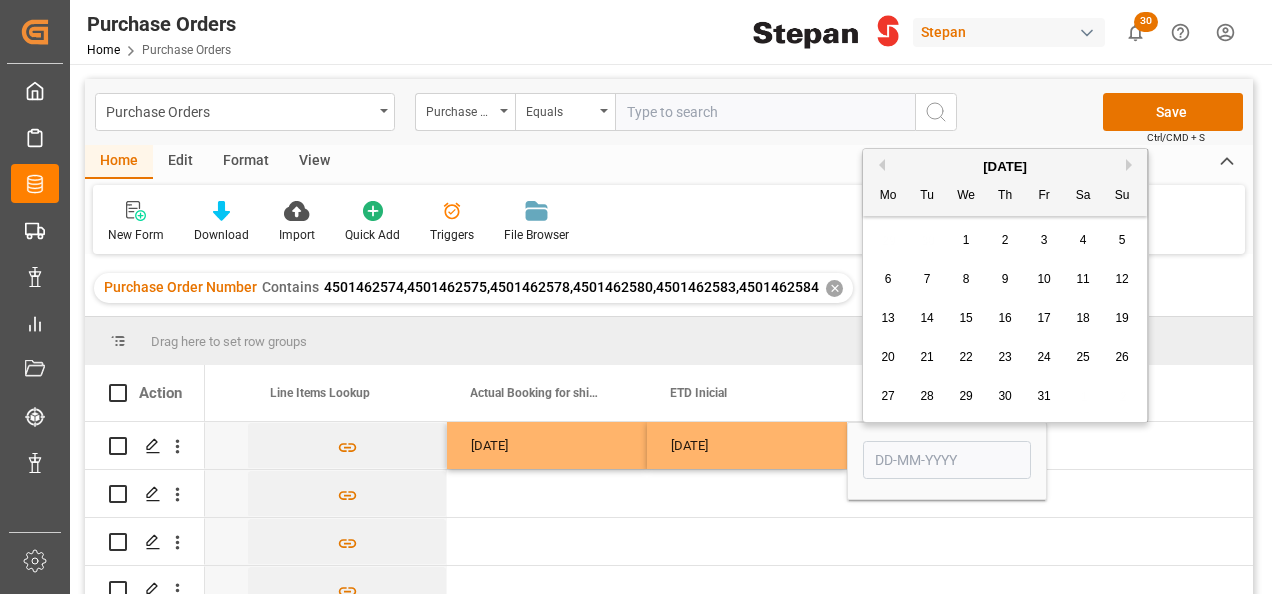 click on "7" at bounding box center [927, 279] 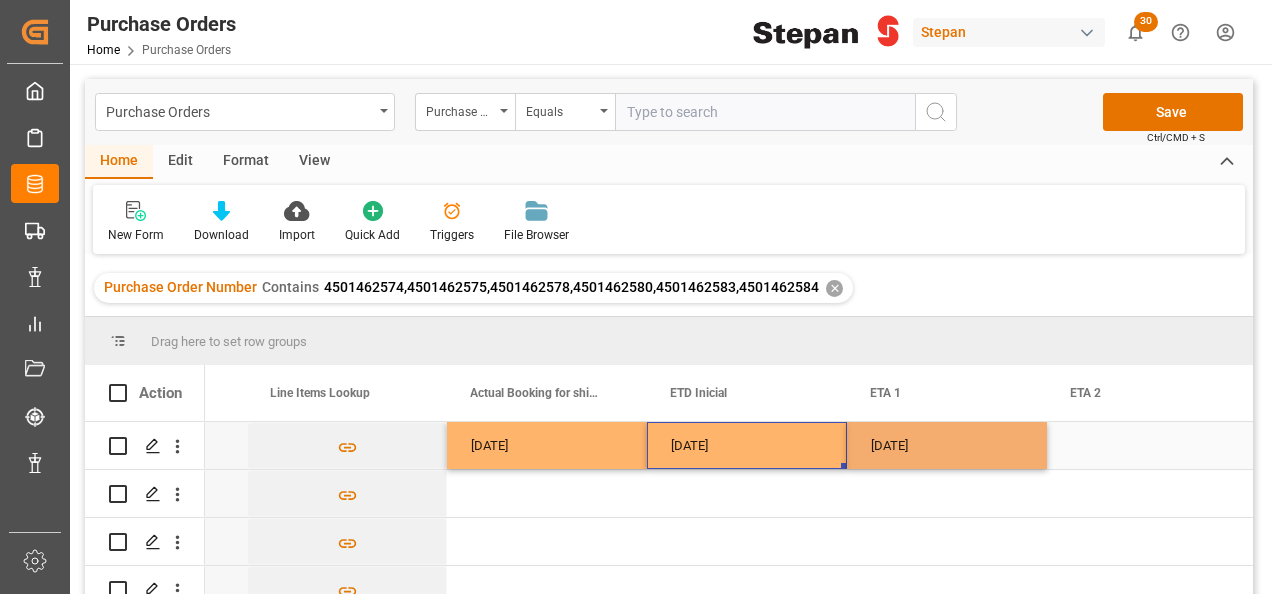 click on "[DATE]" at bounding box center [747, 445] 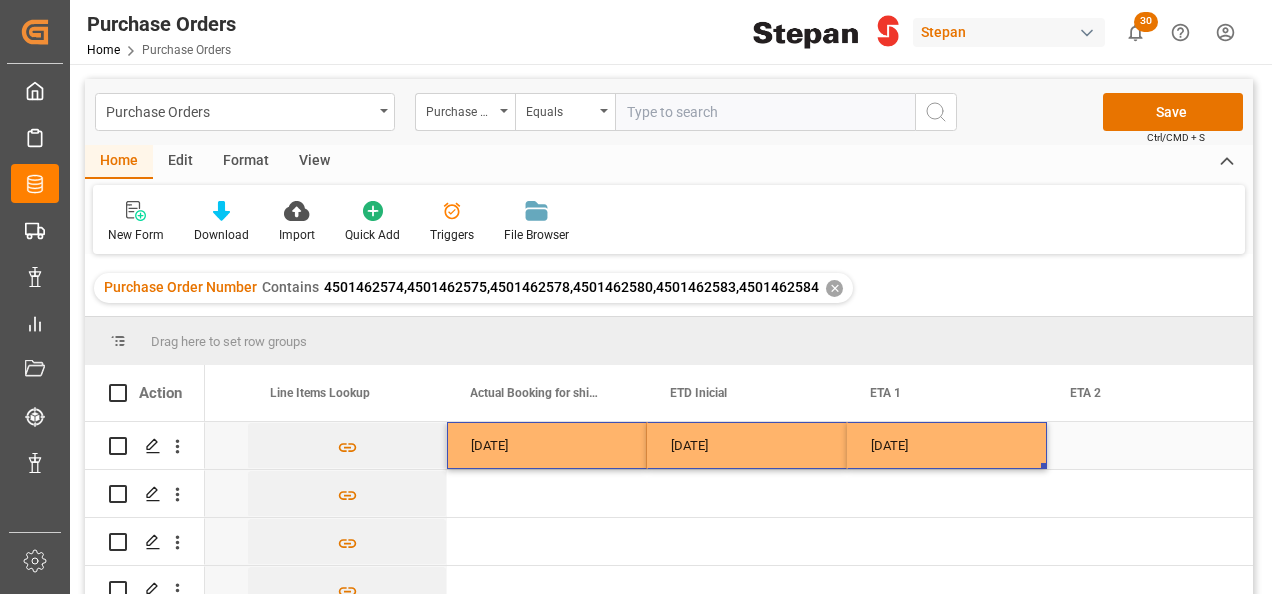 drag, startPoint x: 554, startPoint y: 440, endPoint x: 912, endPoint y: 447, distance: 358.06842 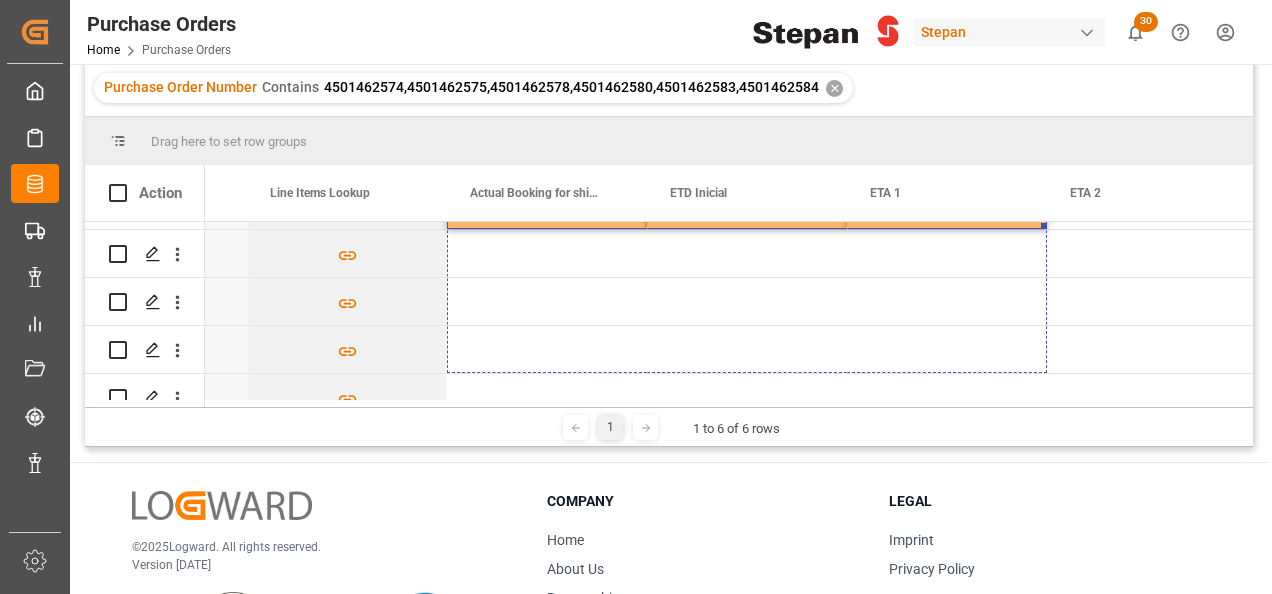 scroll, scrollTop: 116, scrollLeft: 0, axis: vertical 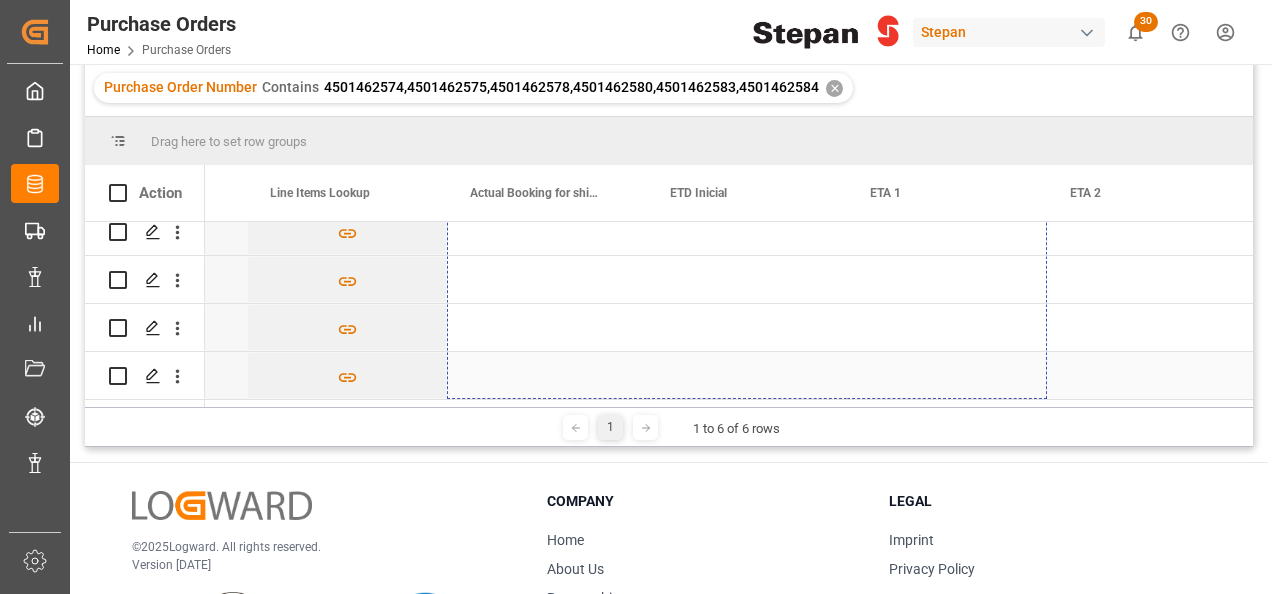 drag, startPoint x: 1043, startPoint y: 266, endPoint x: 992, endPoint y: 366, distance: 112.25417 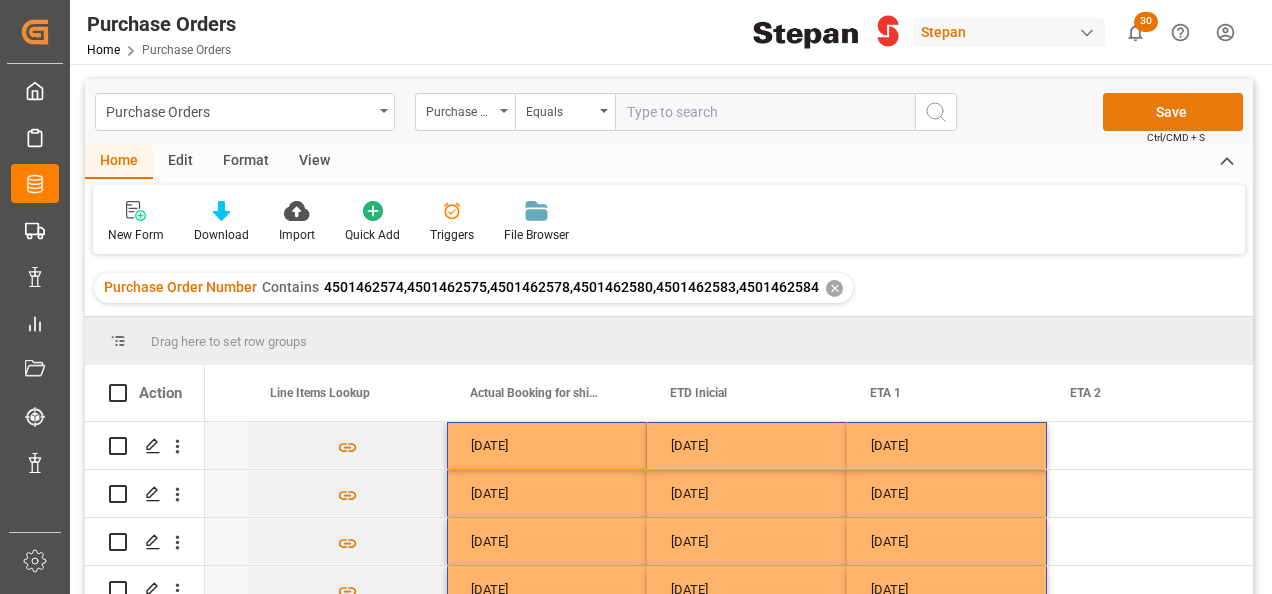 click on "Save" at bounding box center (1173, 112) 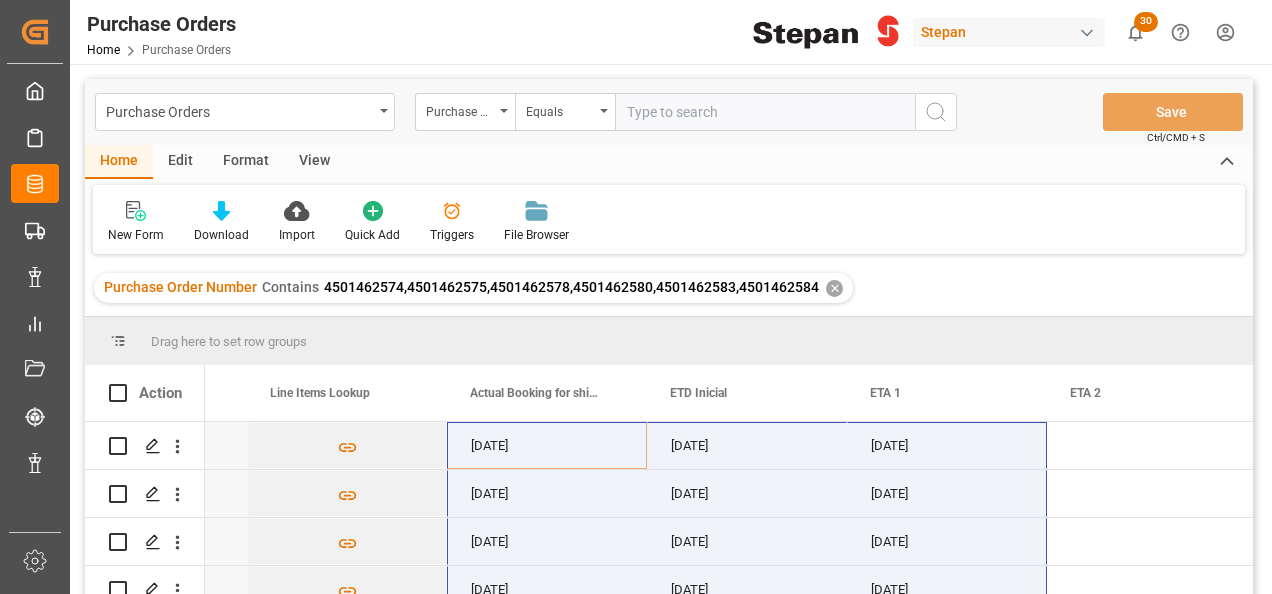 click on "✕" at bounding box center [834, 288] 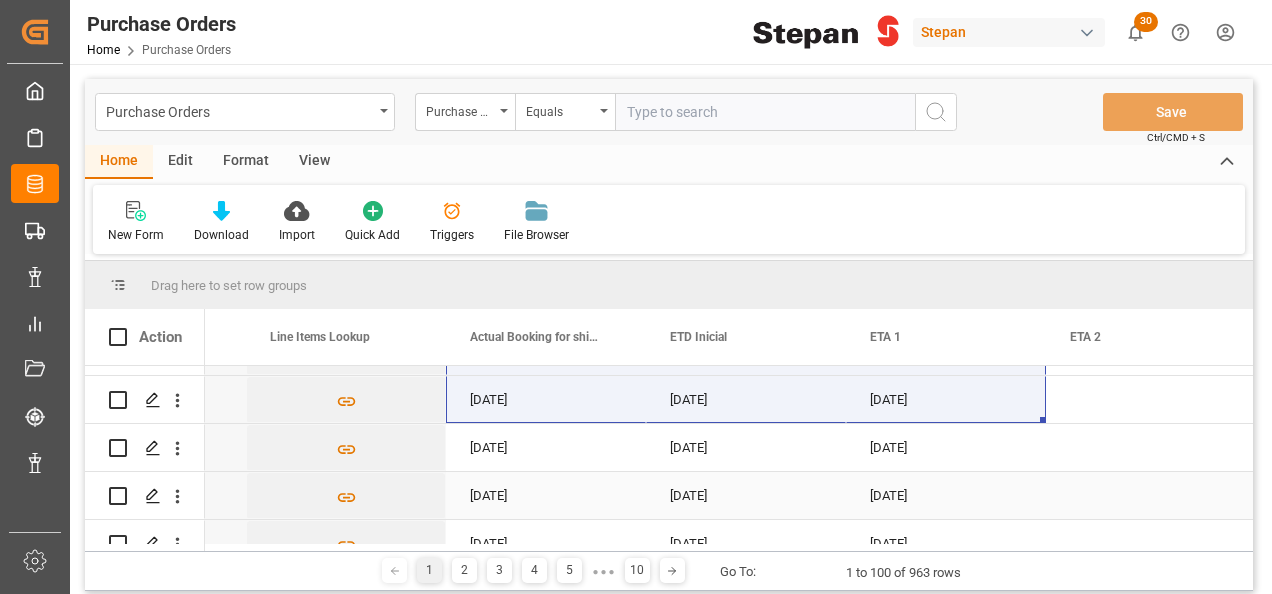 scroll, scrollTop: 200, scrollLeft: 0, axis: vertical 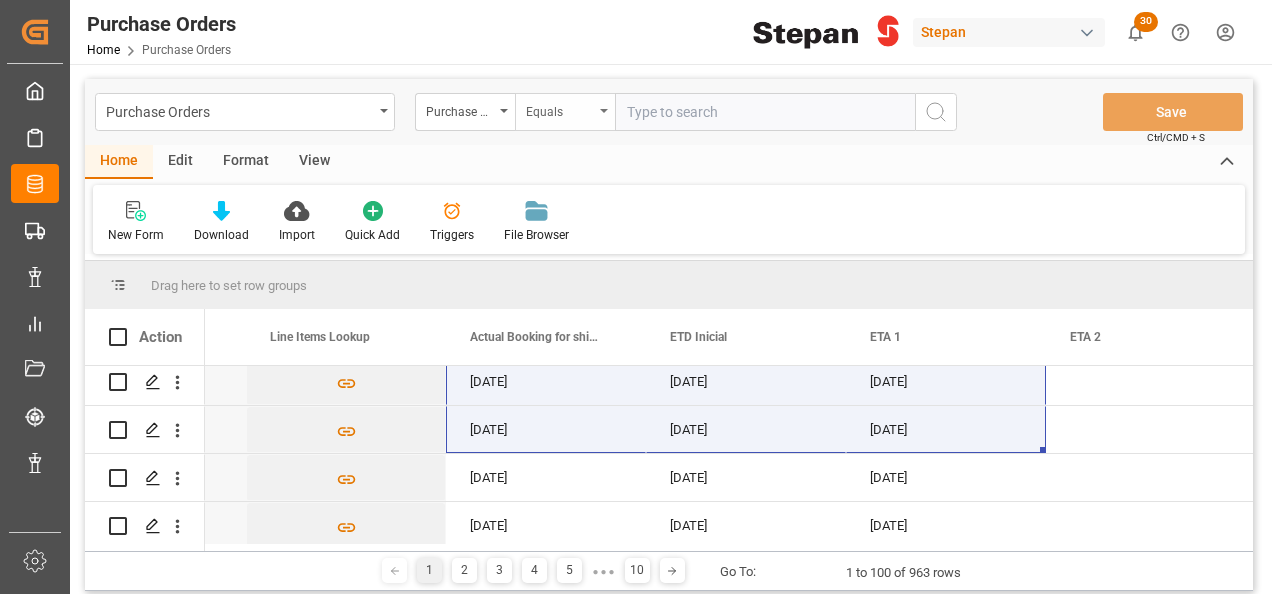click on "Equals" at bounding box center (565, 112) 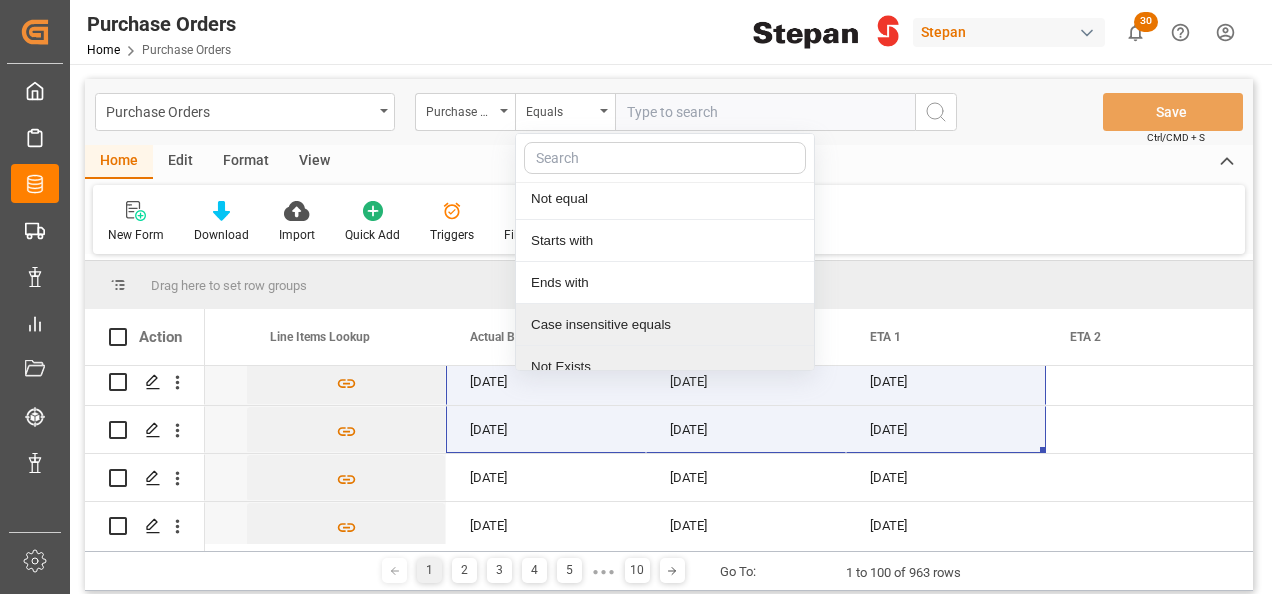 scroll, scrollTop: 146, scrollLeft: 0, axis: vertical 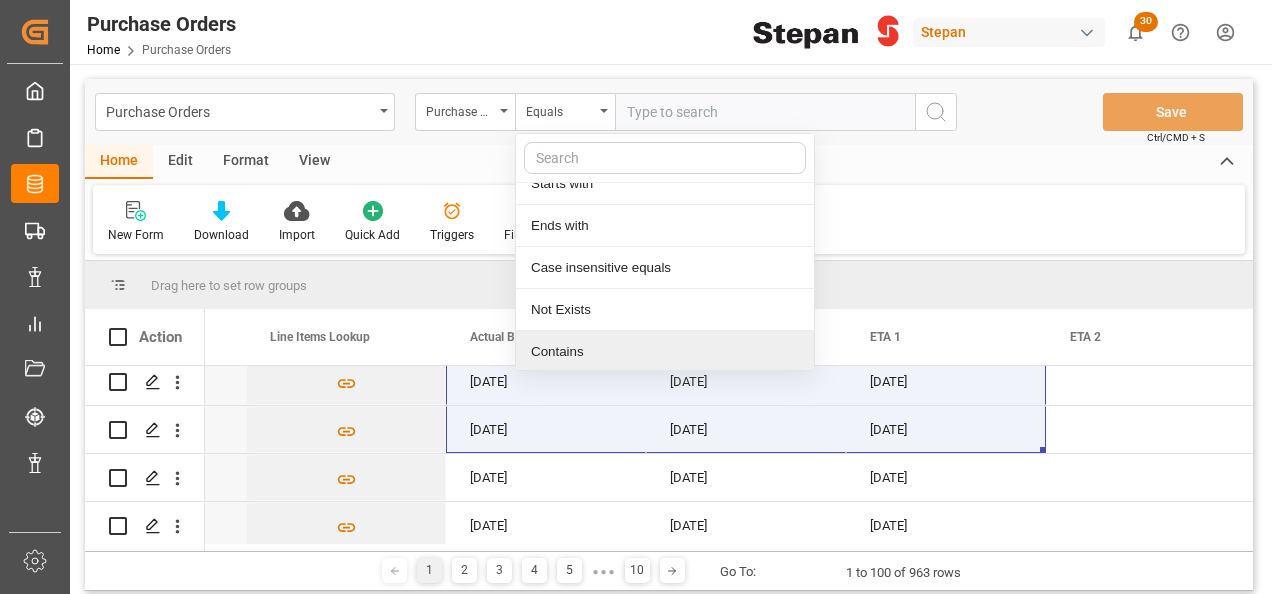 click on "Contains" at bounding box center [665, 352] 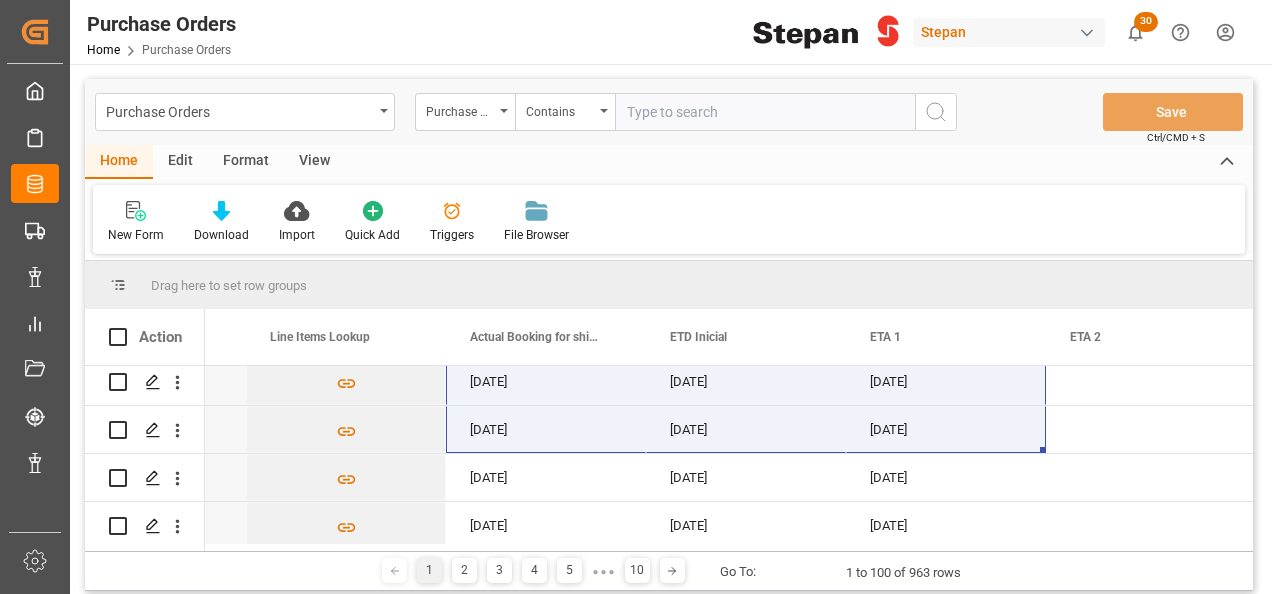 paste on "4501462585 4501462586 4501462589 4501462590 4501462593 4501462594" 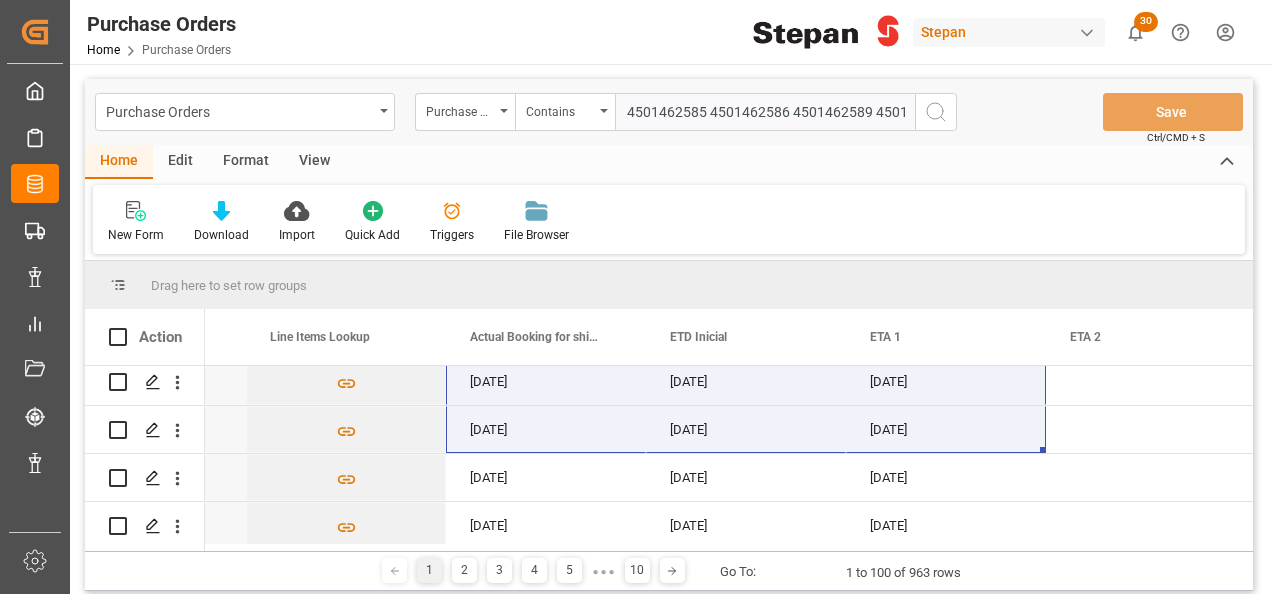 scroll, scrollTop: 0, scrollLeft: 210, axis: horizontal 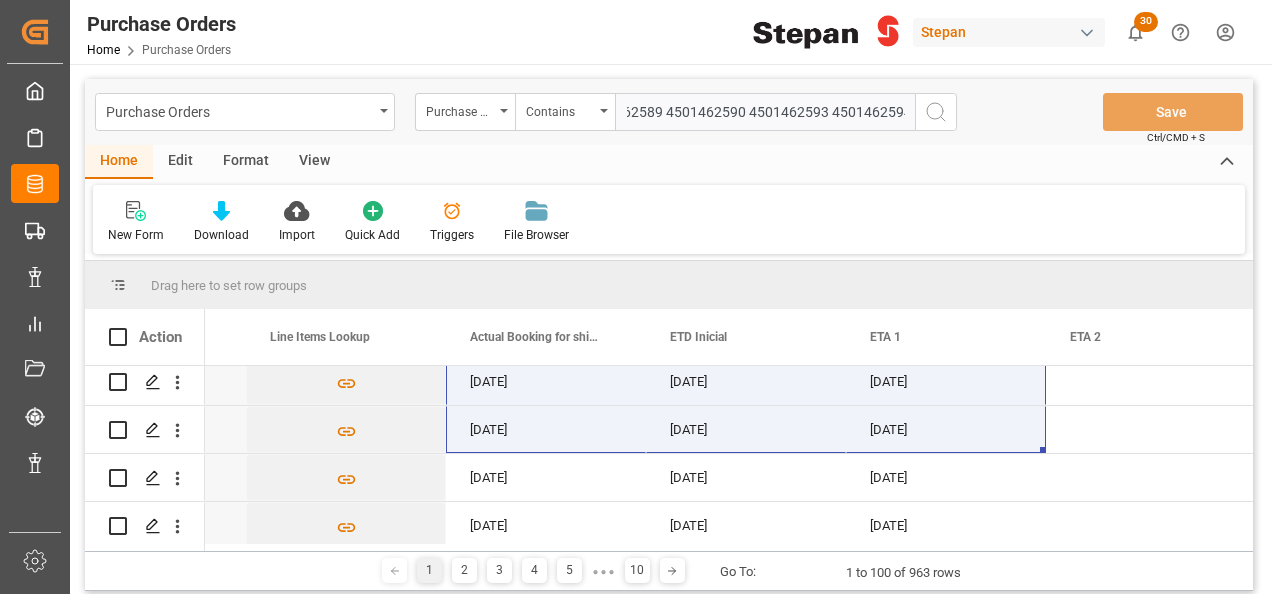 click on "4501462585 4501462586 4501462589 4501462590 4501462593 4501462594" at bounding box center (765, 112) 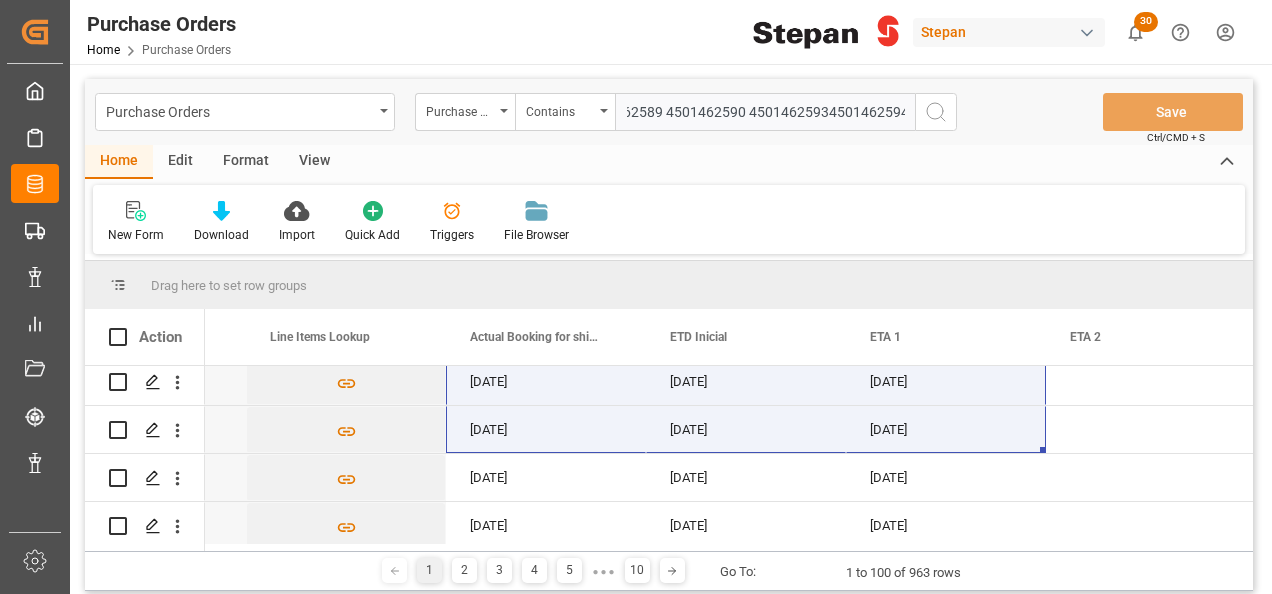 scroll, scrollTop: 0, scrollLeft: 207, axis: horizontal 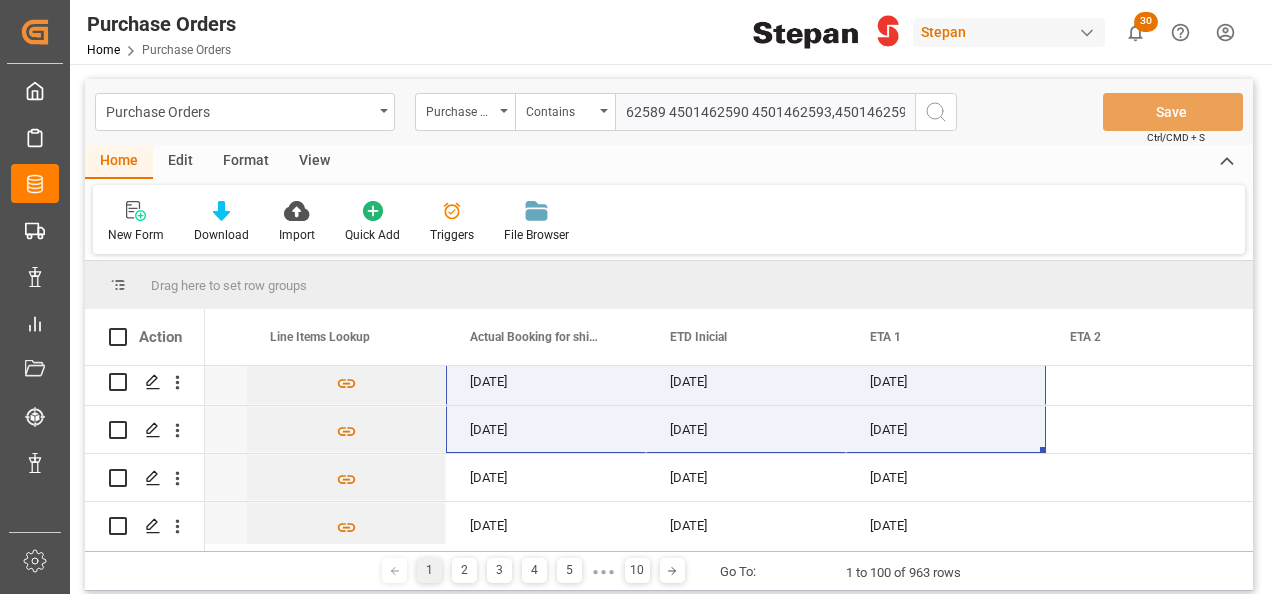 click on "4501462585 4501462586 4501462589 4501462590 4501462593,4501462594" at bounding box center (765, 112) 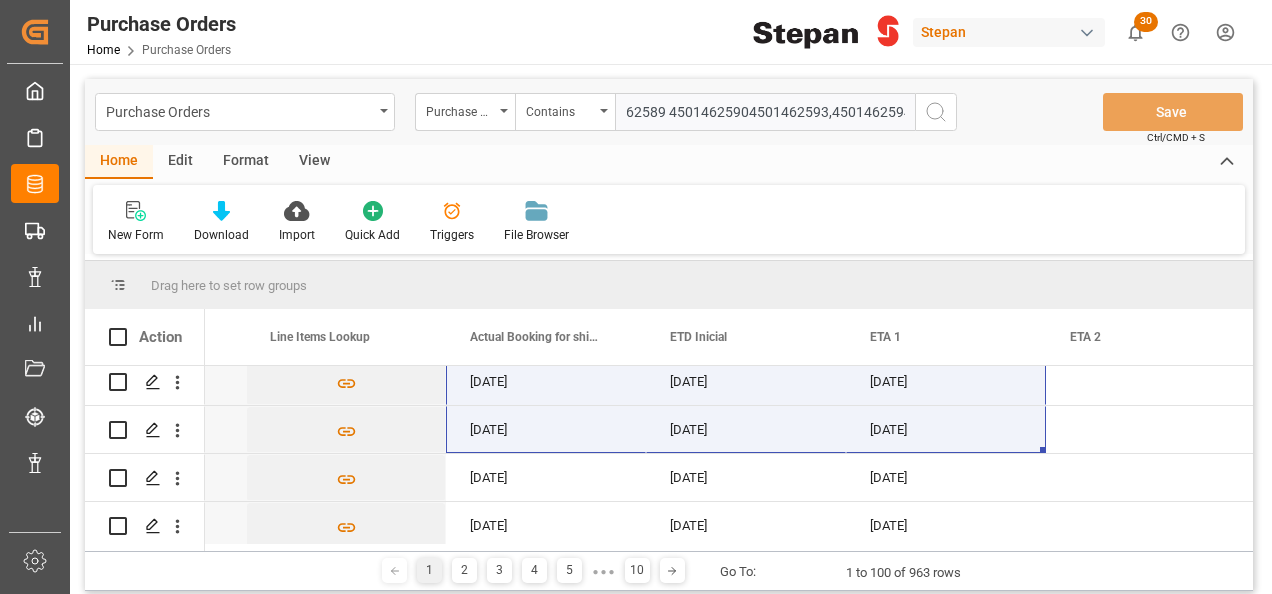 scroll, scrollTop: 0, scrollLeft: 206, axis: horizontal 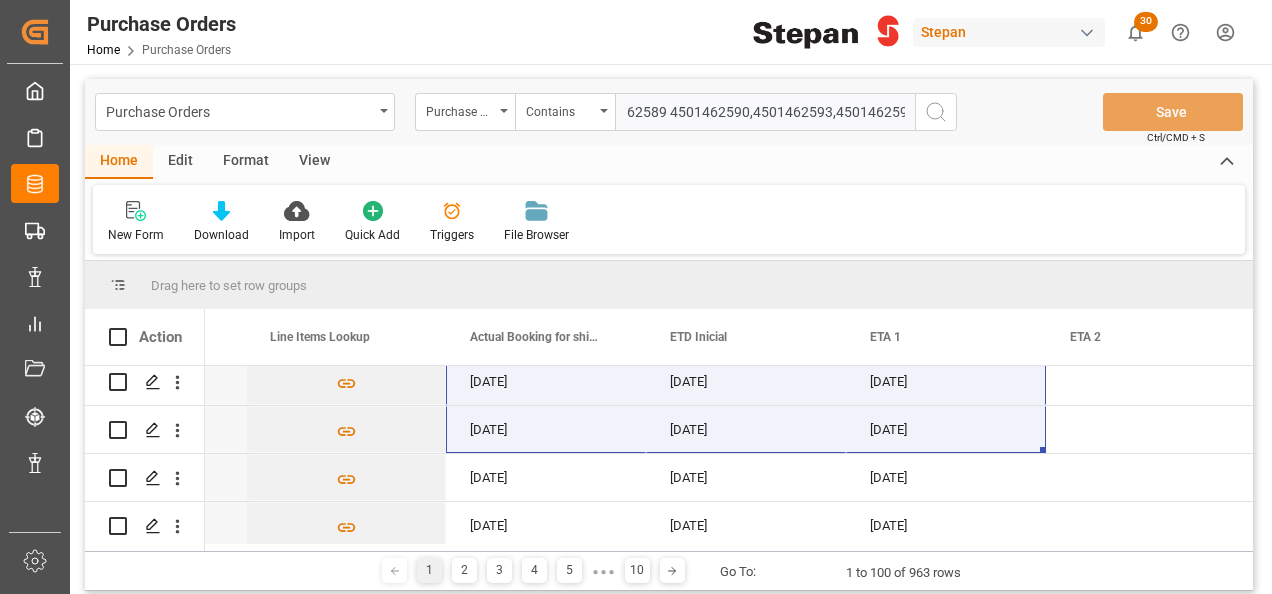 click on "4501462585 4501462586 4501462589 4501462590,4501462593,4501462594" at bounding box center (765, 112) 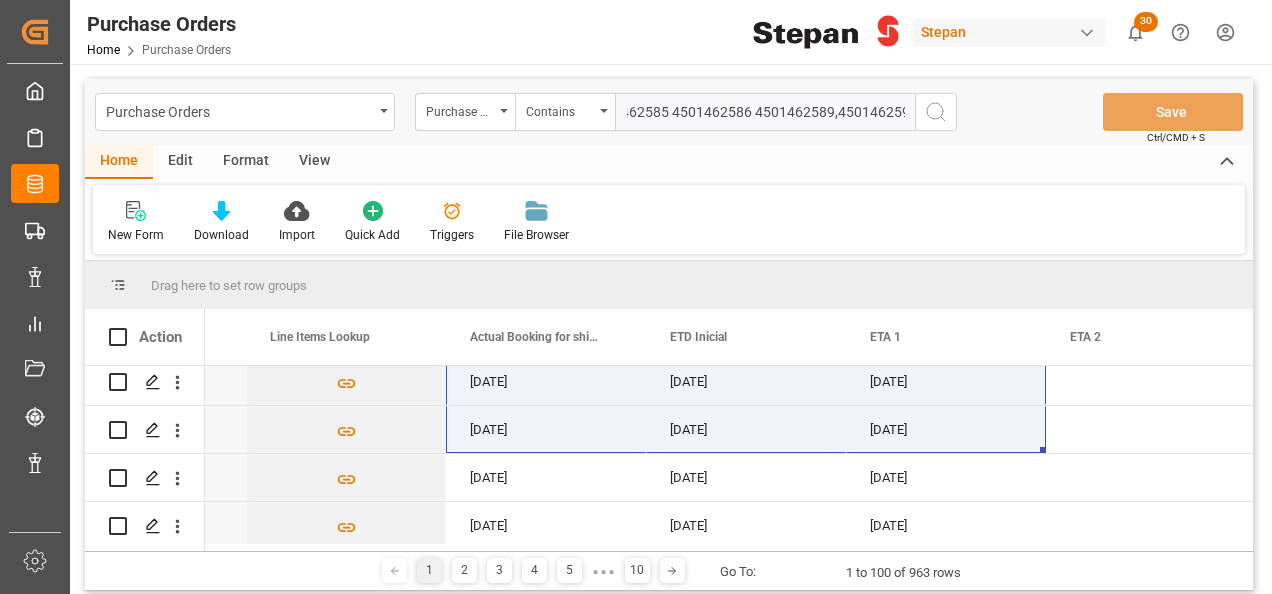 scroll, scrollTop: 0, scrollLeft: 30, axis: horizontal 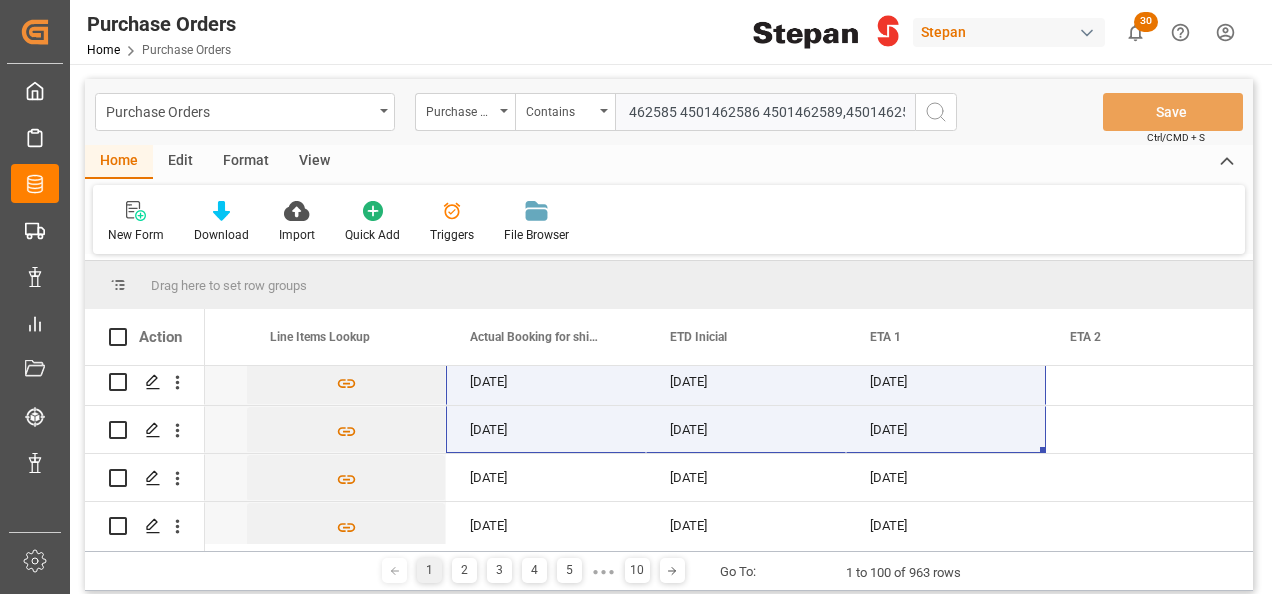 click on "4501462585 4501462586 4501462589,4501462590,4501462593,4501462594" at bounding box center [765, 112] 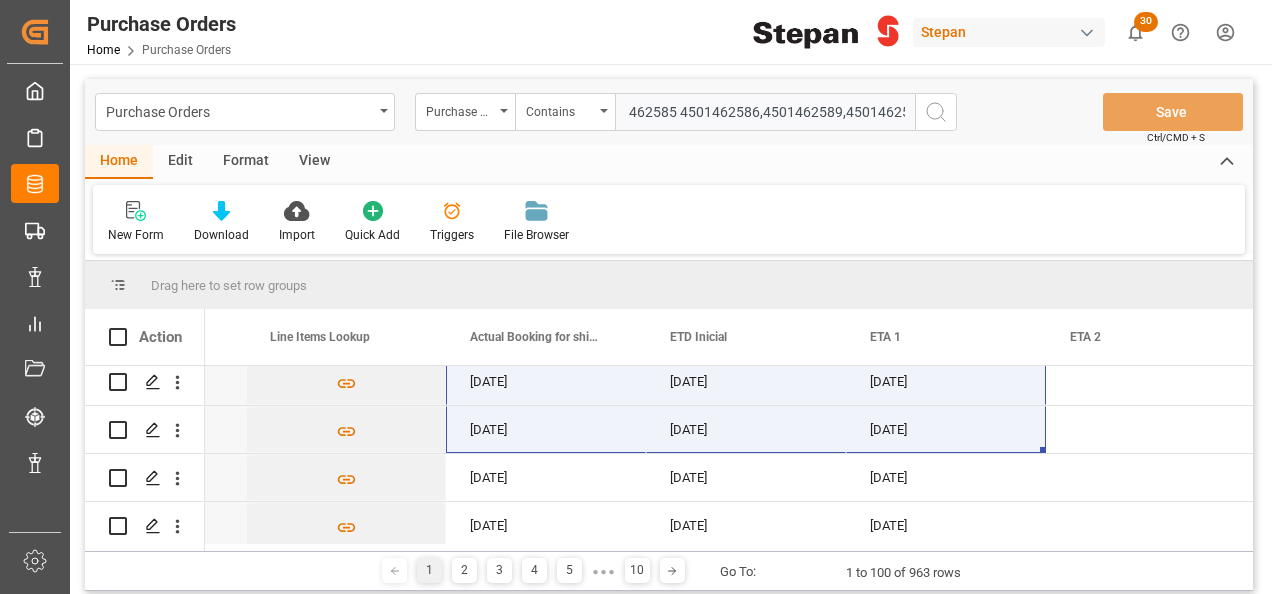click on "4501462585 4501462586,4501462589,4501462590,4501462593,4501462594" at bounding box center (765, 112) 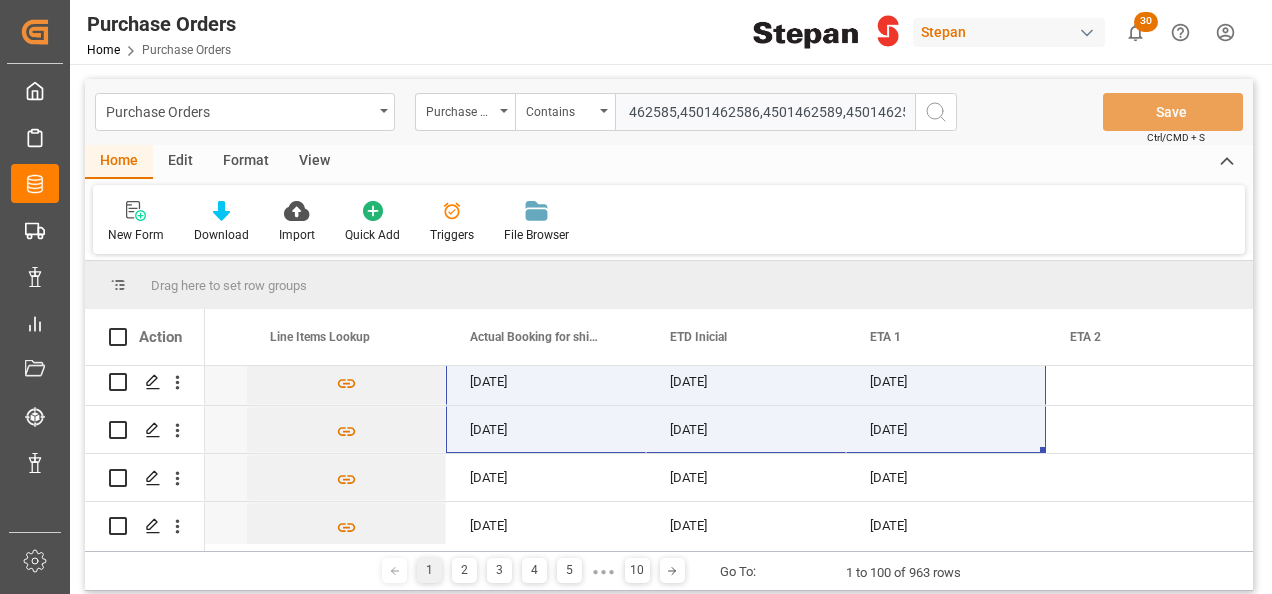 scroll, scrollTop: 0, scrollLeft: 0, axis: both 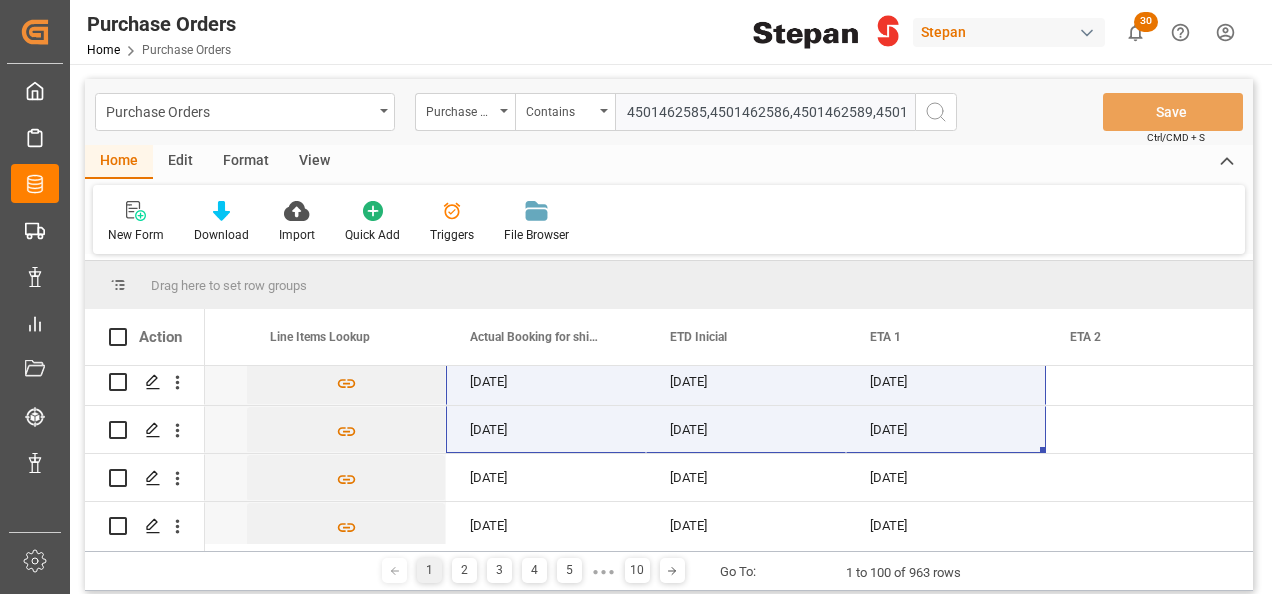 type on "4501462585,4501462586,4501462589,4501462590,4501462593,4501462594" 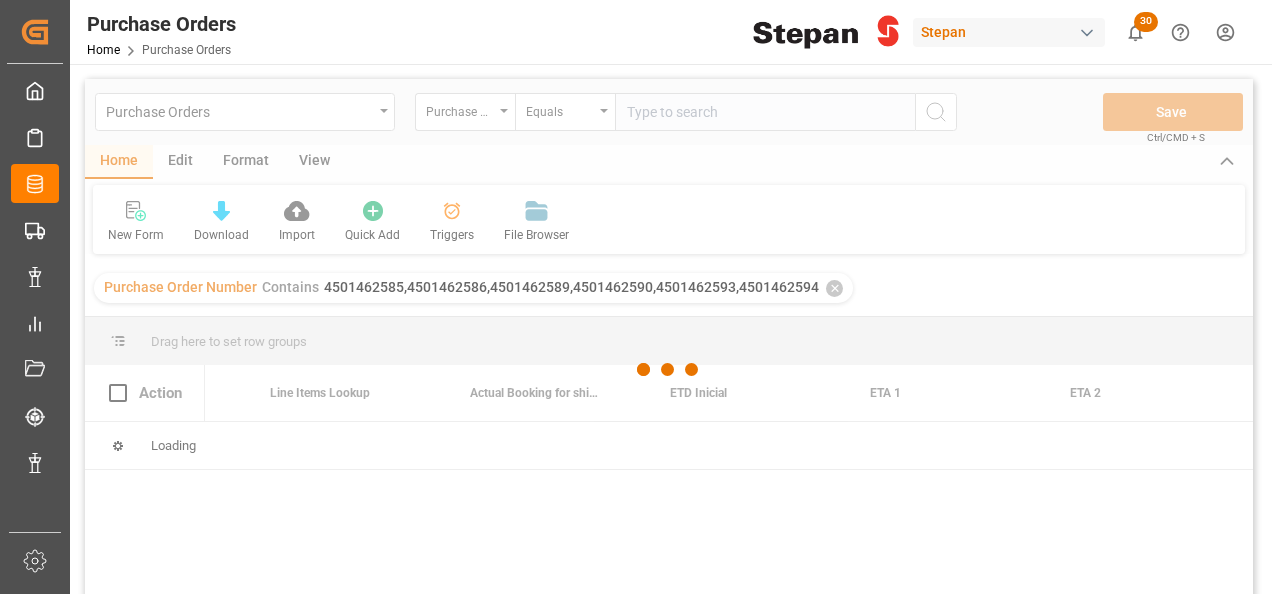 scroll, scrollTop: 0, scrollLeft: 0, axis: both 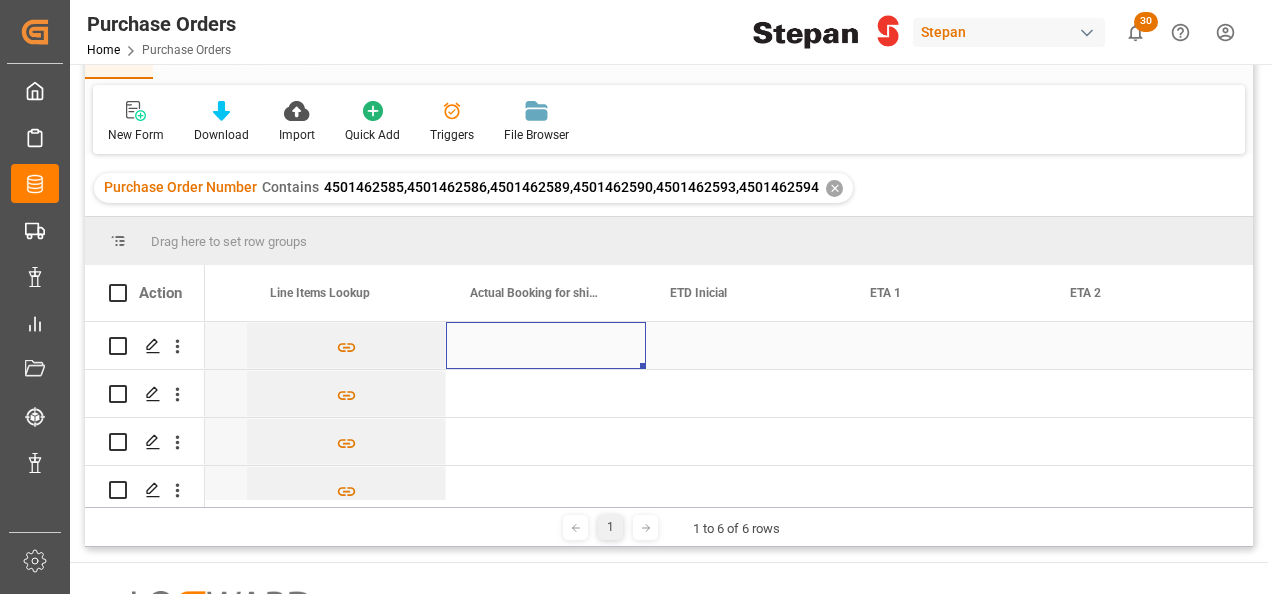 click at bounding box center (546, 345) 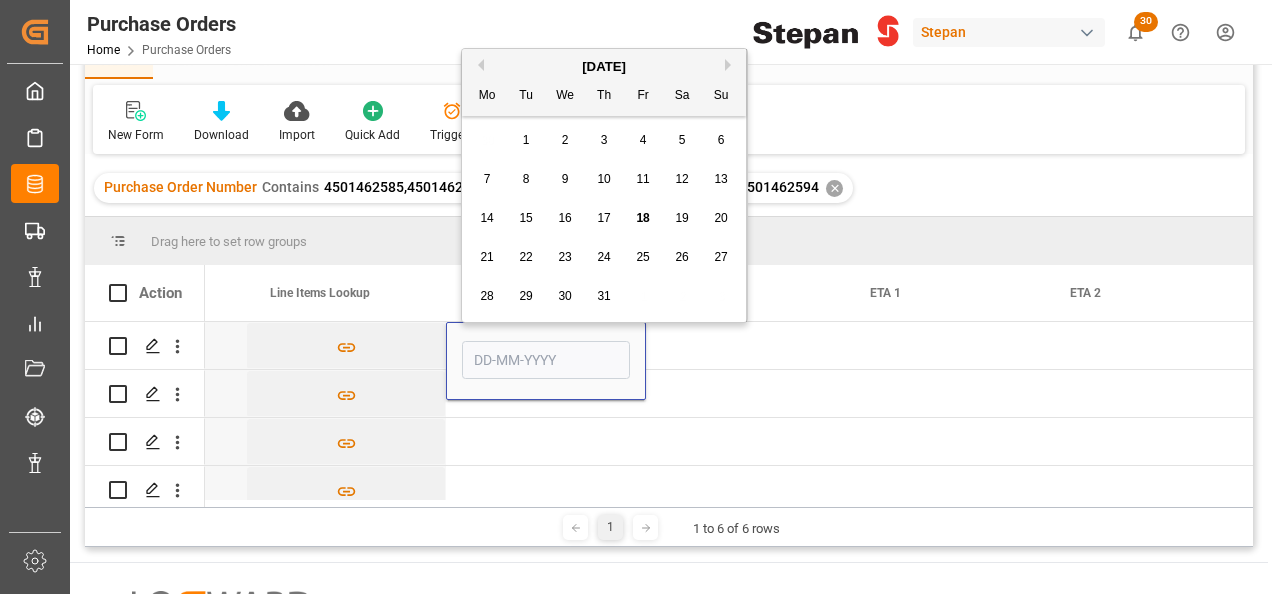click on "18" at bounding box center (642, 218) 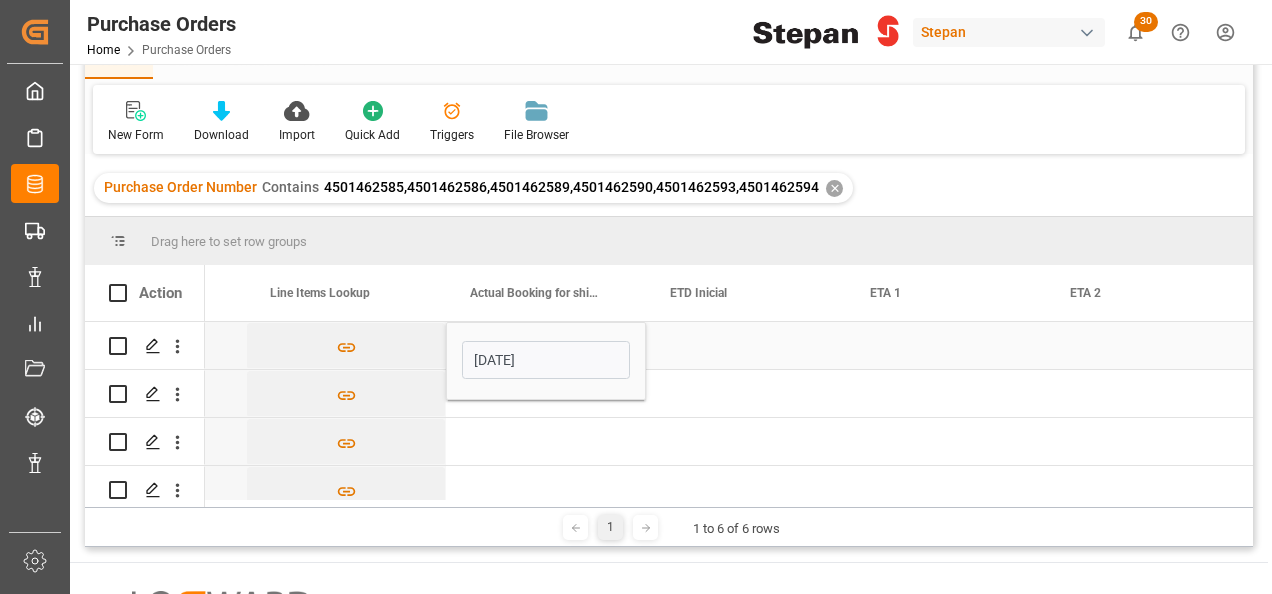 click at bounding box center (746, 345) 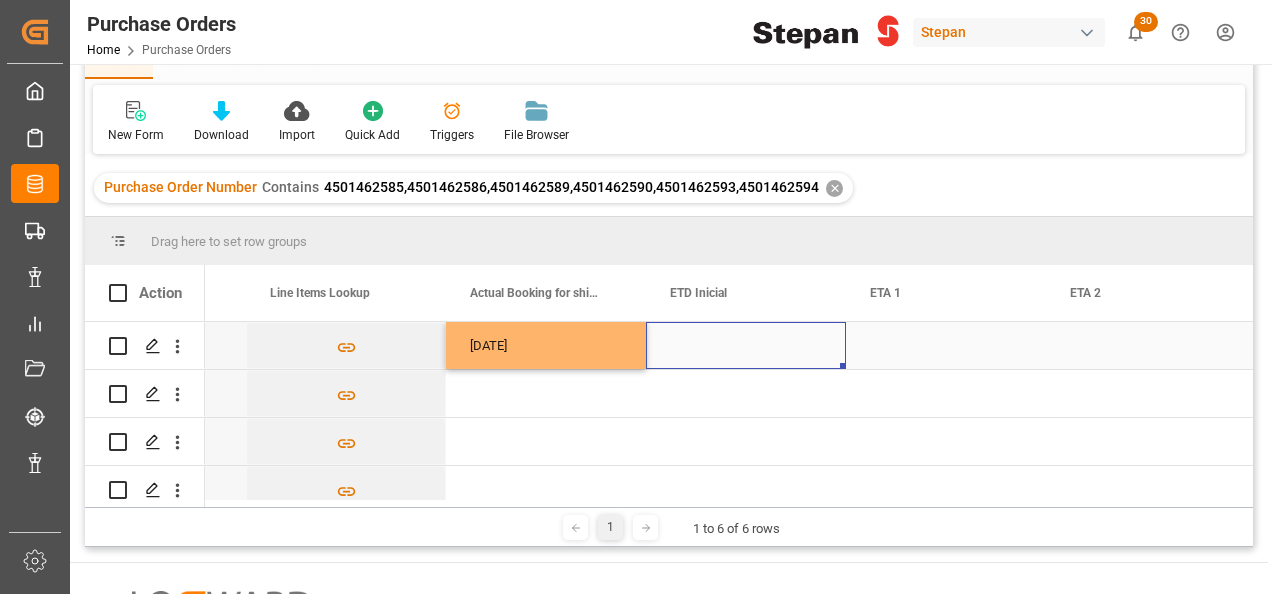 click at bounding box center (746, 345) 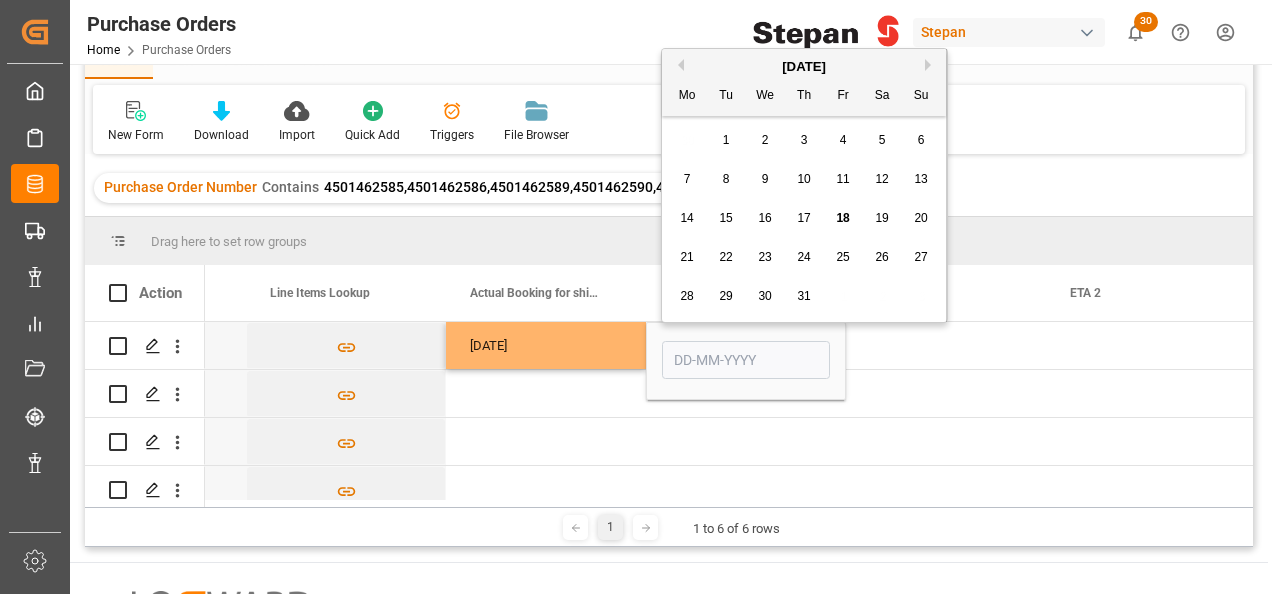 click on "Next Month" at bounding box center [931, 65] 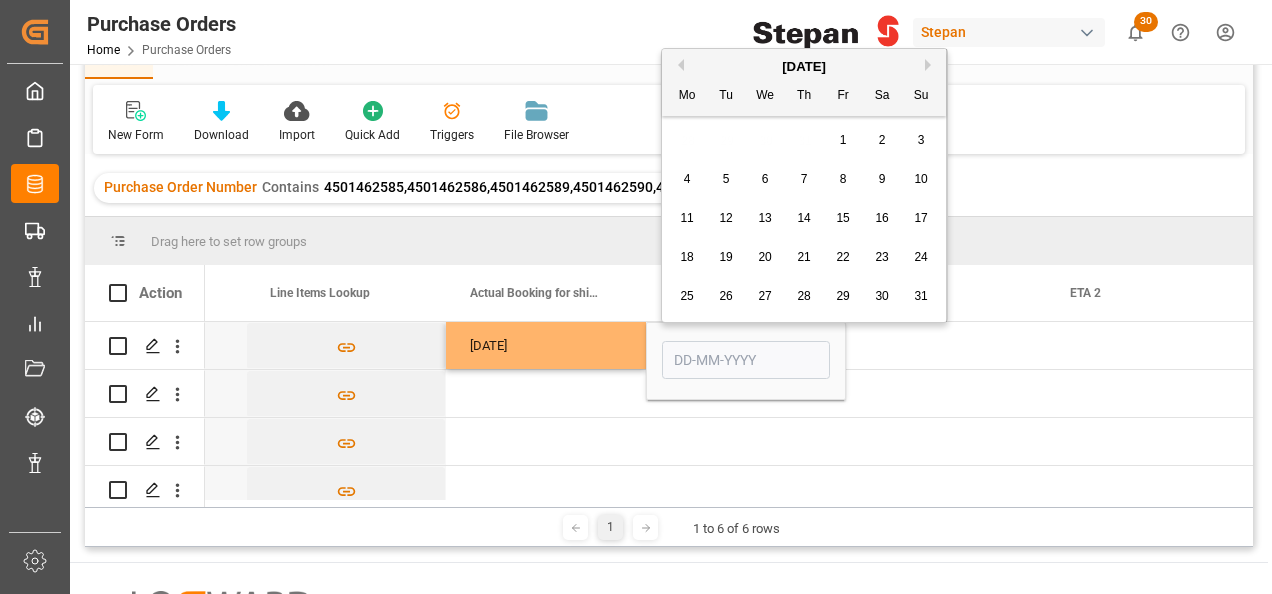 click on "Next Month" at bounding box center [931, 65] 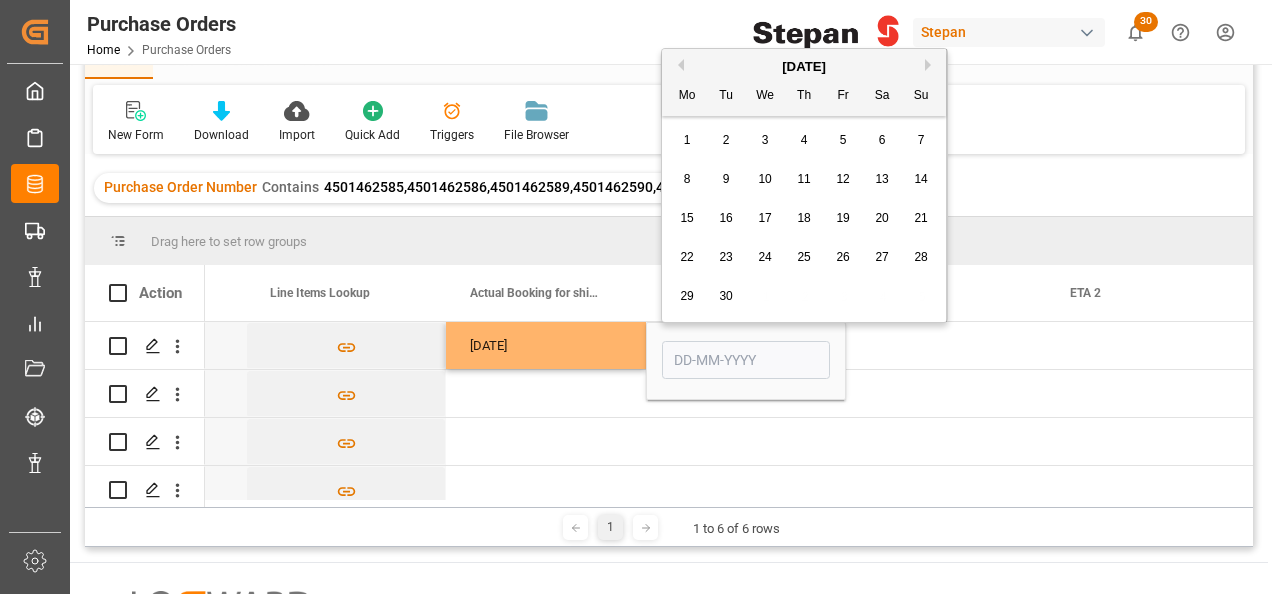 click on "24" at bounding box center (764, 257) 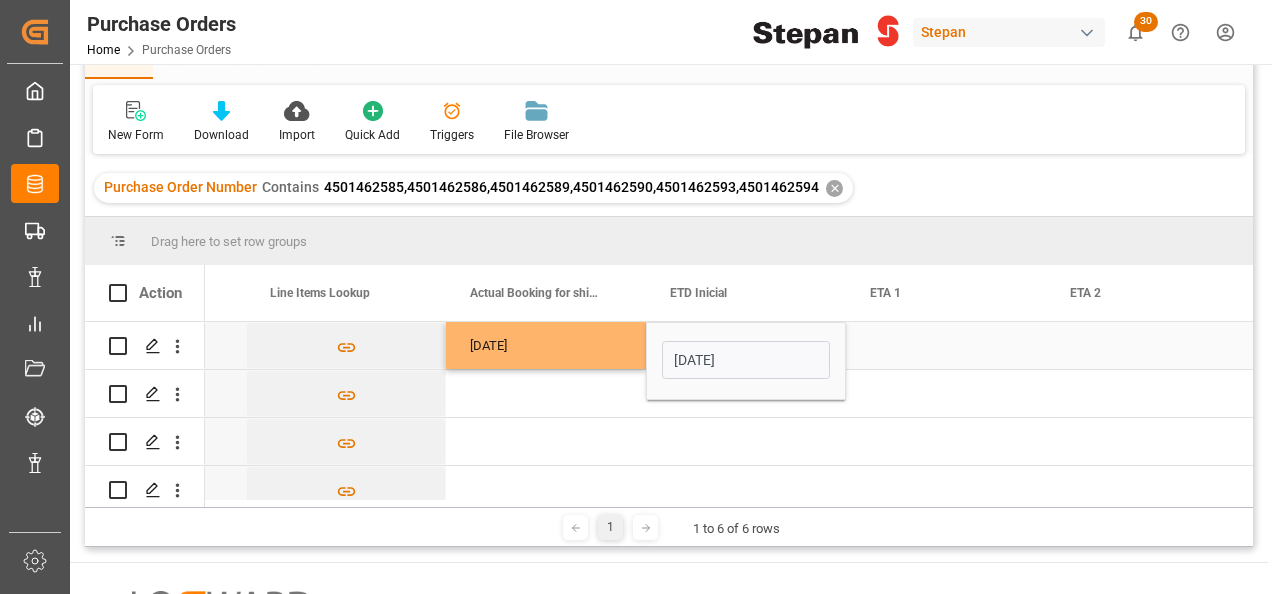 click at bounding box center [946, 345] 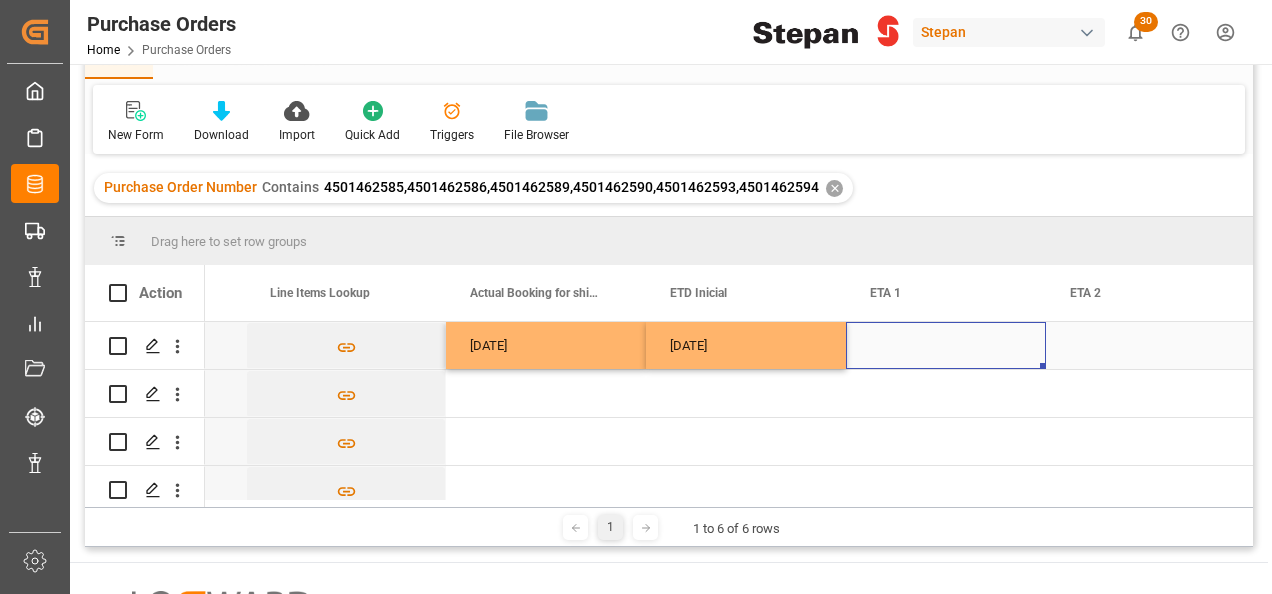 click at bounding box center [946, 345] 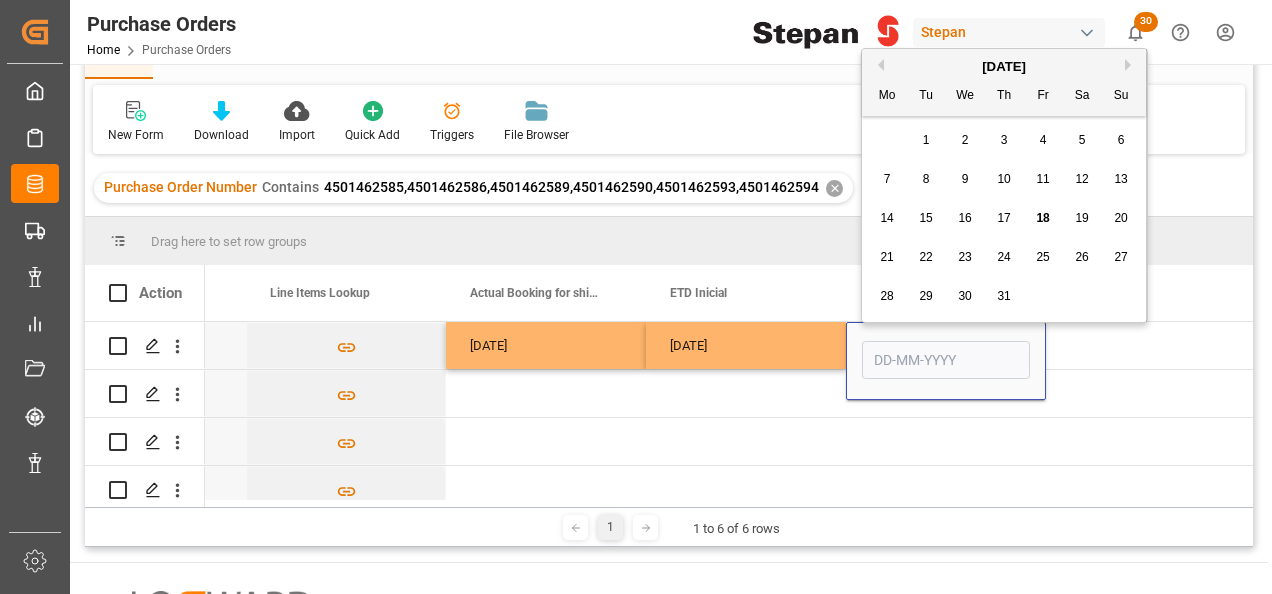 click on "Next Month" at bounding box center [1131, 65] 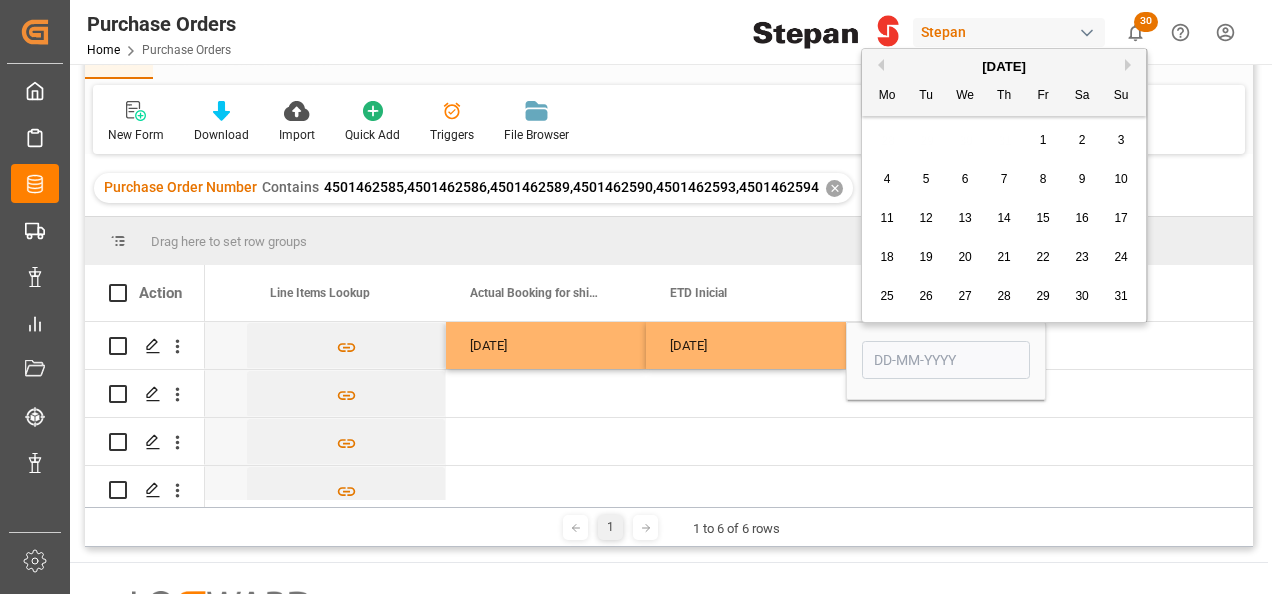 click on "Next Month" at bounding box center (1131, 65) 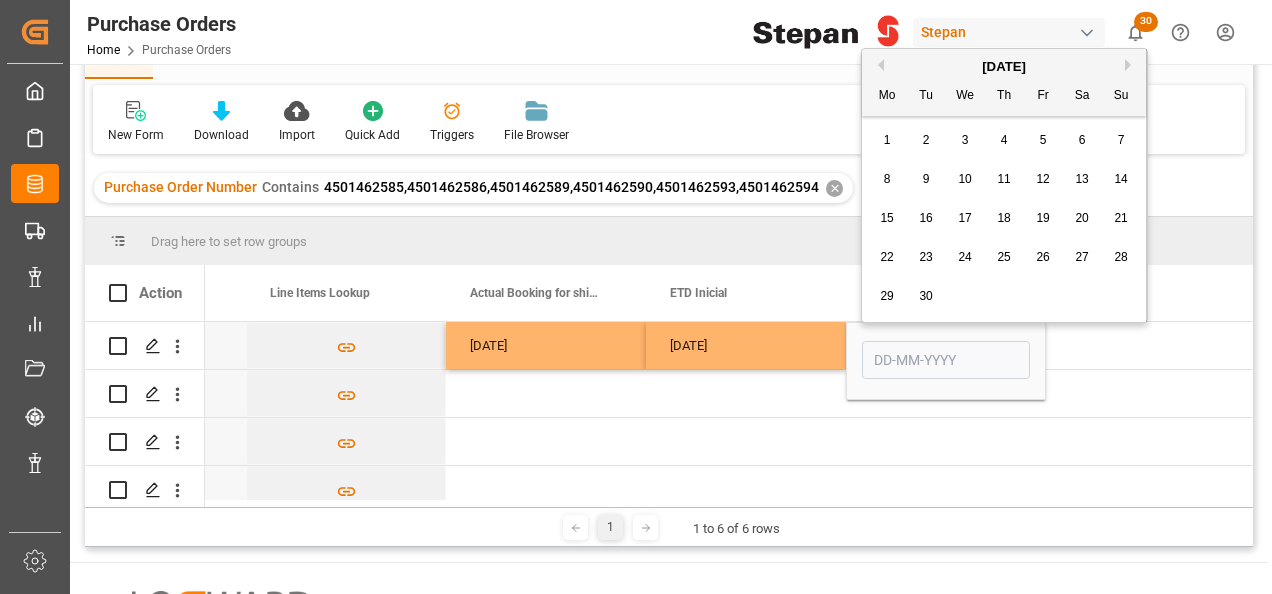 click on "Next Month" at bounding box center [1131, 65] 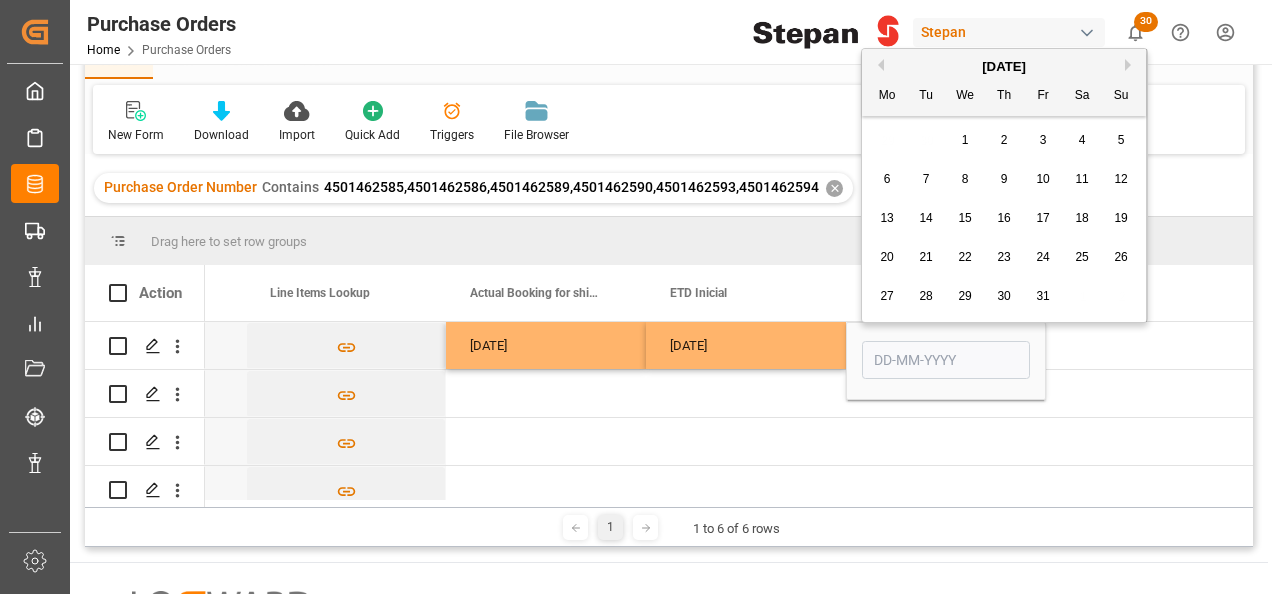 click on "14" at bounding box center (925, 218) 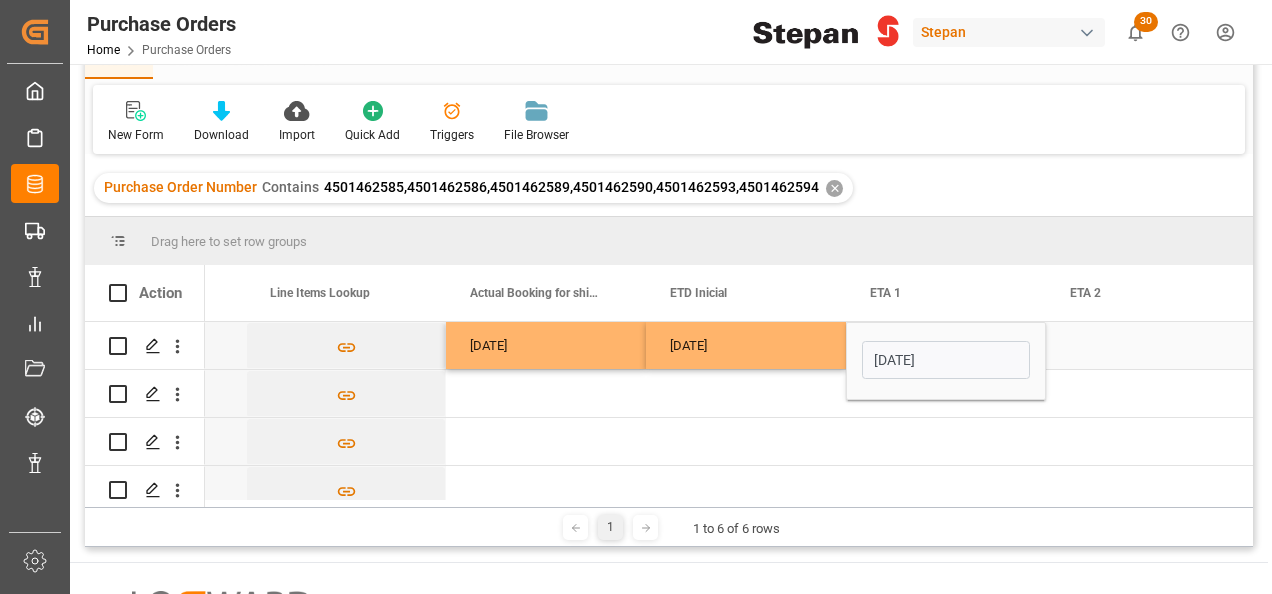click on "[DATE]" at bounding box center [746, 345] 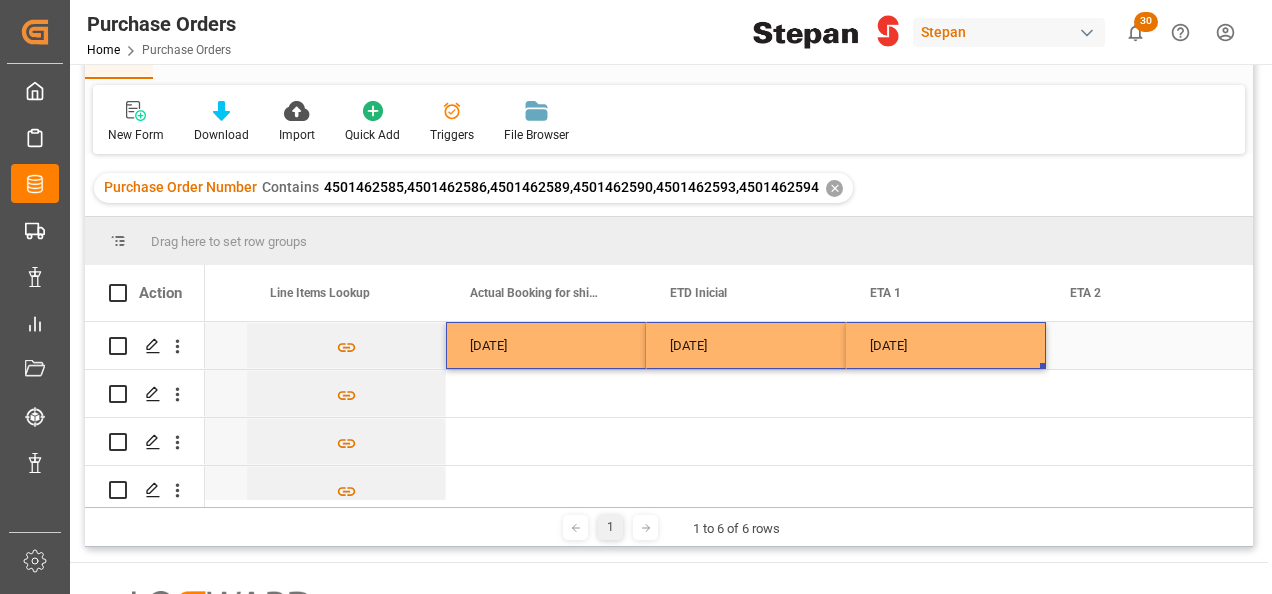drag, startPoint x: 590, startPoint y: 342, endPoint x: 900, endPoint y: 342, distance: 310 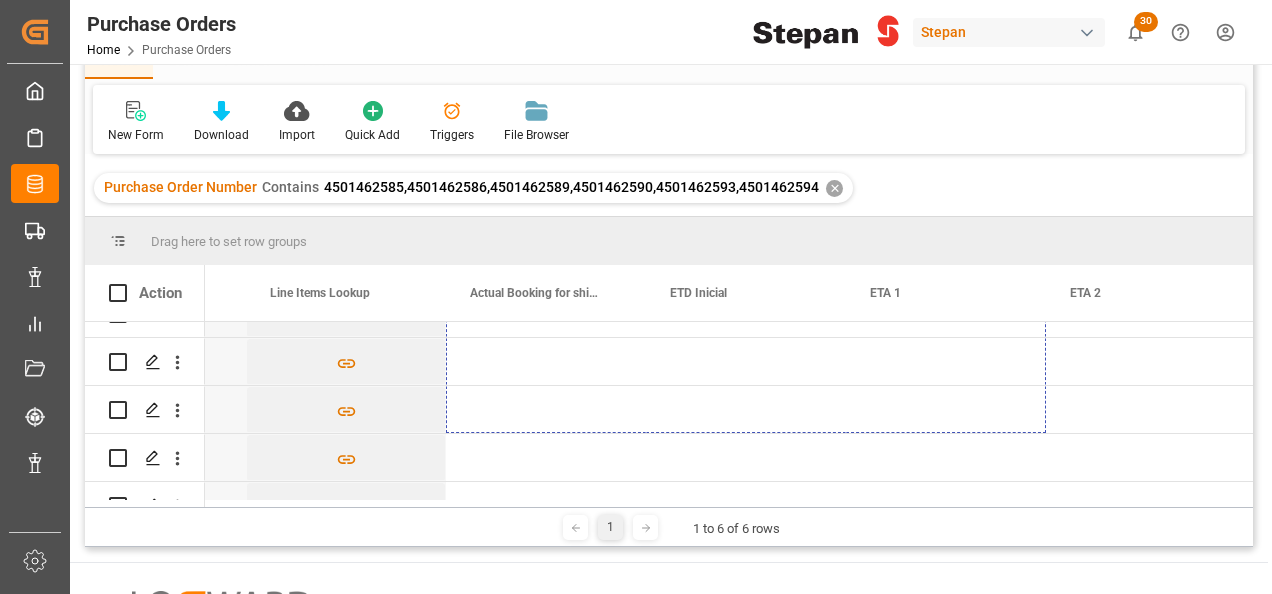 scroll, scrollTop: 116, scrollLeft: 0, axis: vertical 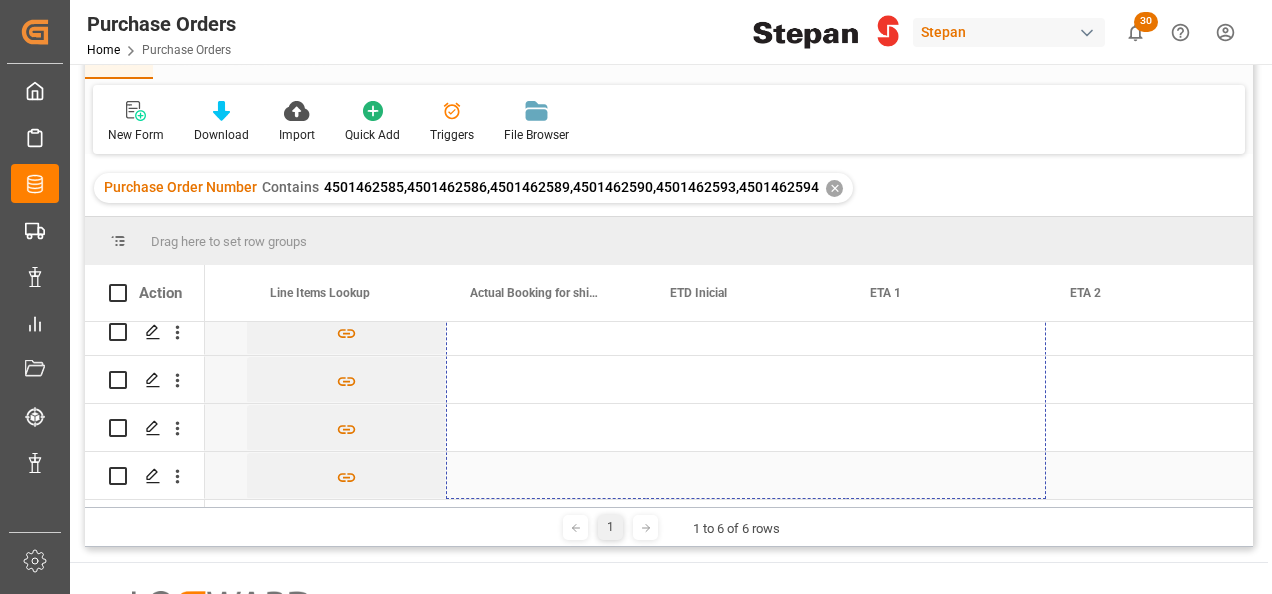 drag, startPoint x: 1044, startPoint y: 367, endPoint x: 996, endPoint y: 447, distance: 93.29523 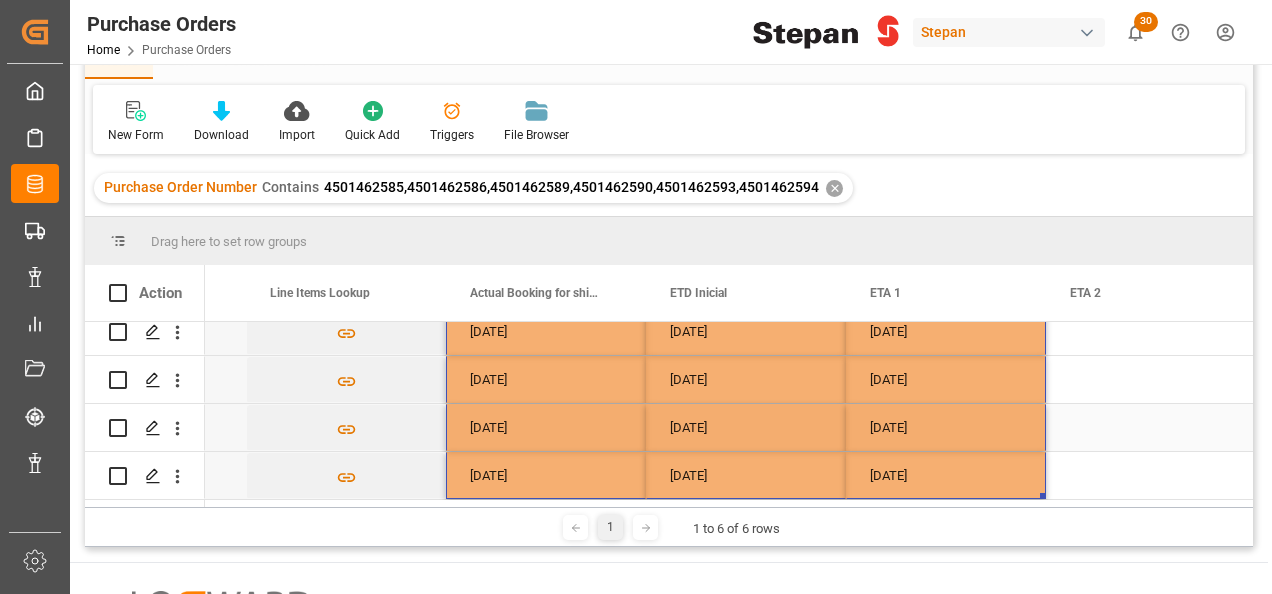 scroll, scrollTop: 200, scrollLeft: 0, axis: vertical 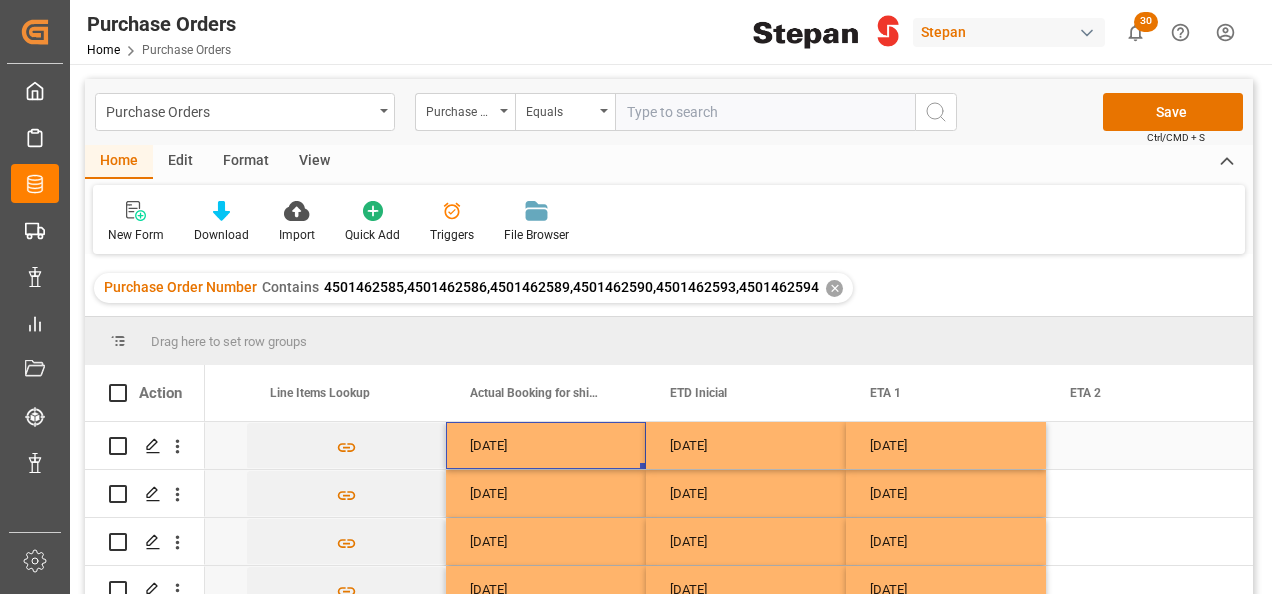 click on "[DATE]" at bounding box center (546, 445) 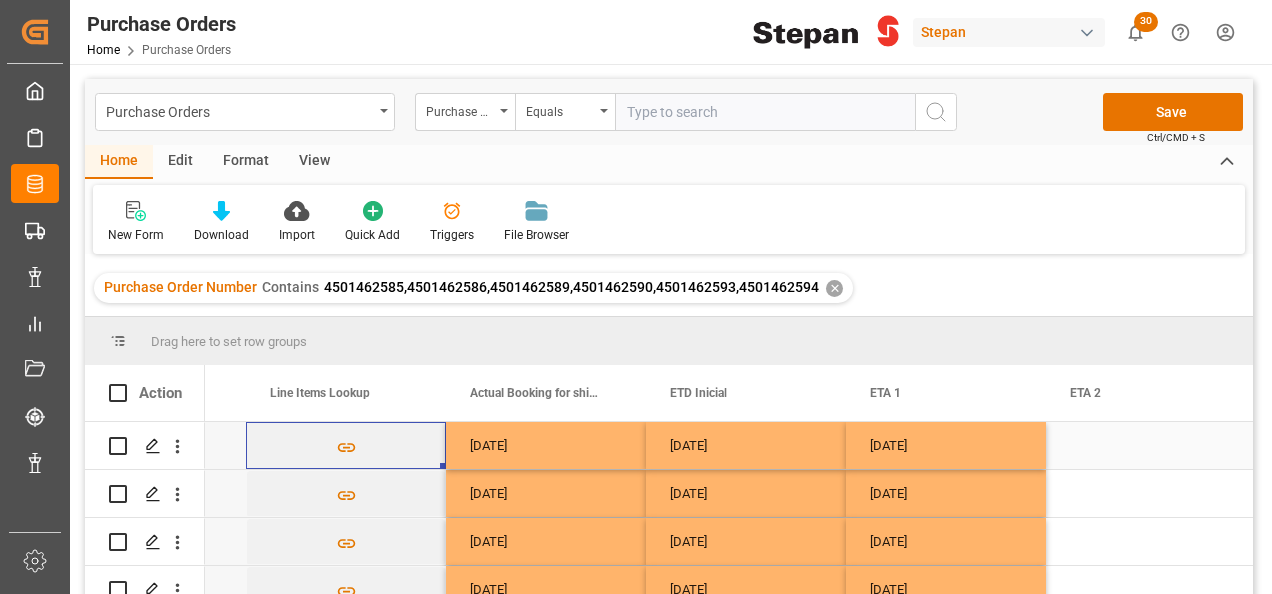 scroll, scrollTop: 0, scrollLeft: 2000, axis: horizontal 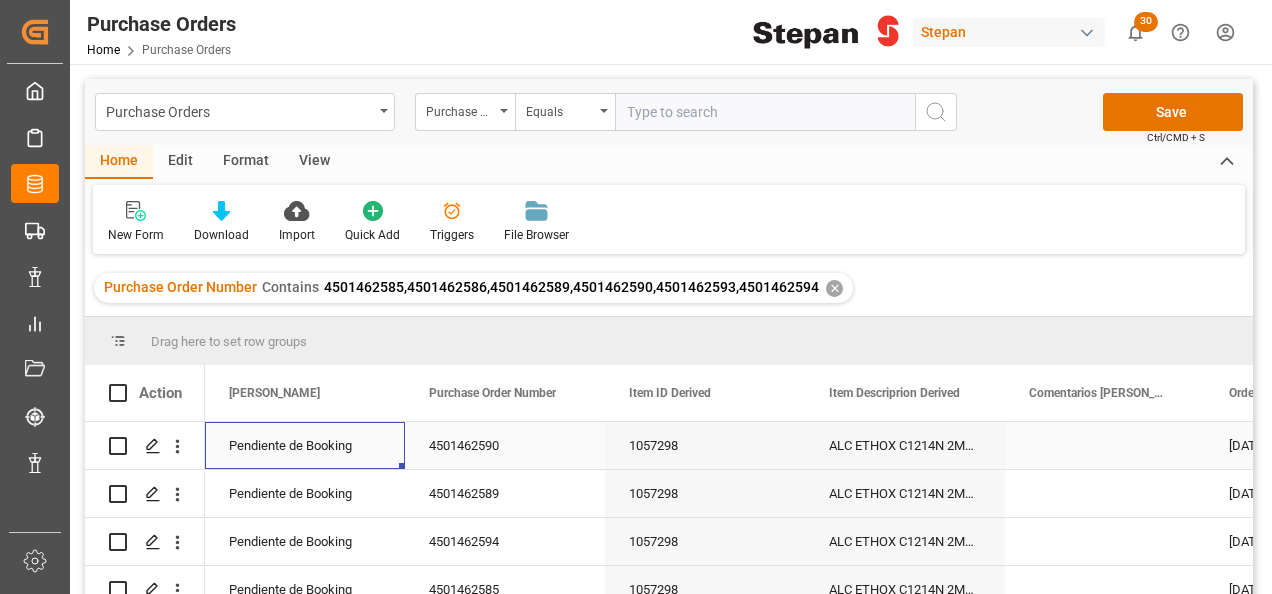 click on "Pendiente de Booking" at bounding box center (305, 446) 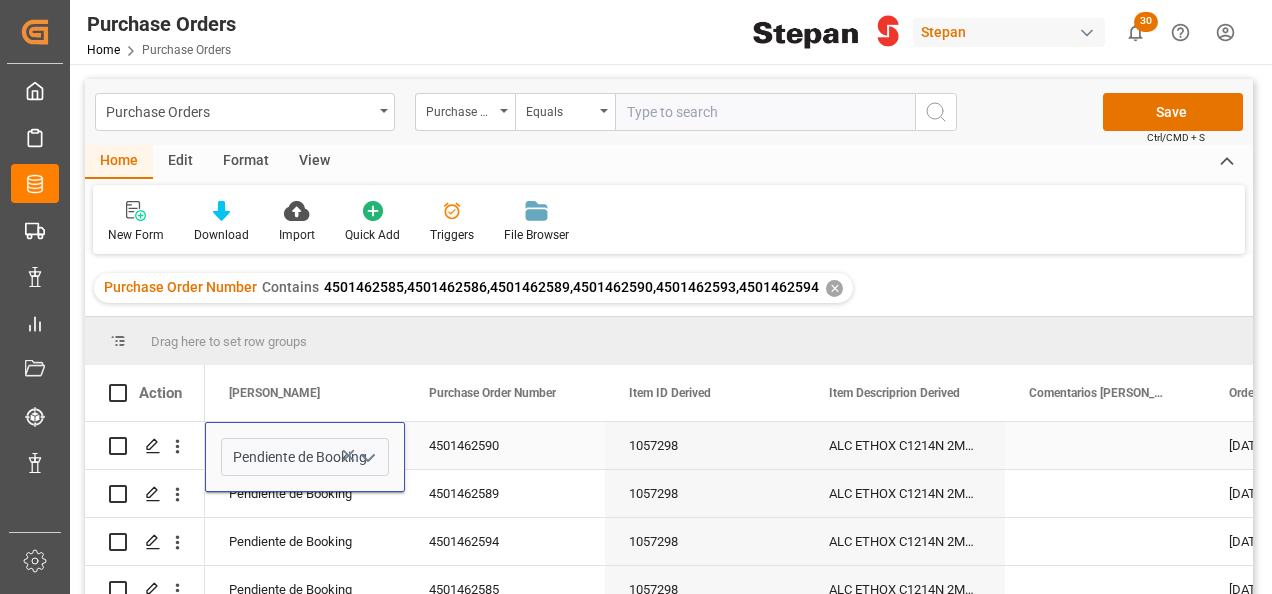 click 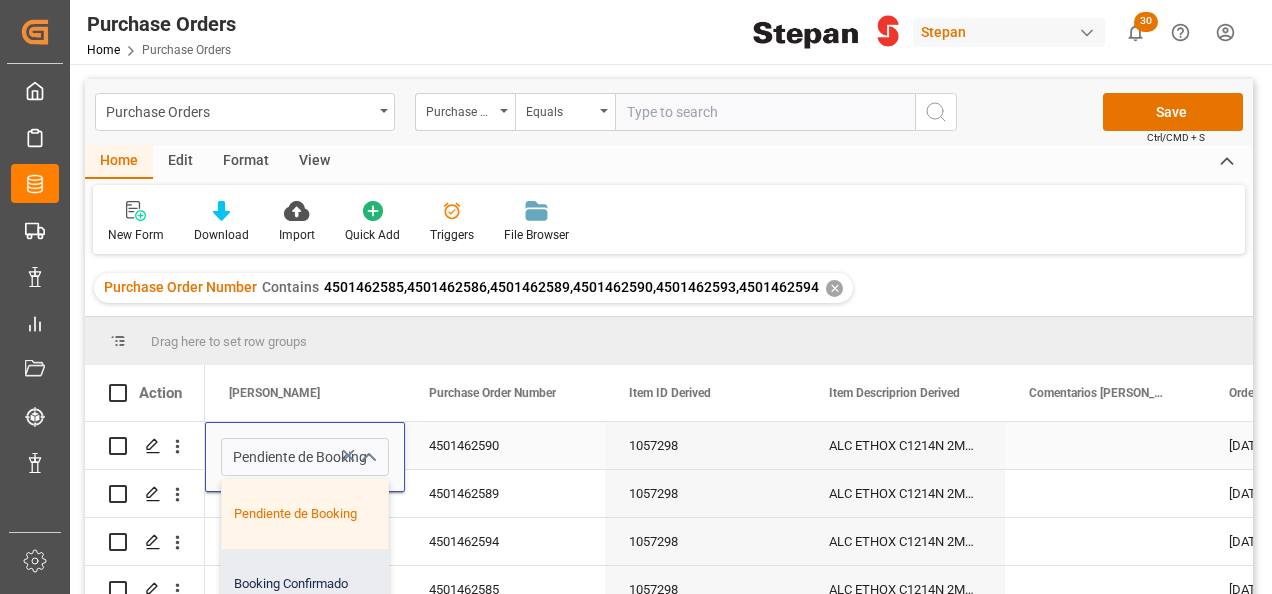 click on "Booking Confirmado" at bounding box center [325, 584] 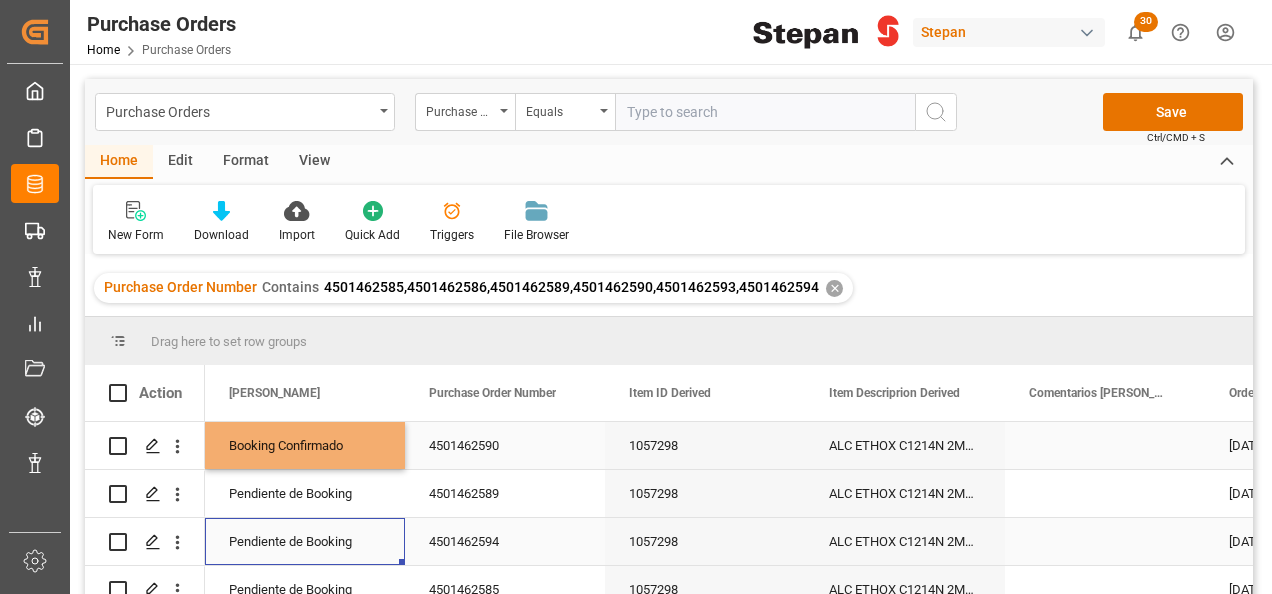 click on "Pendiente de Booking" at bounding box center [305, 542] 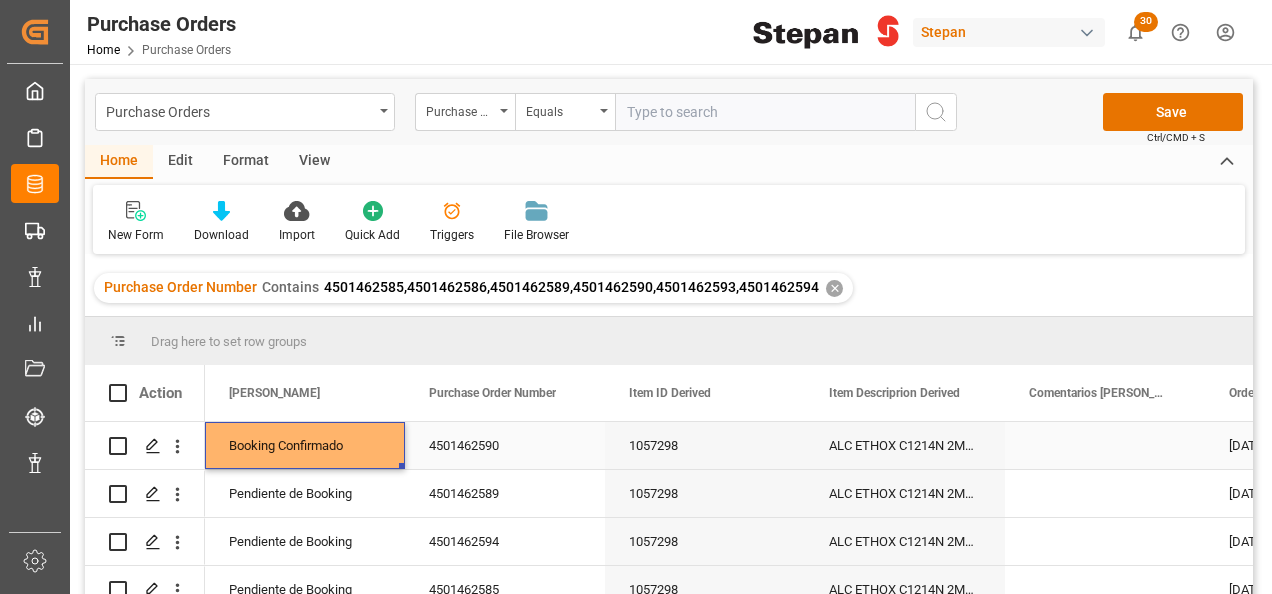 click on "Booking Confirmado" at bounding box center (305, 446) 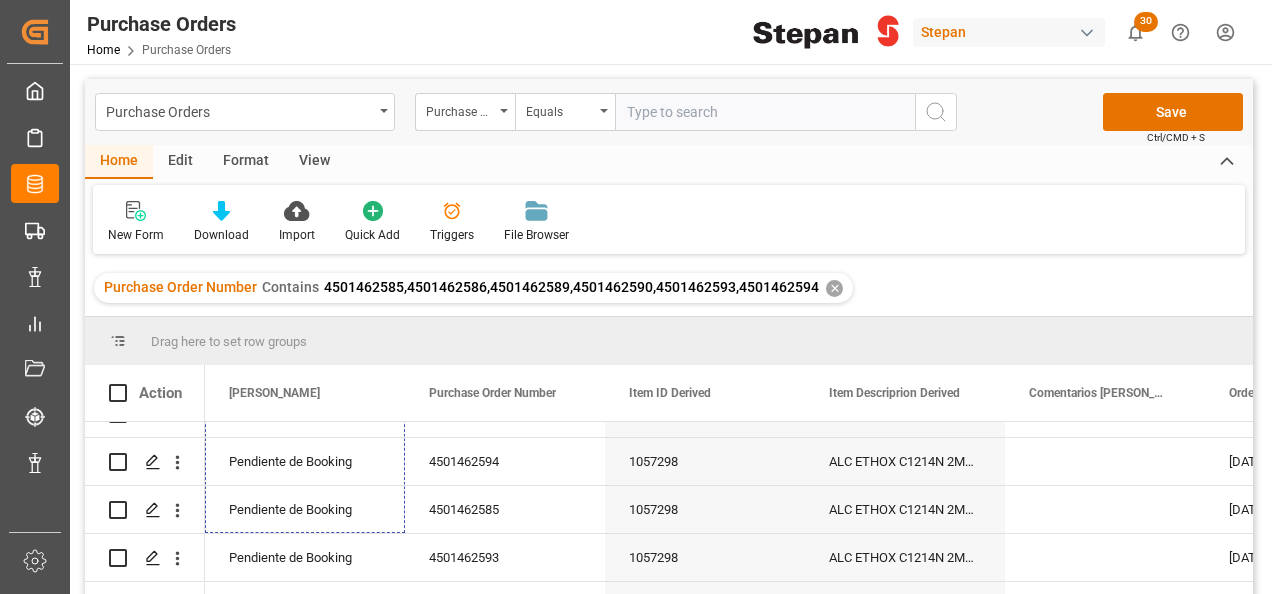 scroll, scrollTop: 116, scrollLeft: 0, axis: vertical 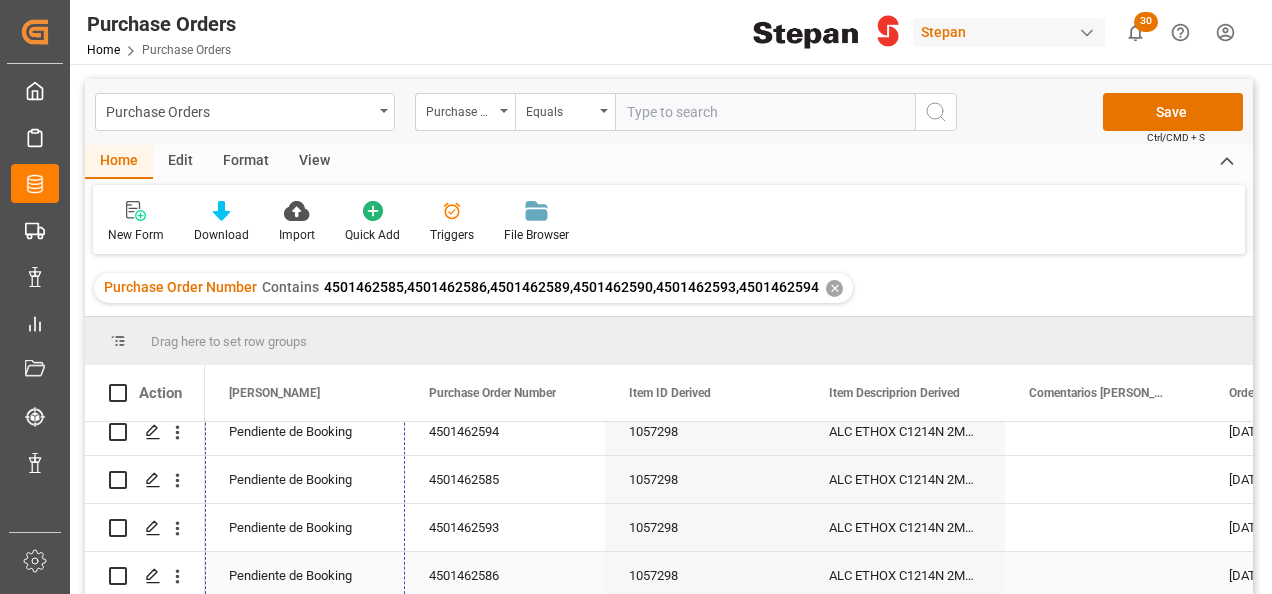drag, startPoint x: 402, startPoint y: 466, endPoint x: 362, endPoint y: 562, distance: 104 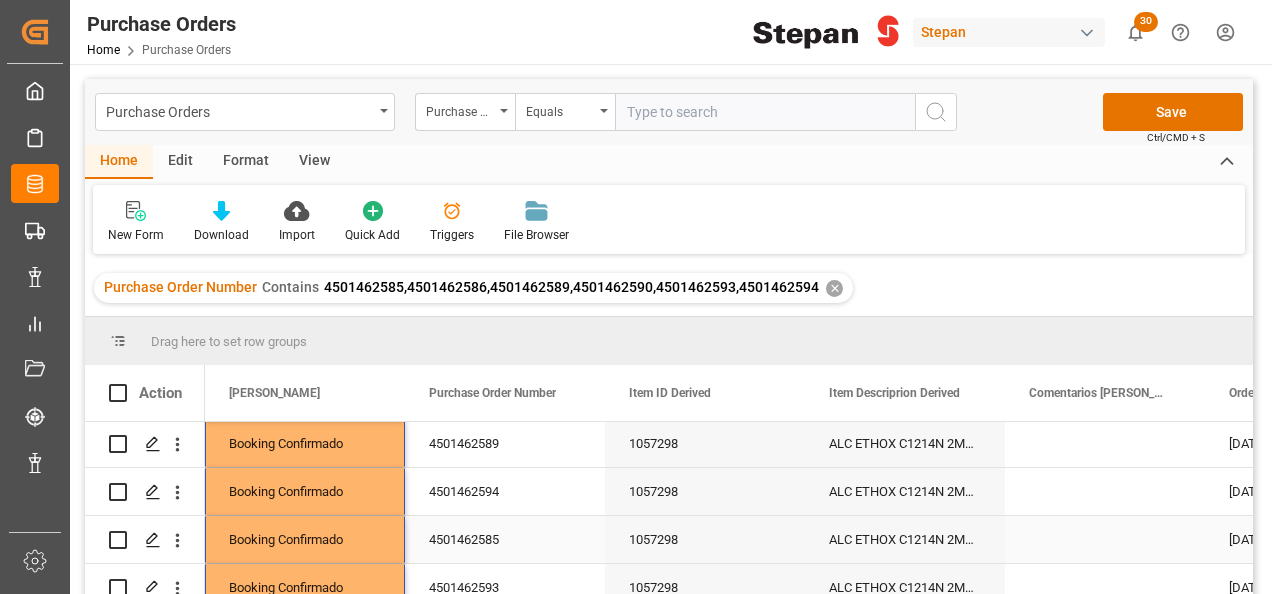 scroll, scrollTop: 3, scrollLeft: 0, axis: vertical 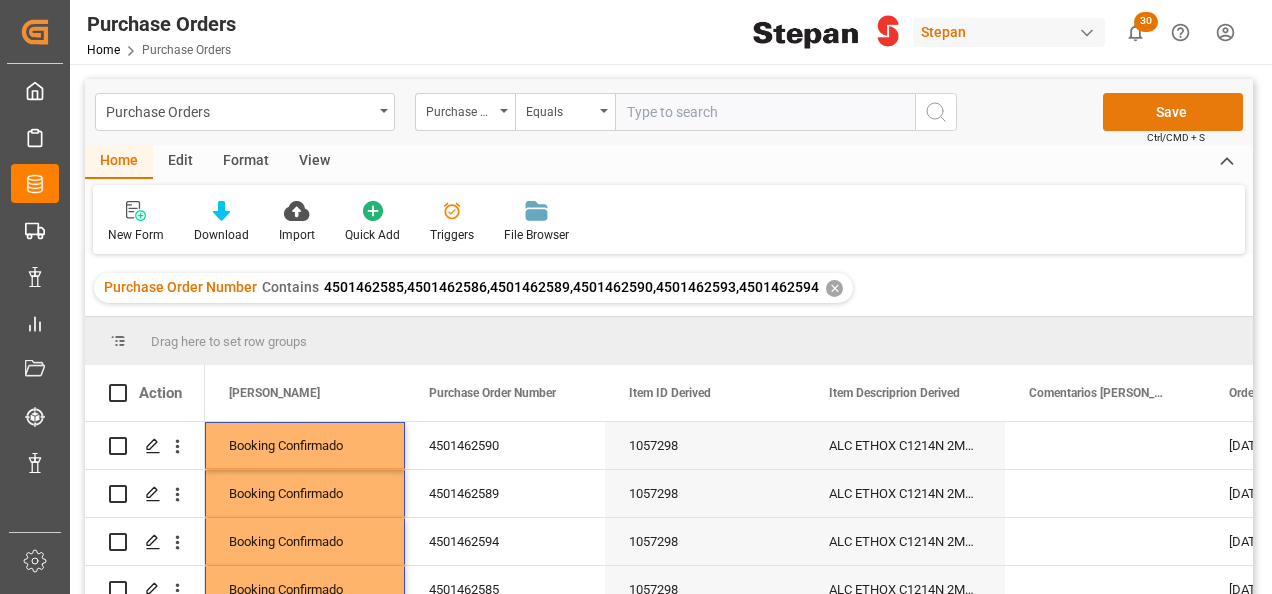 click on "Save" at bounding box center (1173, 112) 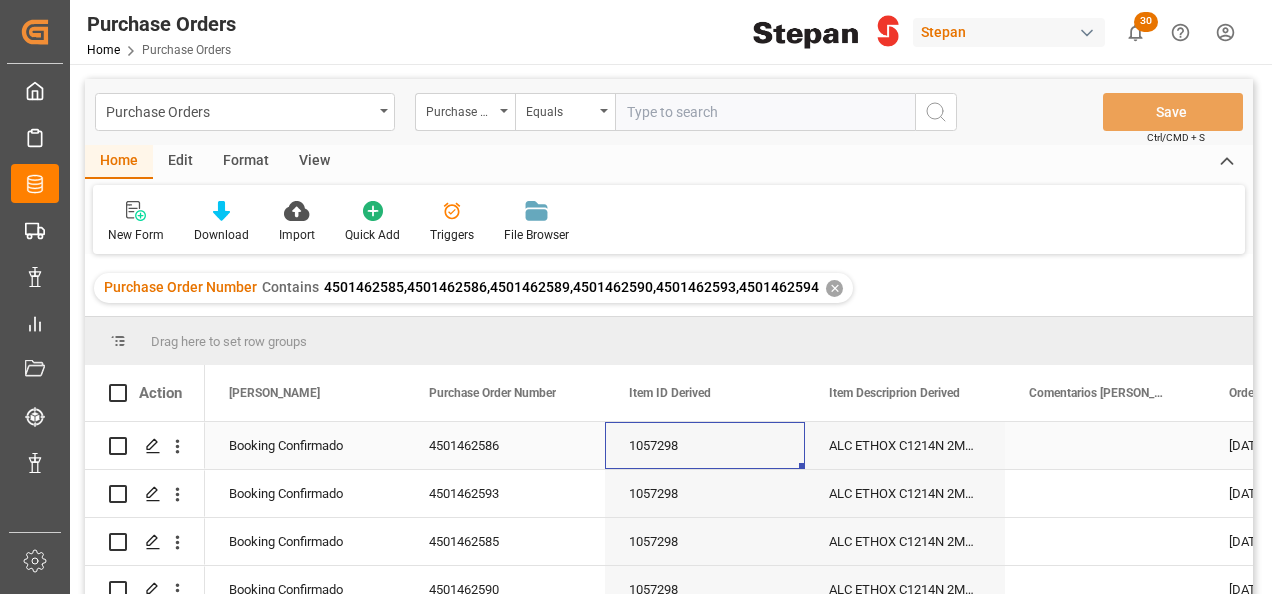 click on "1057298" at bounding box center (705, 445) 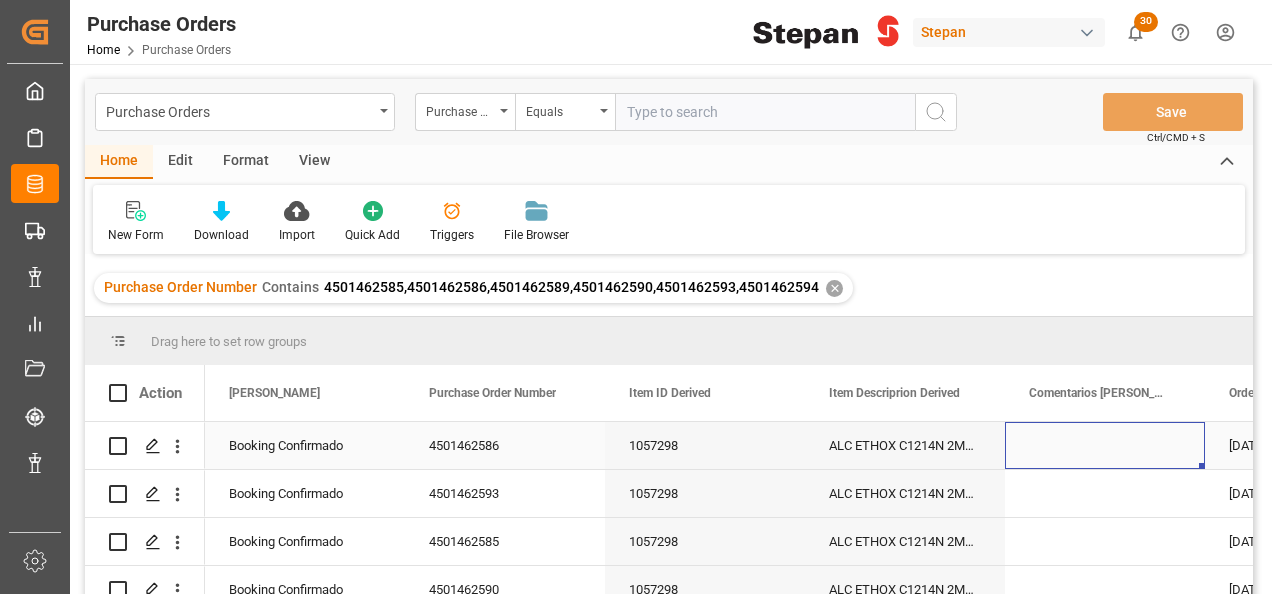 scroll, scrollTop: 0, scrollLeft: 758, axis: horizontal 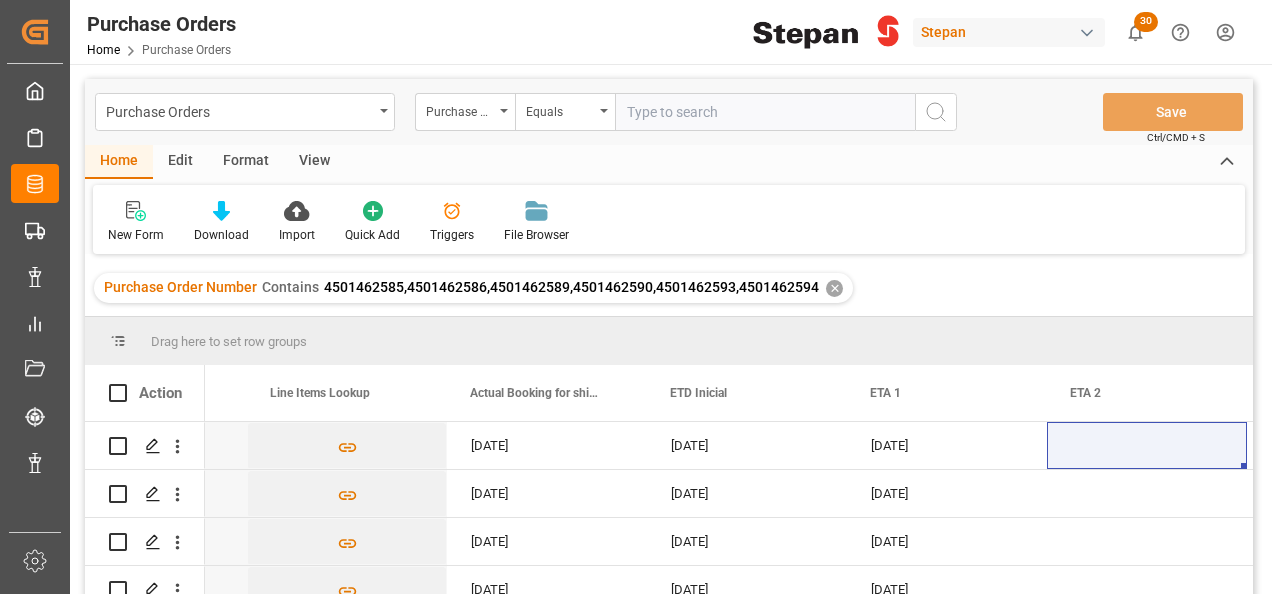 click on "✕" at bounding box center [834, 288] 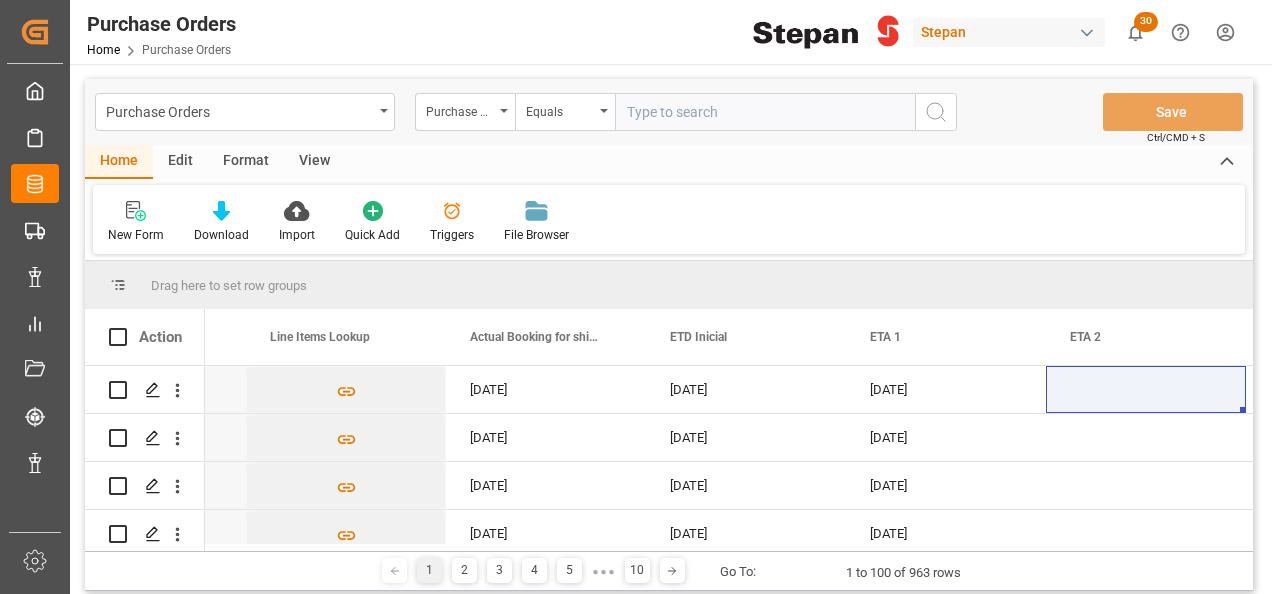 click at bounding box center (765, 112) 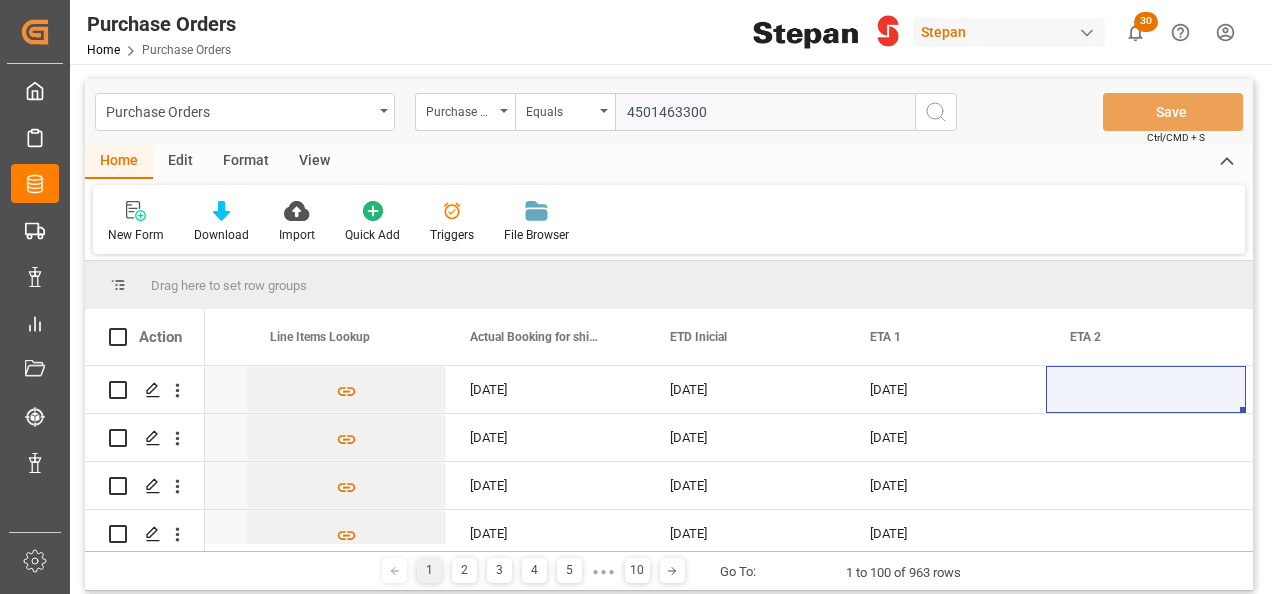 type on "4501463300" 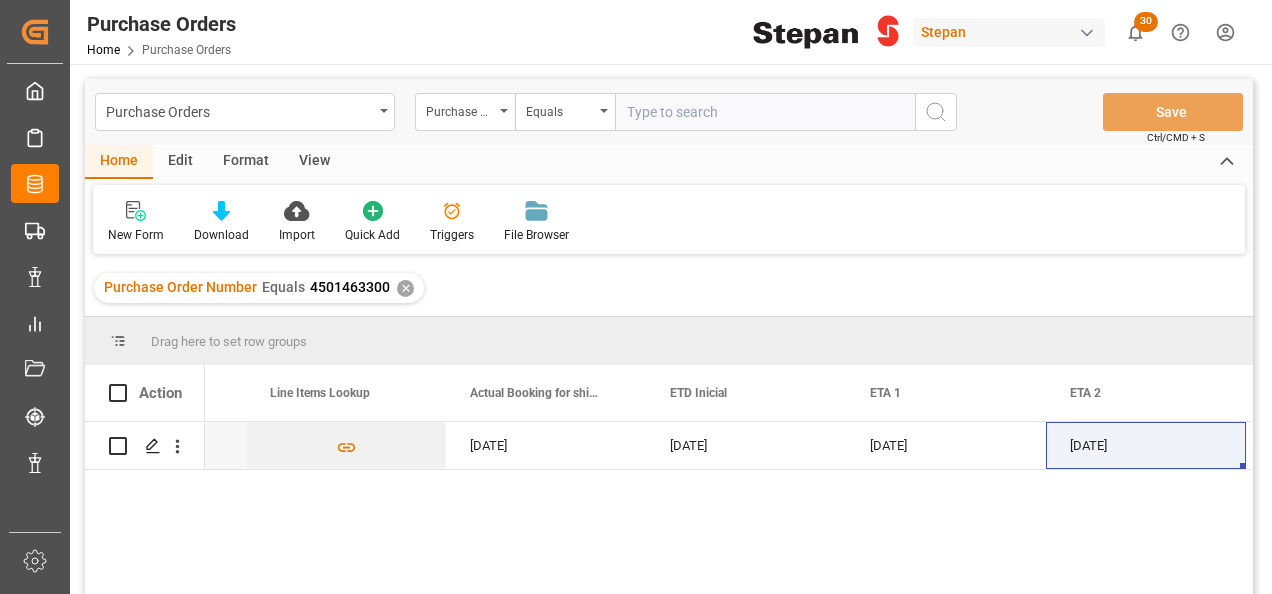 type 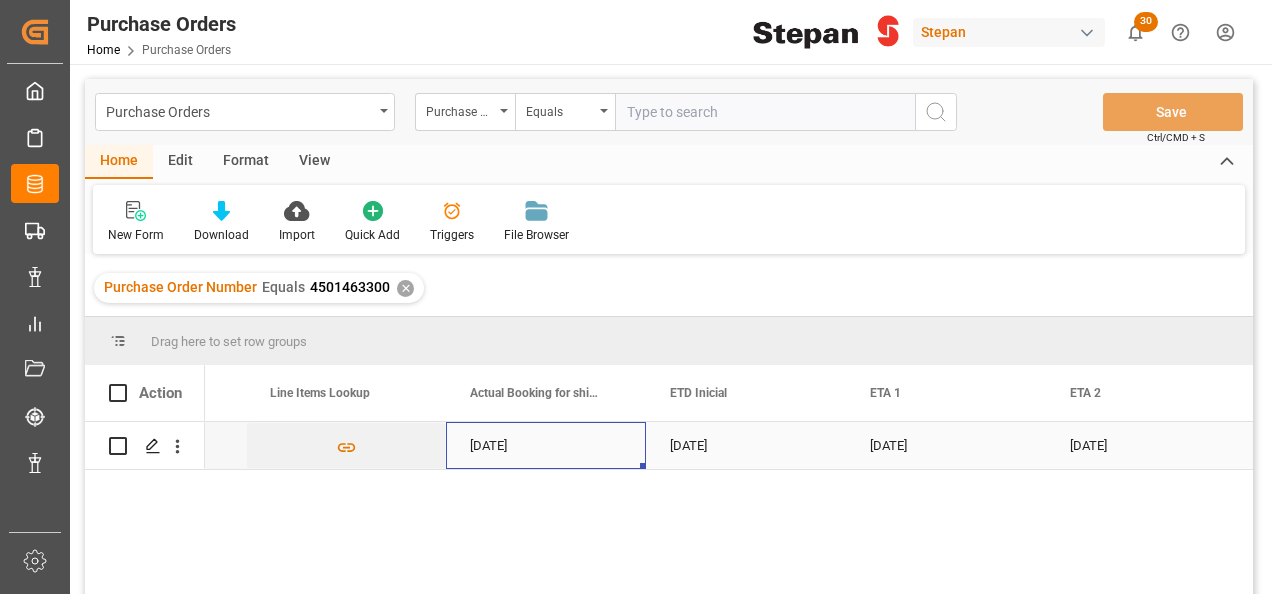 click on "[DATE]" at bounding box center [546, 445] 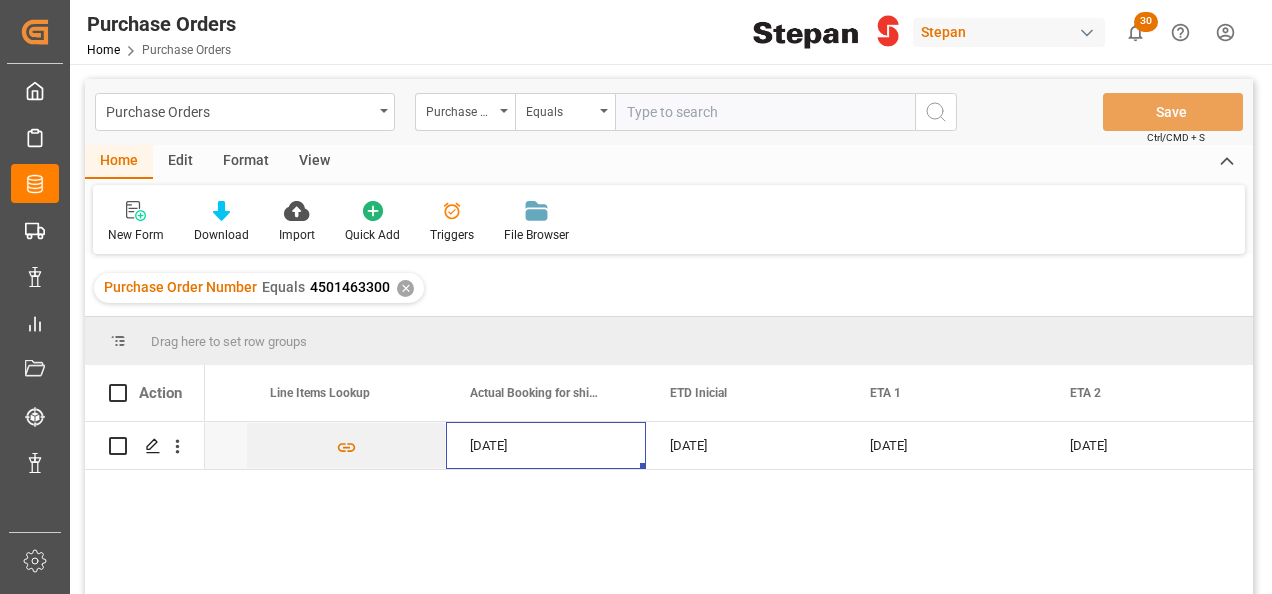 click at bounding box center (765, 112) 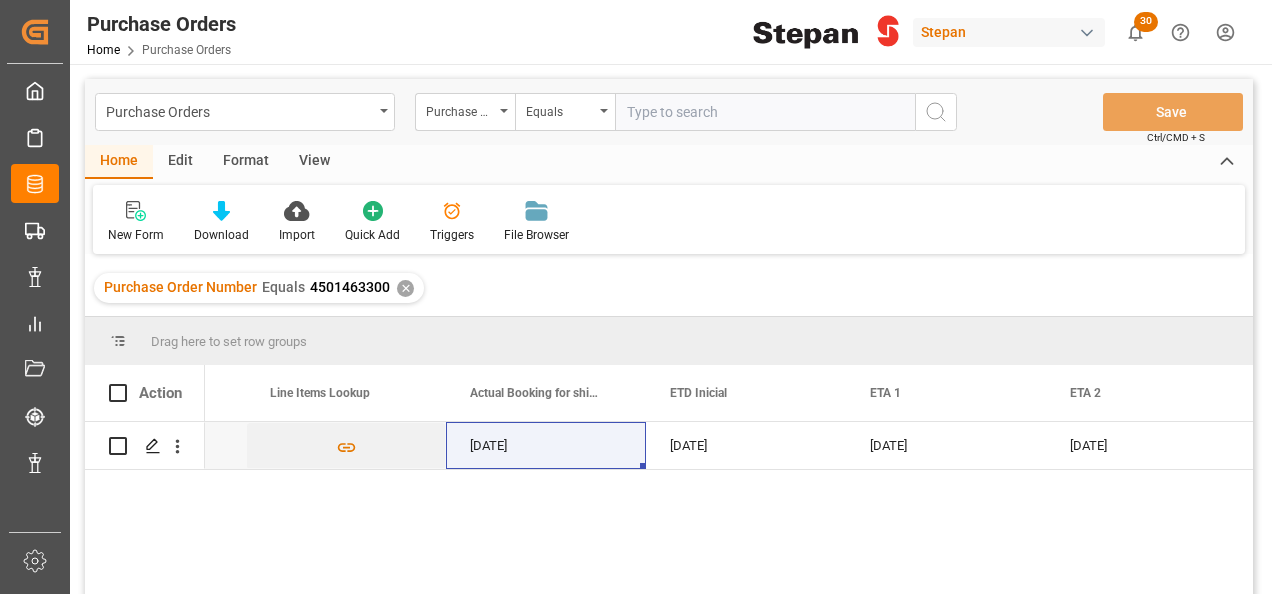 paste on "4501463301" 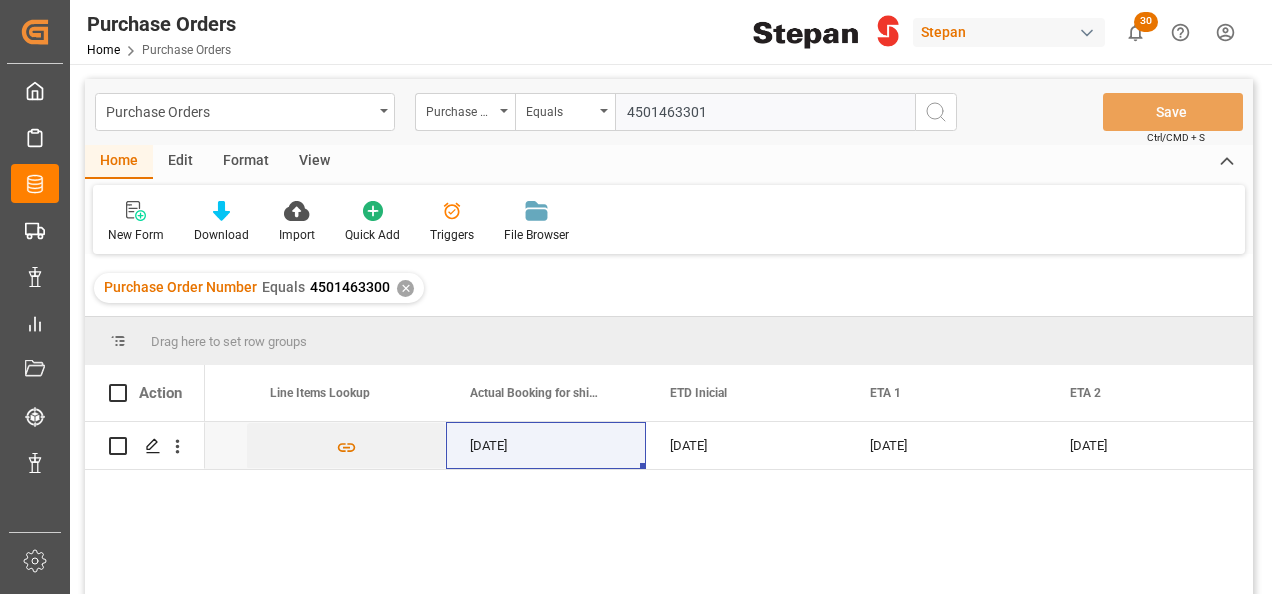 type on "4501463301" 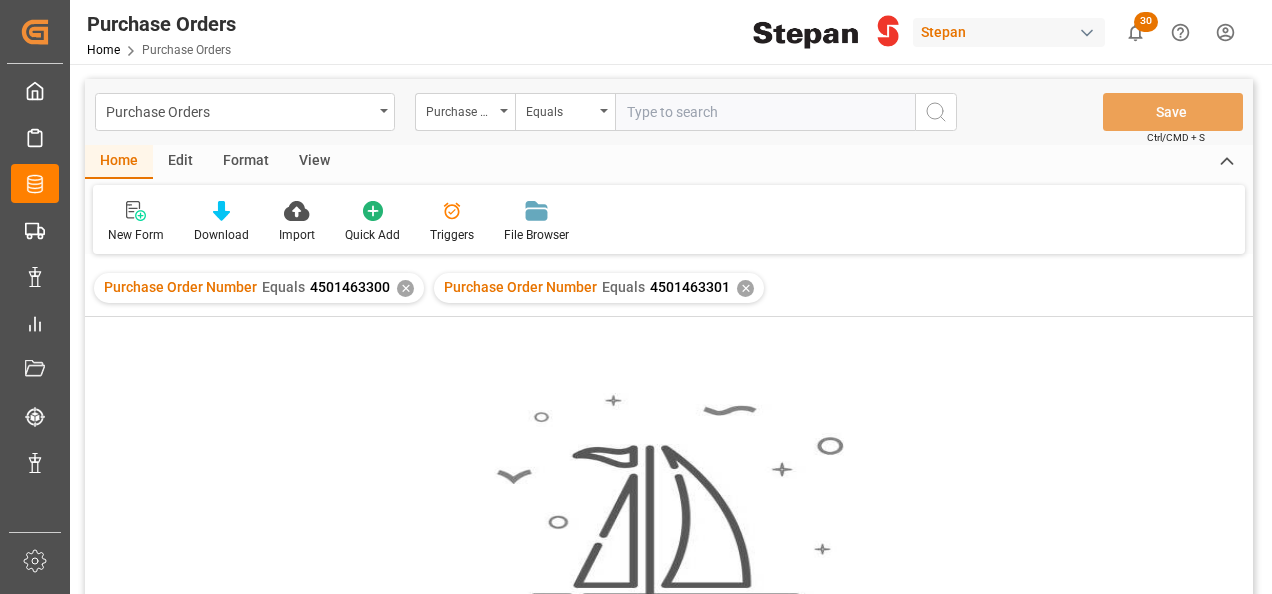 click on "✕" at bounding box center (405, 288) 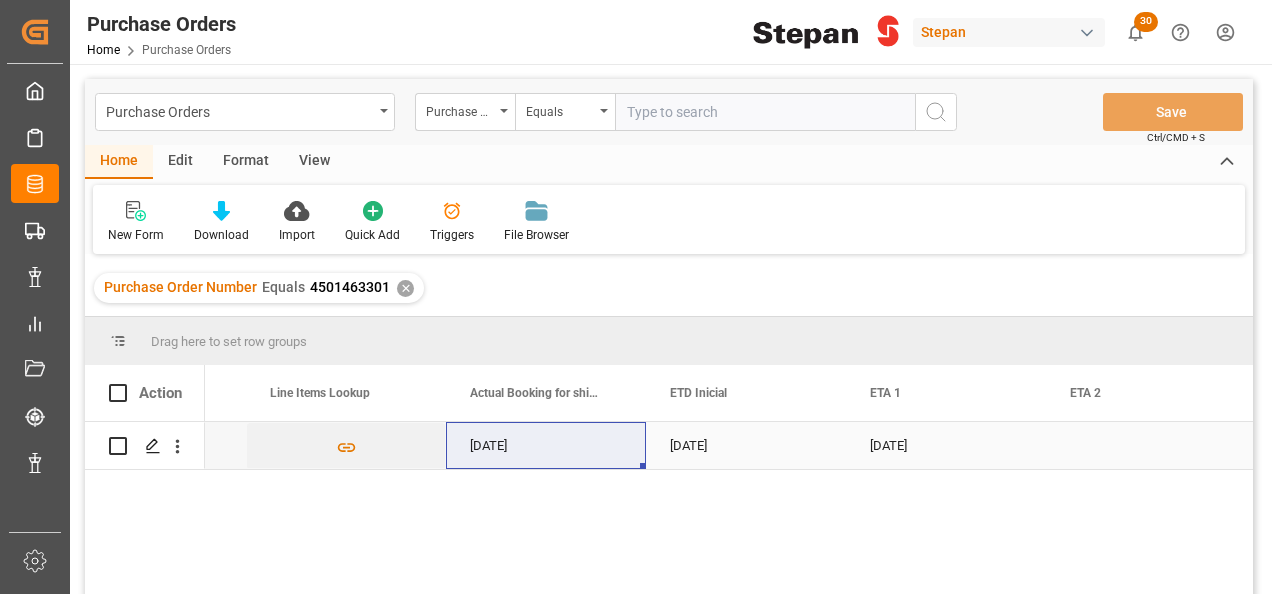 click on "[DATE]" at bounding box center [546, 445] 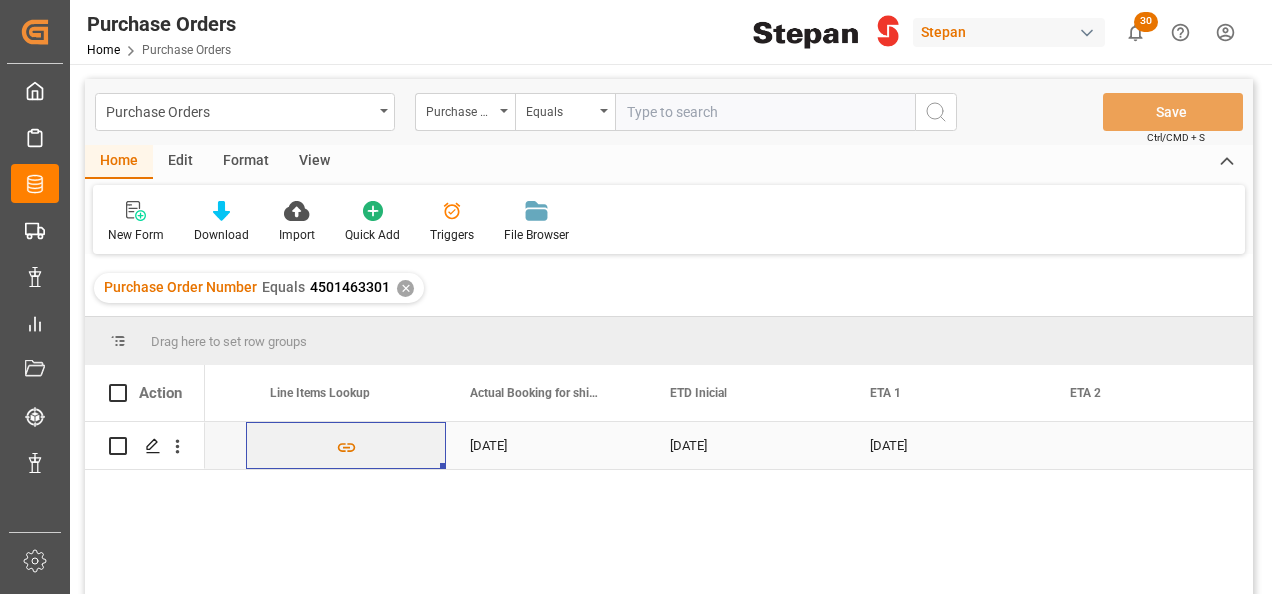scroll, scrollTop: 0, scrollLeft: 1400, axis: horizontal 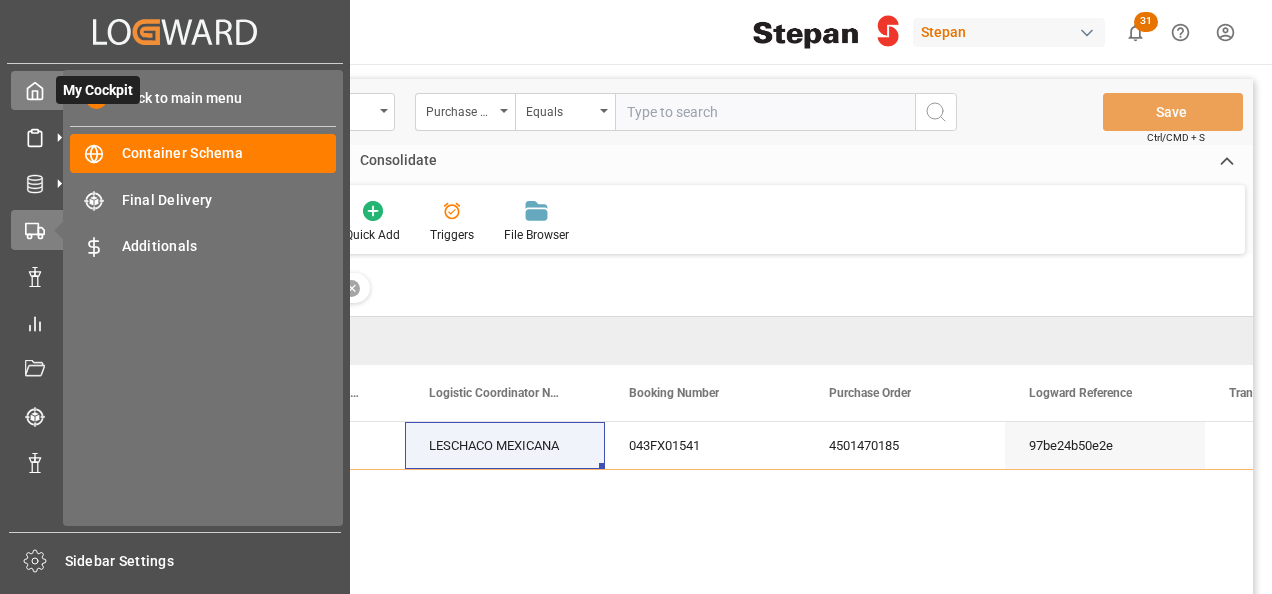 click 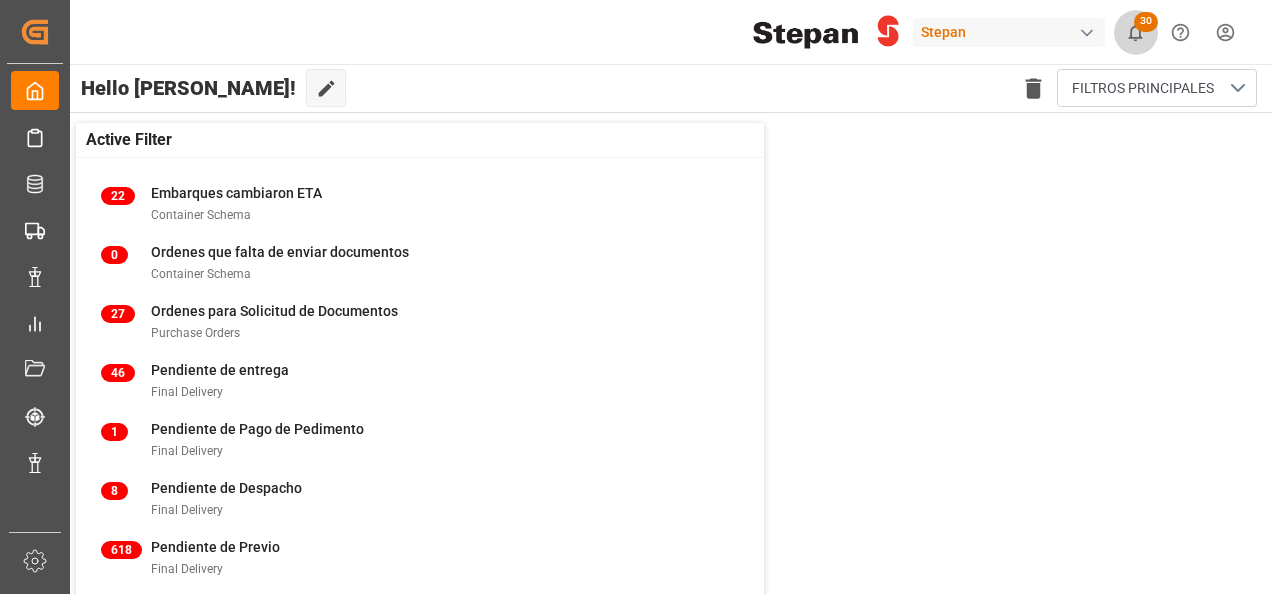 click 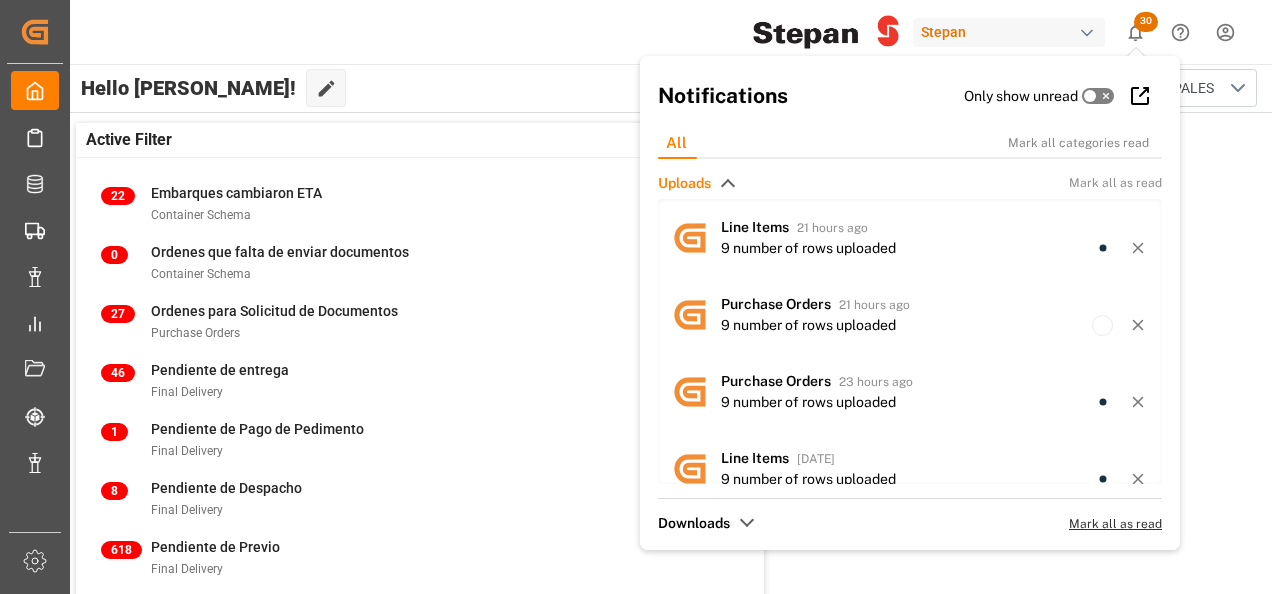 click on "Mark all as read" at bounding box center (1115, 524) 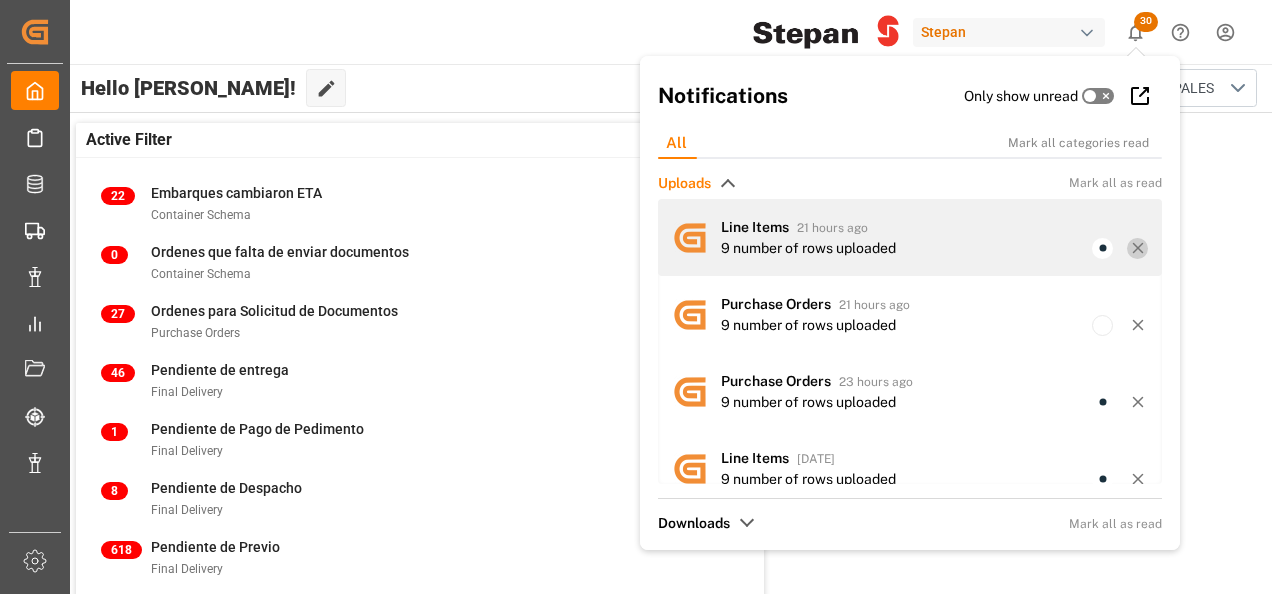 click 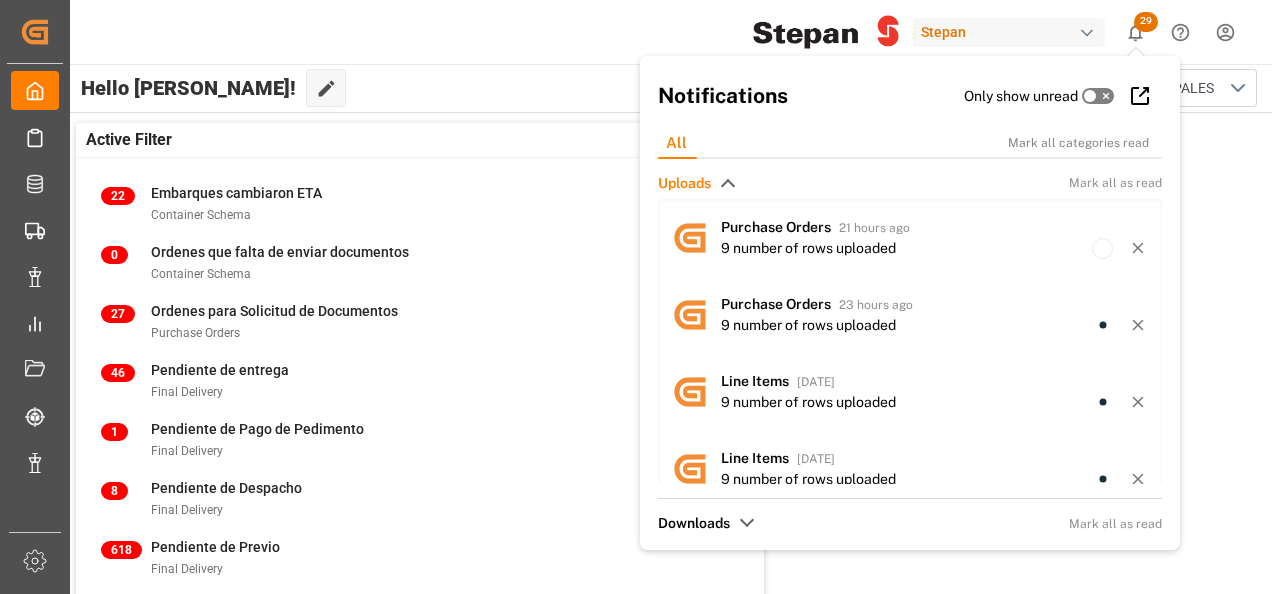 click 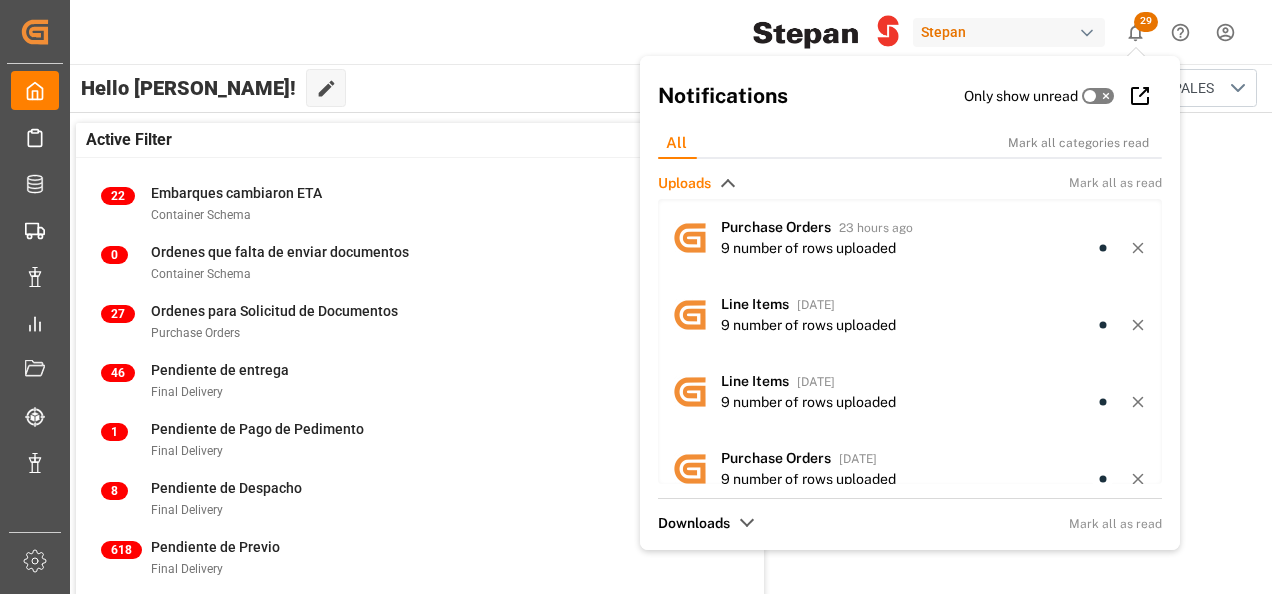 click 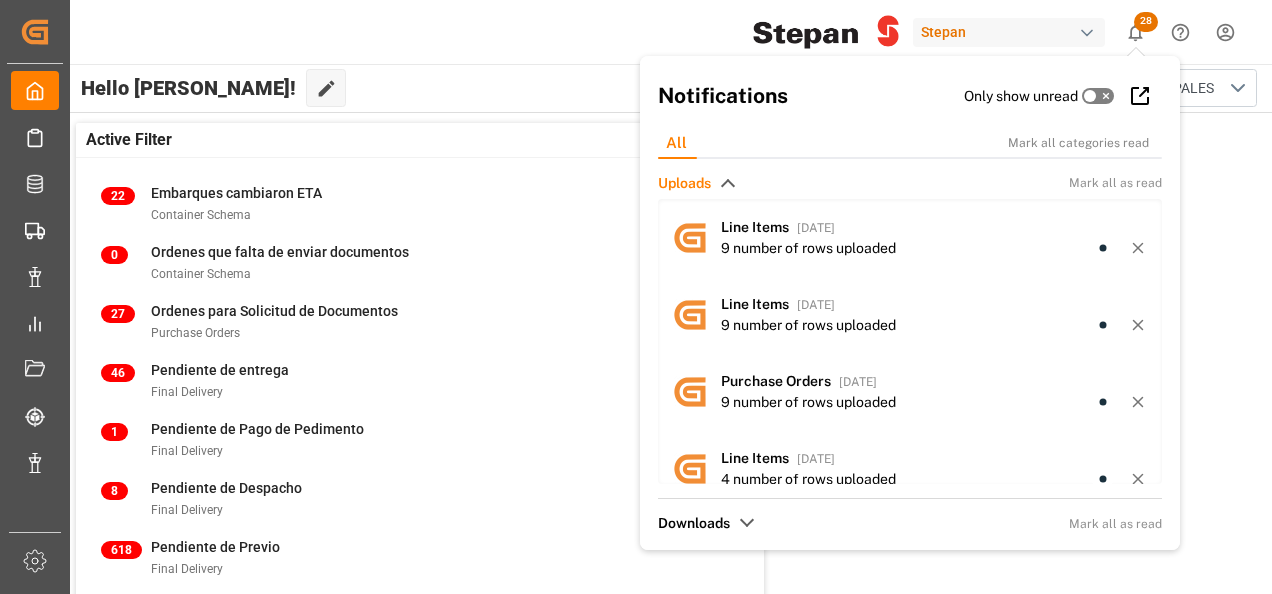 click 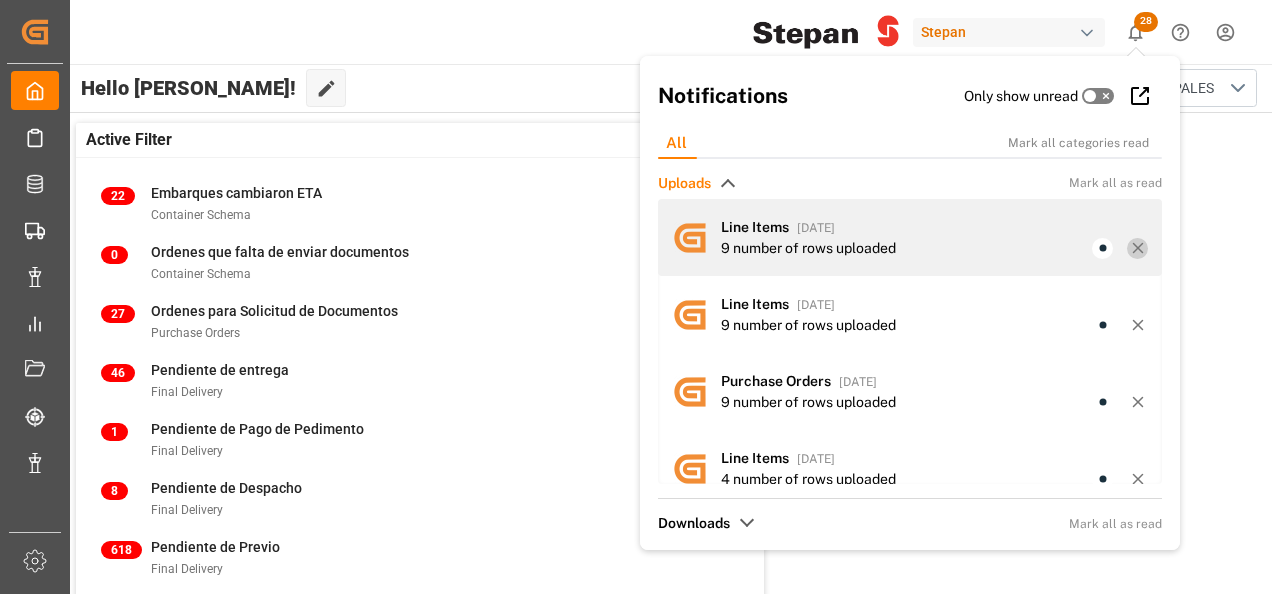 click 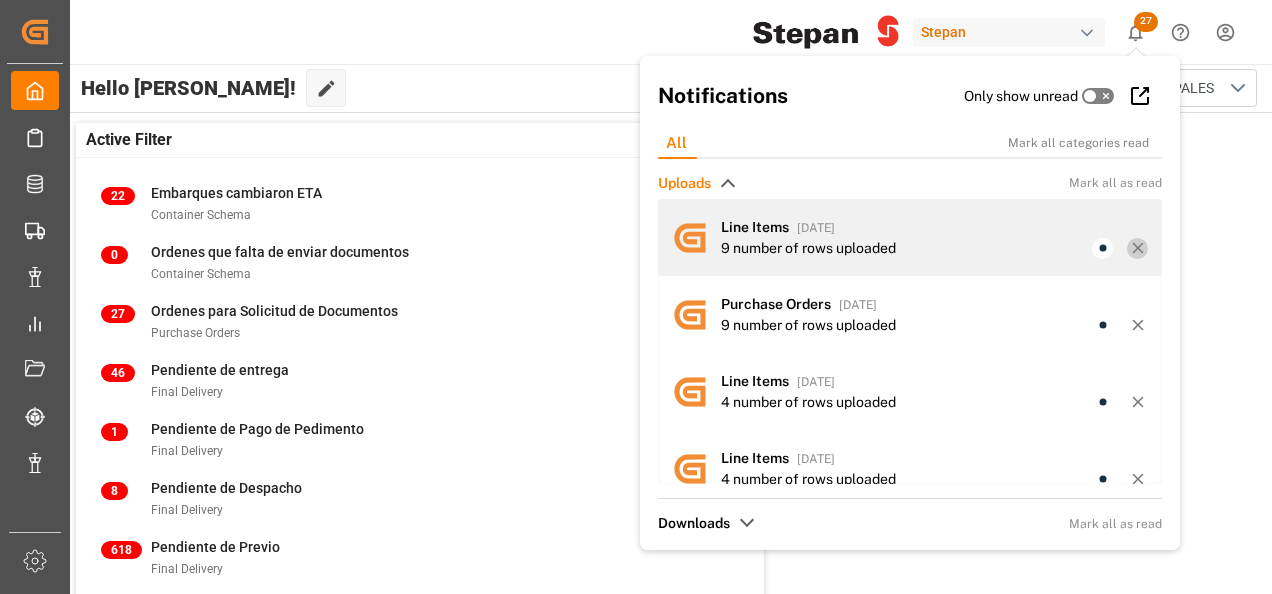 click 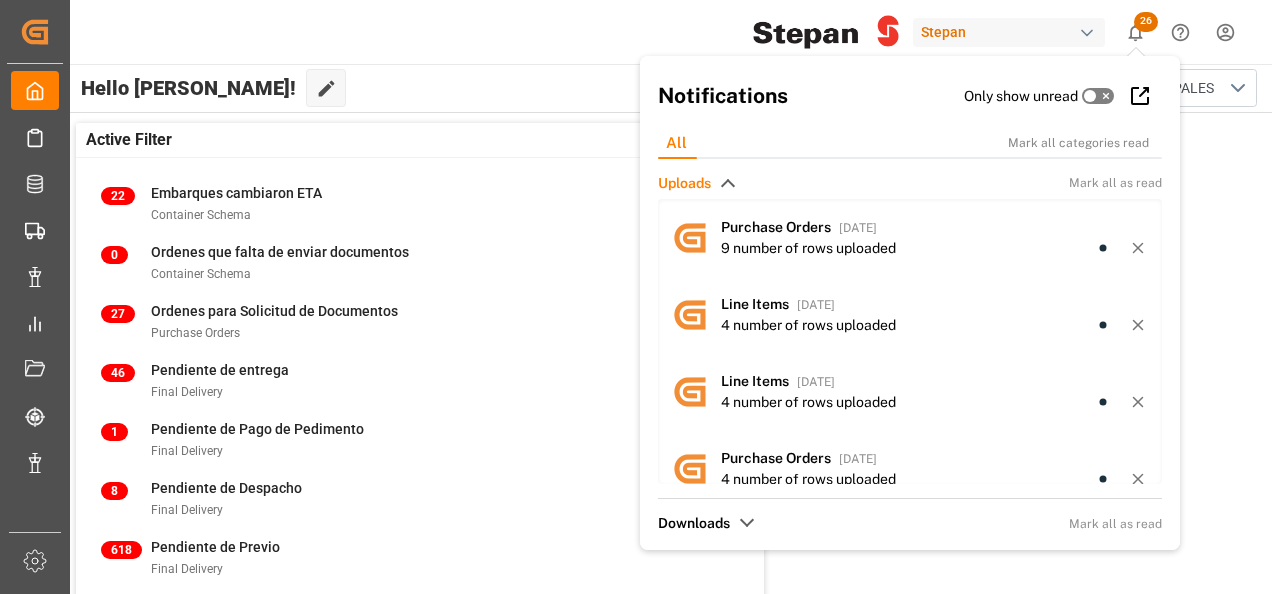 click 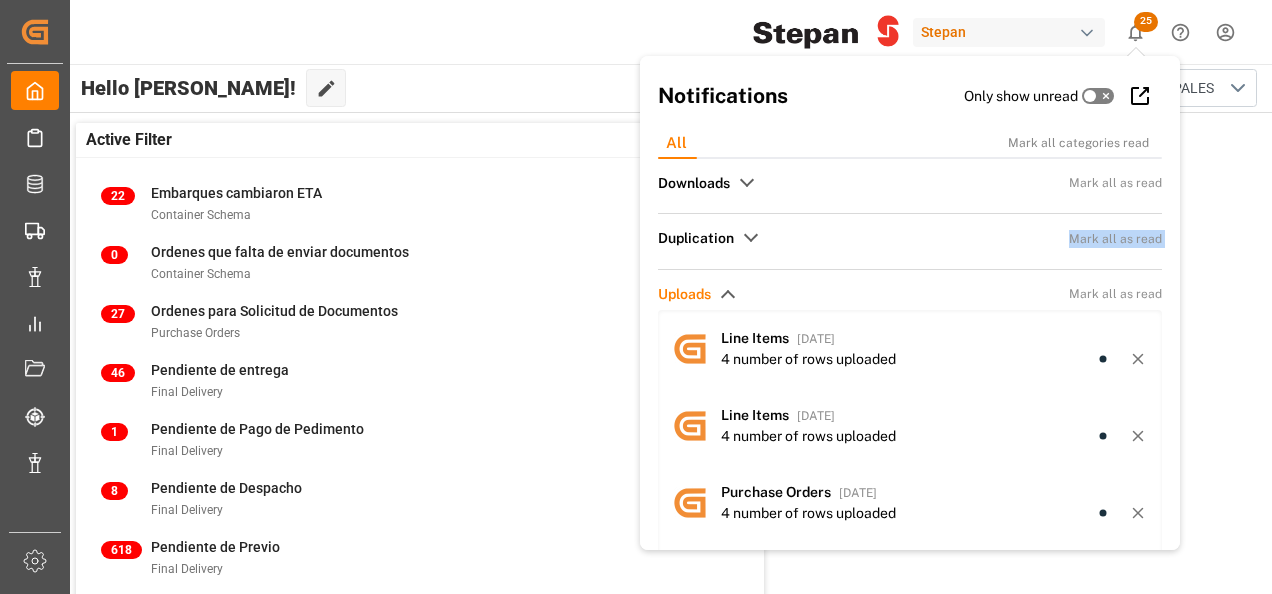 click on "Duplication Mark all as read" at bounding box center [910, 238] 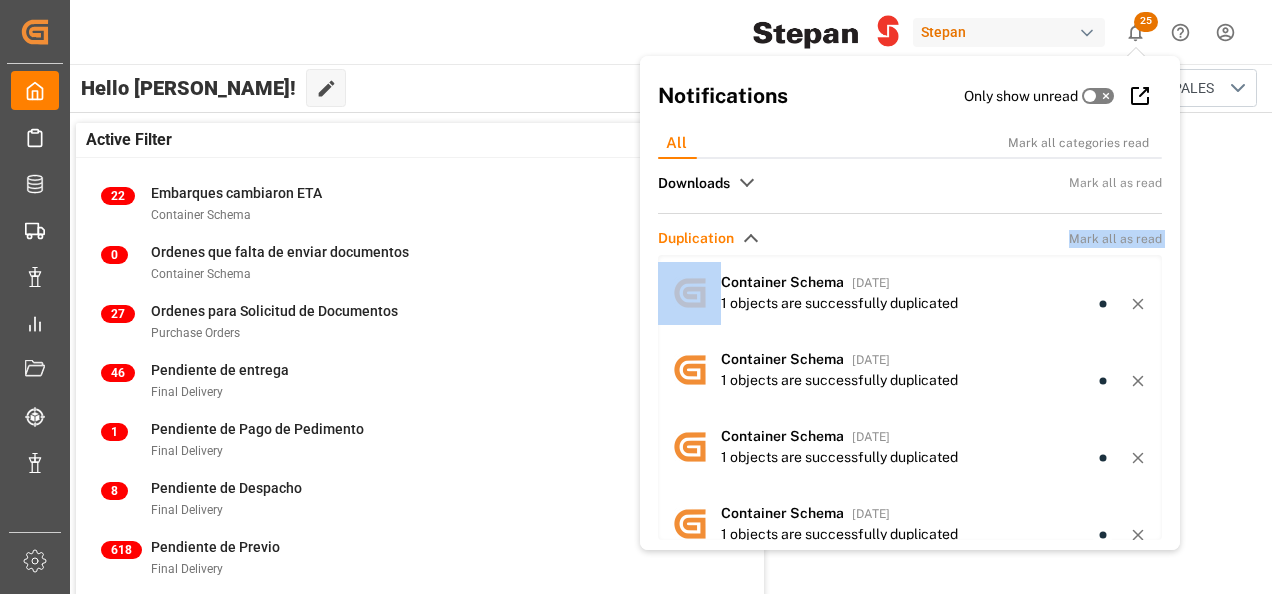 click on "Duplication Mark all as read" at bounding box center [910, 238] 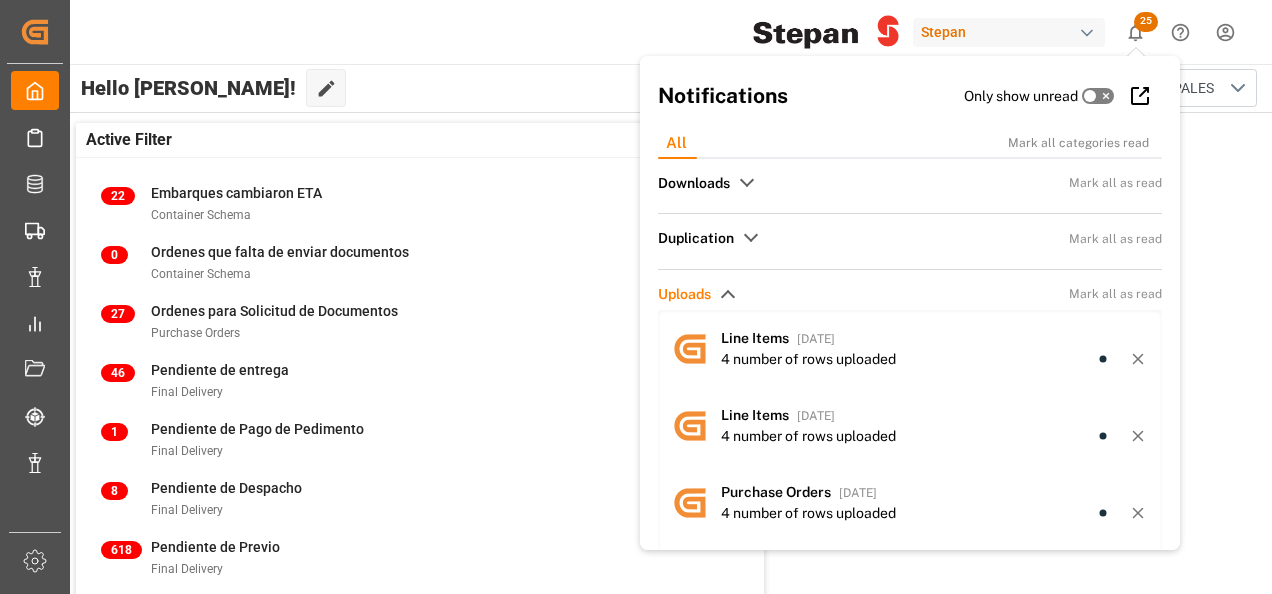 click on "Downloads Mark all as read Container Schema yesterday 794 number of rows downloaded Container Schema 6 days ago 790 number of rows downloaded Purchase Orders 10 days ago 955 number of rows downloaded Purchase Orders 10 days ago 955 number of rows downloaded Purchase Orders 10 days ago 955 number of rows downloaded Container Schema 11 days ago 789 number of rows downloaded Purchase Orders 15 days ago 18 number of rows downloaded Container Schema 16 days ago 786 number of rows downloaded Purchase Orders 23 days ago 931 number of rows downloaded Final Delivery 23 days ago 780 number of rows downloaded Container Schema 23 days ago 775 number of rows downloaded Duplication Mark all as read Container Schema 2 days ago 1 objects are successfully duplicated Container Schema 16 days ago 1 objects are successfully duplicated Container Schema 16 days ago 1 objects are successfully duplicated Container Schema 16 days ago 1 objects are successfully duplicated Container Schema 16 days ago Container Schema 21 days ago" at bounding box center [910, 390] 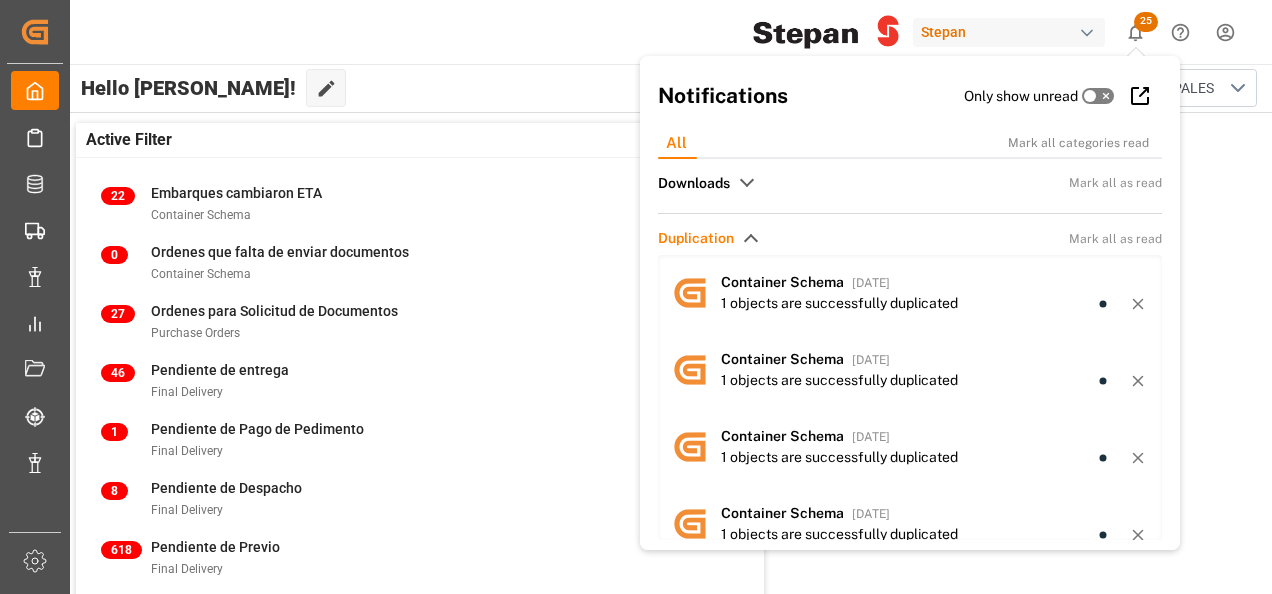 click on "Downloads Mark all as read" at bounding box center [910, 183] 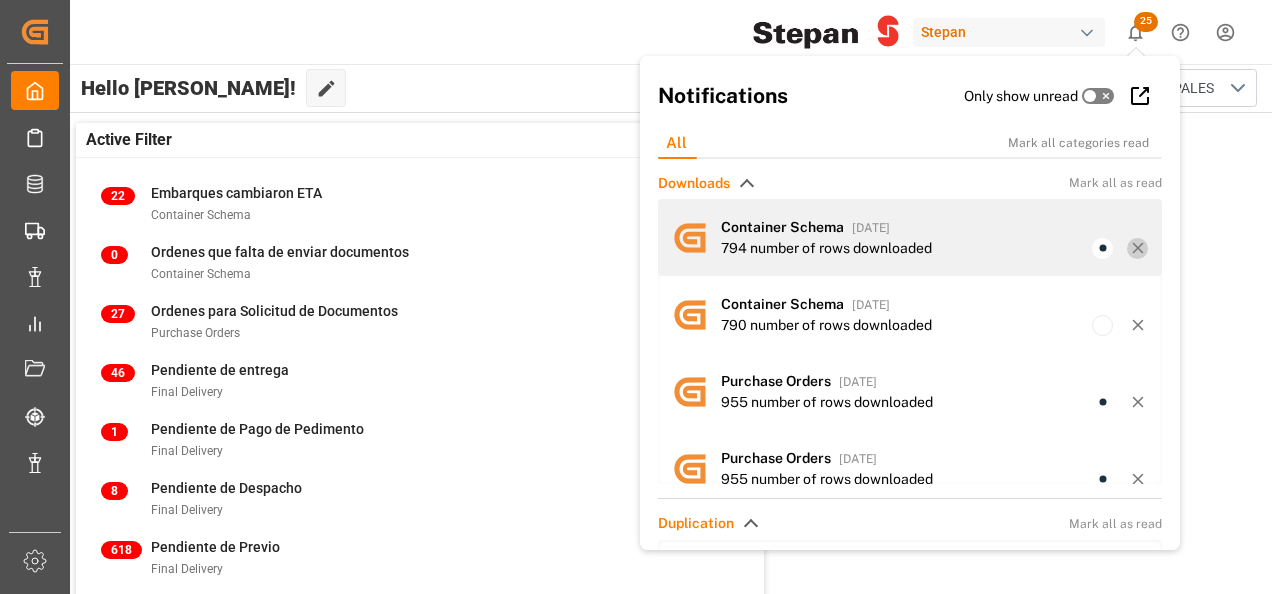 click 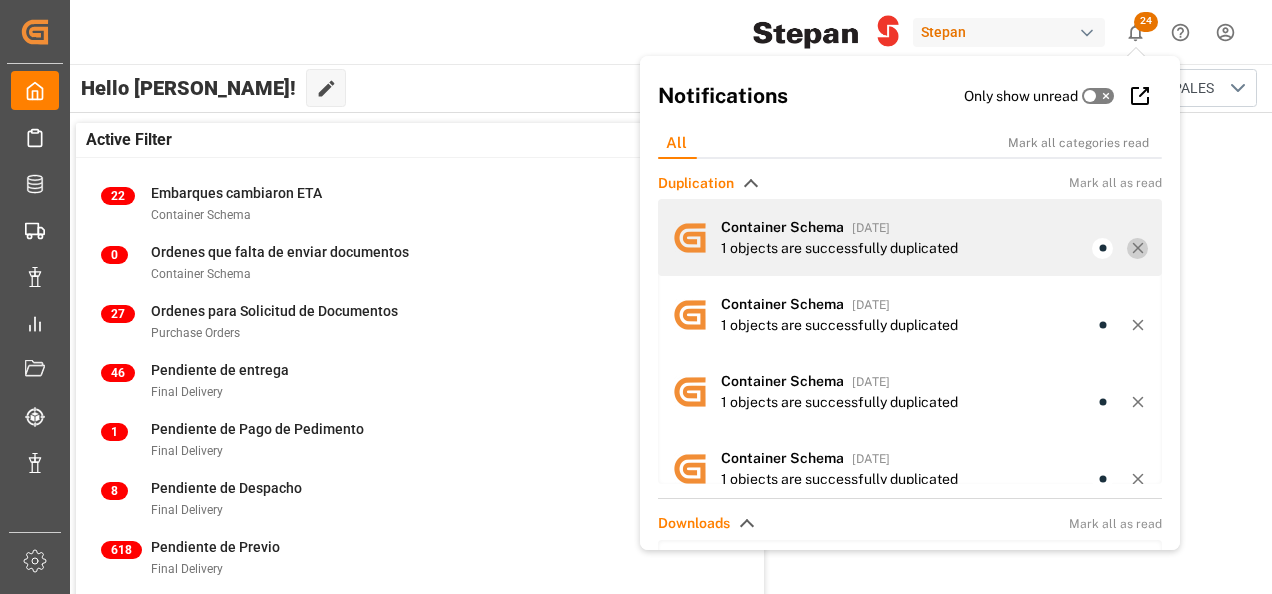 click 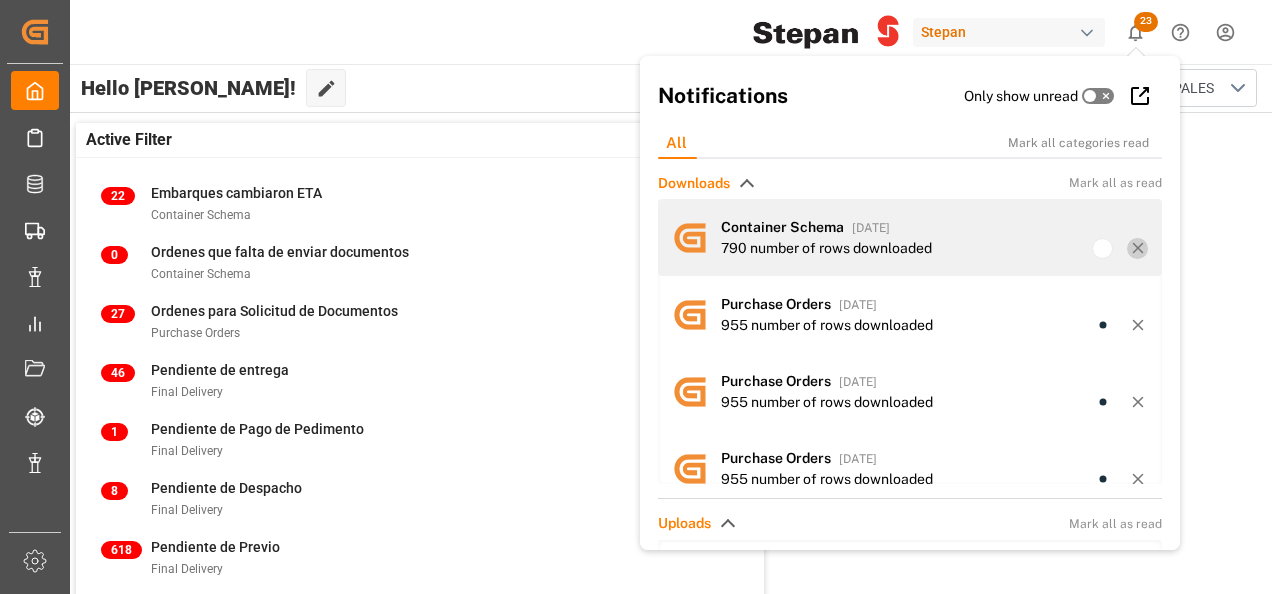 click 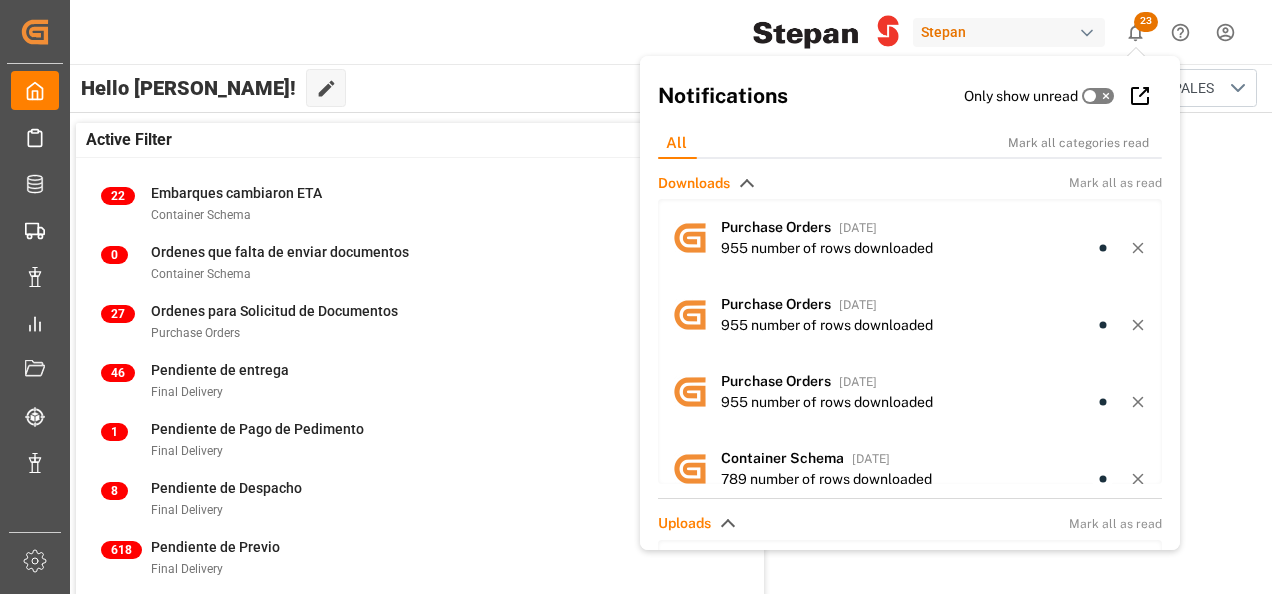 click 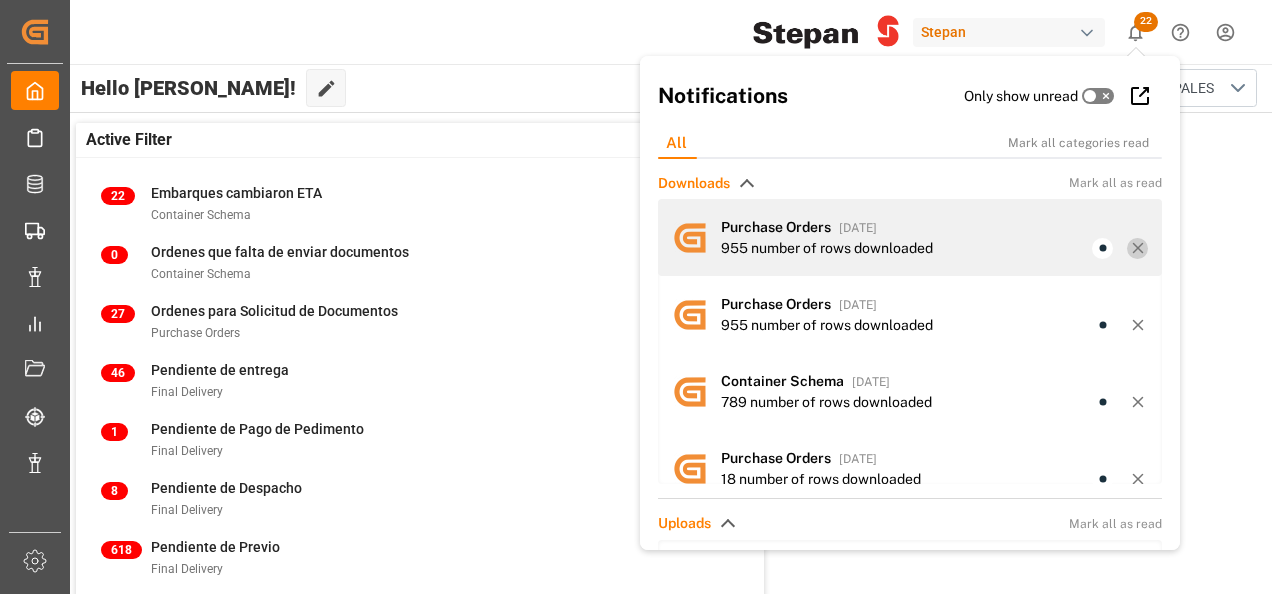 click 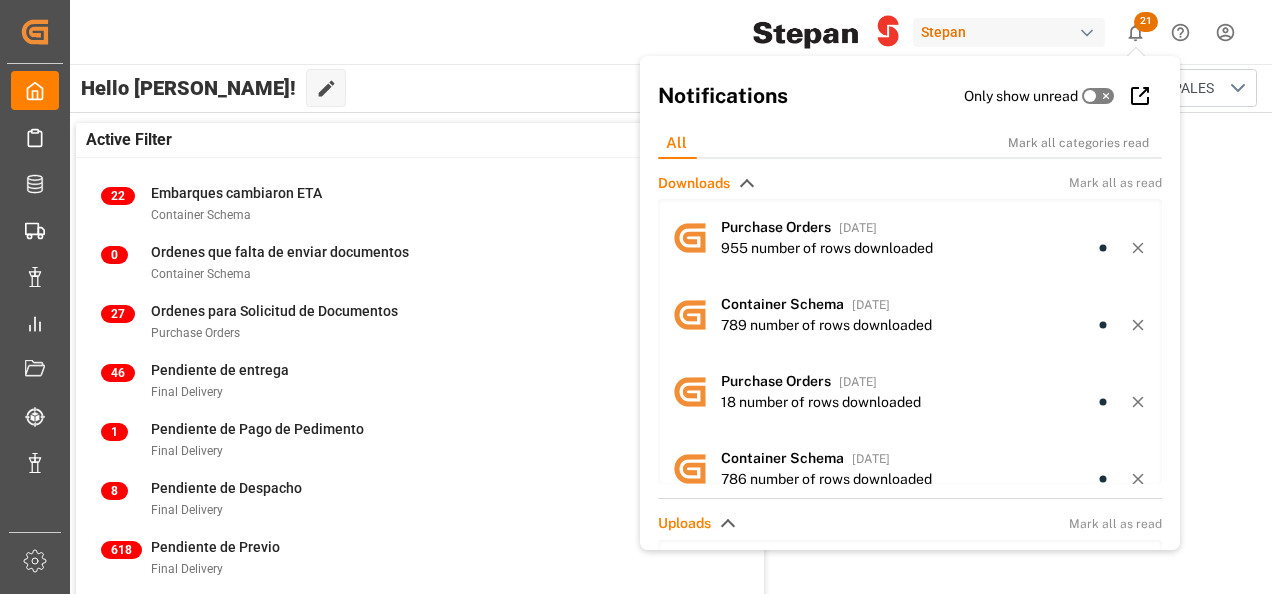 click 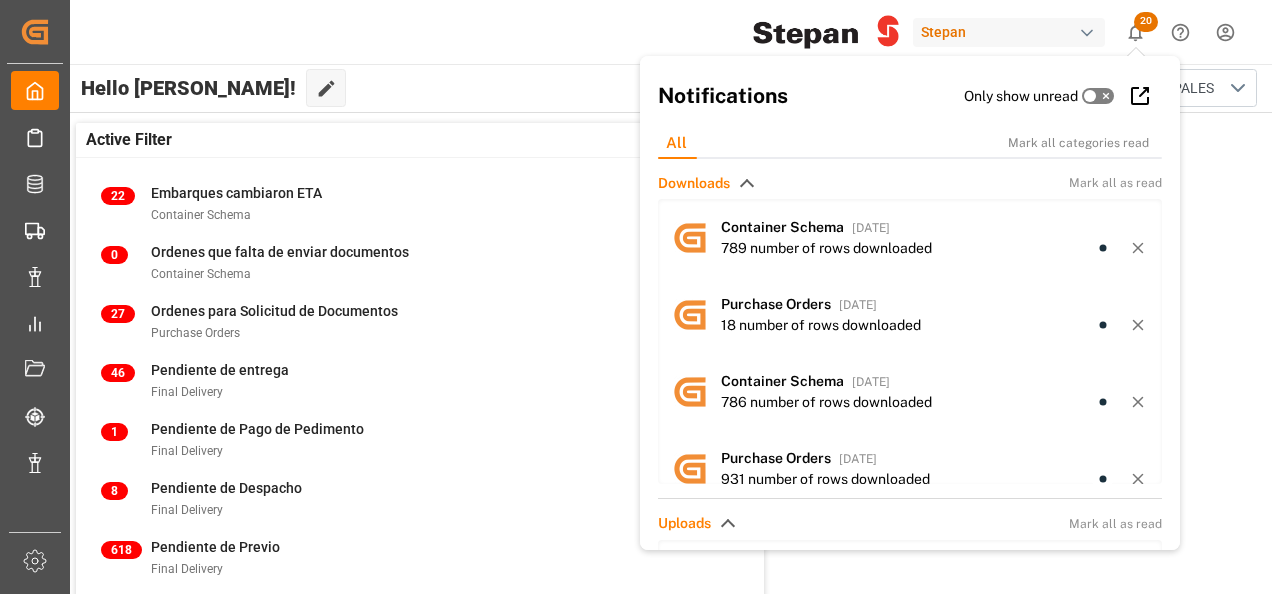 click 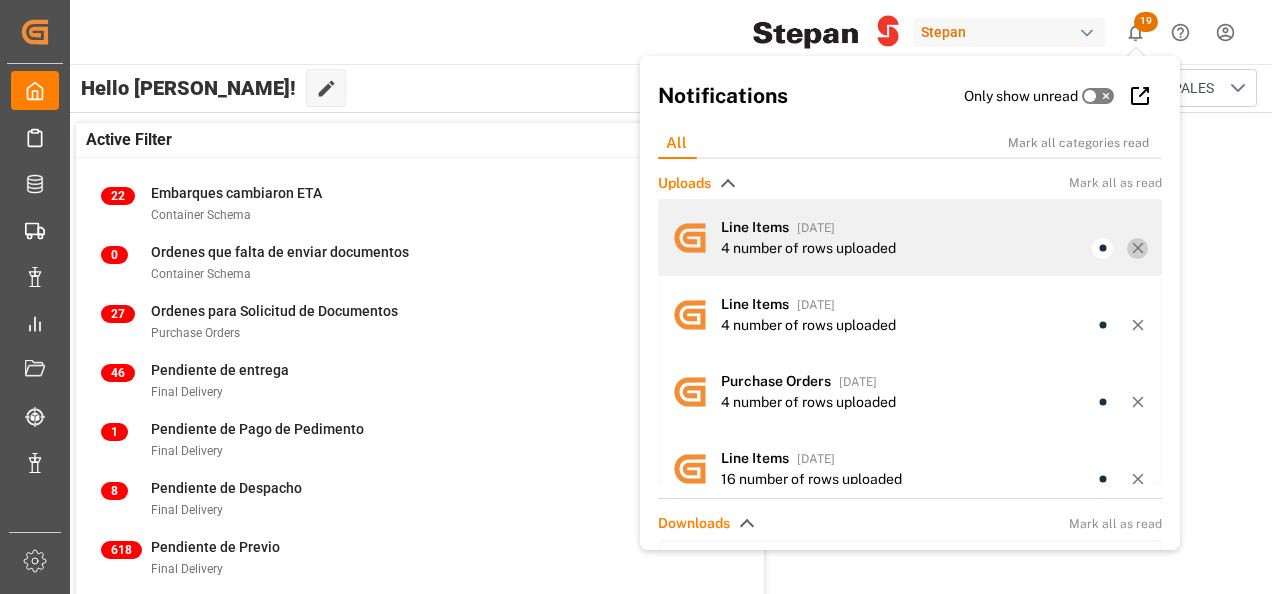 click 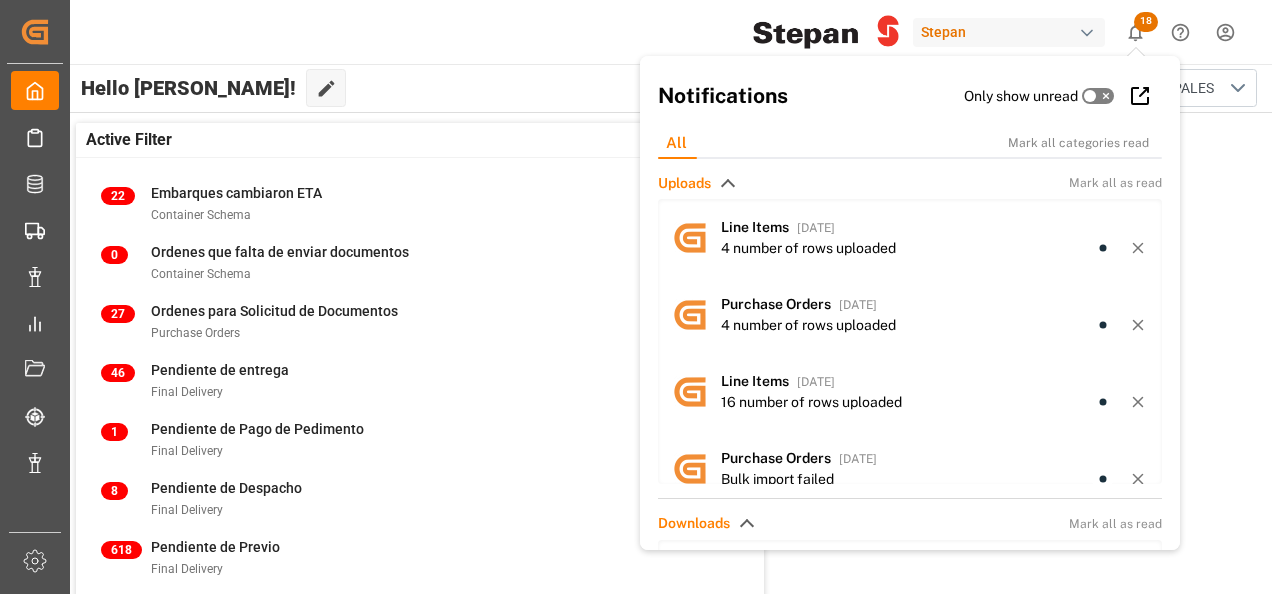 click 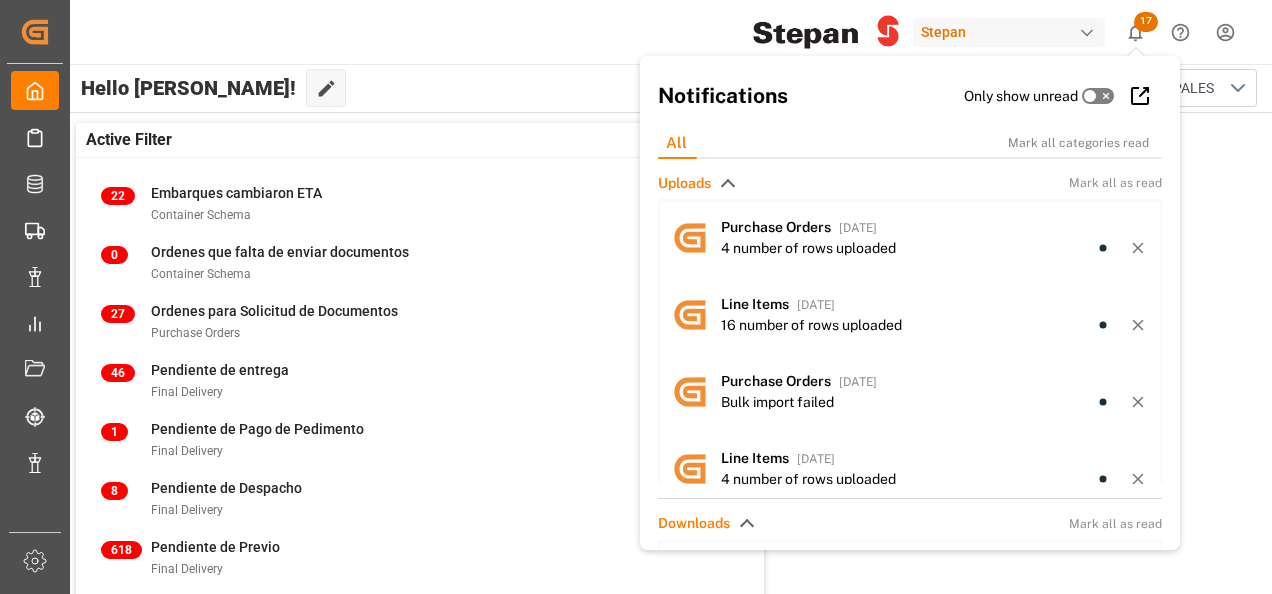 click 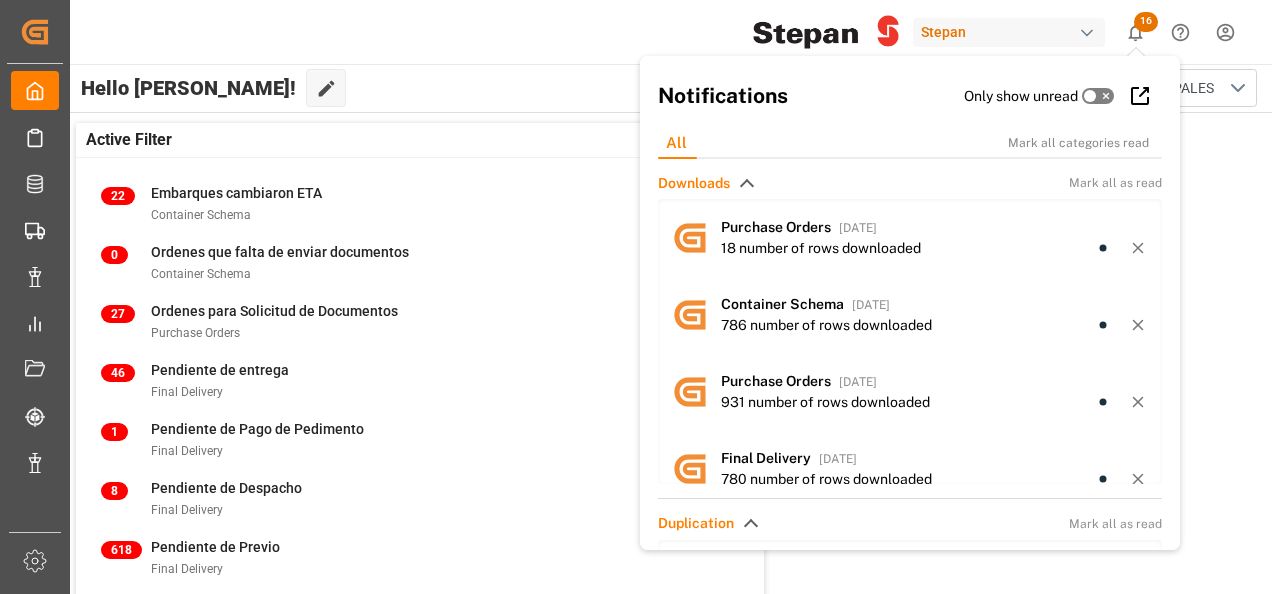 click 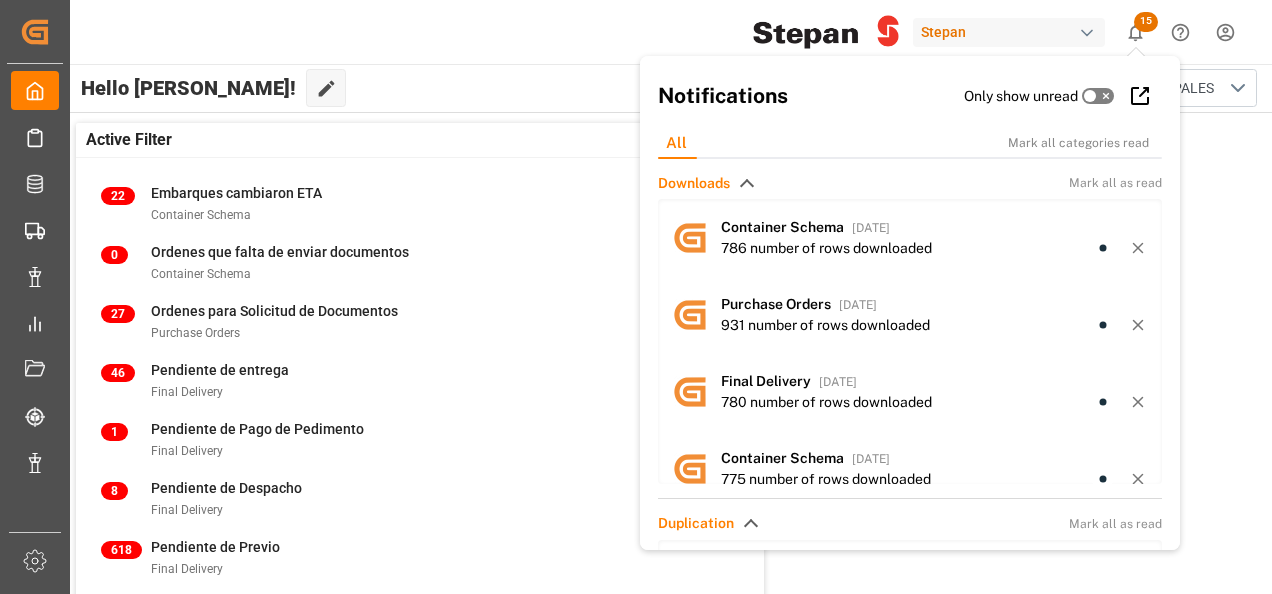 click 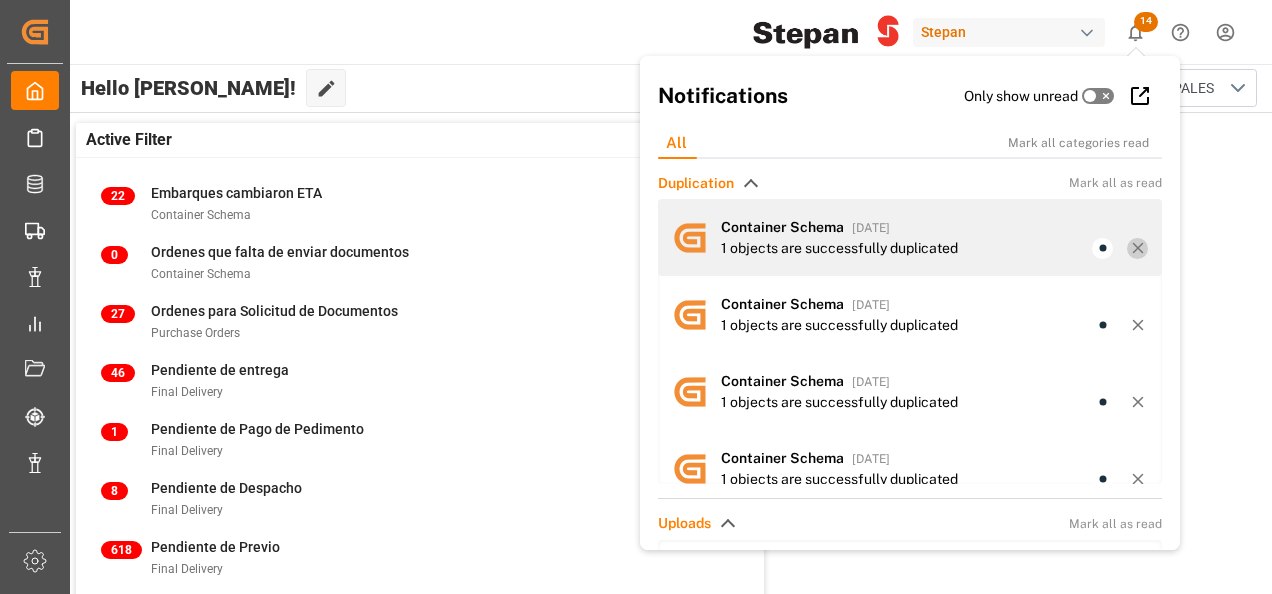click 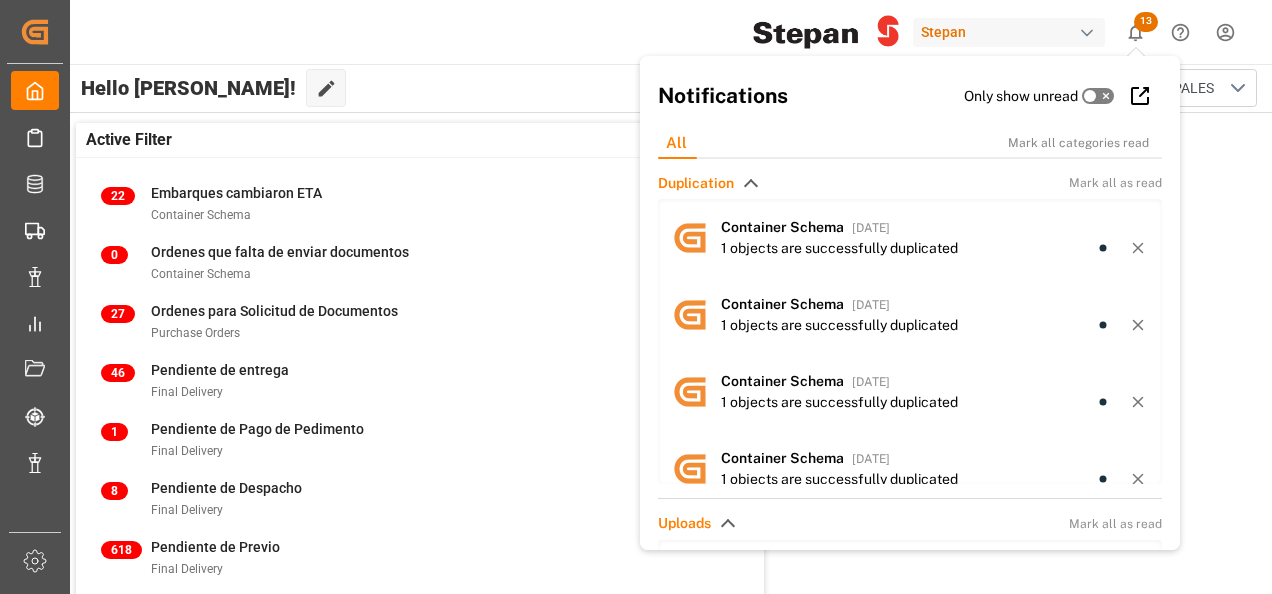 click 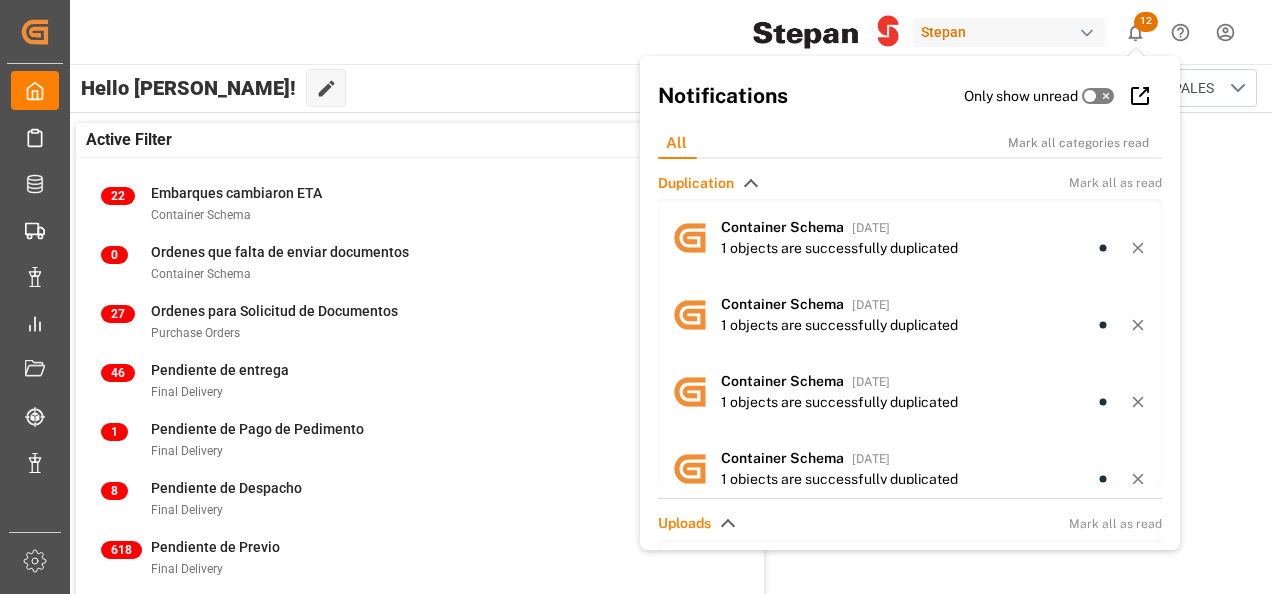 click 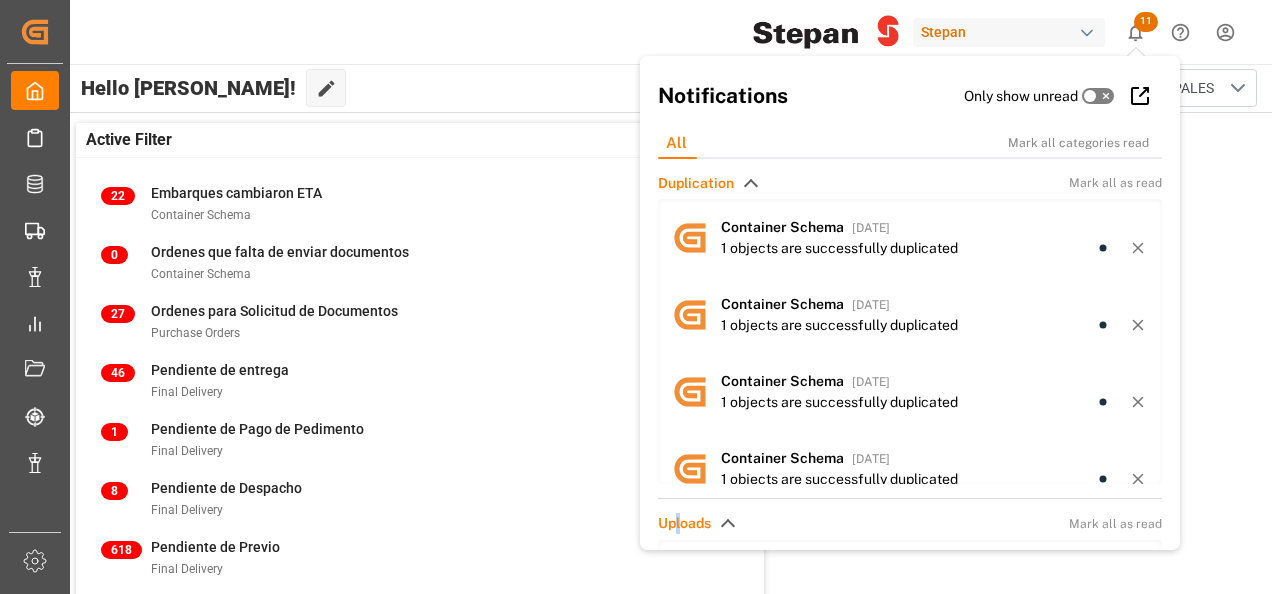 click on "Uploads" at bounding box center [684, 523] 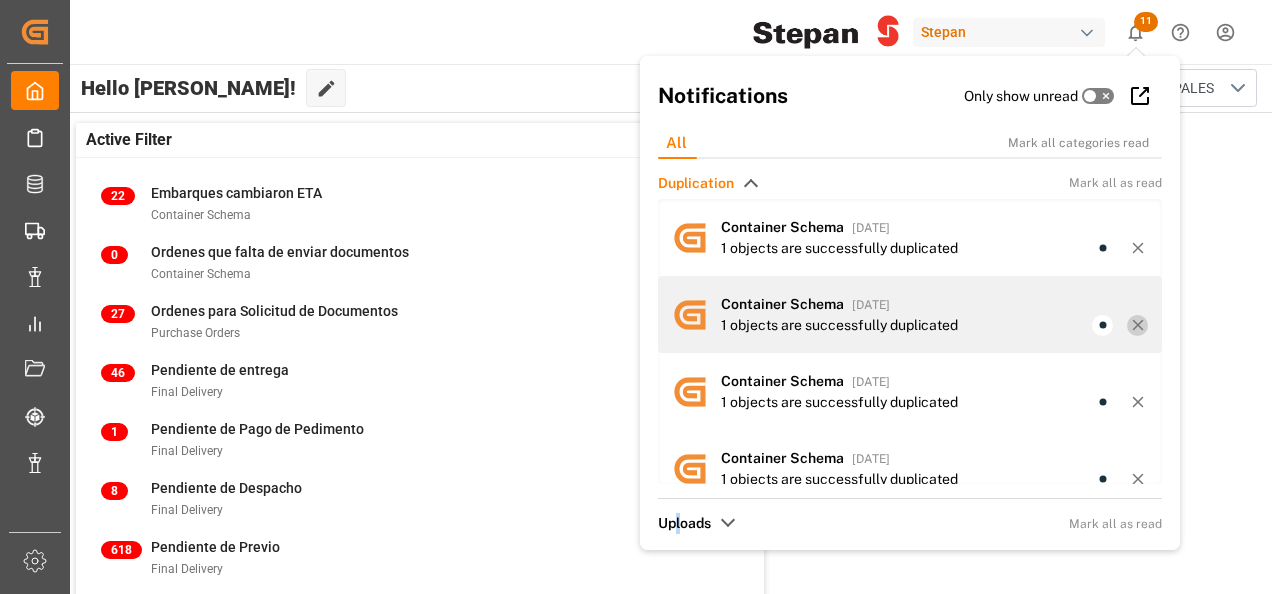 click 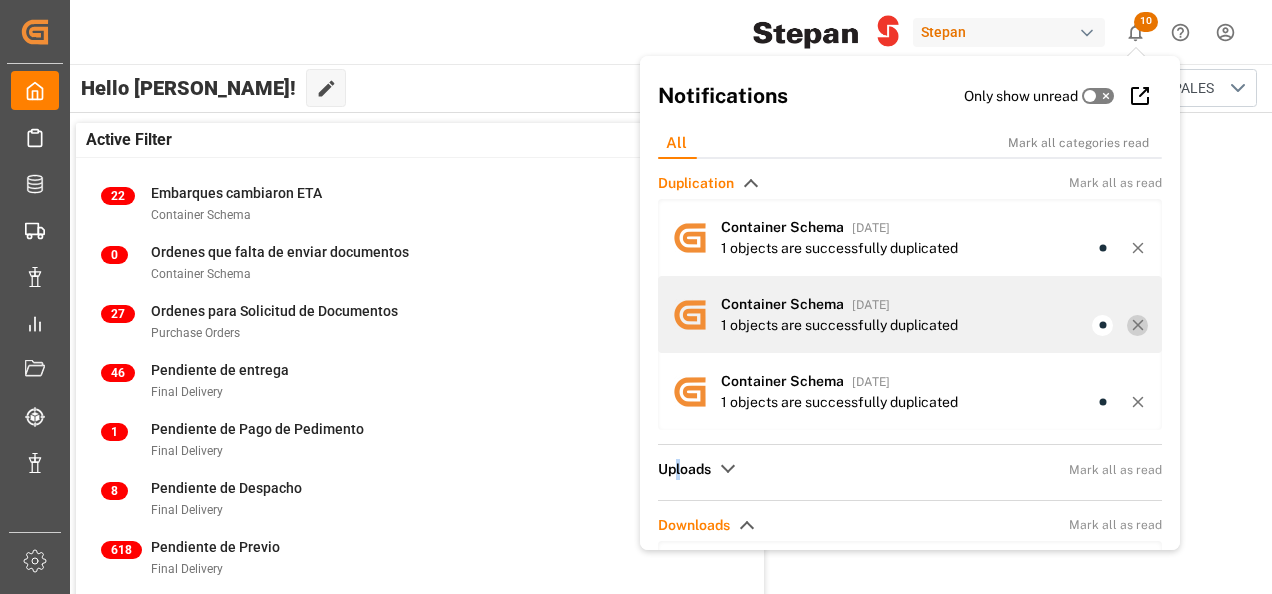 click 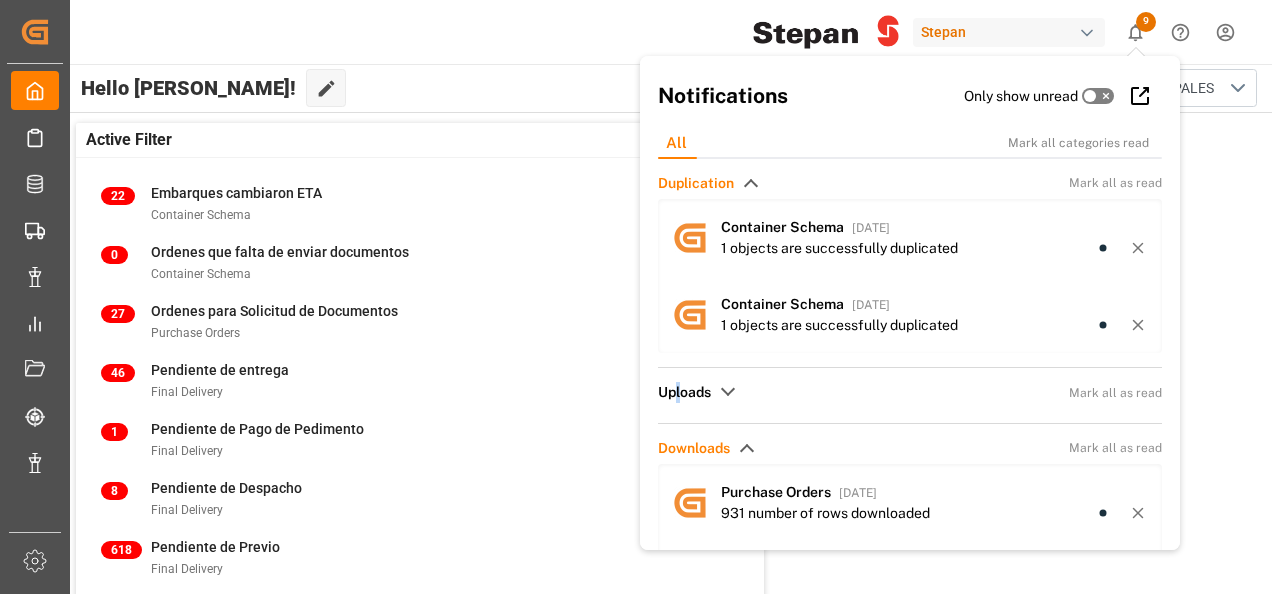 click 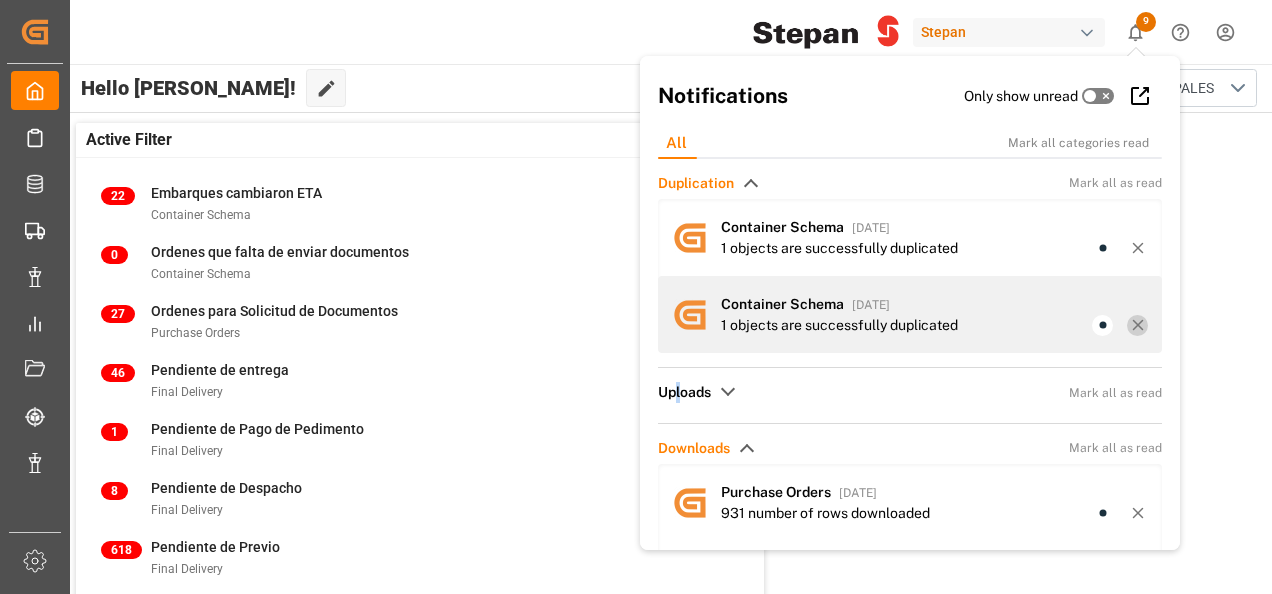click 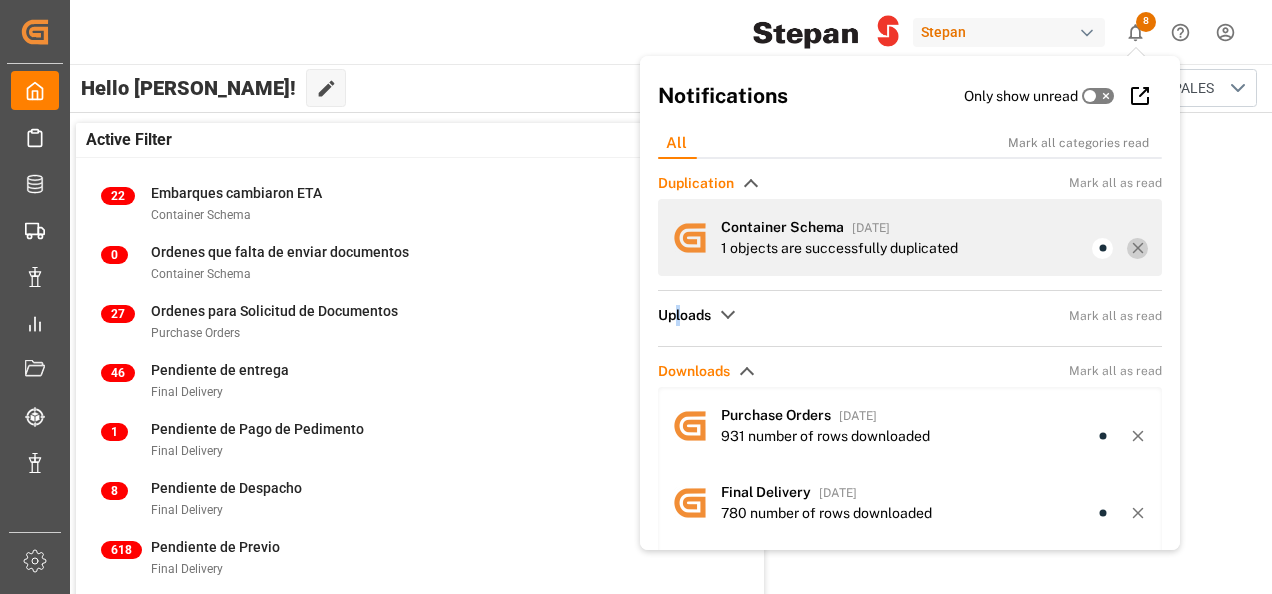 click 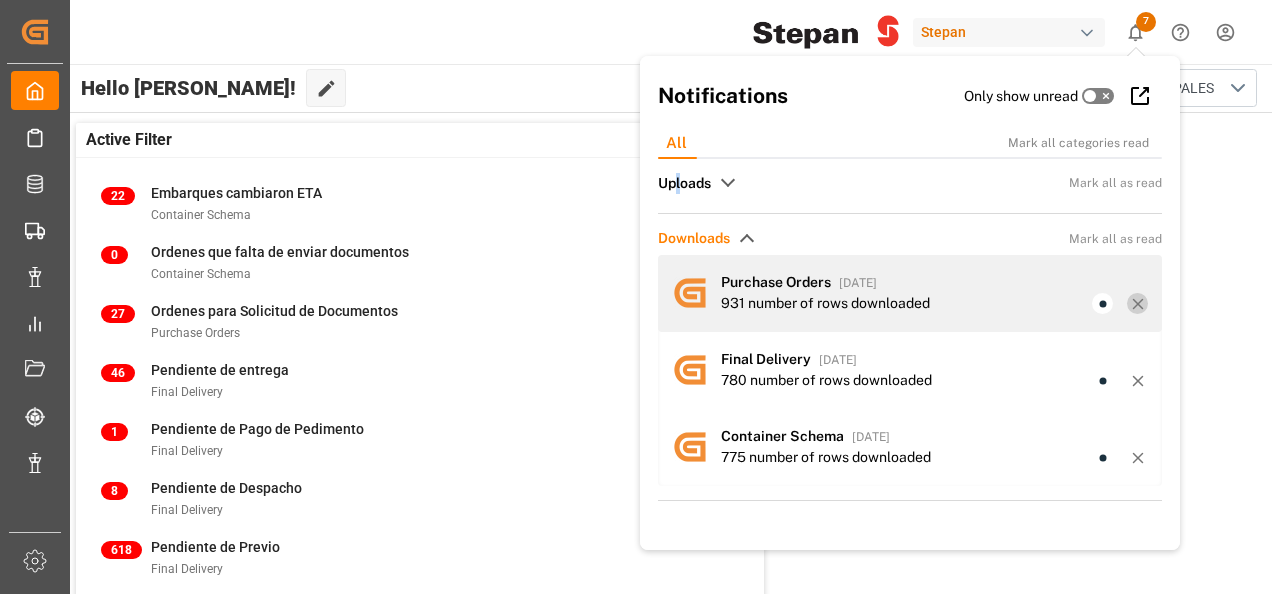 click 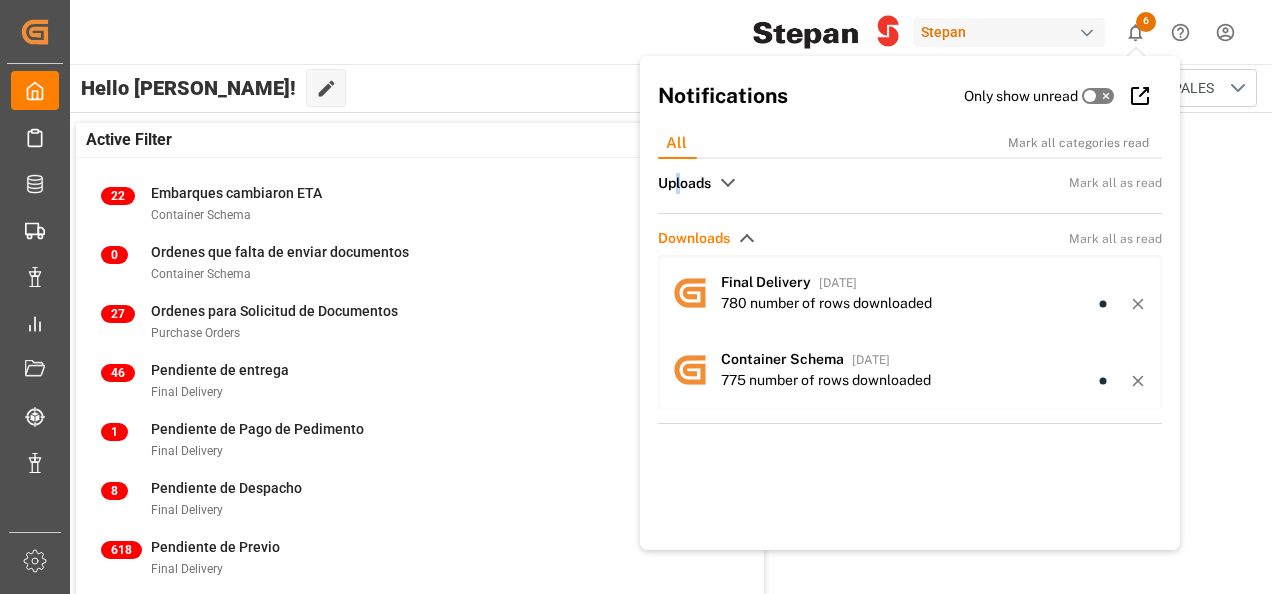 click 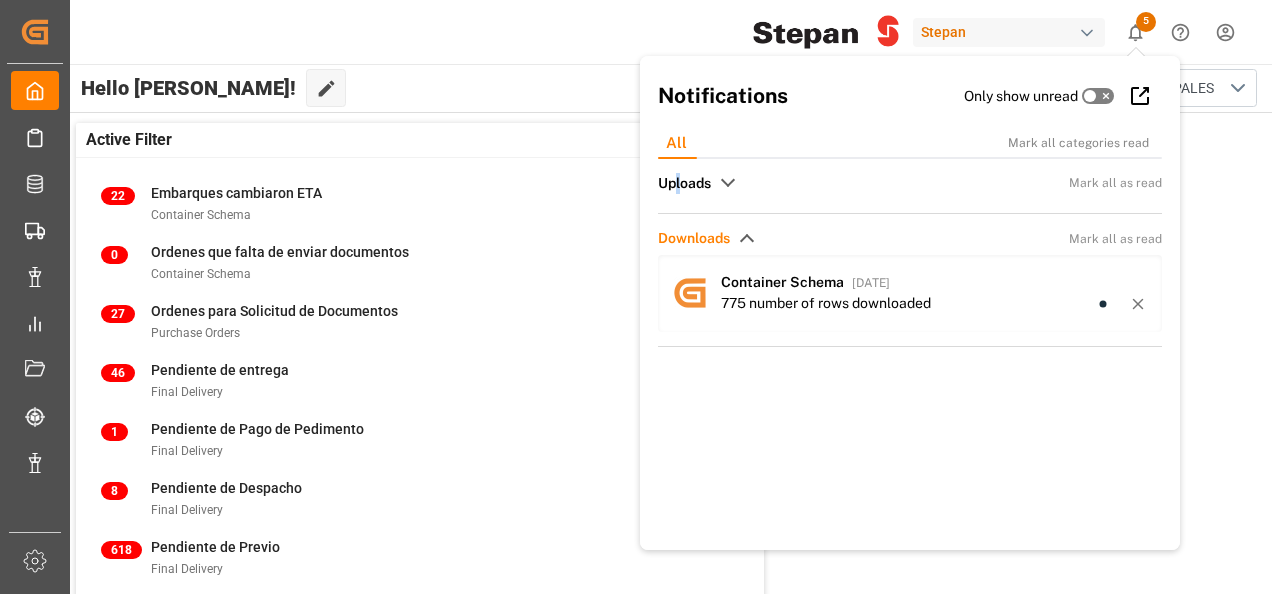 click 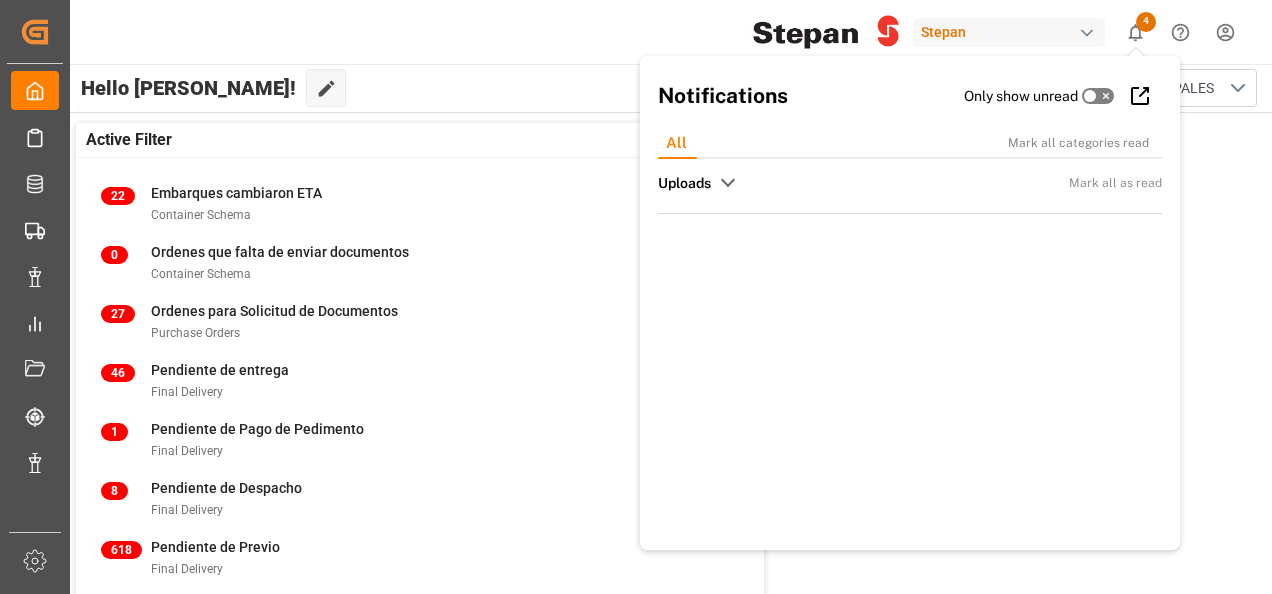 click on "Uploads Mark all as read Line Items 20 days ago 16 number of rows uploaded Purchase Orders 20 days ago Bulk import failed Line Items 21 days ago 4 number of rows uploaded Purchase Orders 21 days ago 4 number of rows uploaded" at bounding box center [910, 390] 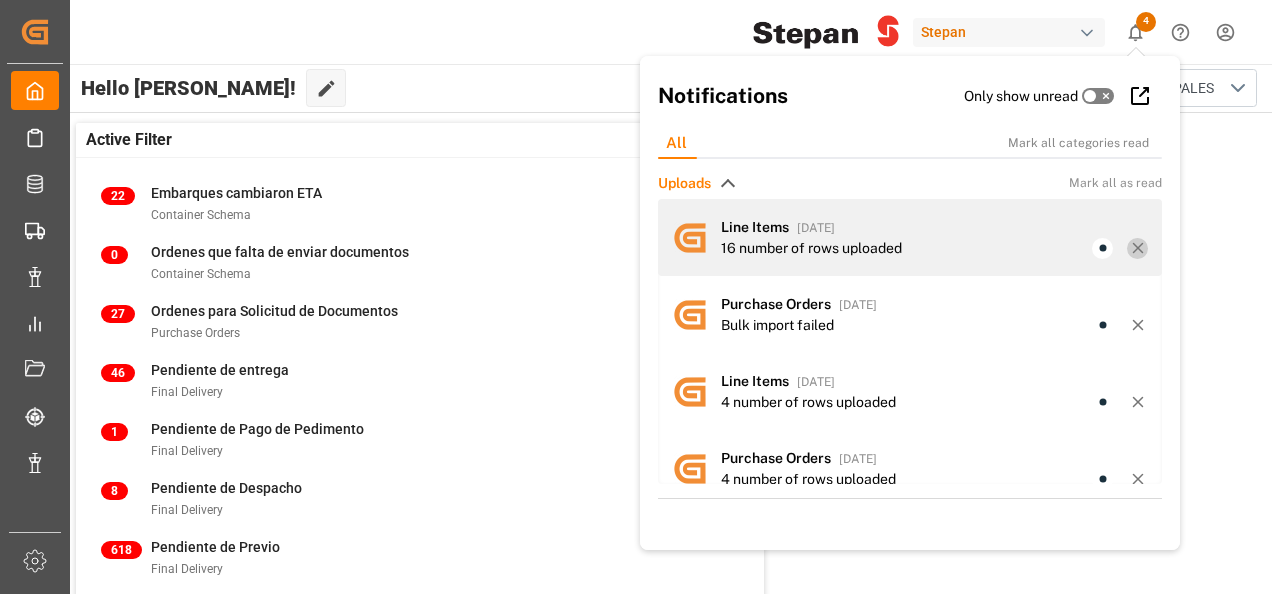 click 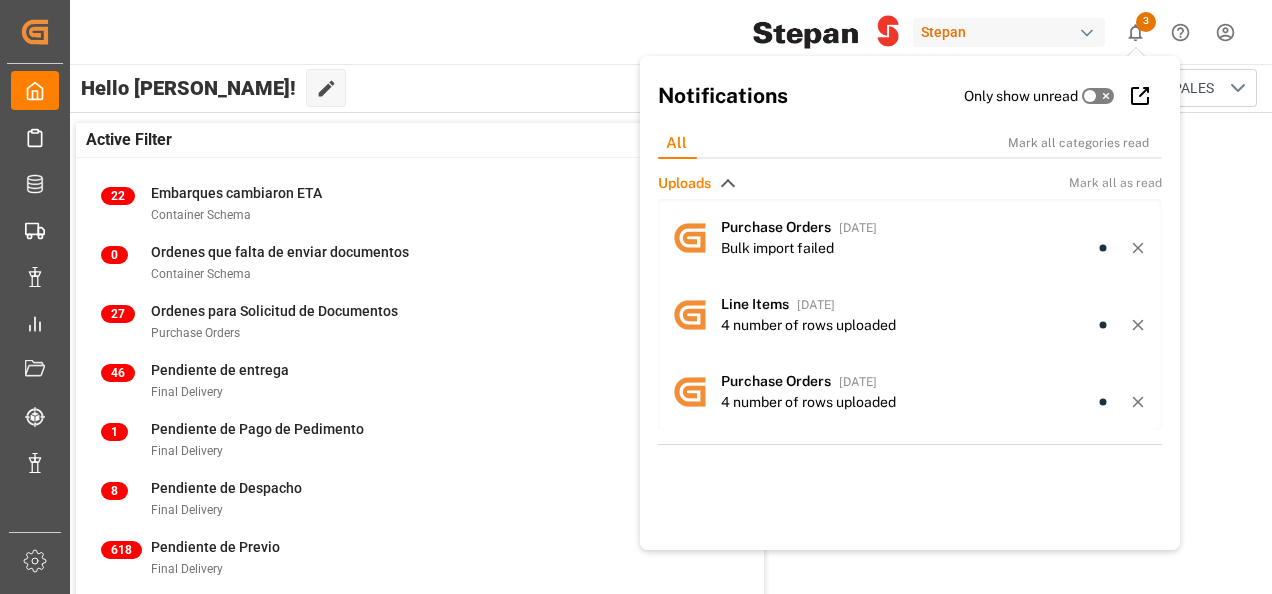 click 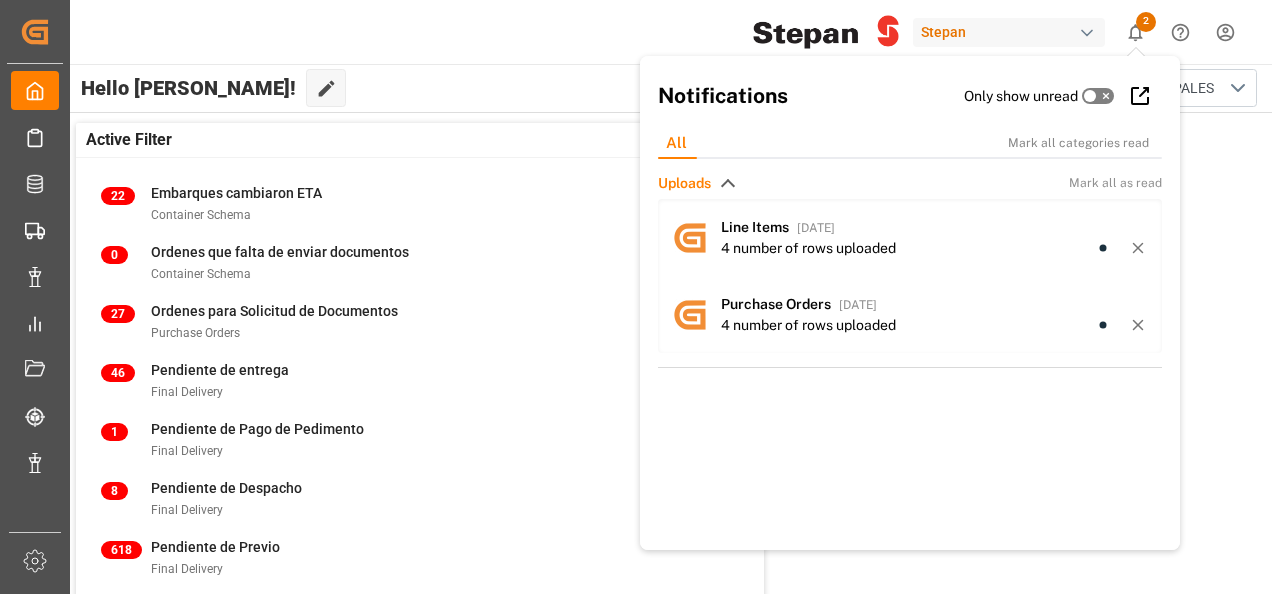 click 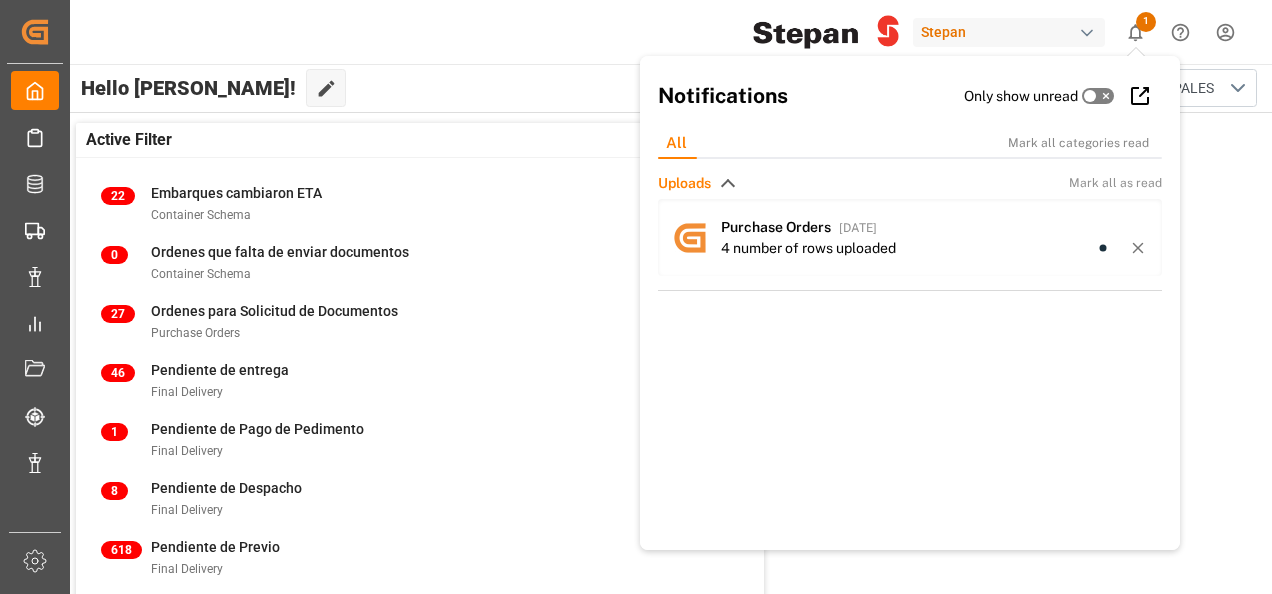 click 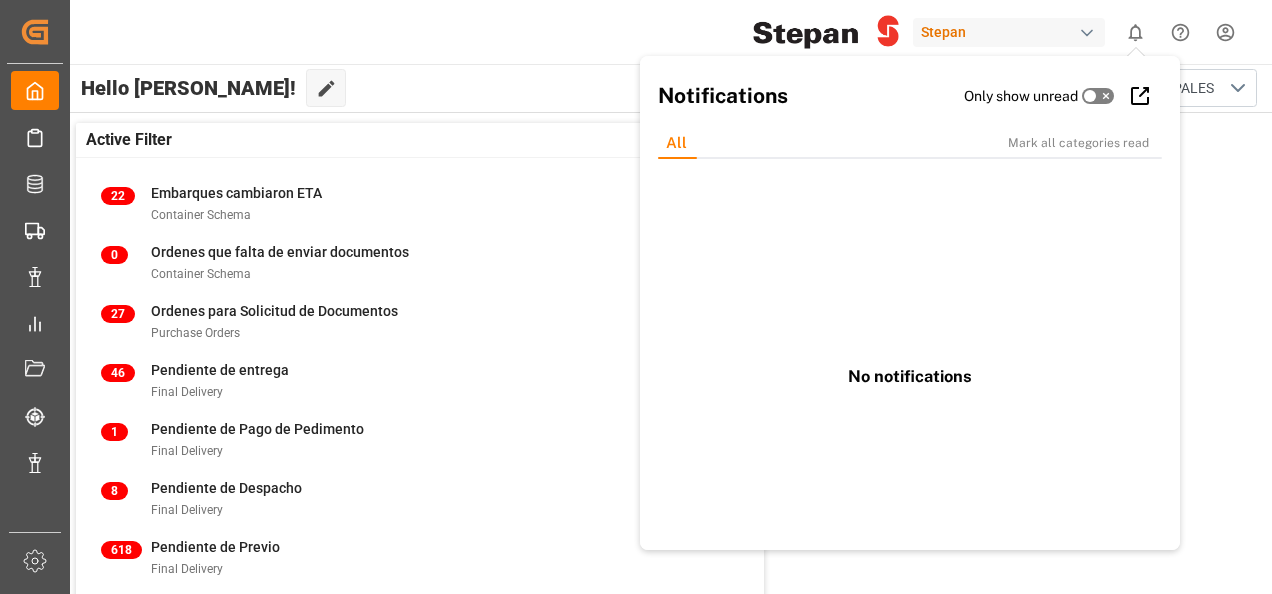 click on "Active Filter 22 Embarques cambiaron ETA Container Schema 0 Ordenes que falta de enviar documentos  Container Schema 27 Ordenes para Solicitud de Documentos Purchase Orders 46 Pendiente de entrega Final Delivery 1 Pendiente de Pago de Pedimento Final Delivery 8 Pendiente de Despacho Final Delivery 618 Pendiente de Previo Final Delivery" at bounding box center [669, 518] 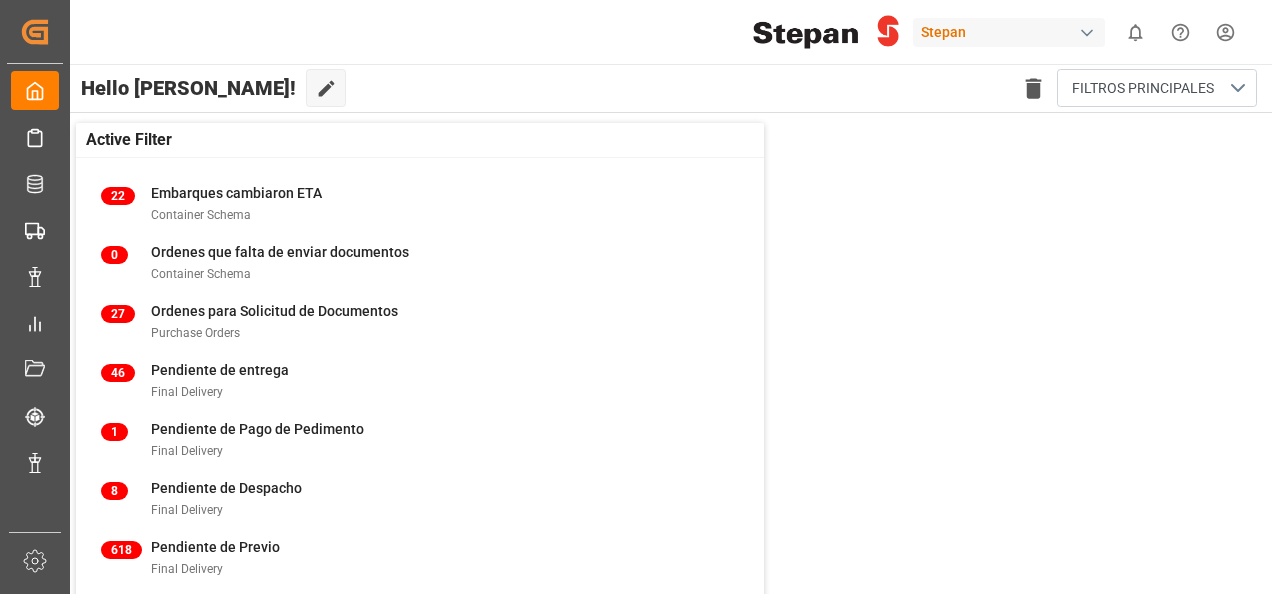click 